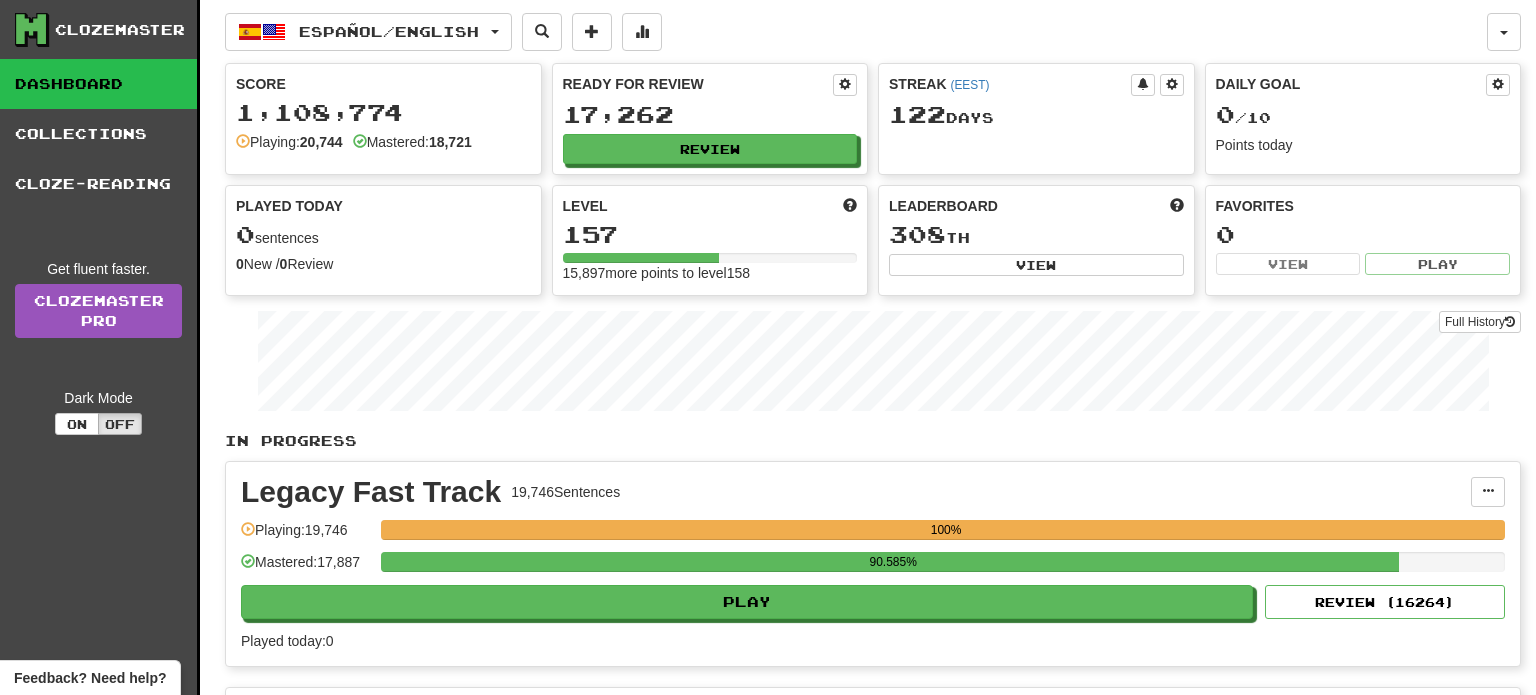 scroll, scrollTop: 0, scrollLeft: 0, axis: both 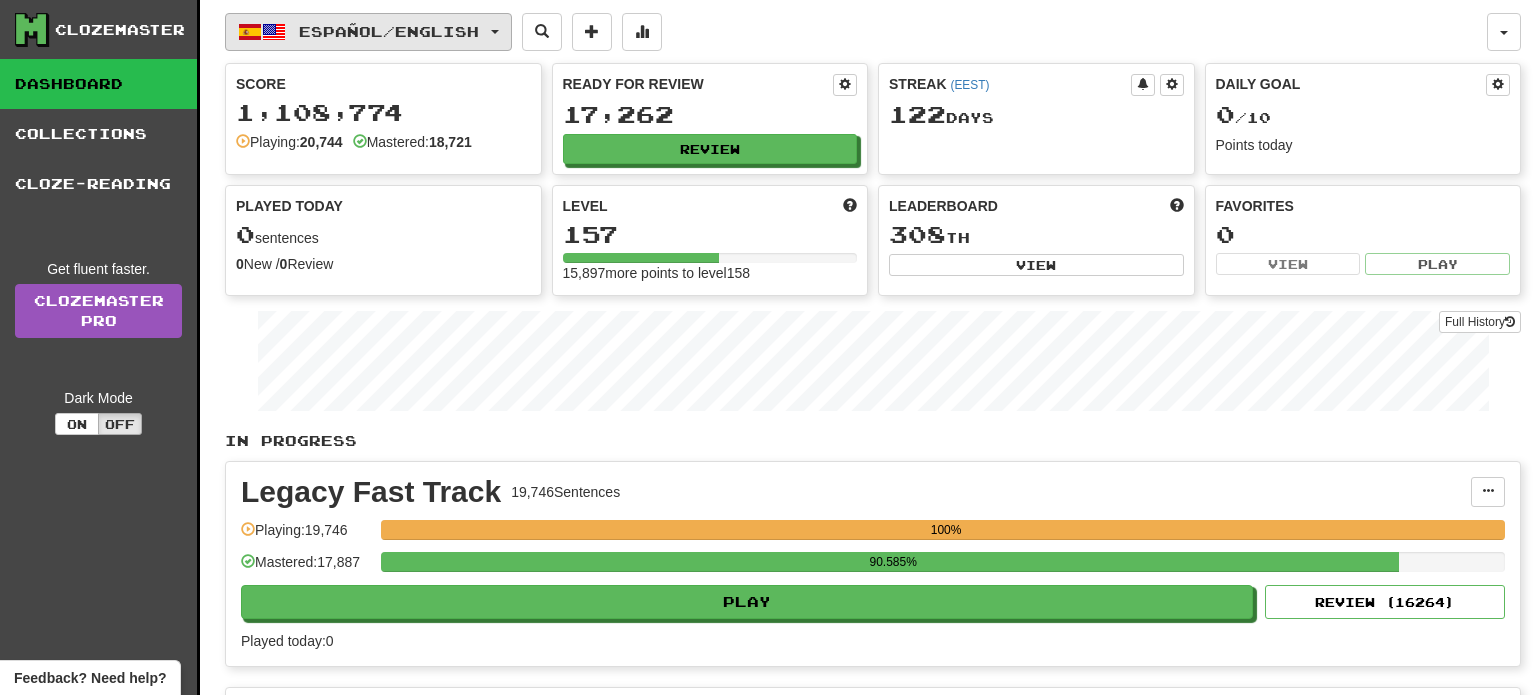 click on "Español  /  English" at bounding box center [368, 32] 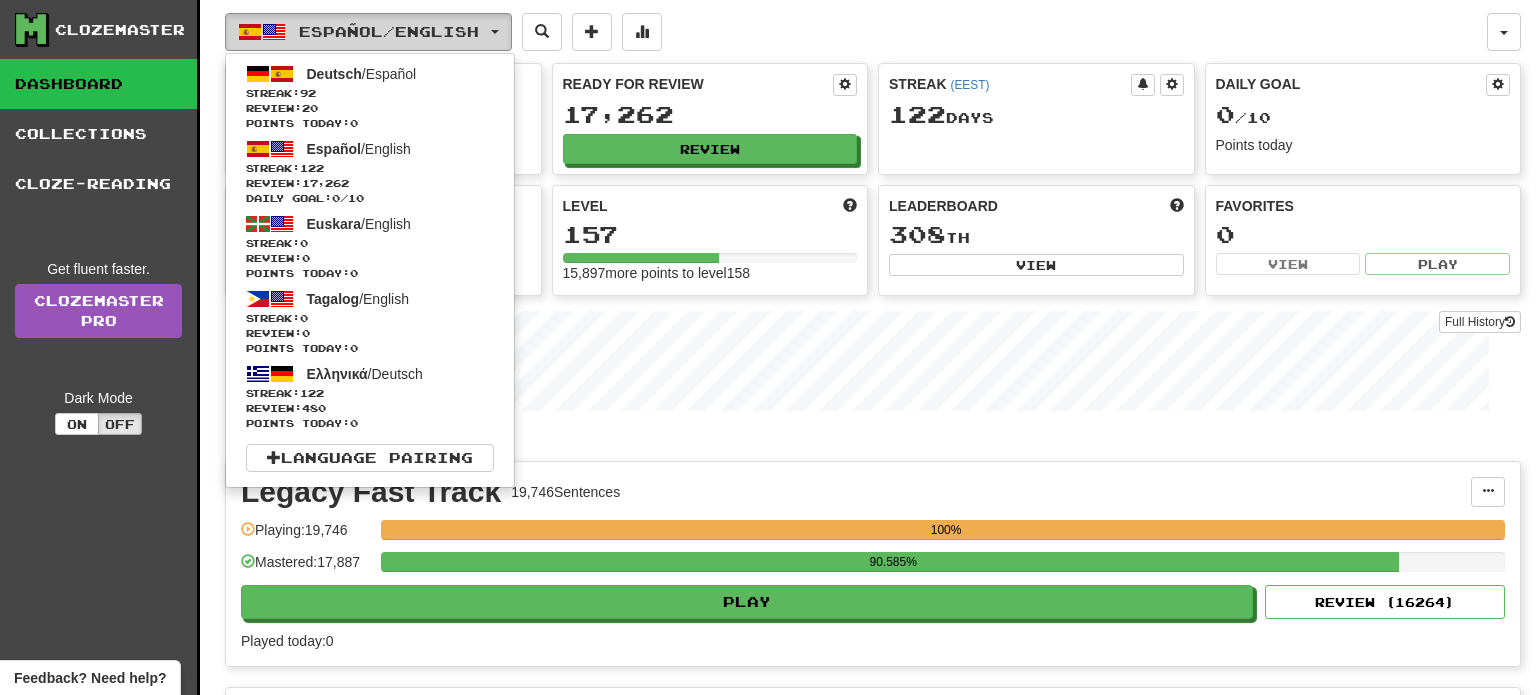 click on "Español  /  English" at bounding box center (368, 32) 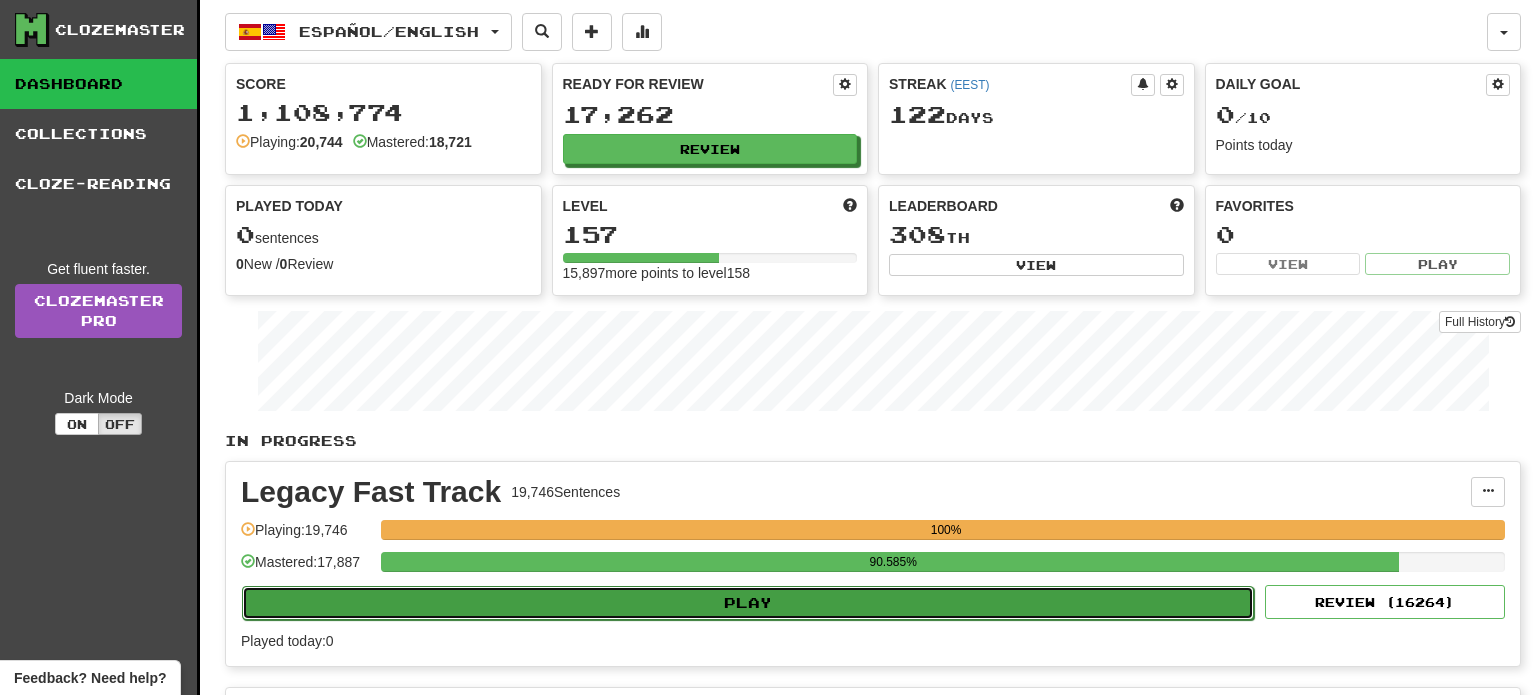click on "Play" at bounding box center (748, 603) 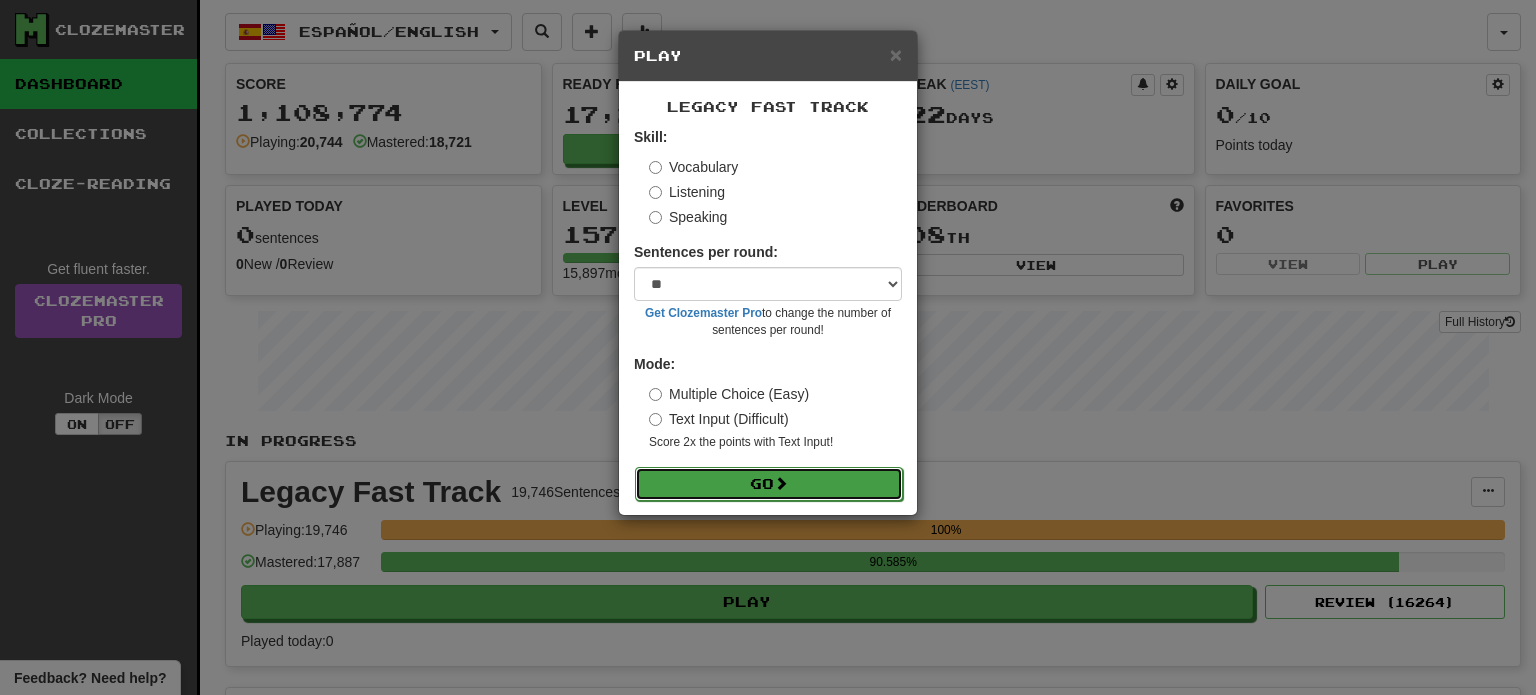 click on "Go" at bounding box center (769, 484) 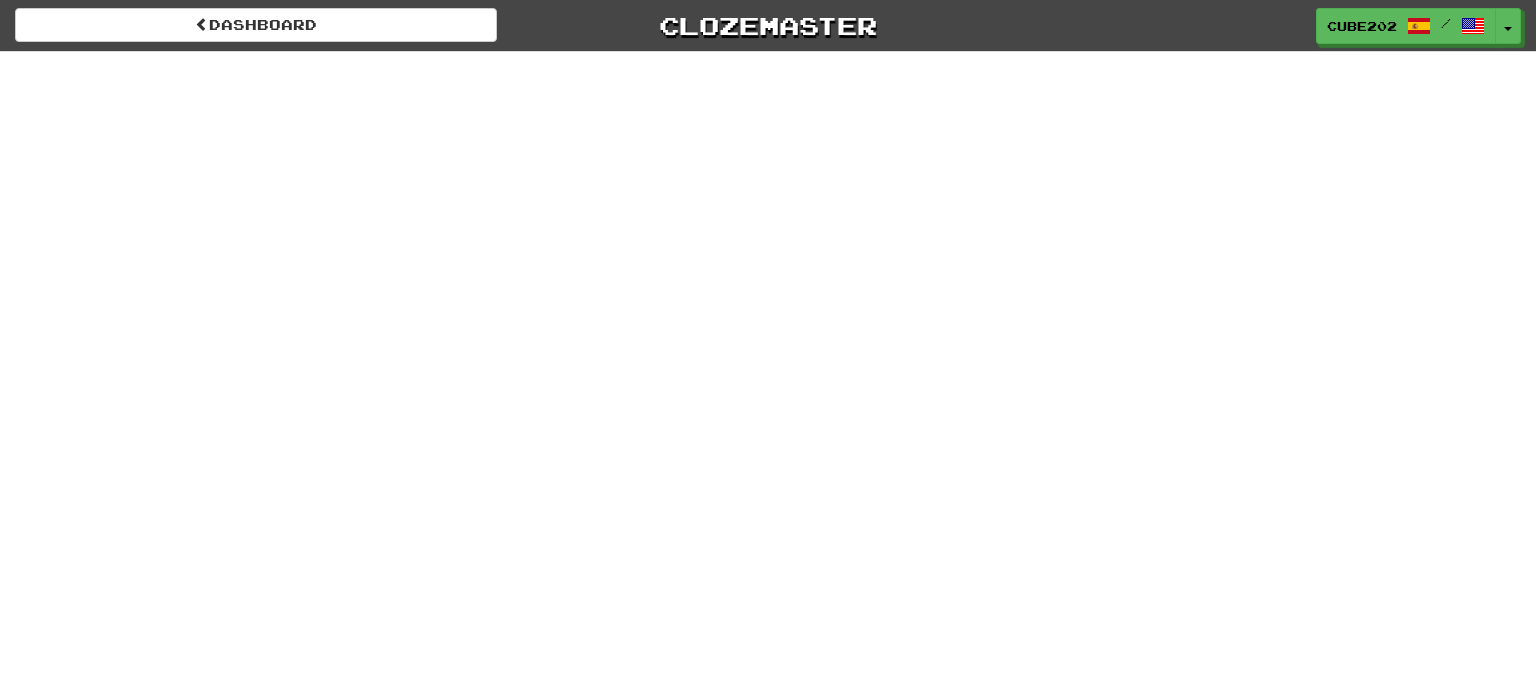 scroll, scrollTop: 0, scrollLeft: 0, axis: both 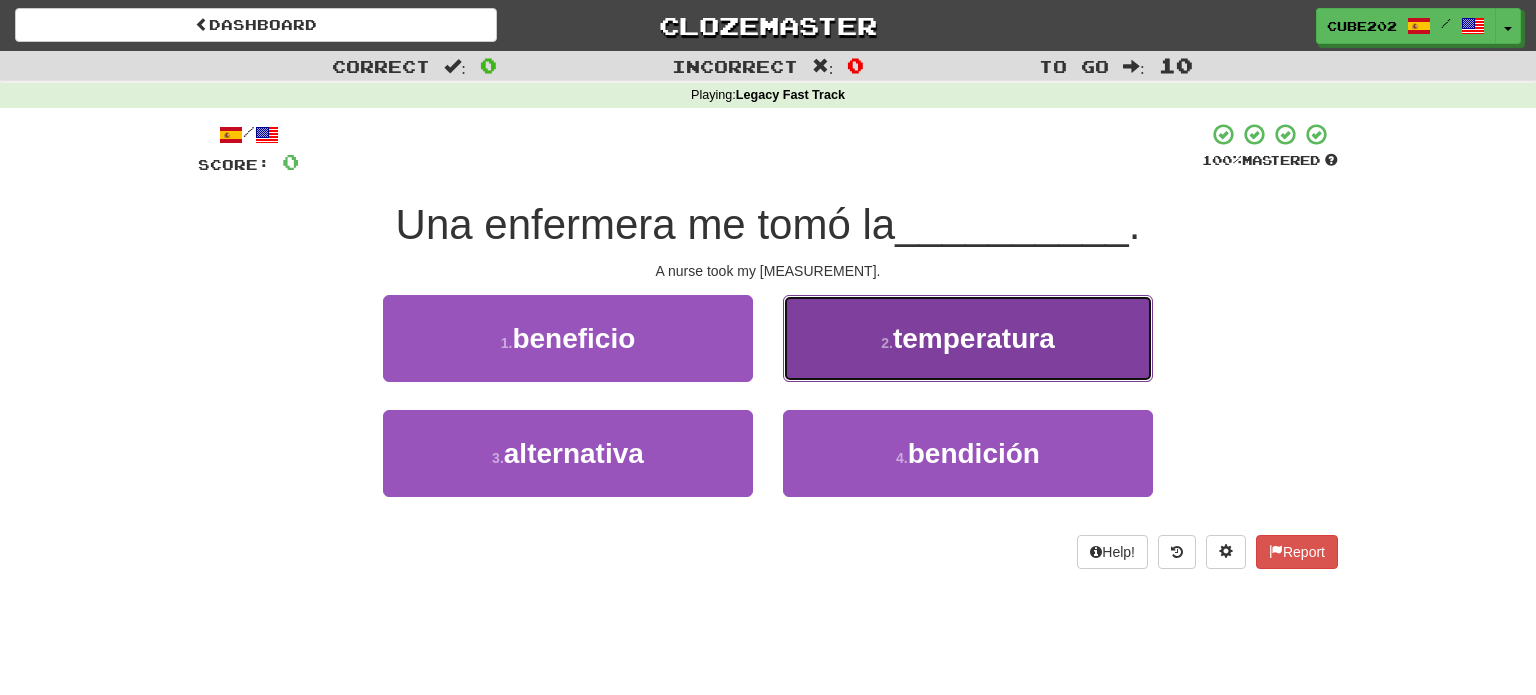 click on "2 ." at bounding box center [887, 343] 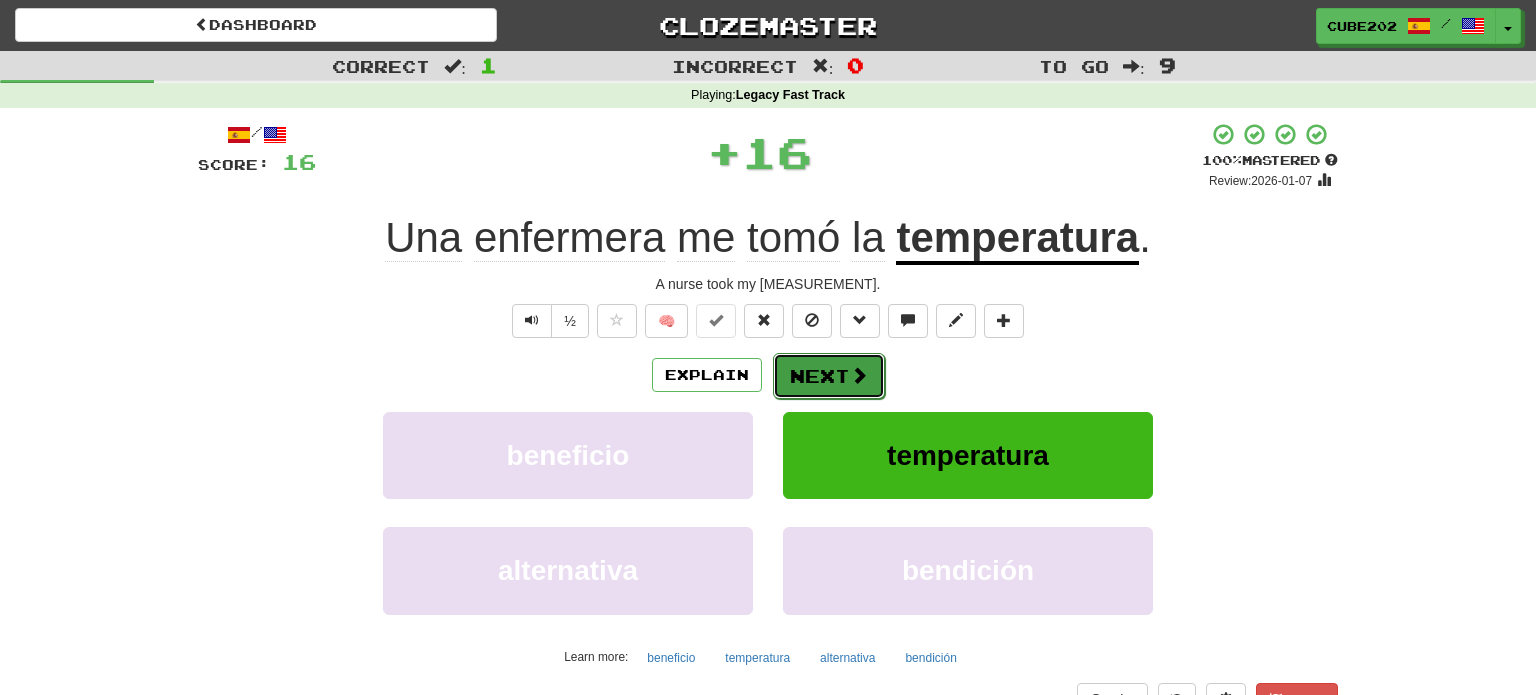 click on "Next" at bounding box center [829, 376] 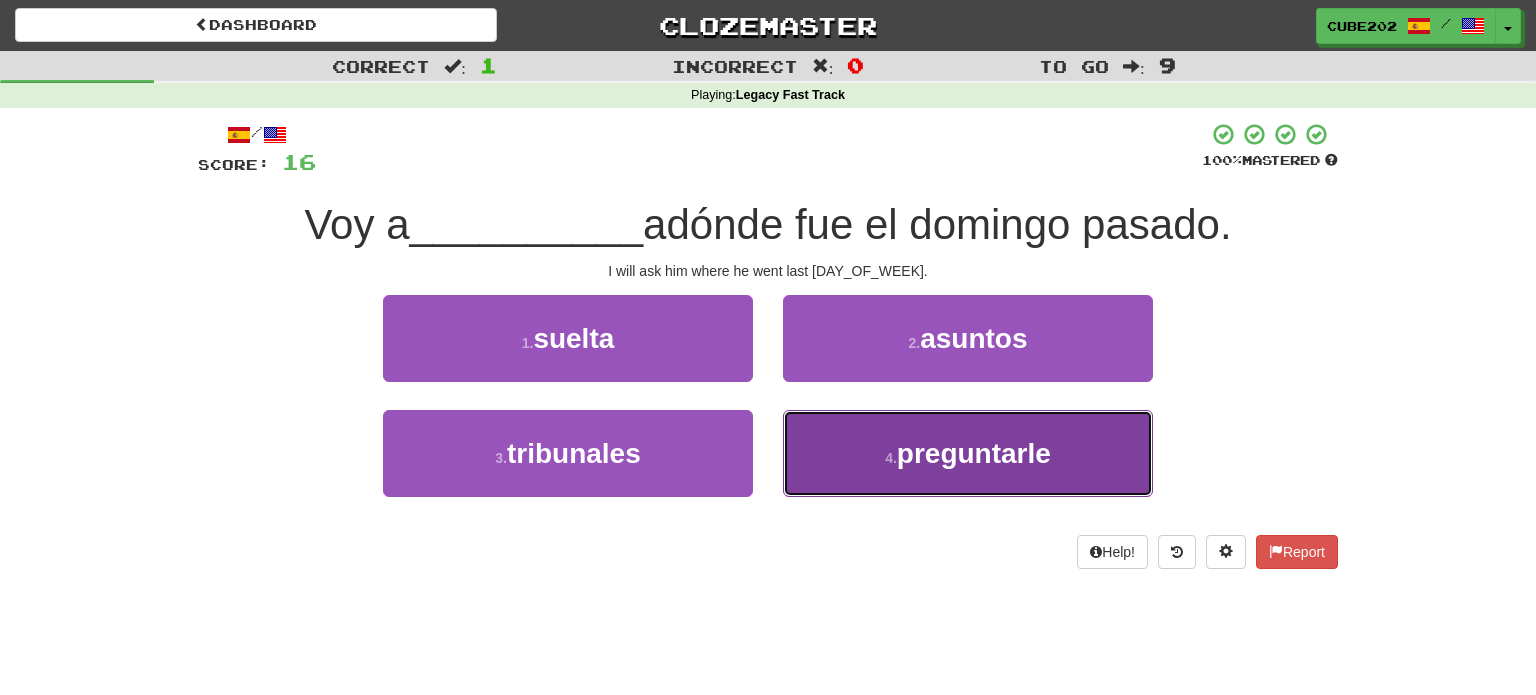 click on "preguntarle" at bounding box center [974, 453] 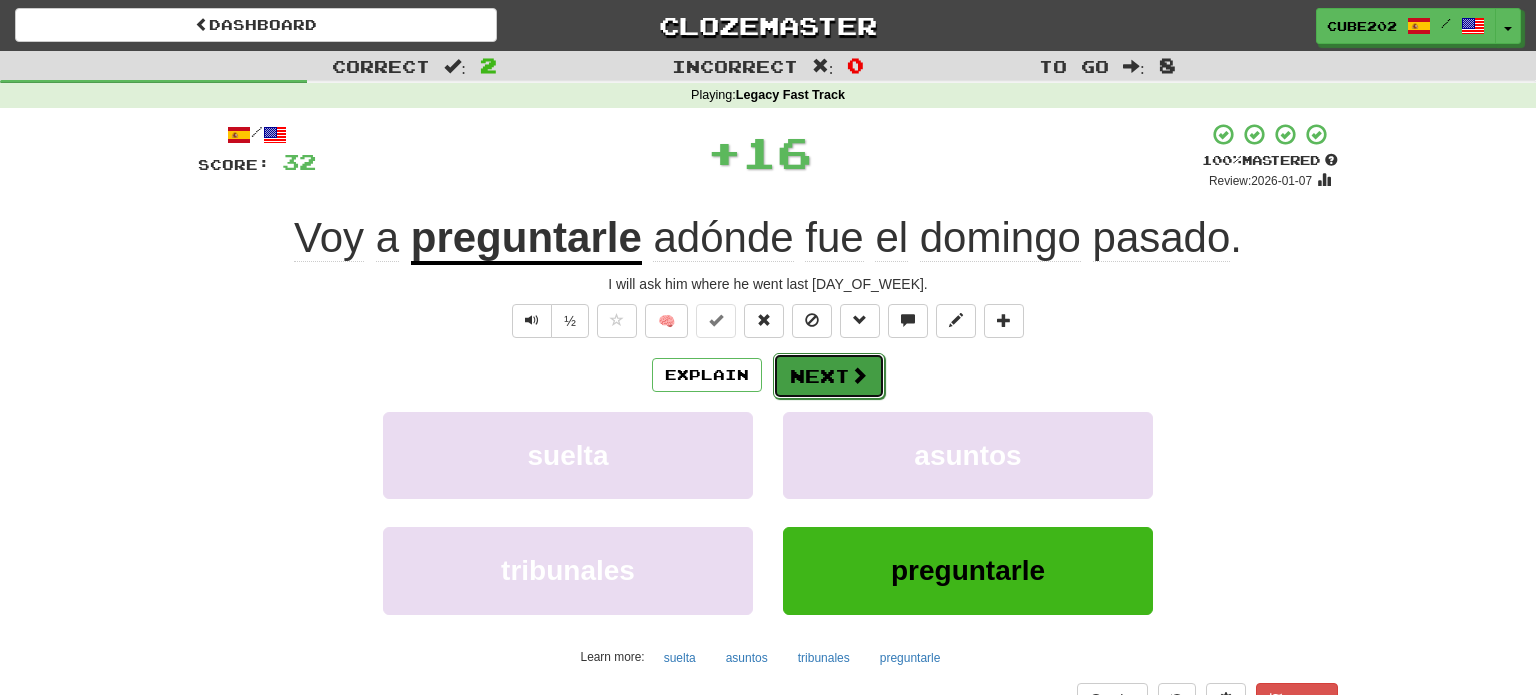 click on "Next" at bounding box center (829, 376) 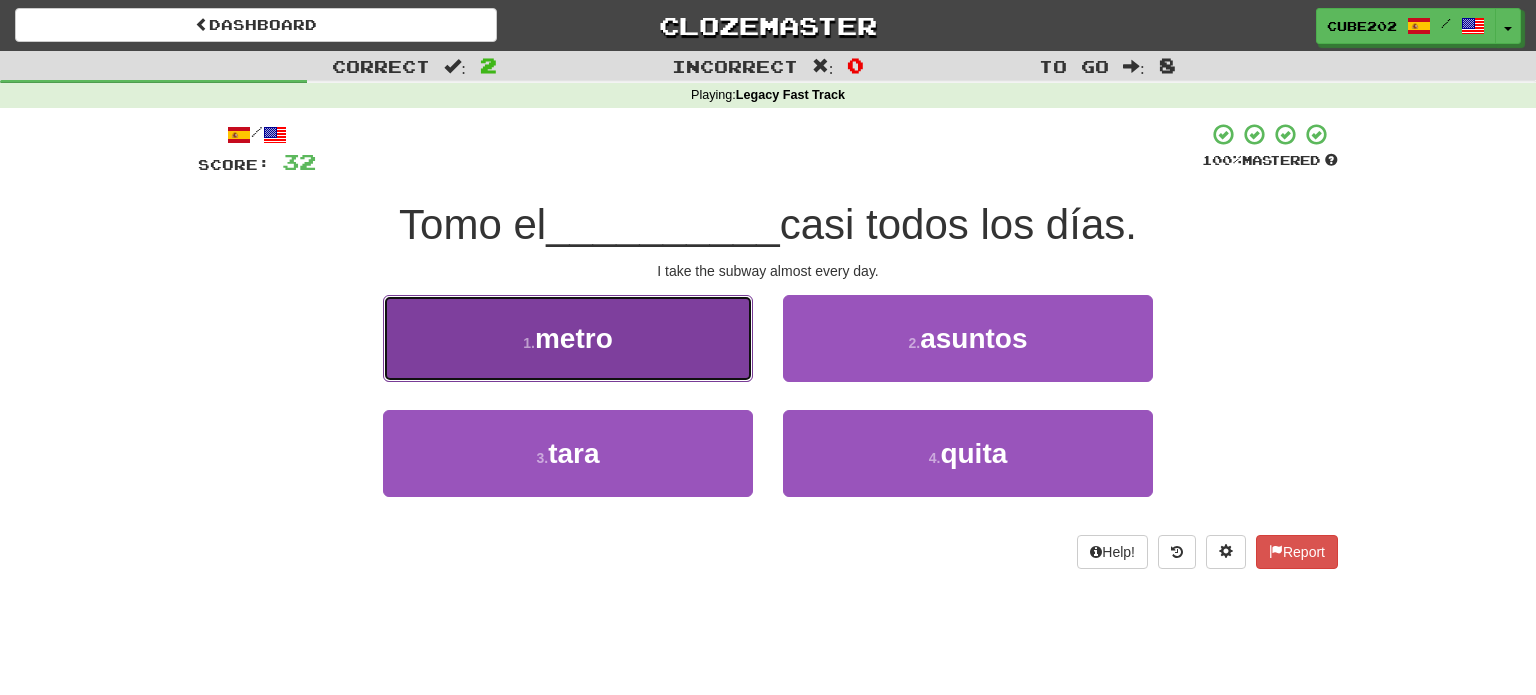 click on "1 .  metro" at bounding box center [568, 338] 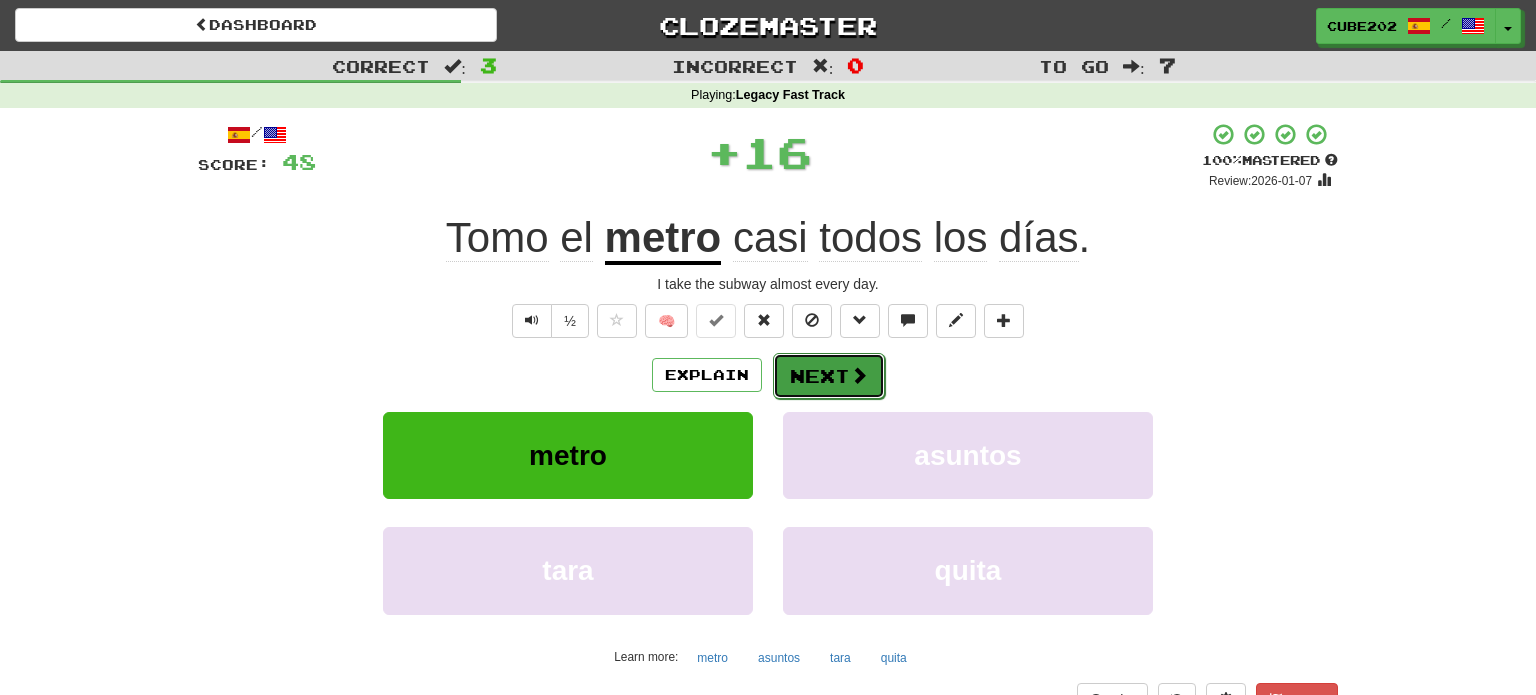 click on "Next" at bounding box center (829, 376) 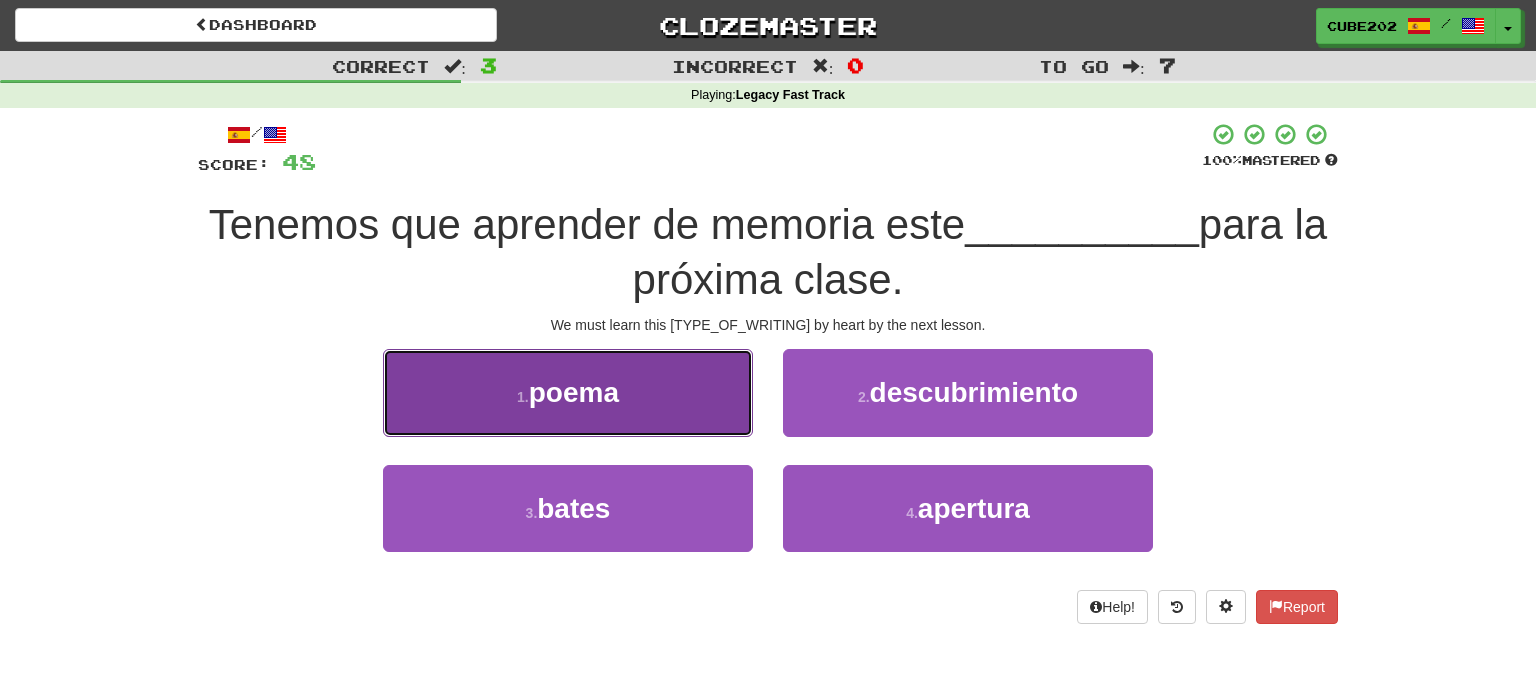 click on "1 .  poema" at bounding box center [568, 392] 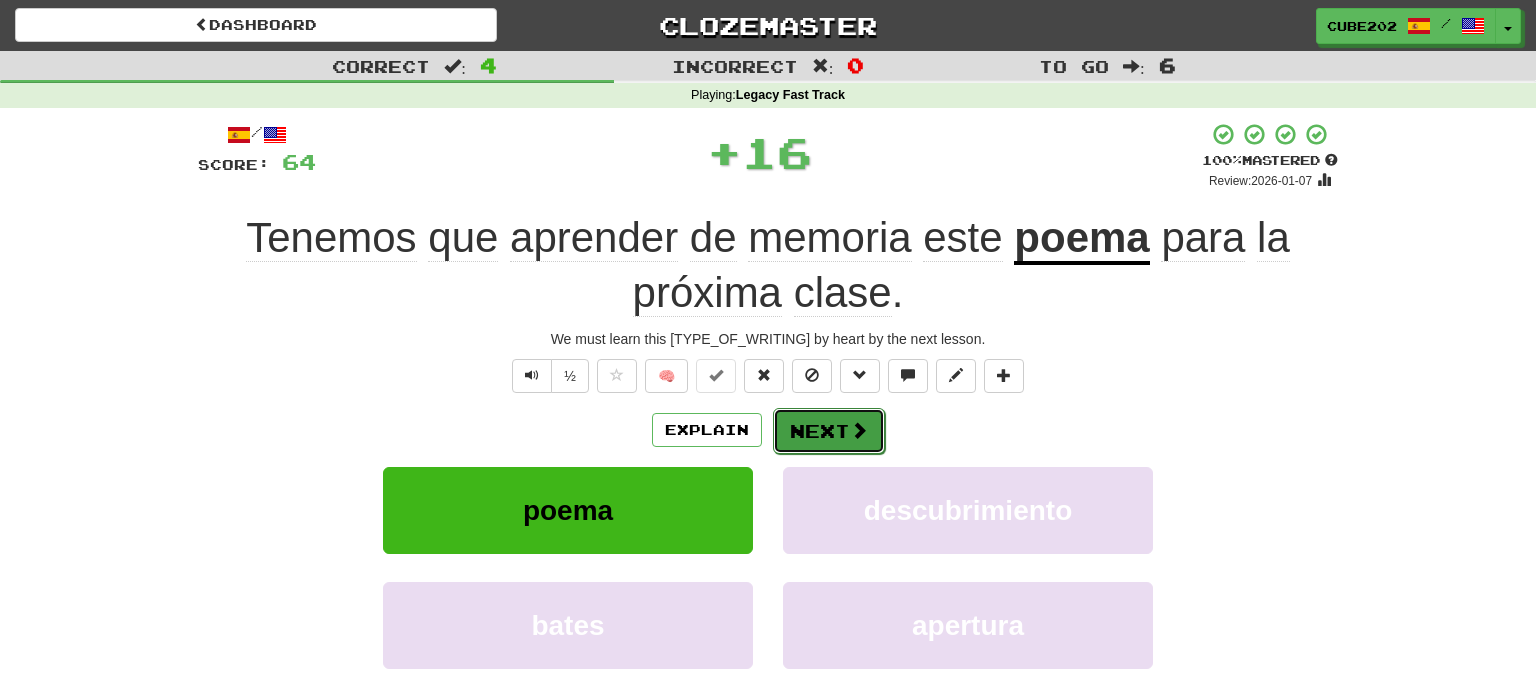 click on "Next" at bounding box center [829, 431] 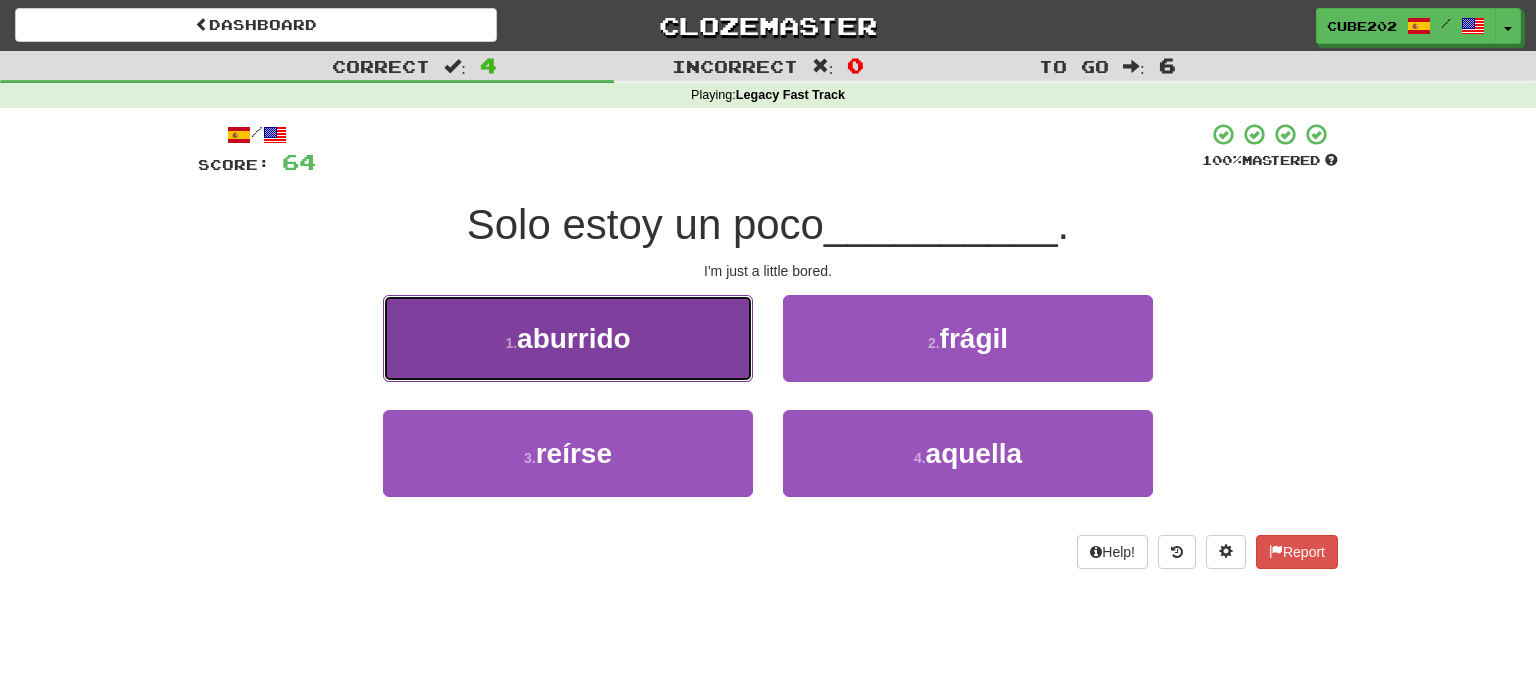 click on "1 .  aburrido" at bounding box center [568, 338] 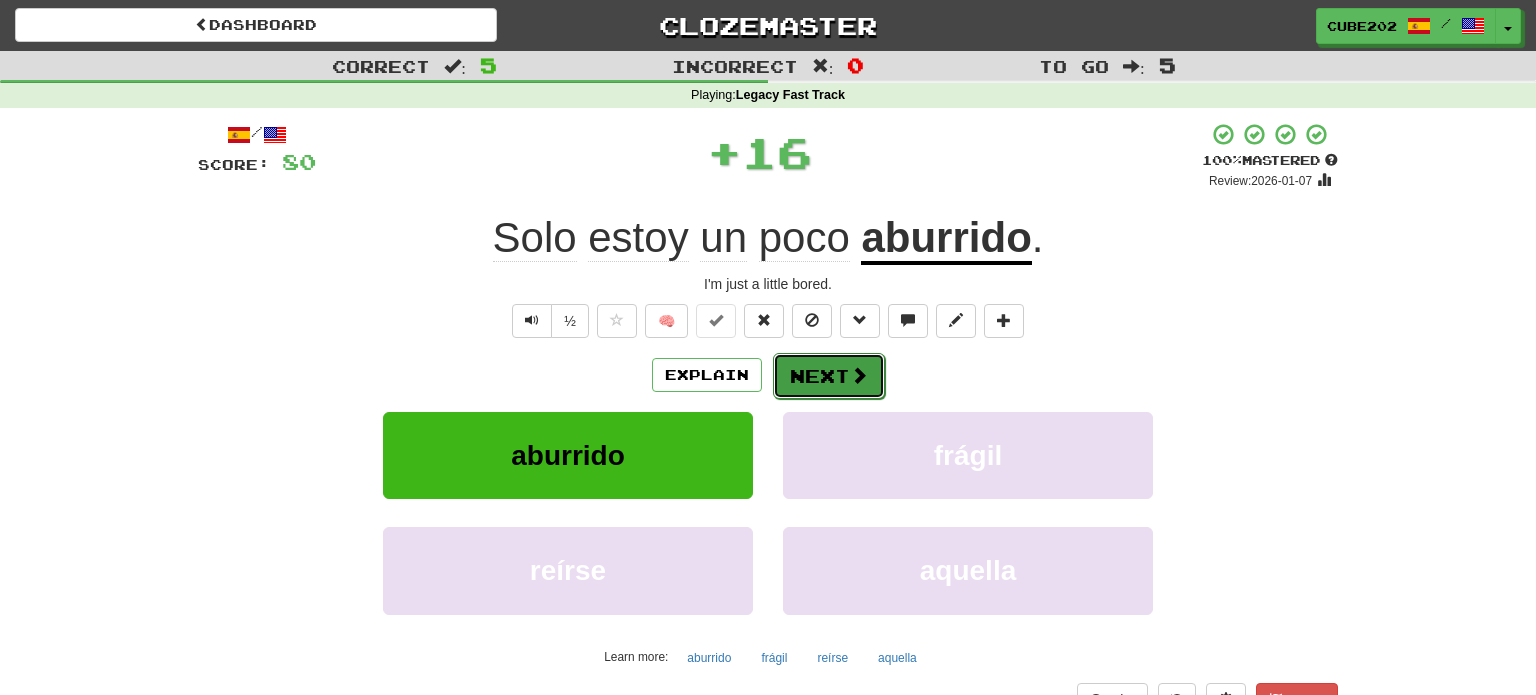 click on "Next" at bounding box center [829, 376] 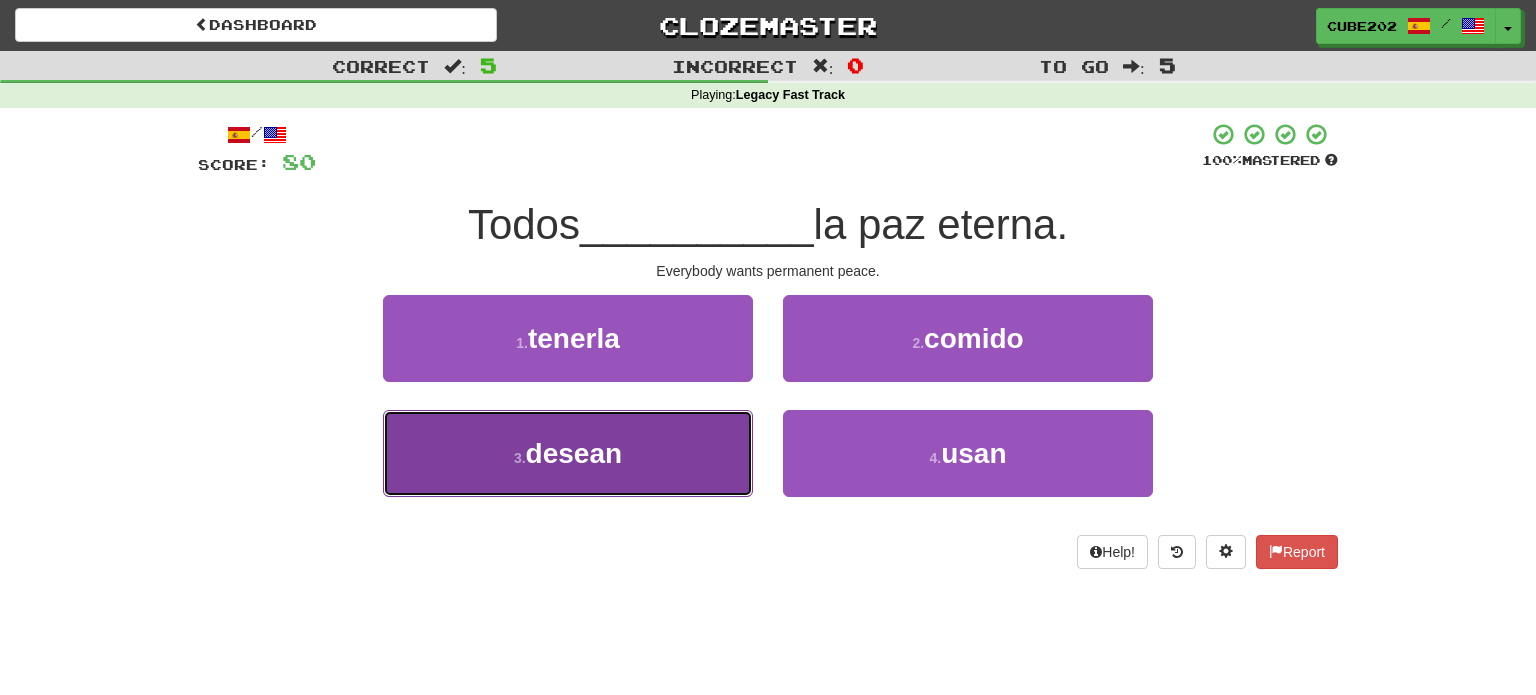 click on "3 .  desean" at bounding box center [568, 453] 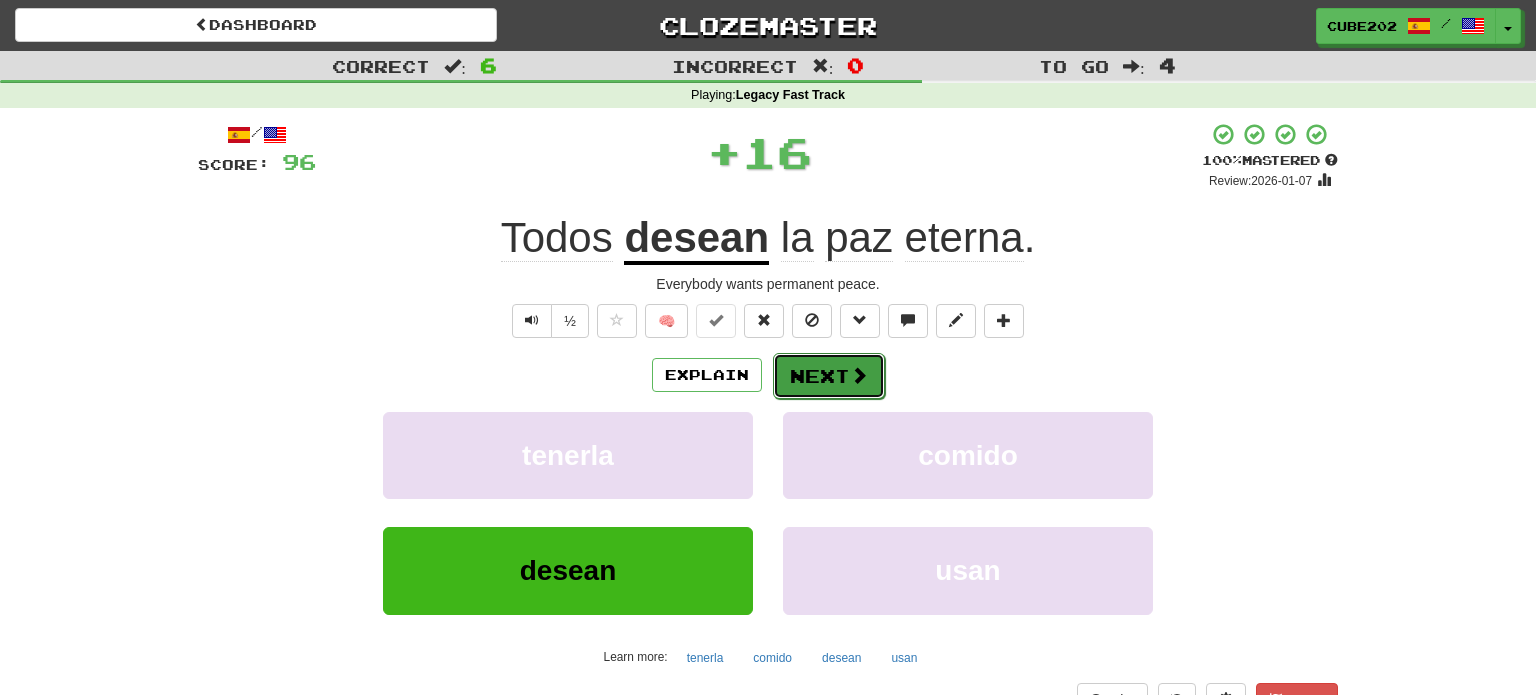 click on "Next" at bounding box center [829, 376] 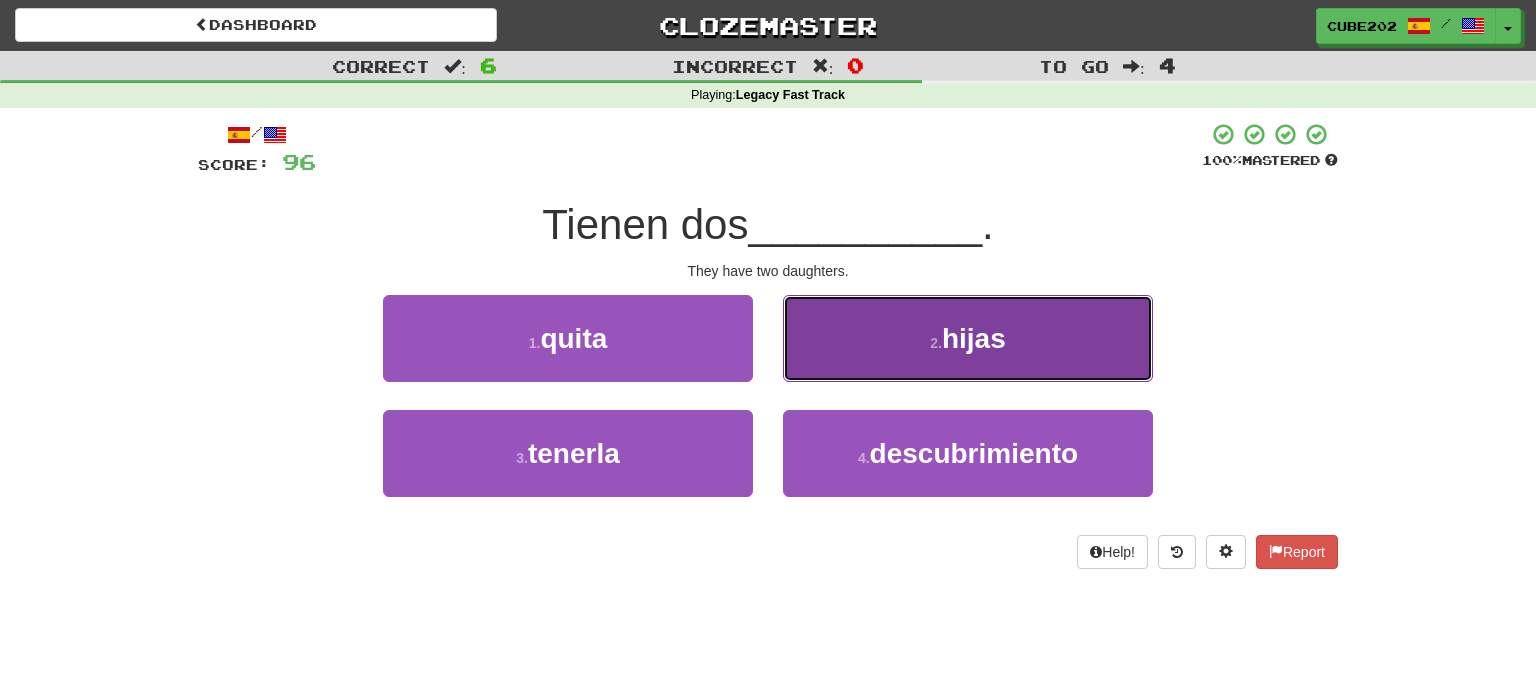 click on "2 .  hijas" at bounding box center [968, 338] 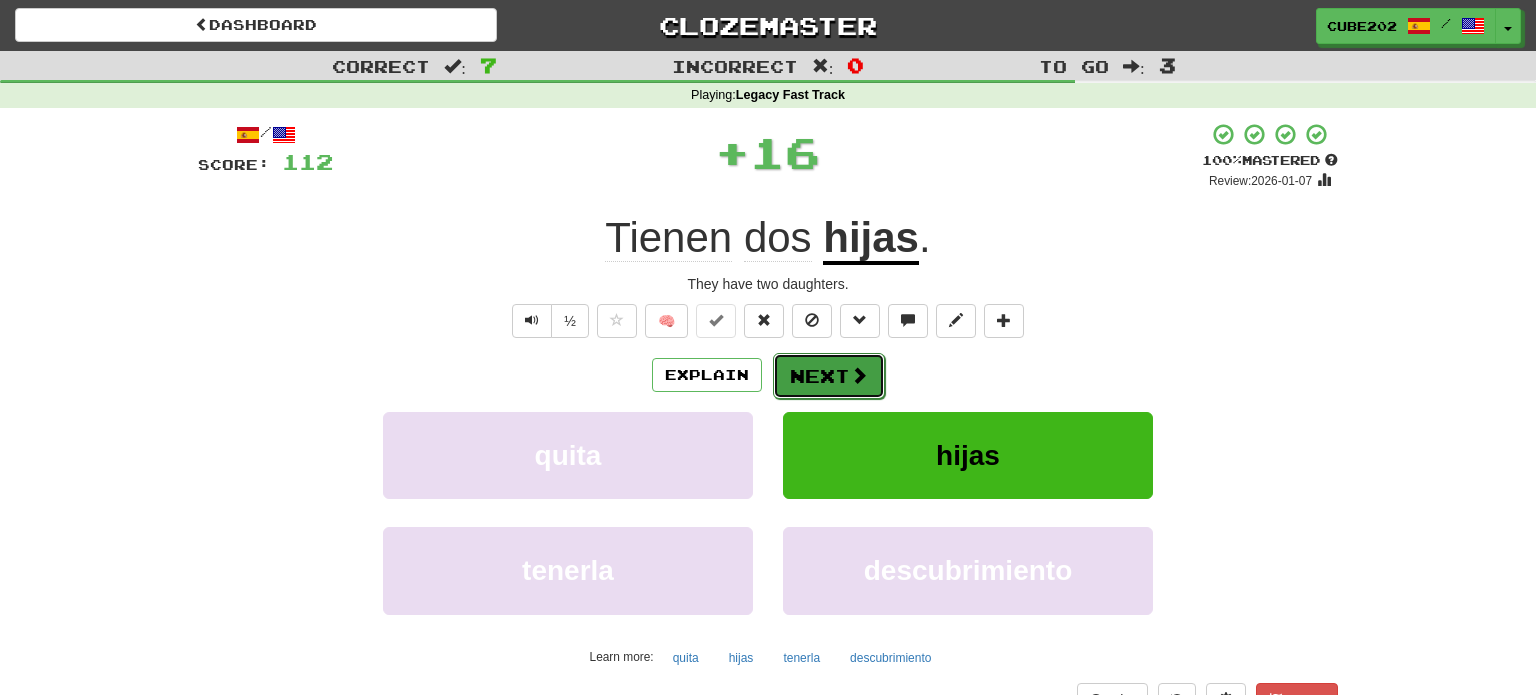 click on "Next" at bounding box center [829, 376] 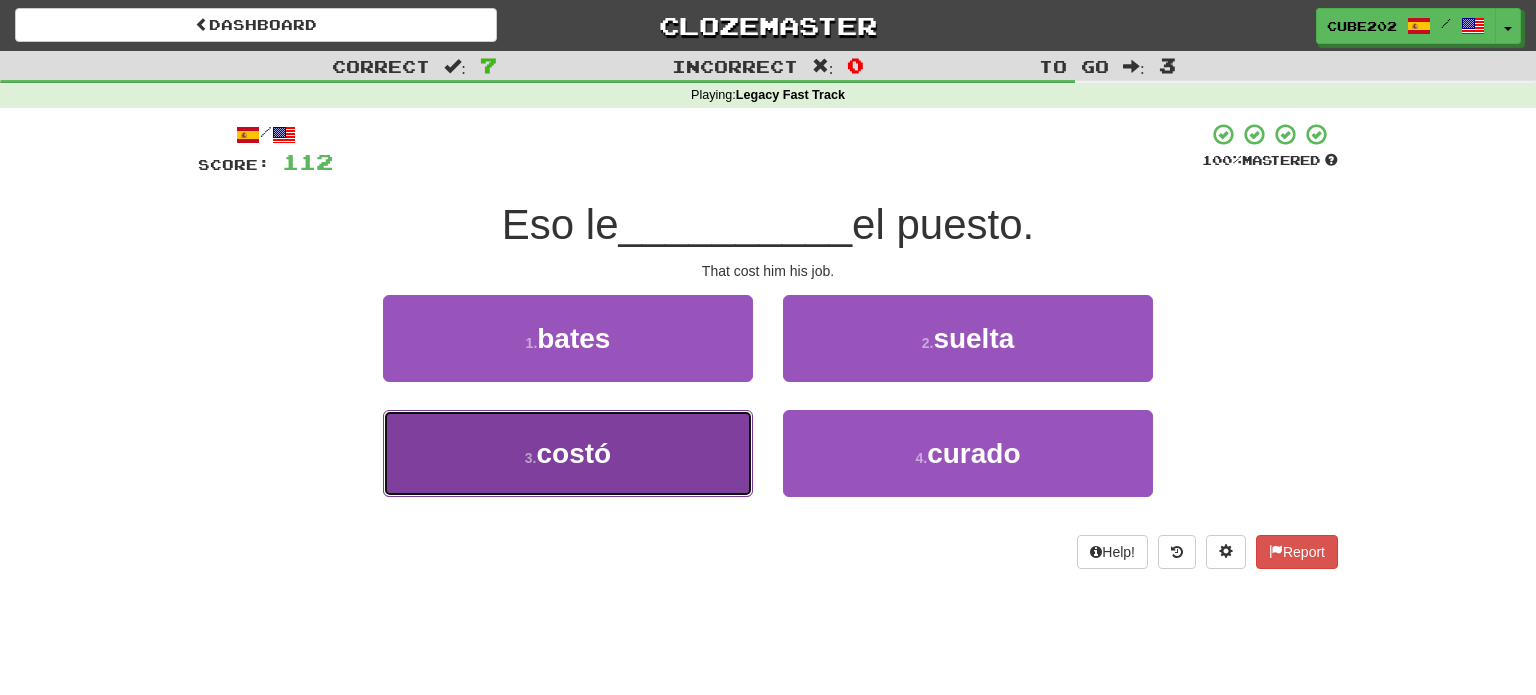 click on "3 .  costó" at bounding box center (568, 453) 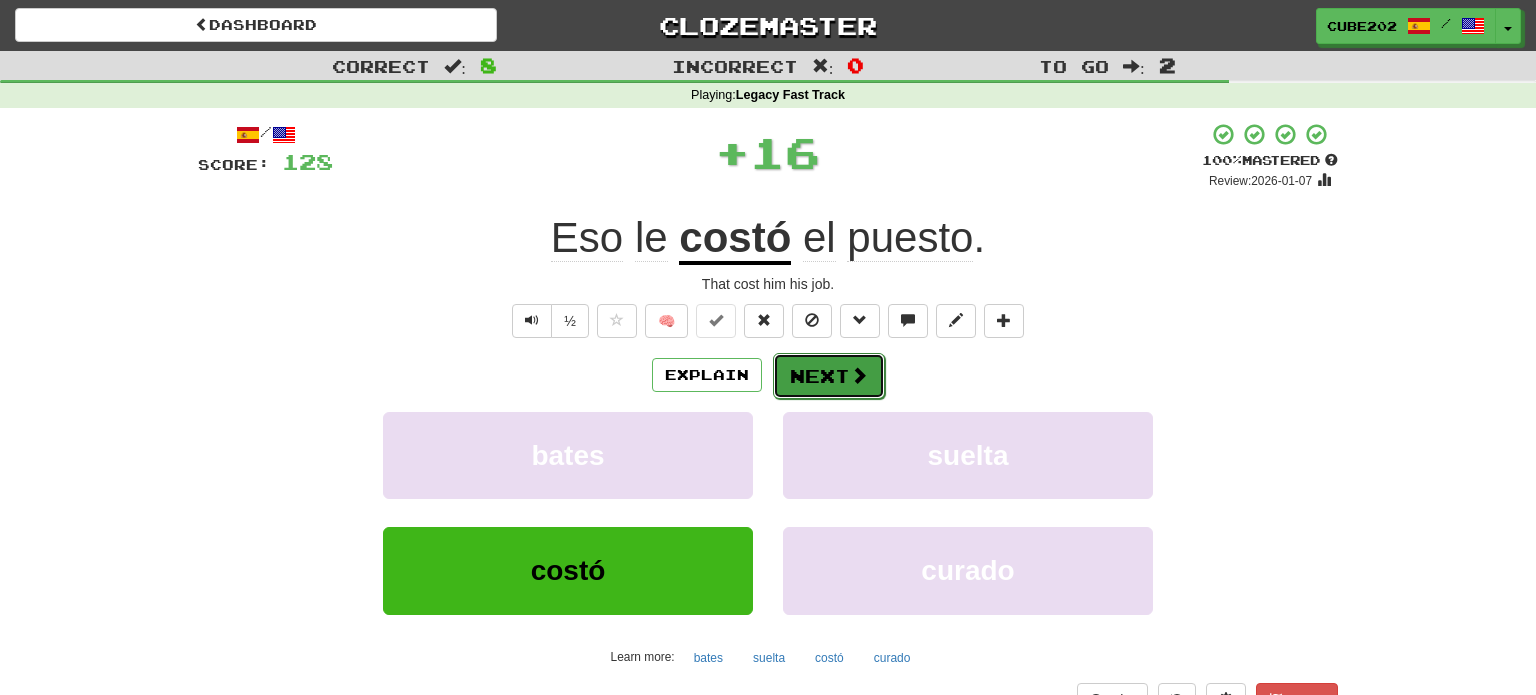 click on "Next" at bounding box center (829, 376) 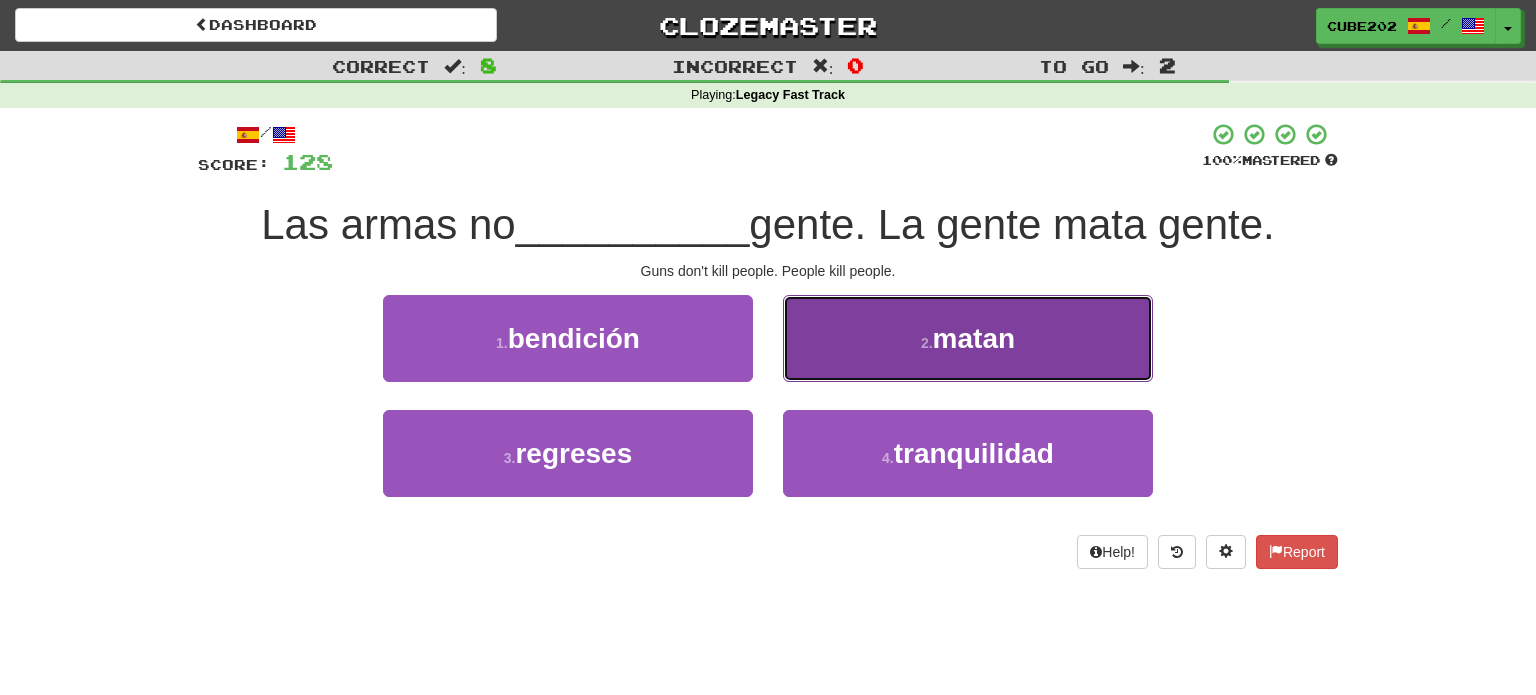 click on "2 .  matan" at bounding box center (968, 338) 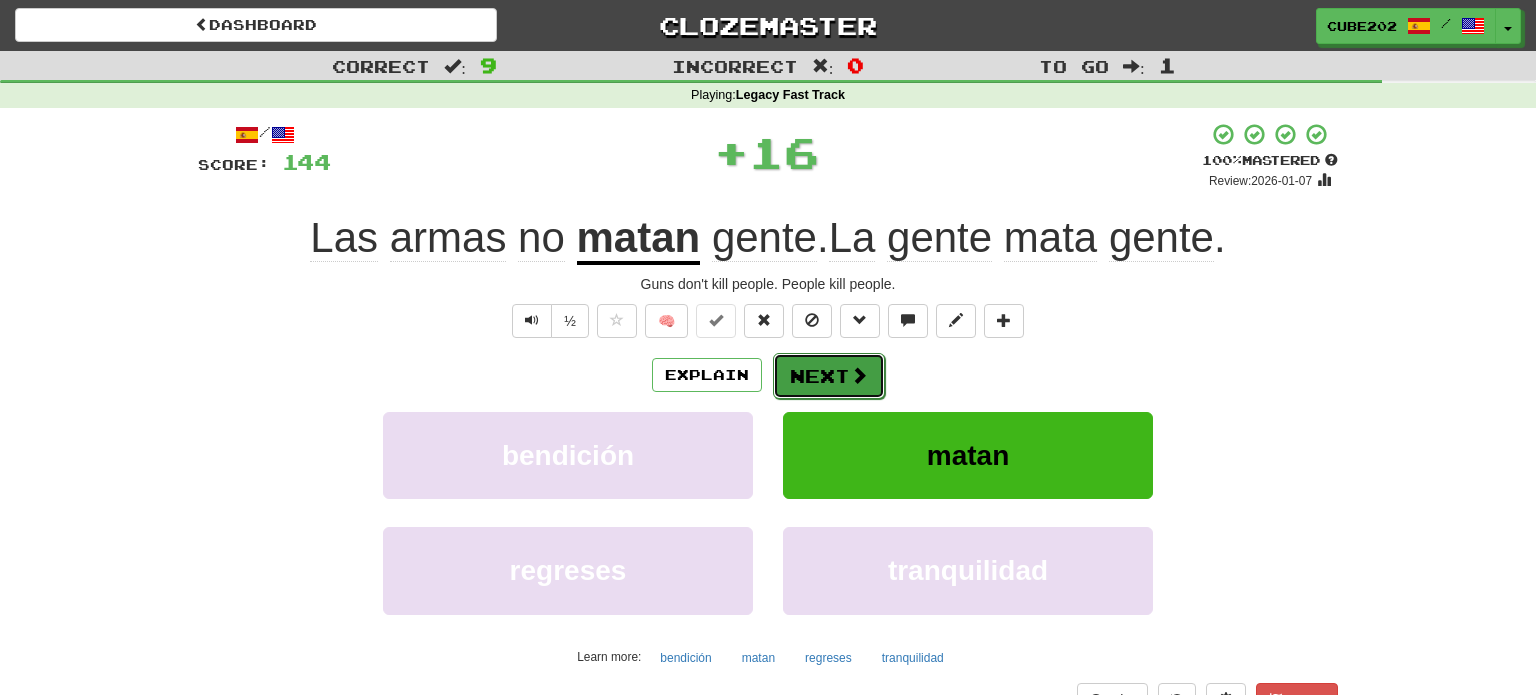 click on "Next" at bounding box center (829, 376) 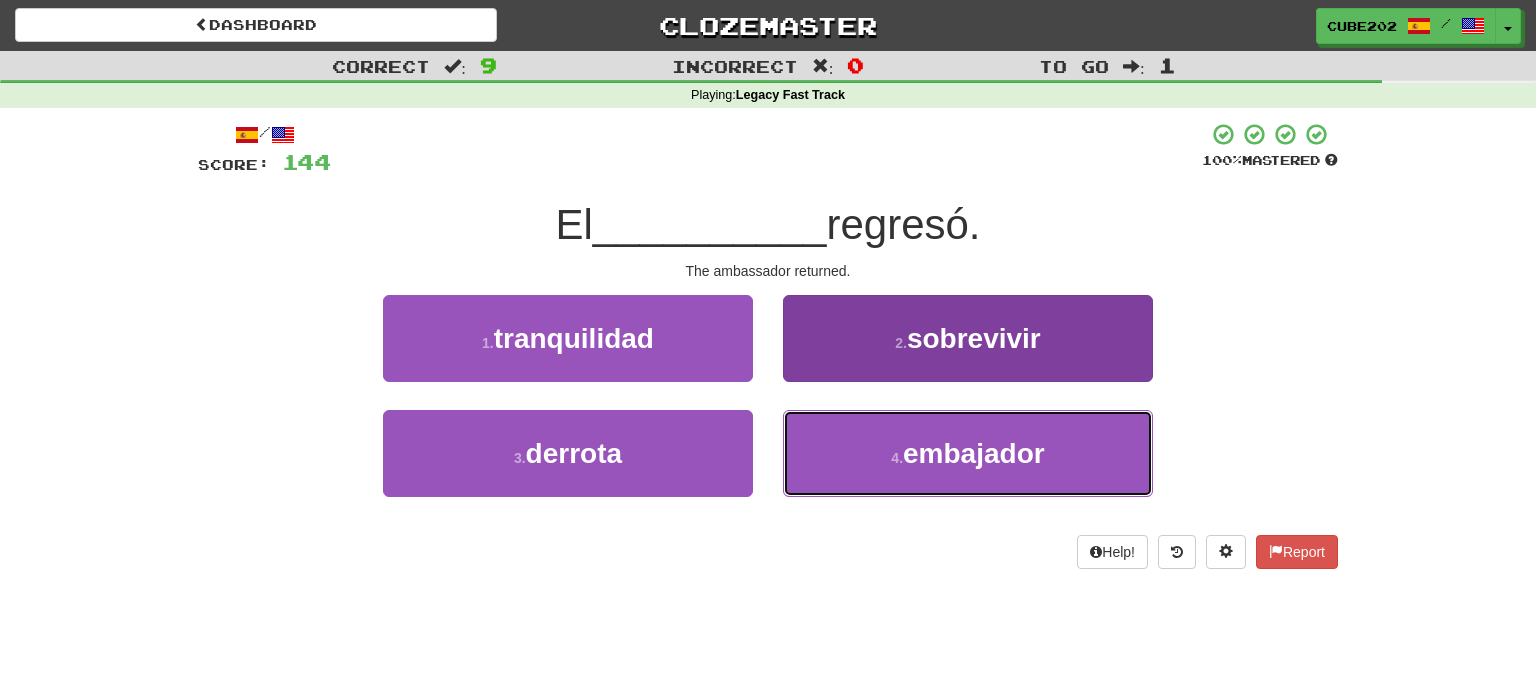 click on "4 .  embajador" at bounding box center [968, 453] 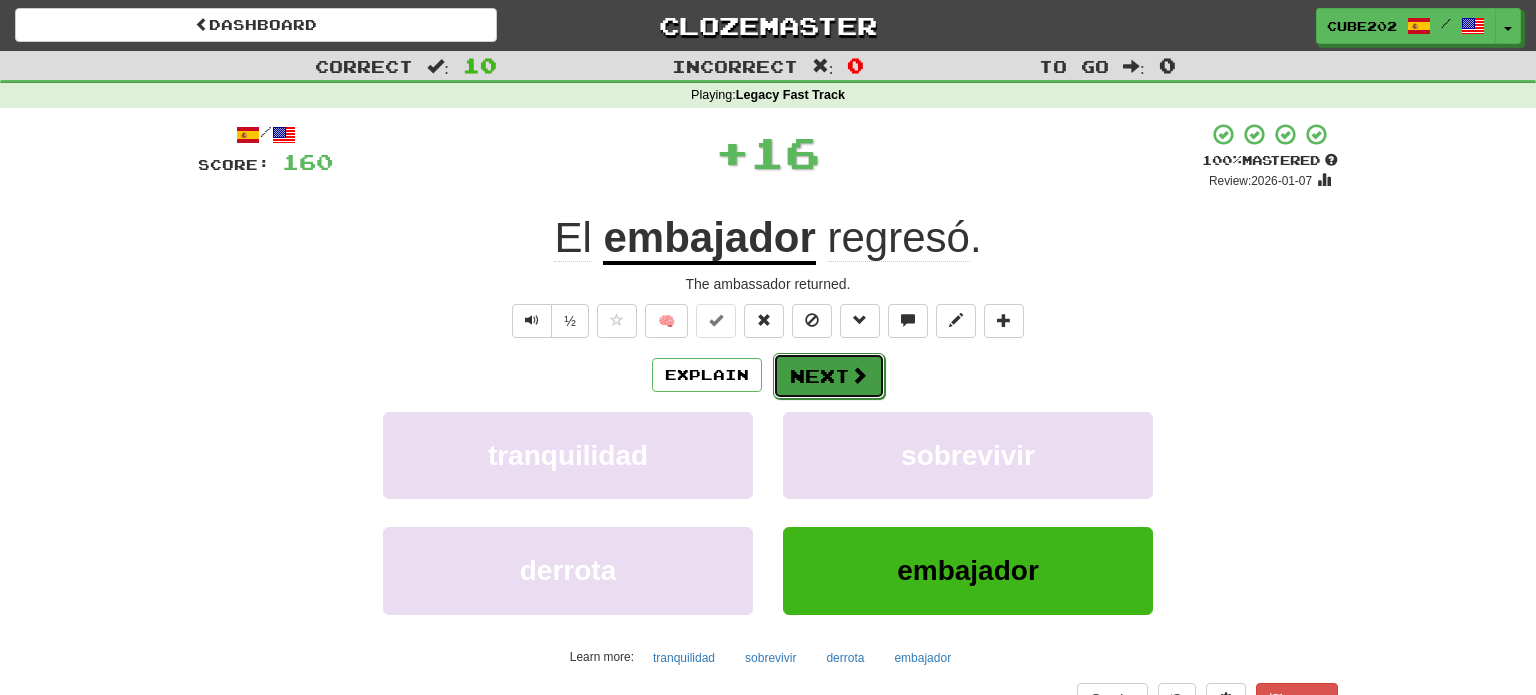 click on "Next" at bounding box center (829, 376) 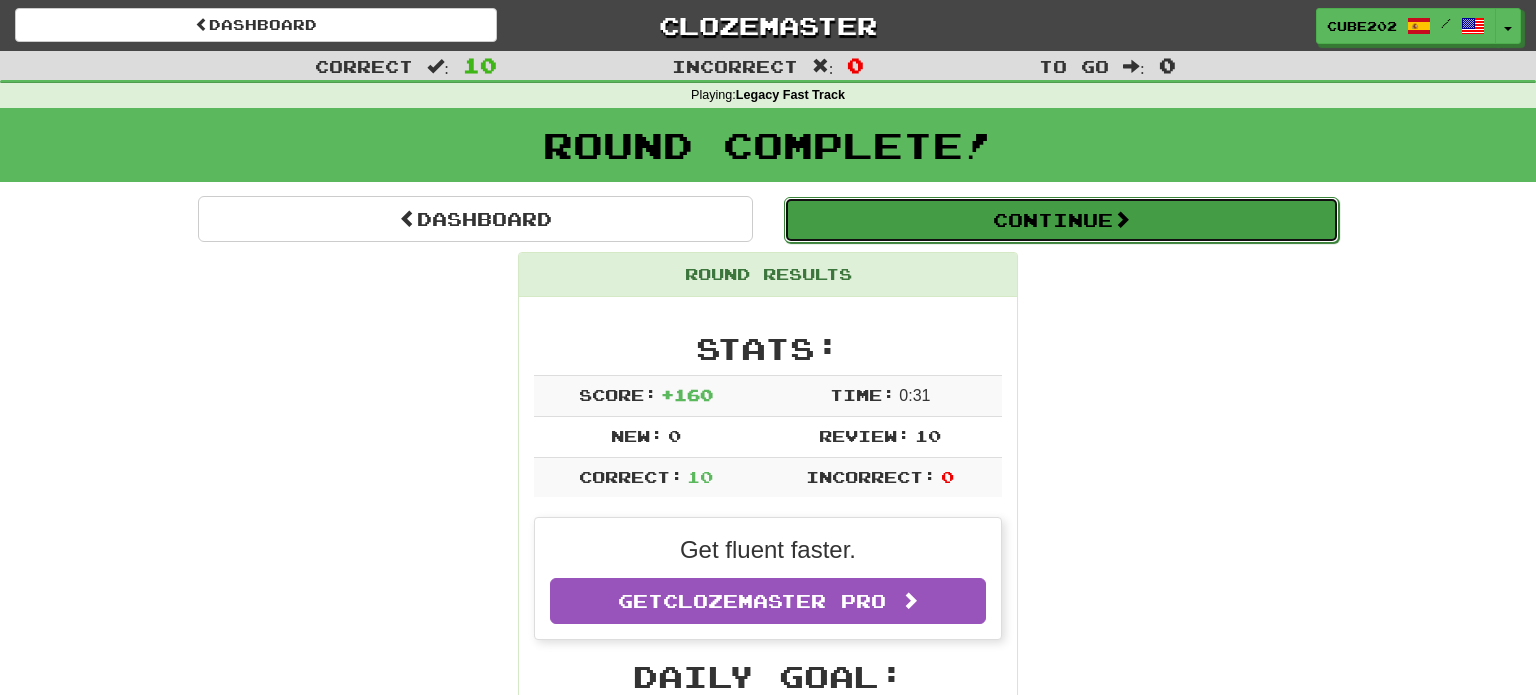 click on "Continue" at bounding box center (1061, 220) 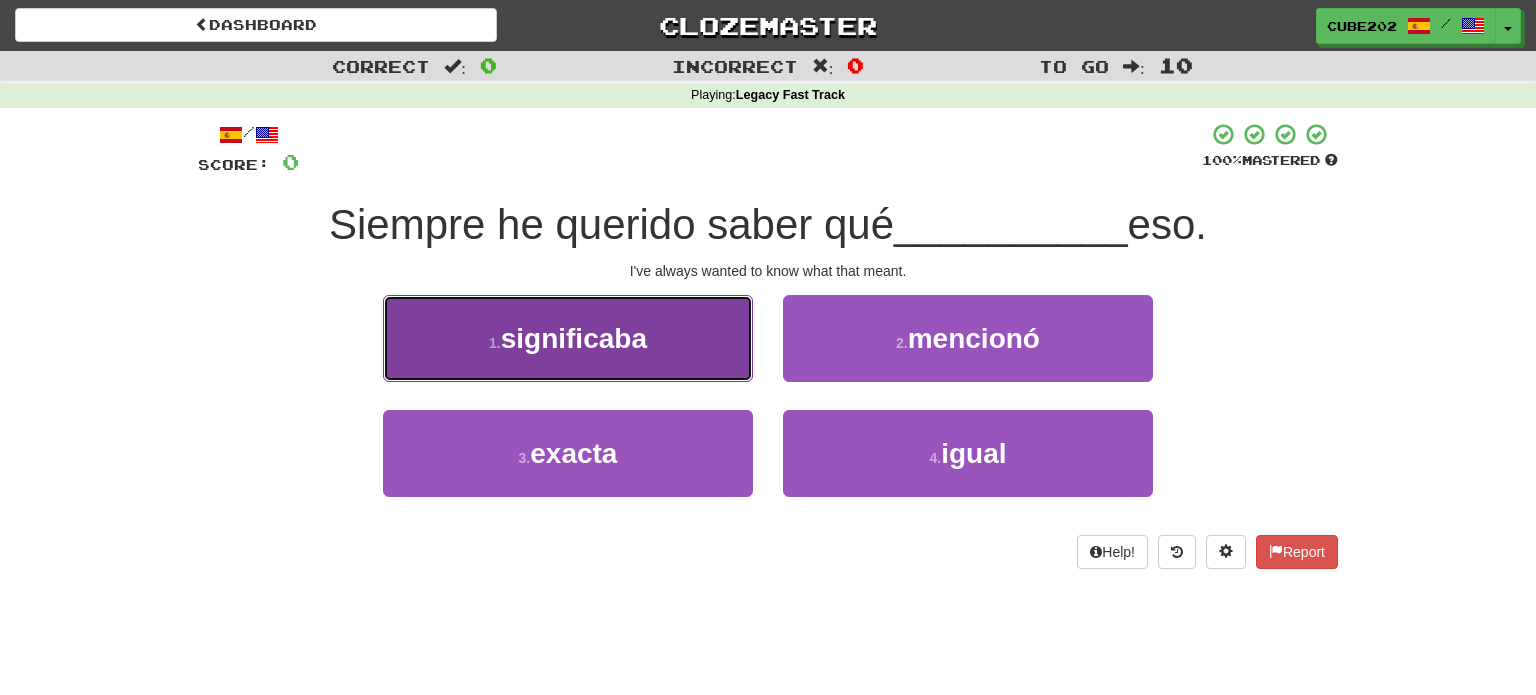 click on "1 .  significaba" at bounding box center (568, 338) 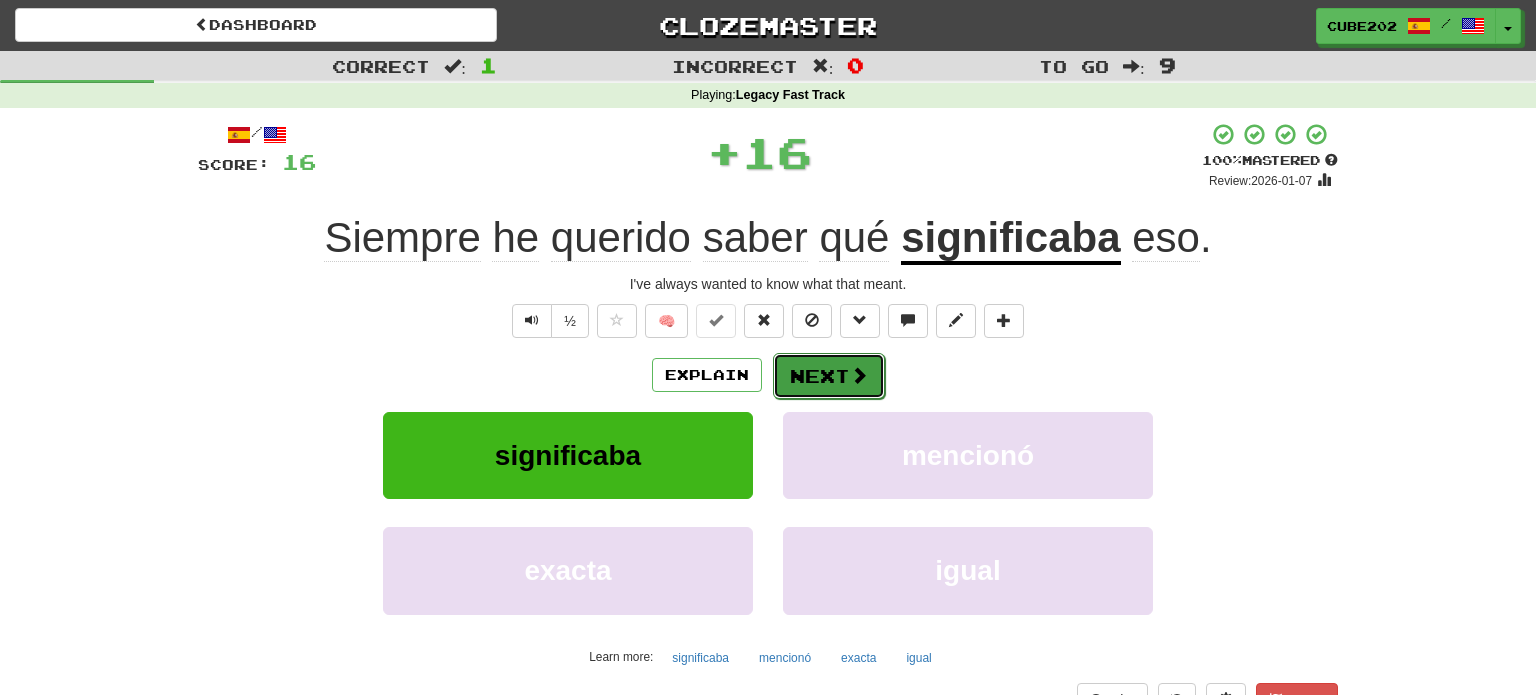 click on "Next" at bounding box center (829, 376) 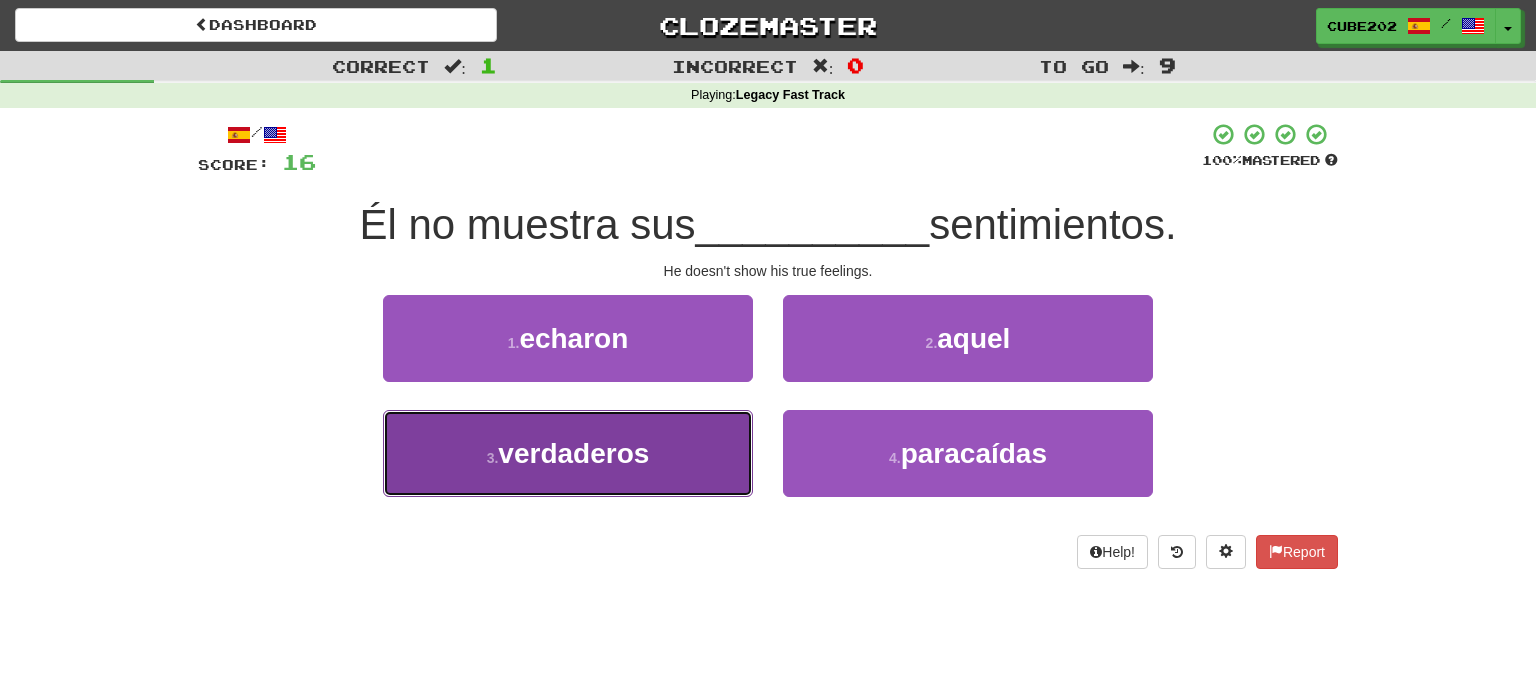 click on "3 .  verdaderos" at bounding box center (568, 453) 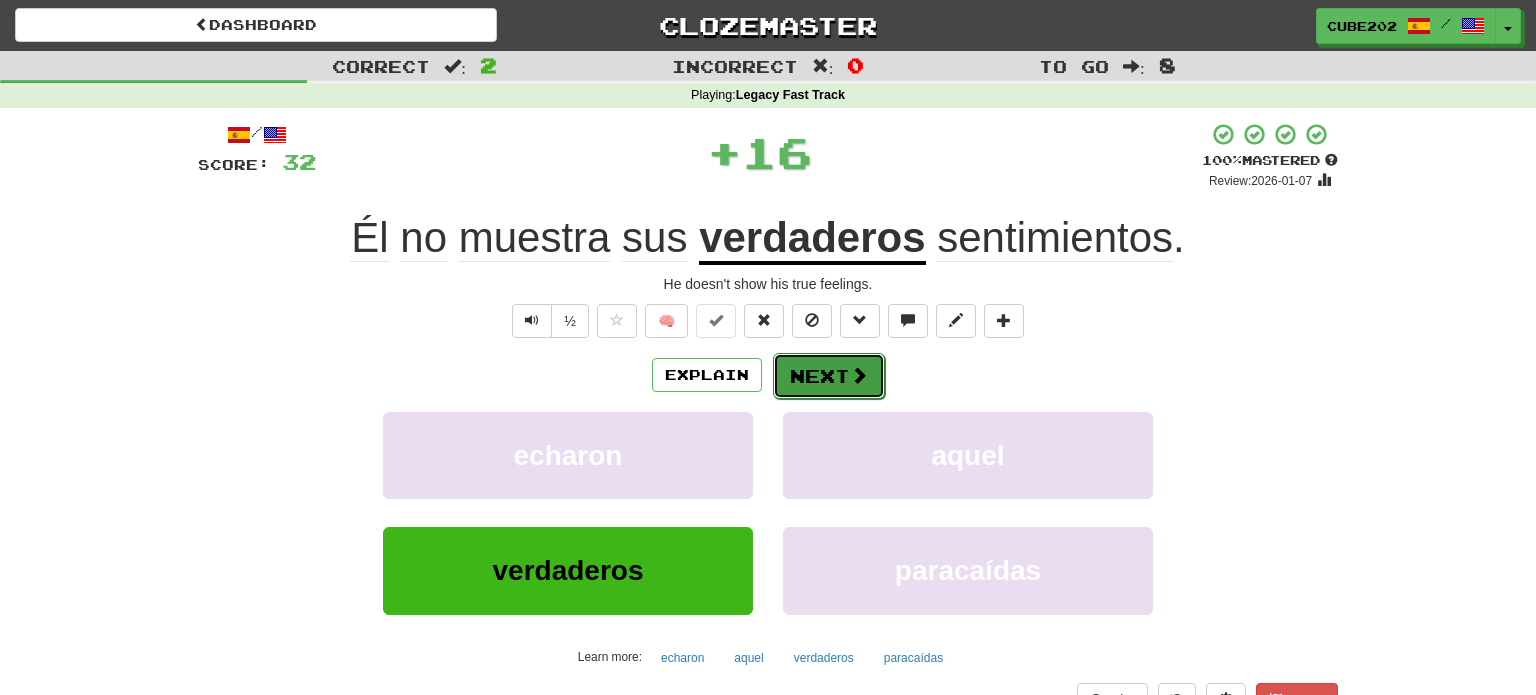 click on "Next" at bounding box center [829, 376] 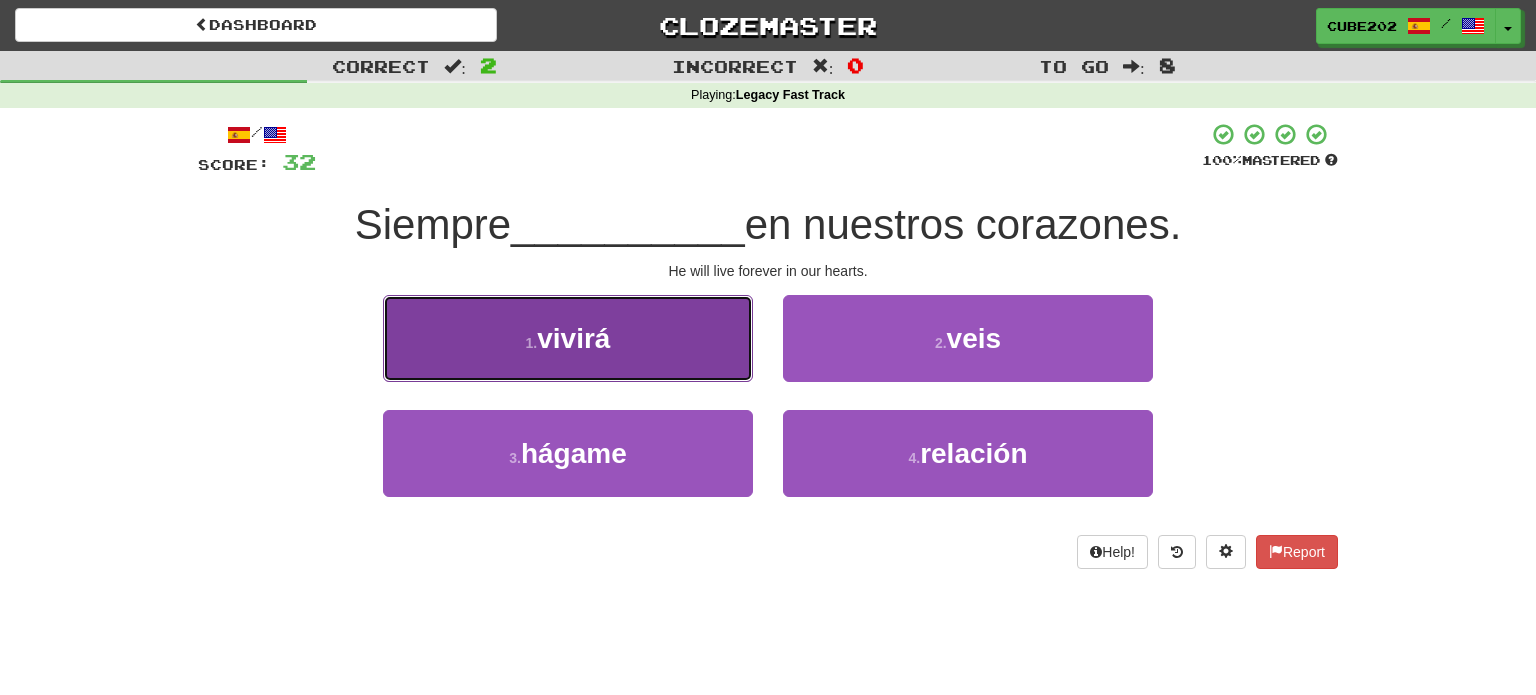 click on "1 .  vivirá" at bounding box center [568, 338] 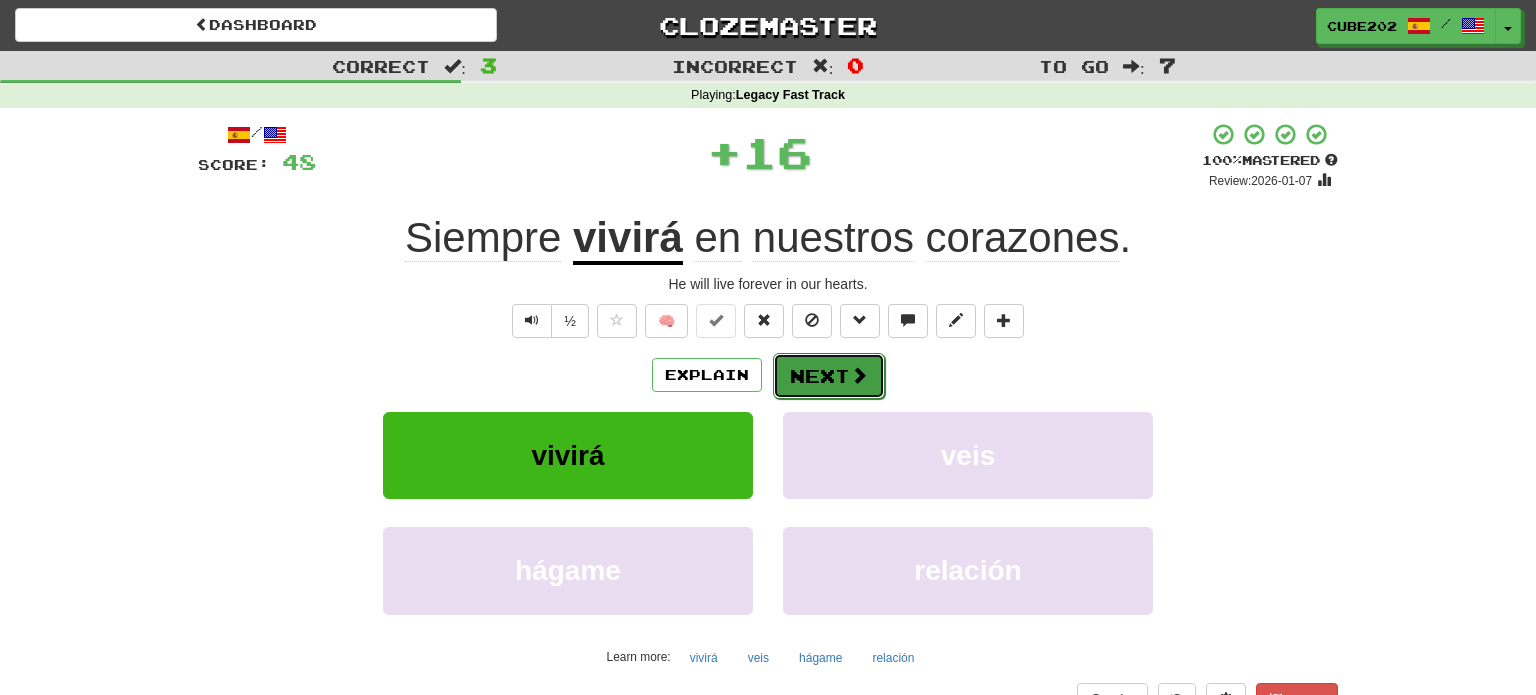 click on "Next" at bounding box center [829, 376] 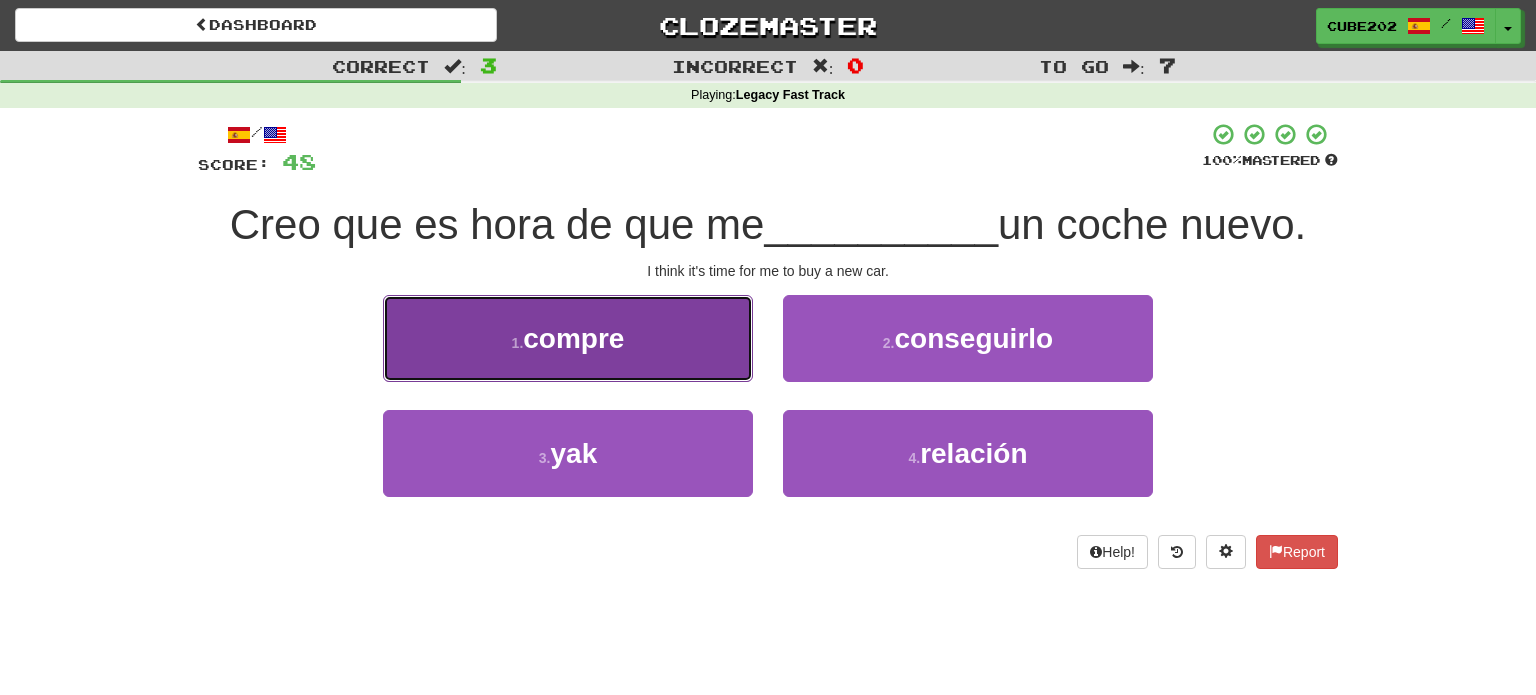 click on "1 .  compre" at bounding box center (568, 338) 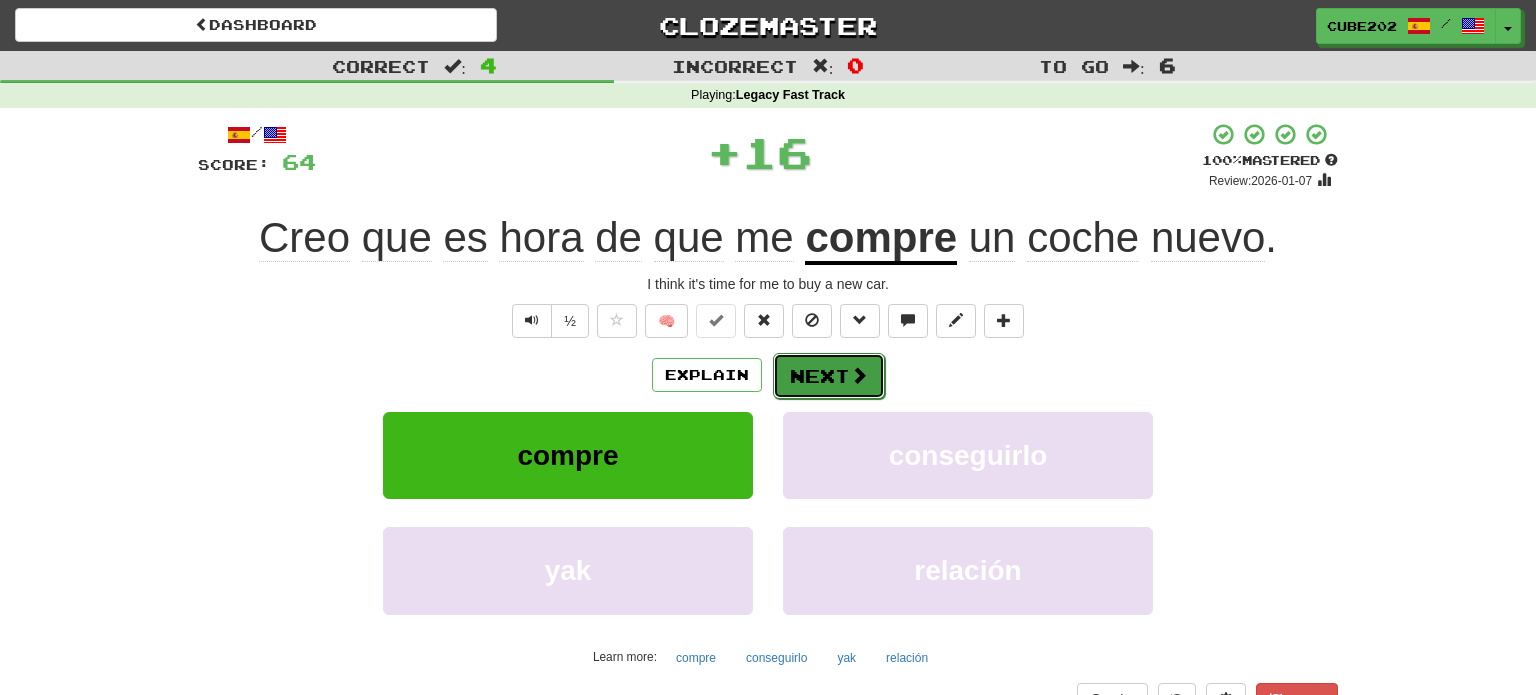 click on "Next" at bounding box center (829, 376) 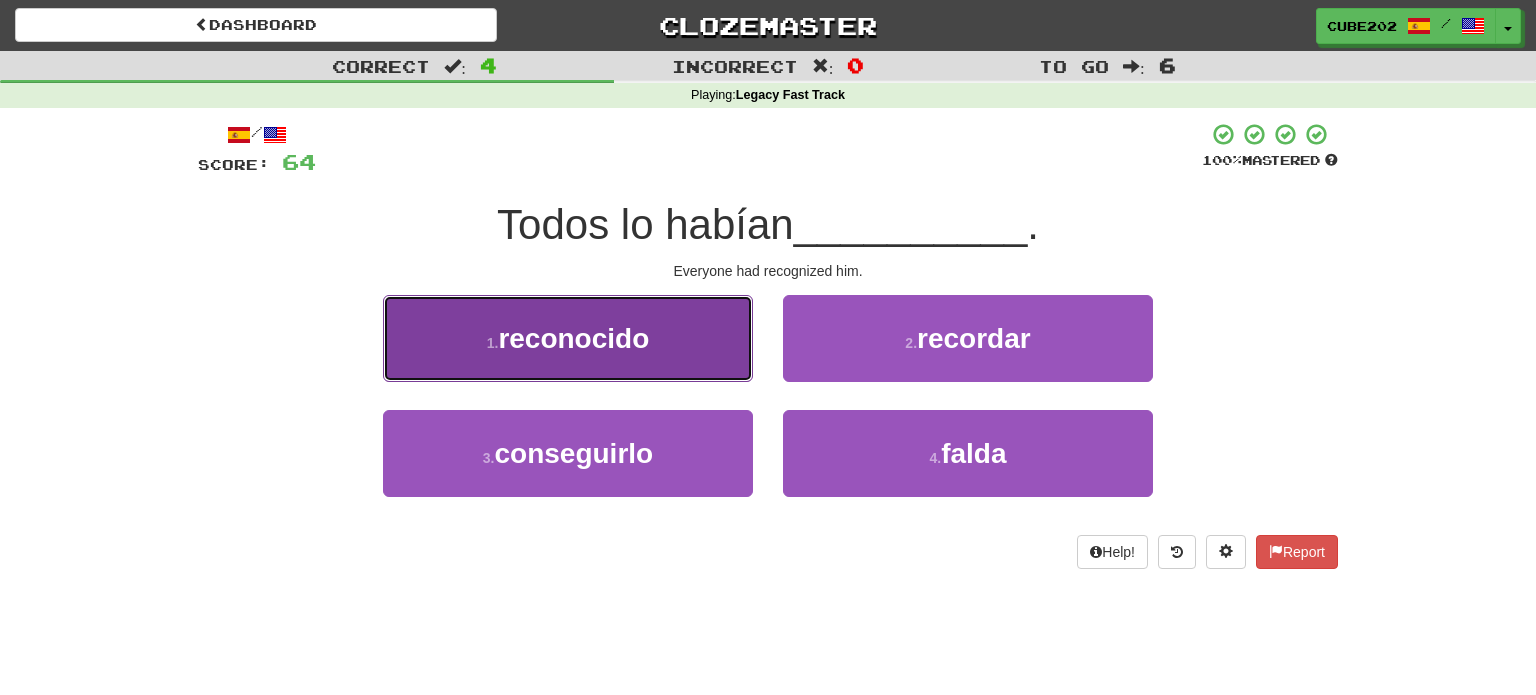 click on "1 .  reconocido" at bounding box center [568, 338] 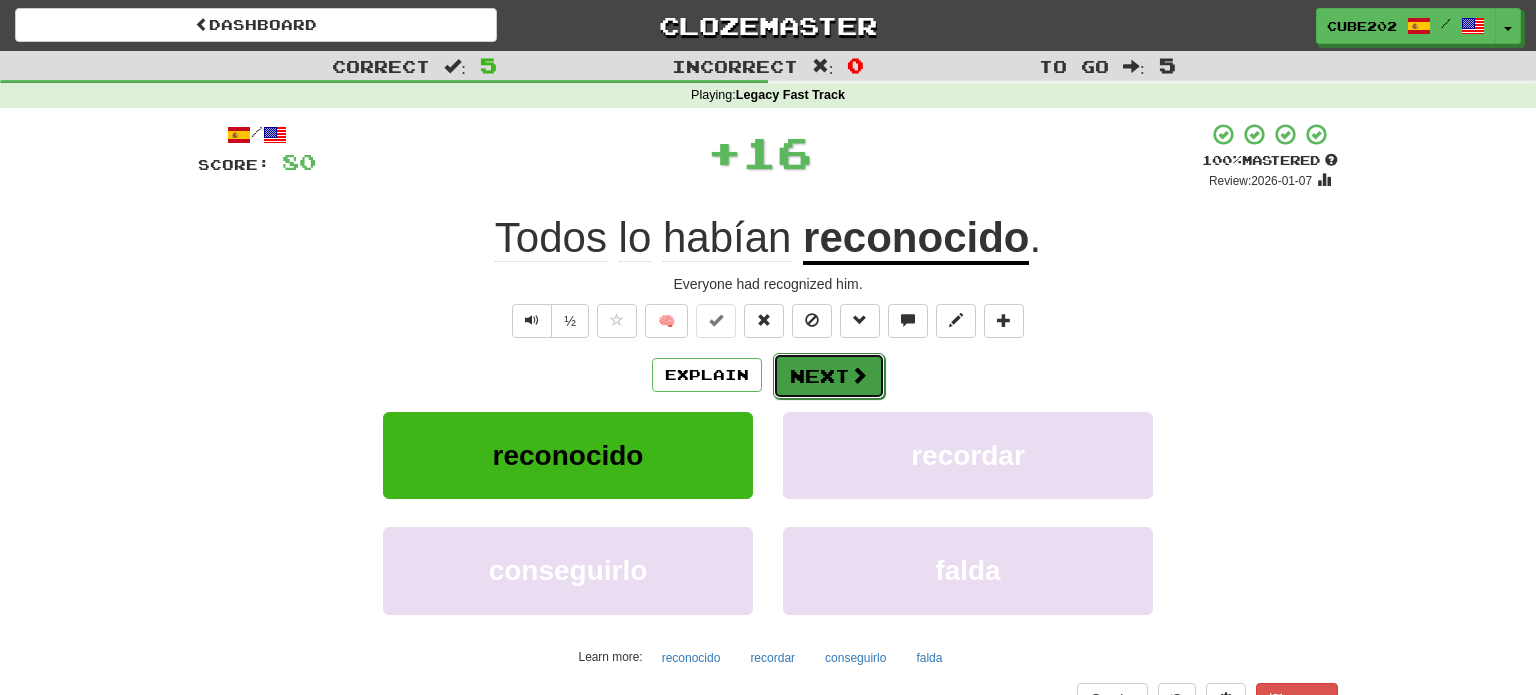 click on "Next" at bounding box center (829, 376) 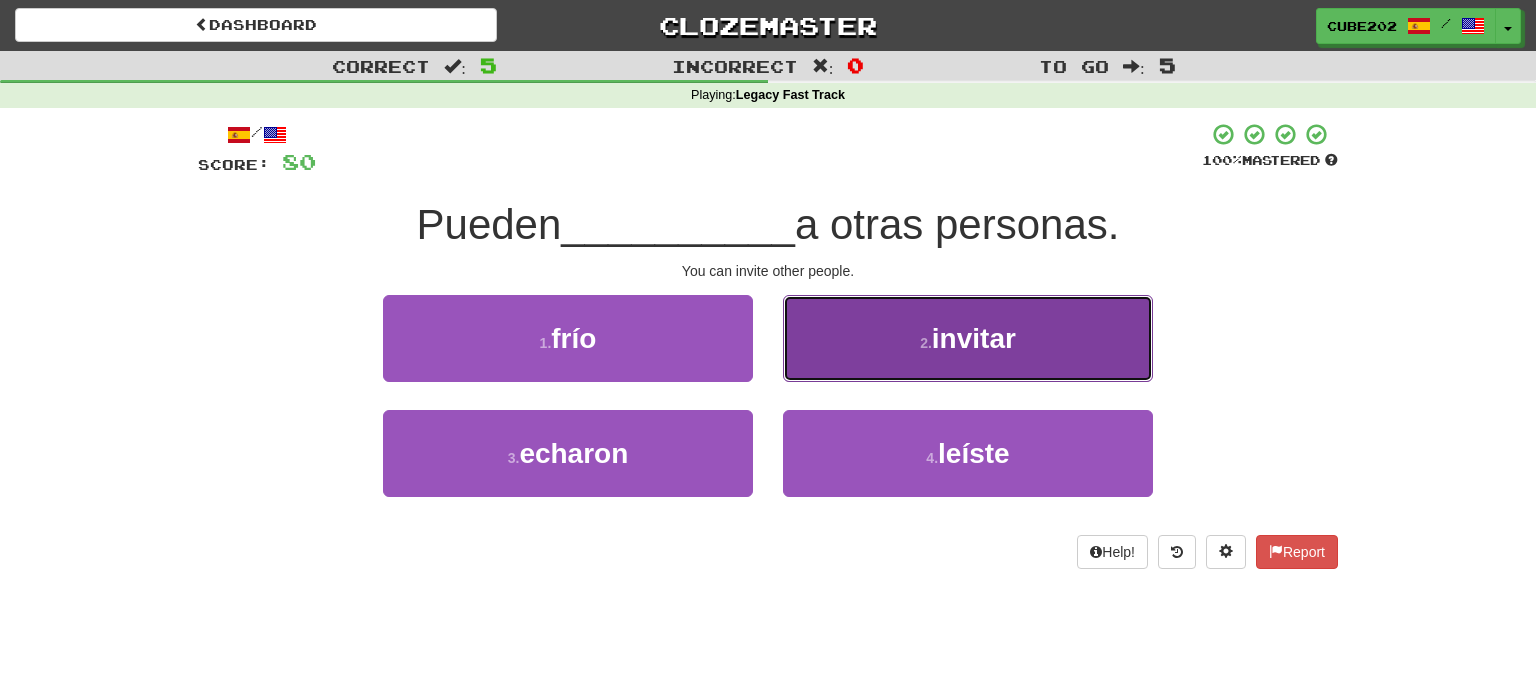 click on "2 .  invitar" at bounding box center [968, 338] 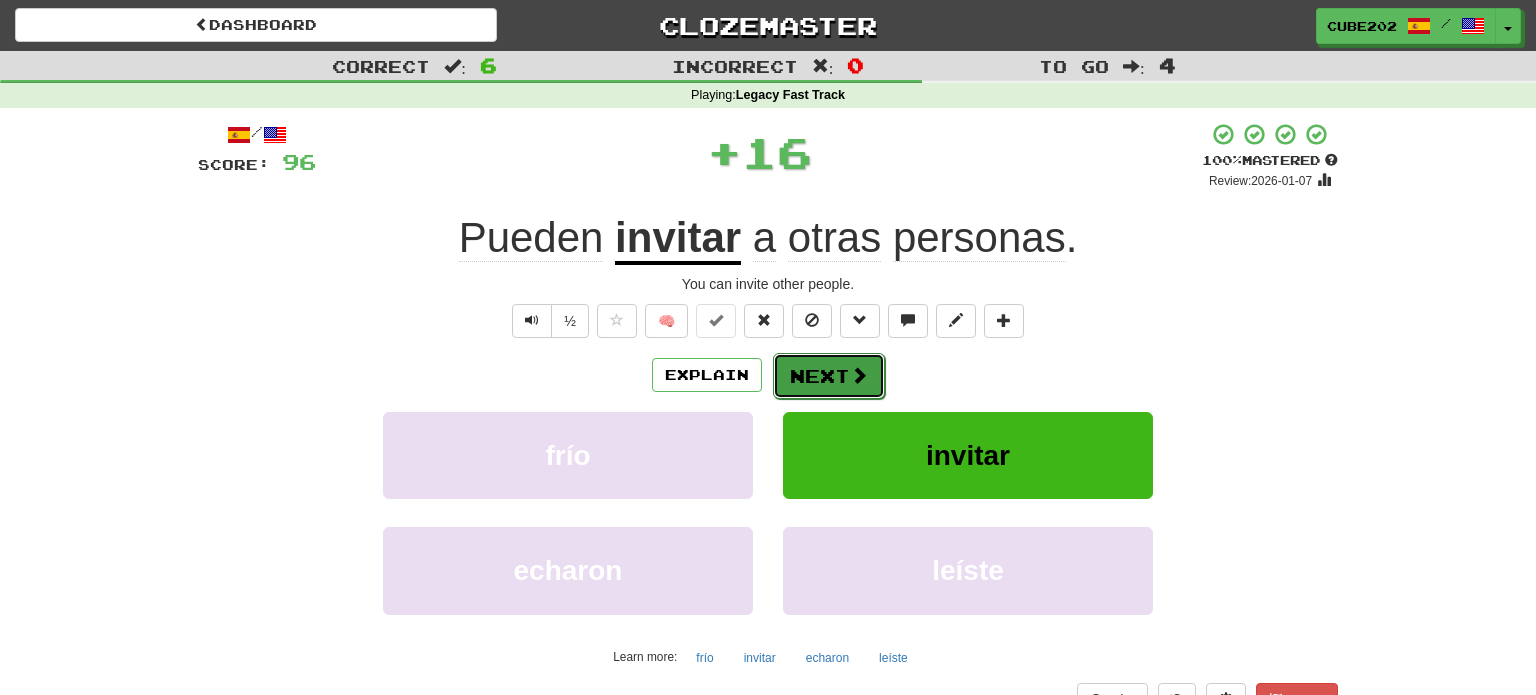 click on "Next" at bounding box center [829, 376] 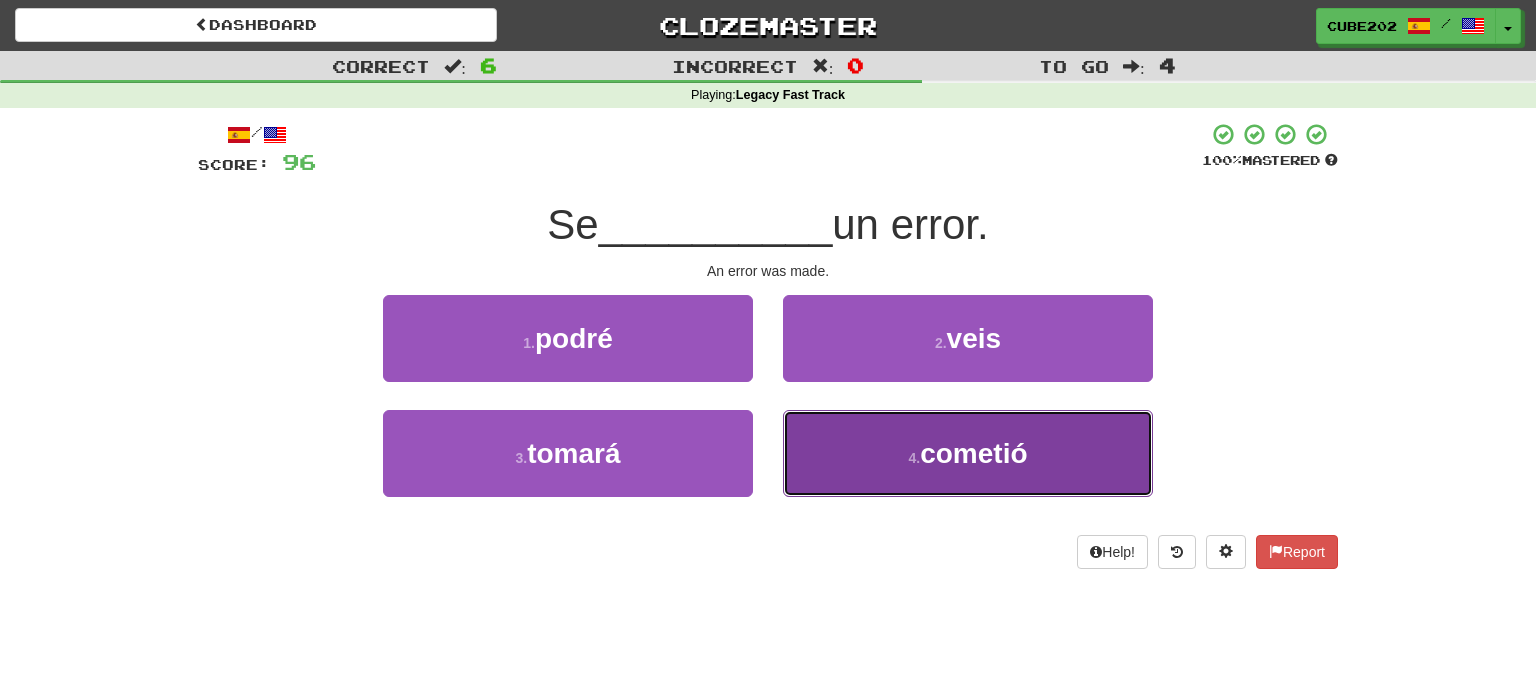 click on "4 .  cometió" at bounding box center (968, 453) 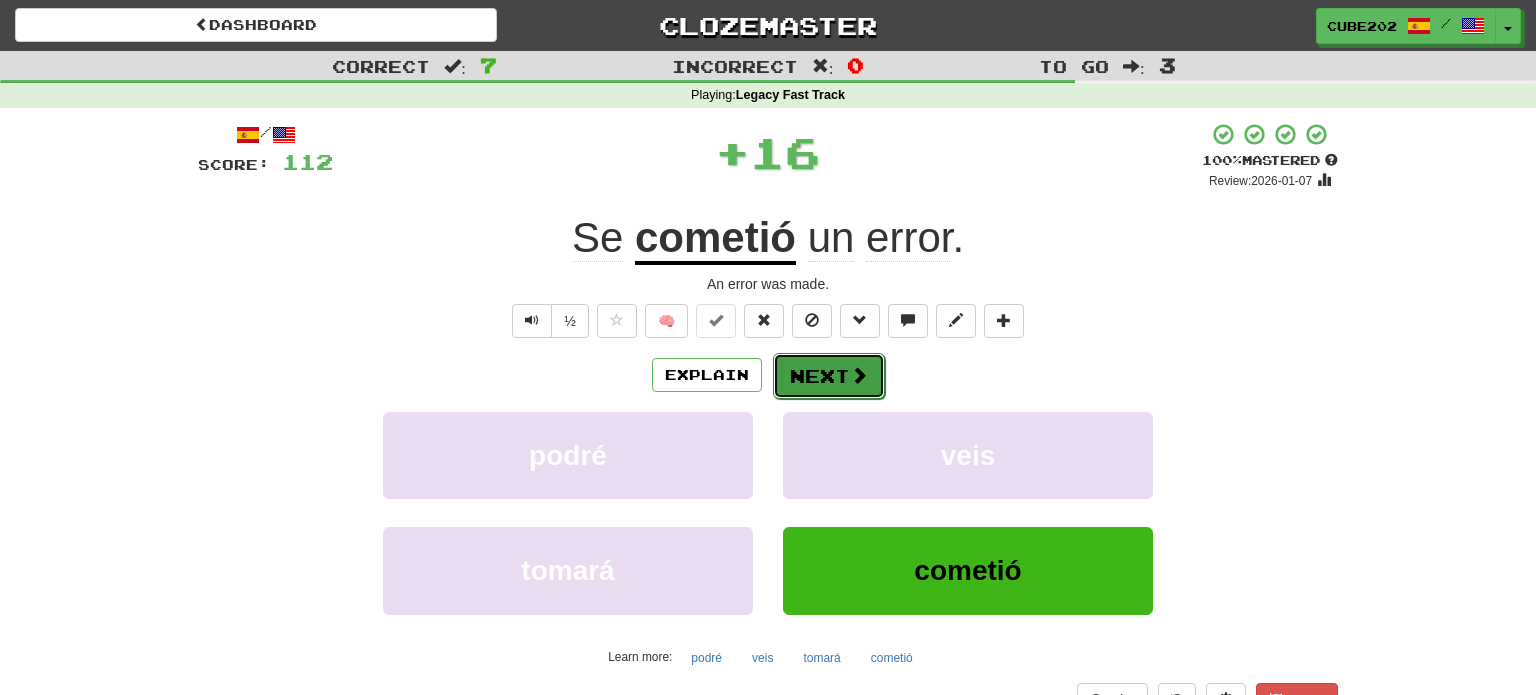 click on "Next" at bounding box center [829, 376] 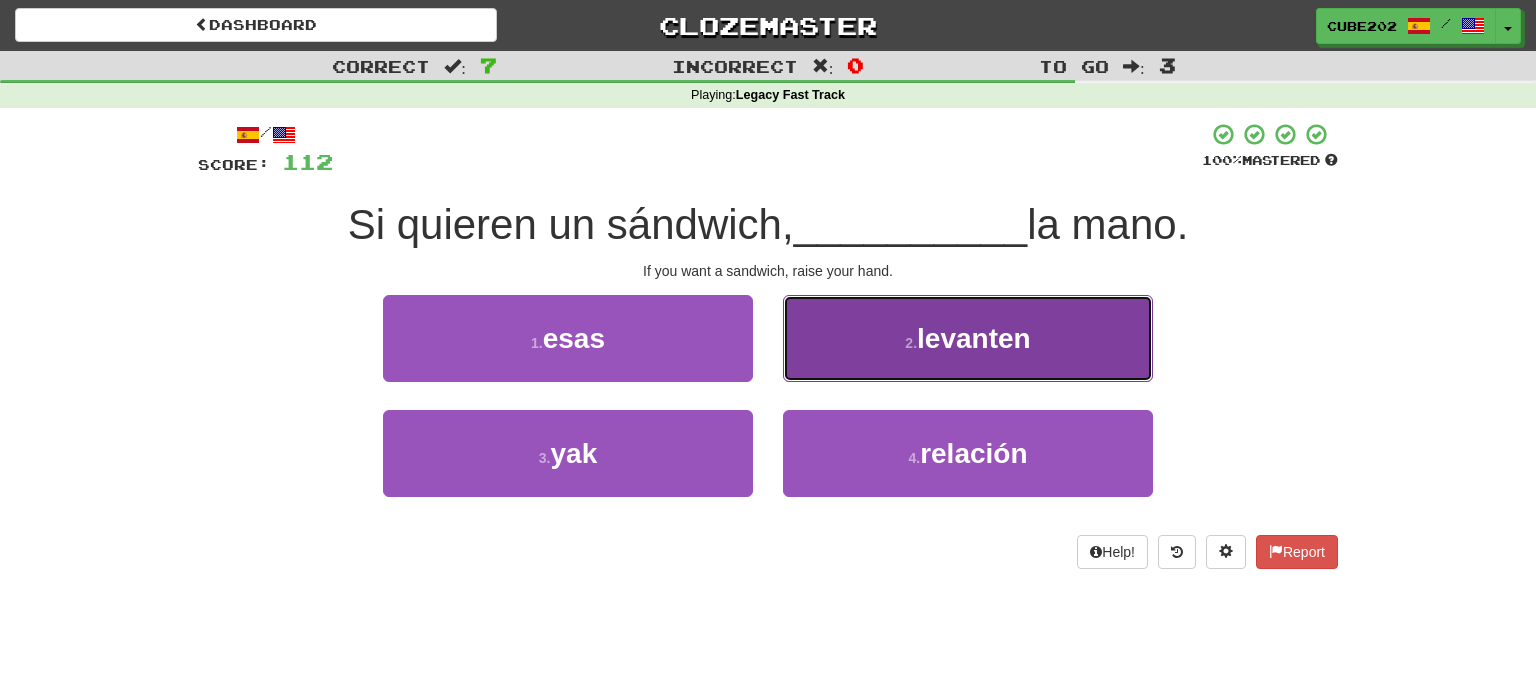 click on "2 .  levanten" at bounding box center (968, 338) 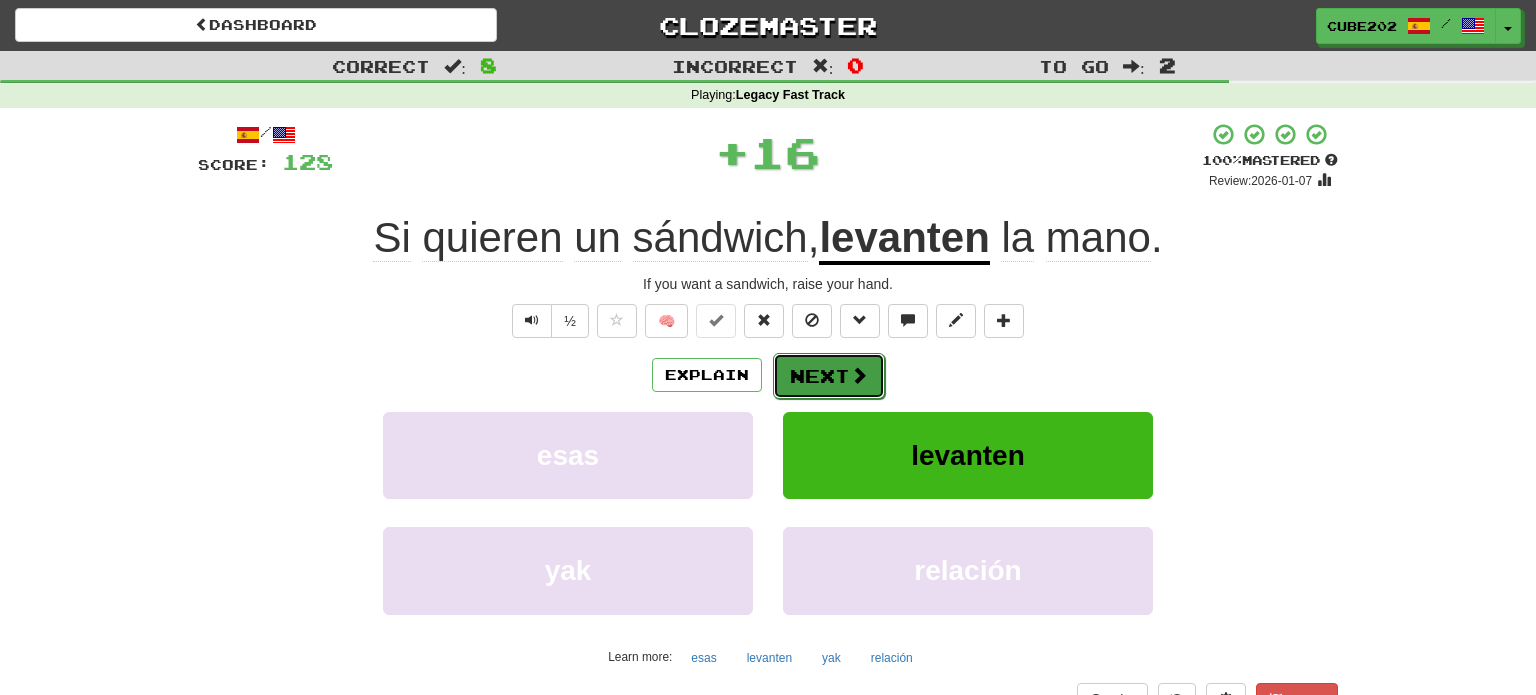 click on "Next" at bounding box center (829, 376) 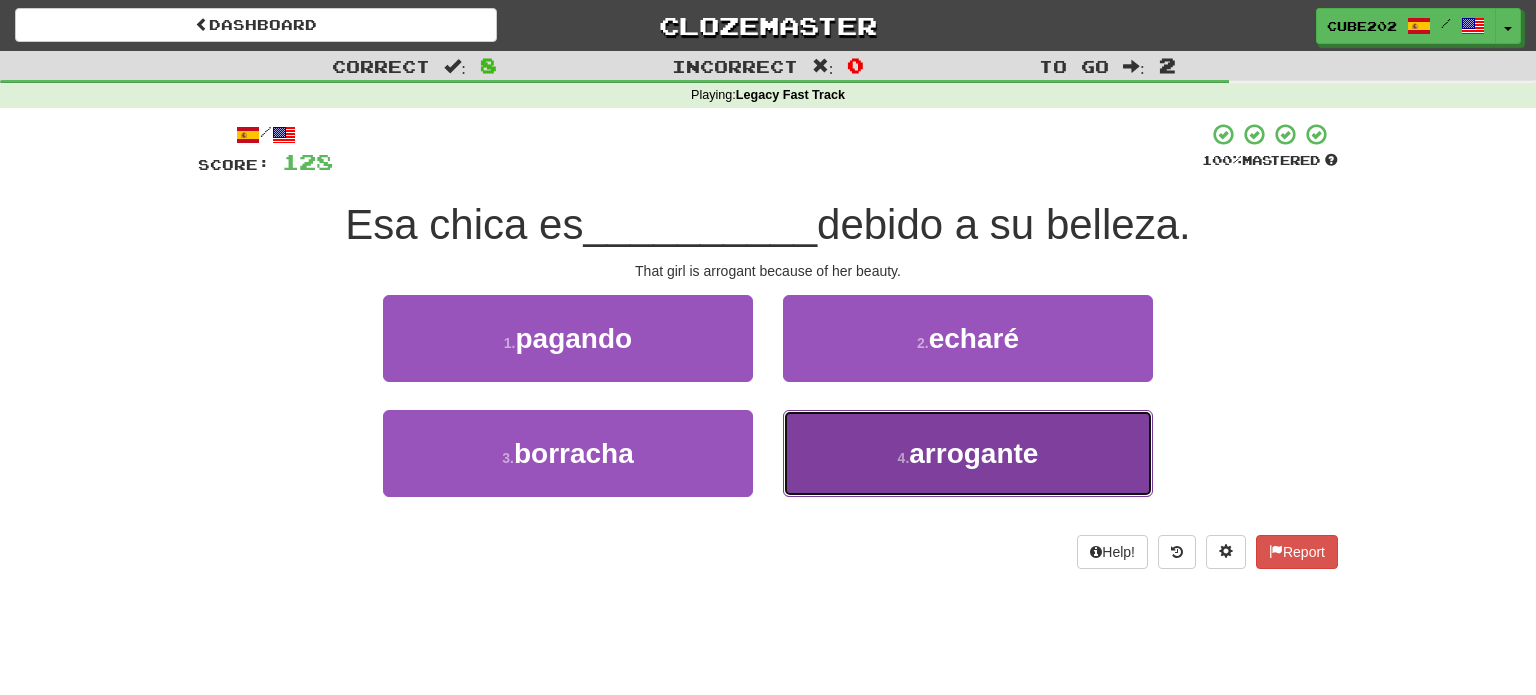 click on "4 .  arrogante" at bounding box center [968, 453] 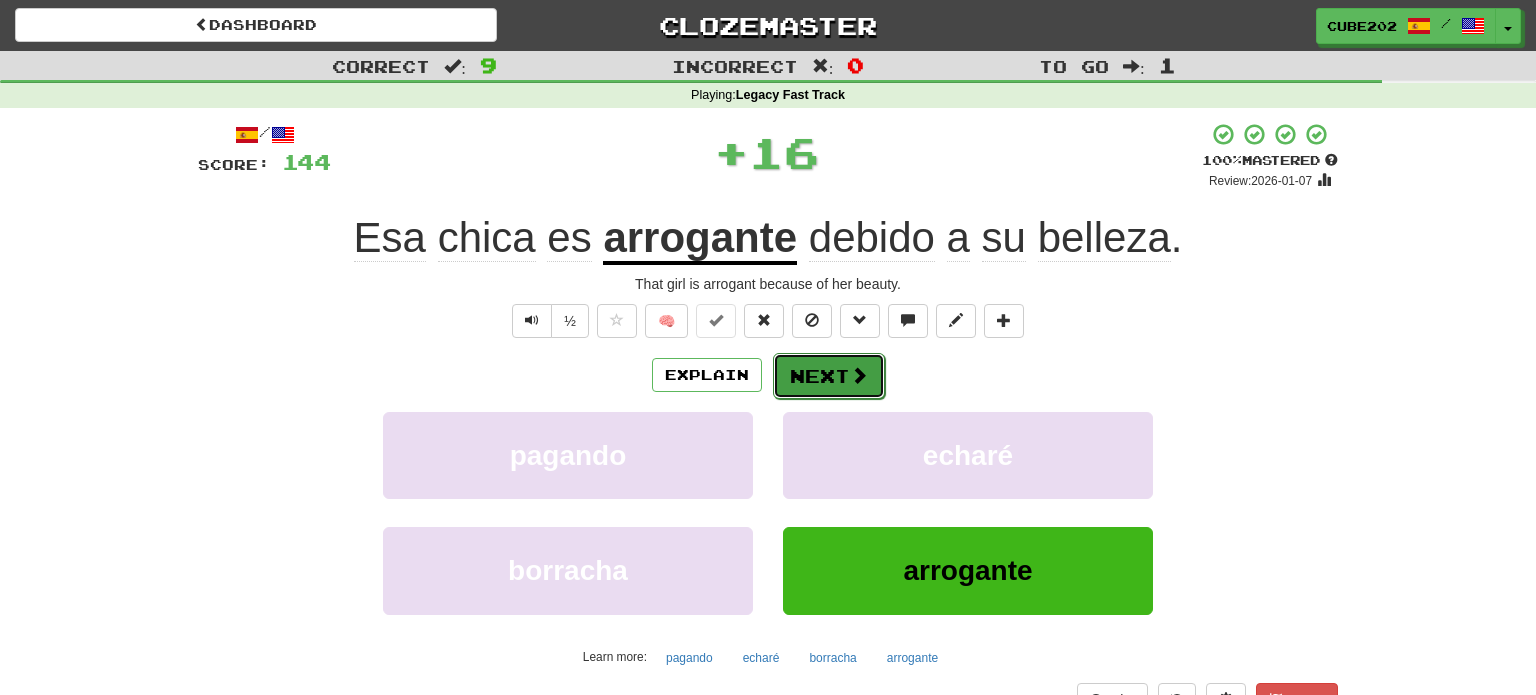click on "Next" at bounding box center [829, 376] 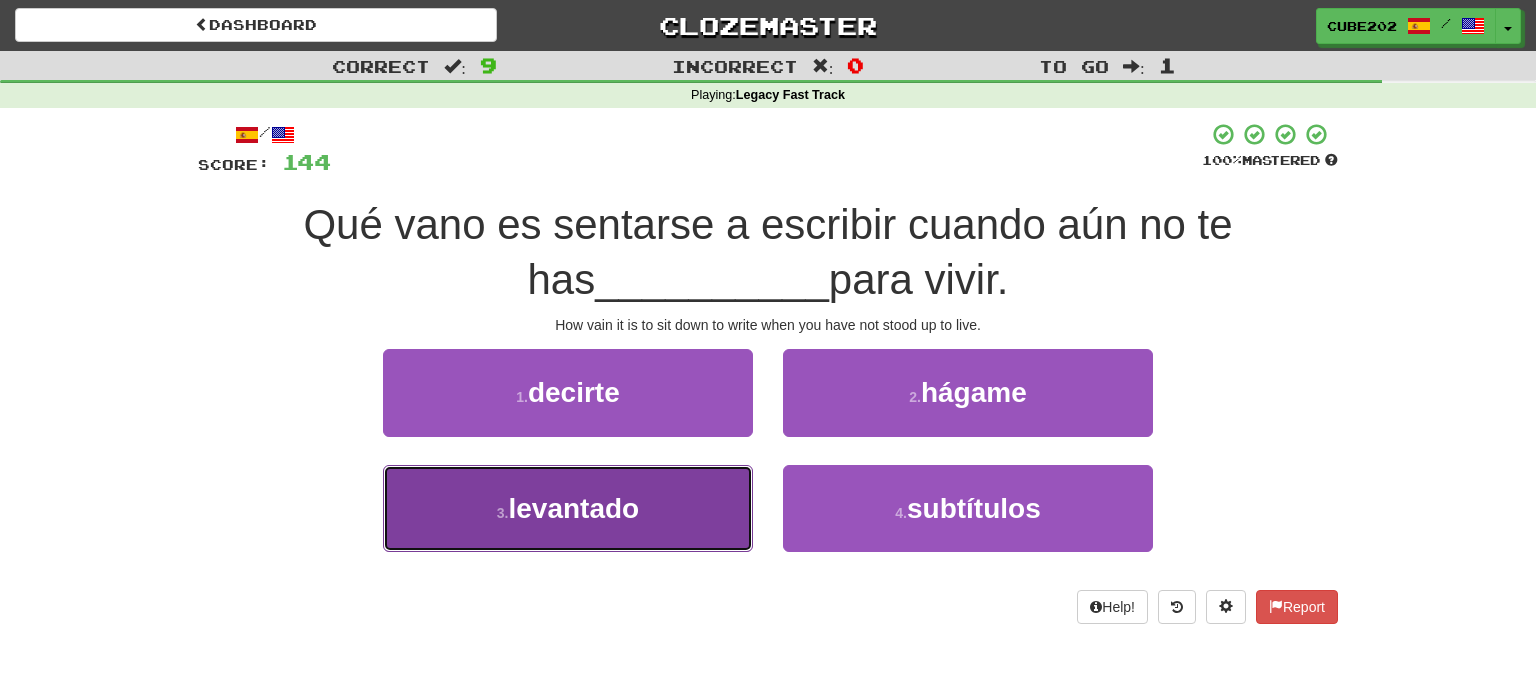 click on "3 .  levantado" at bounding box center [568, 508] 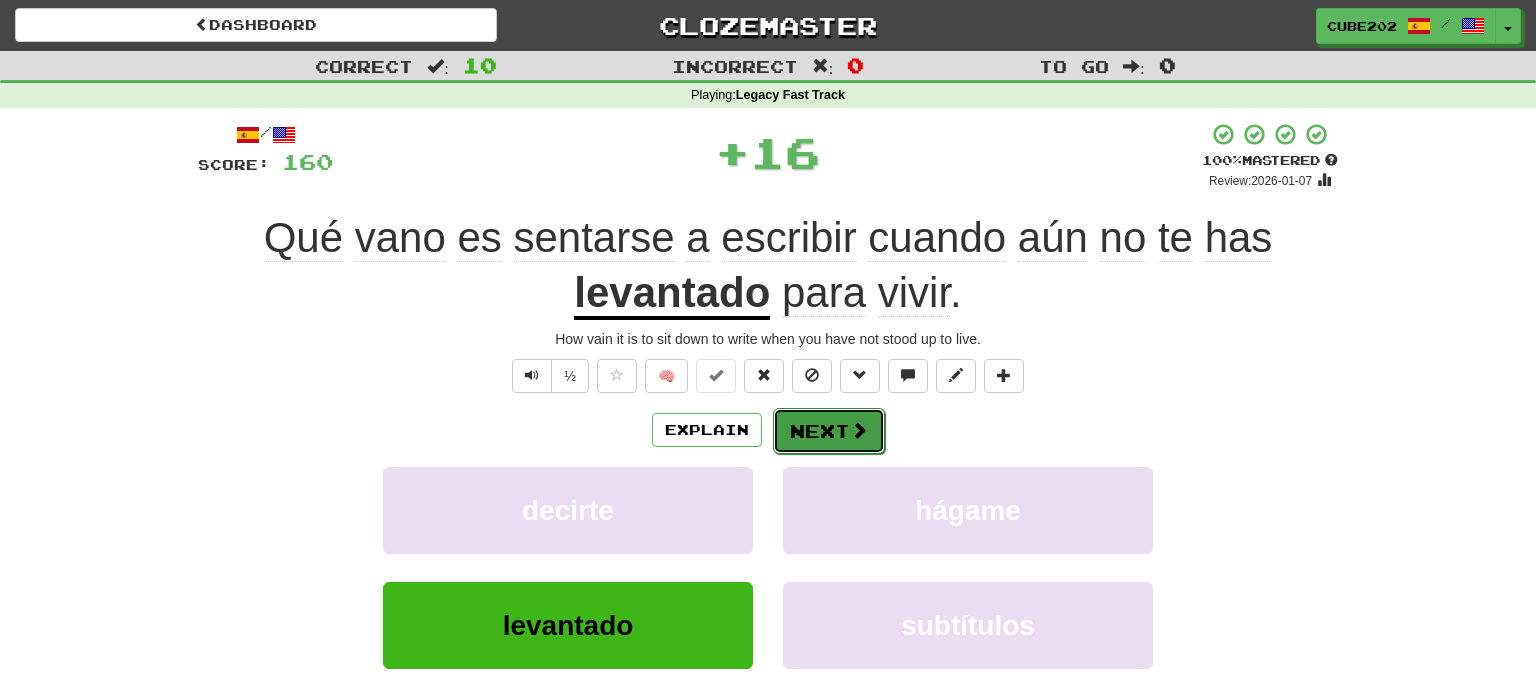 click on "Next" at bounding box center (829, 431) 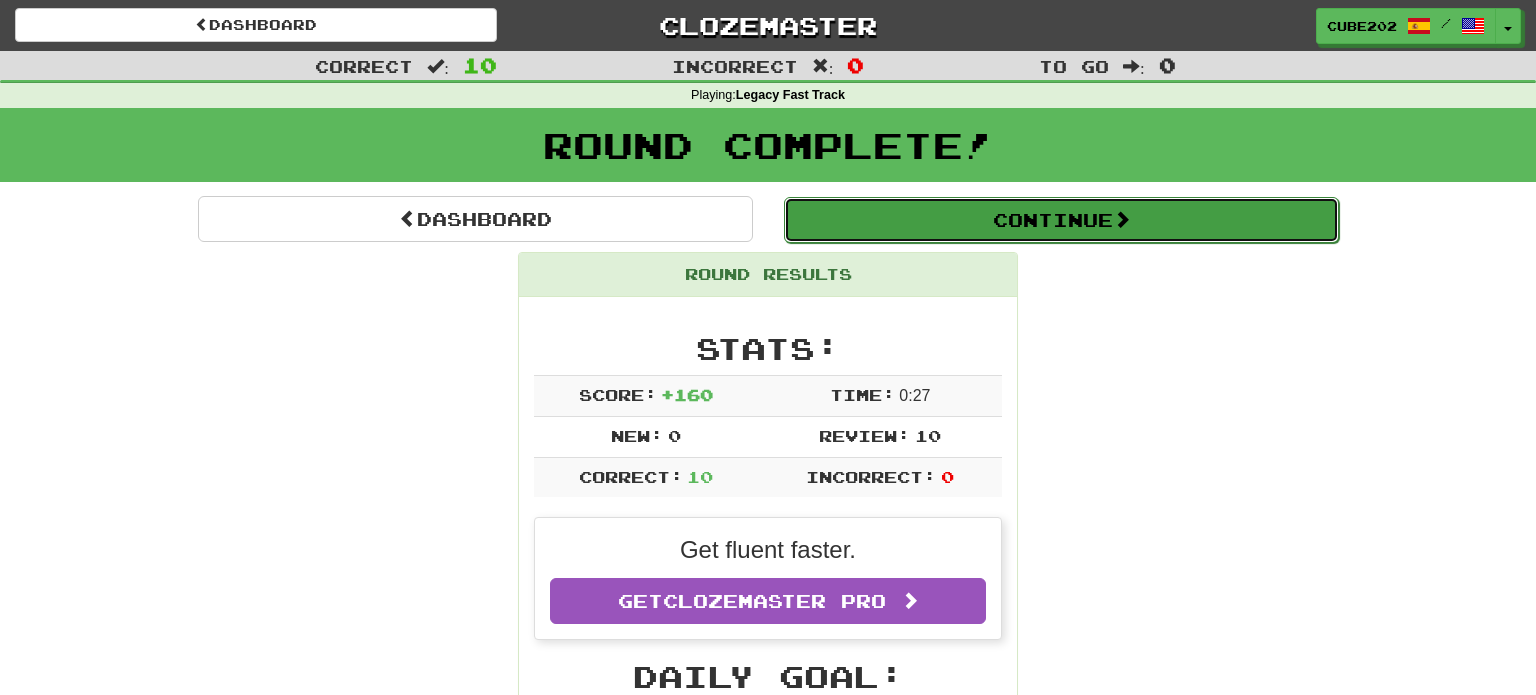 click on "Continue" at bounding box center [1061, 220] 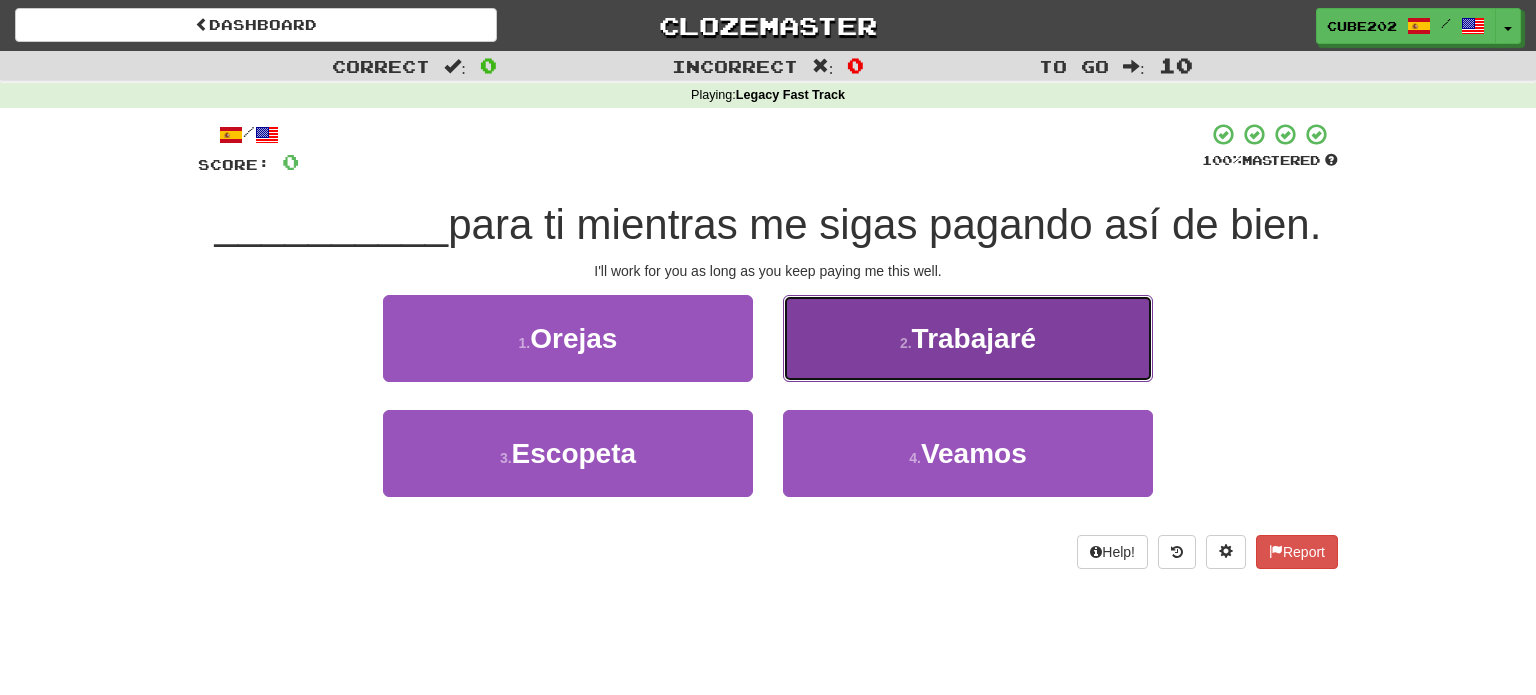 click on "2 .  Trabajaré" at bounding box center [968, 338] 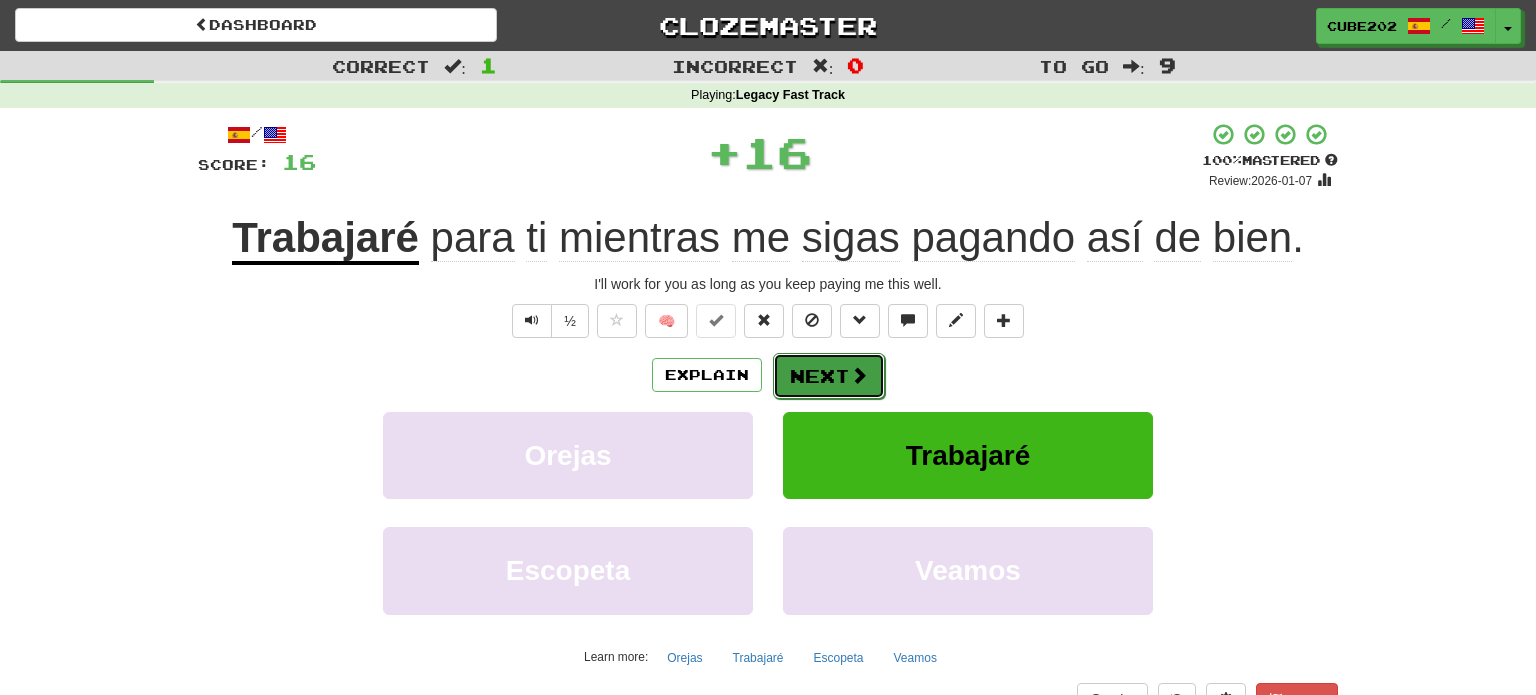 click on "Next" at bounding box center (829, 376) 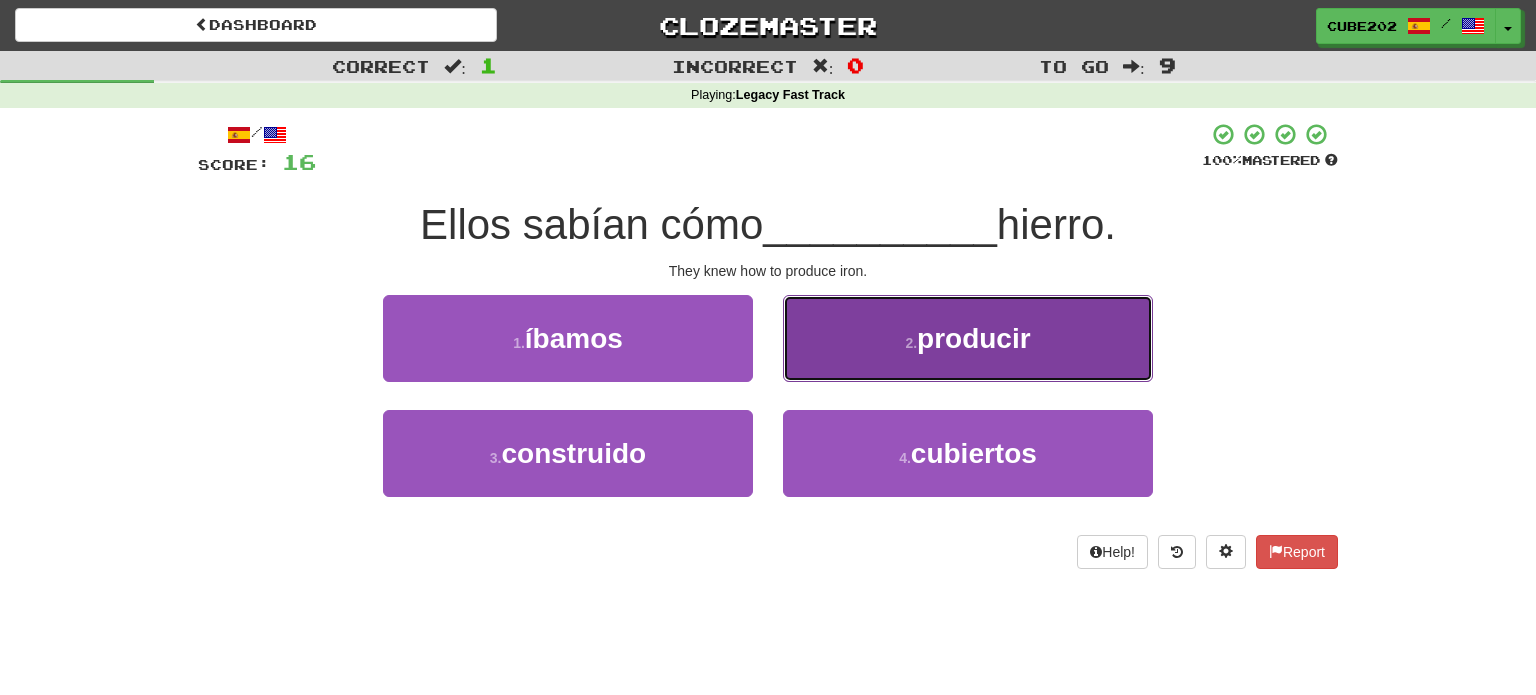 click on "2 .  producir" at bounding box center [968, 338] 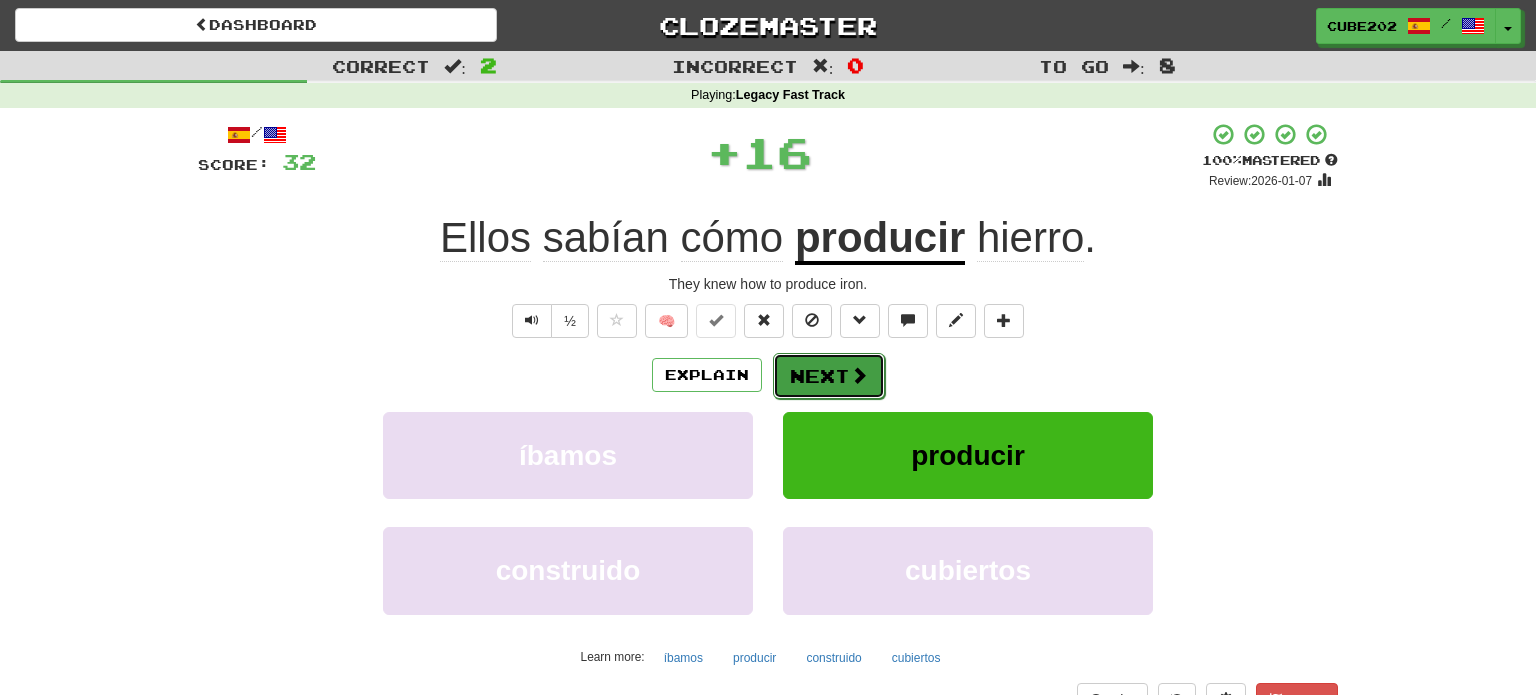 click on "Next" at bounding box center [829, 376] 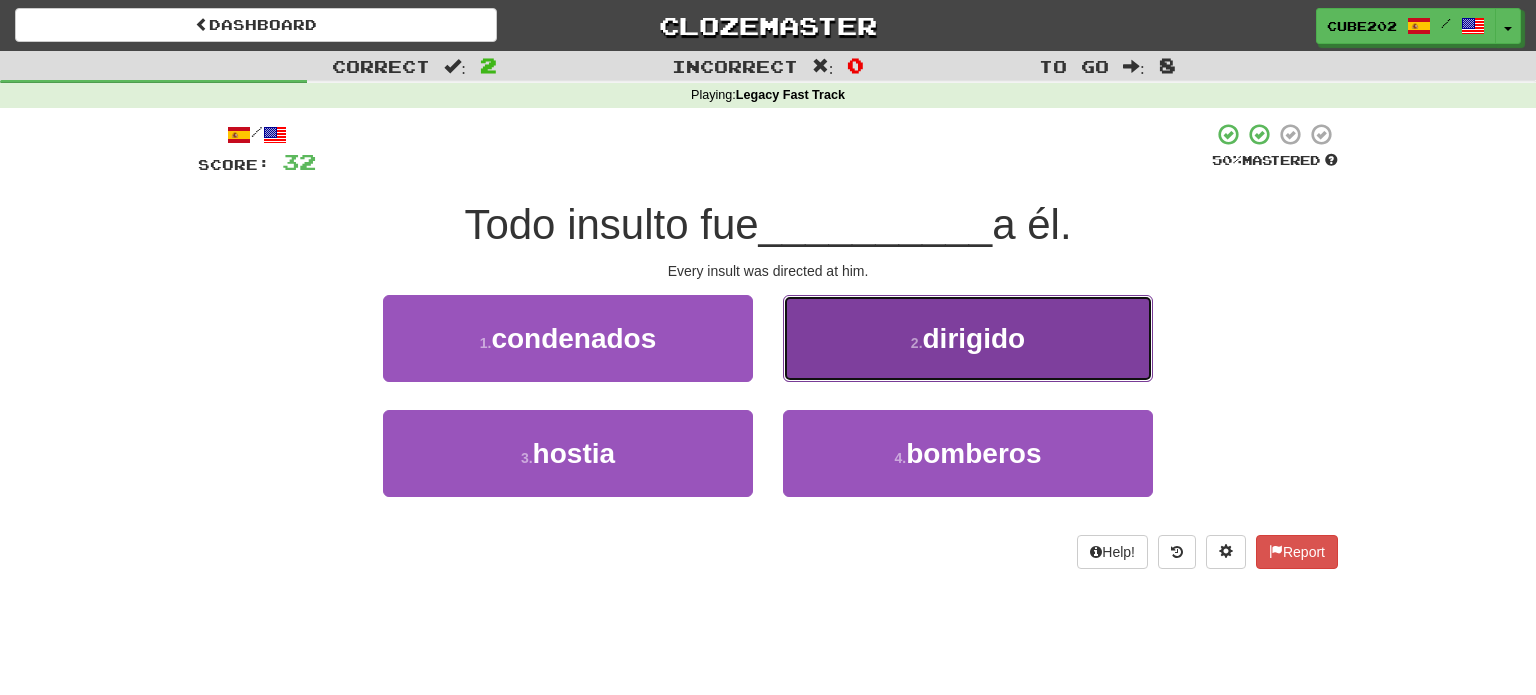 click on "2 .  dirigido" at bounding box center (968, 338) 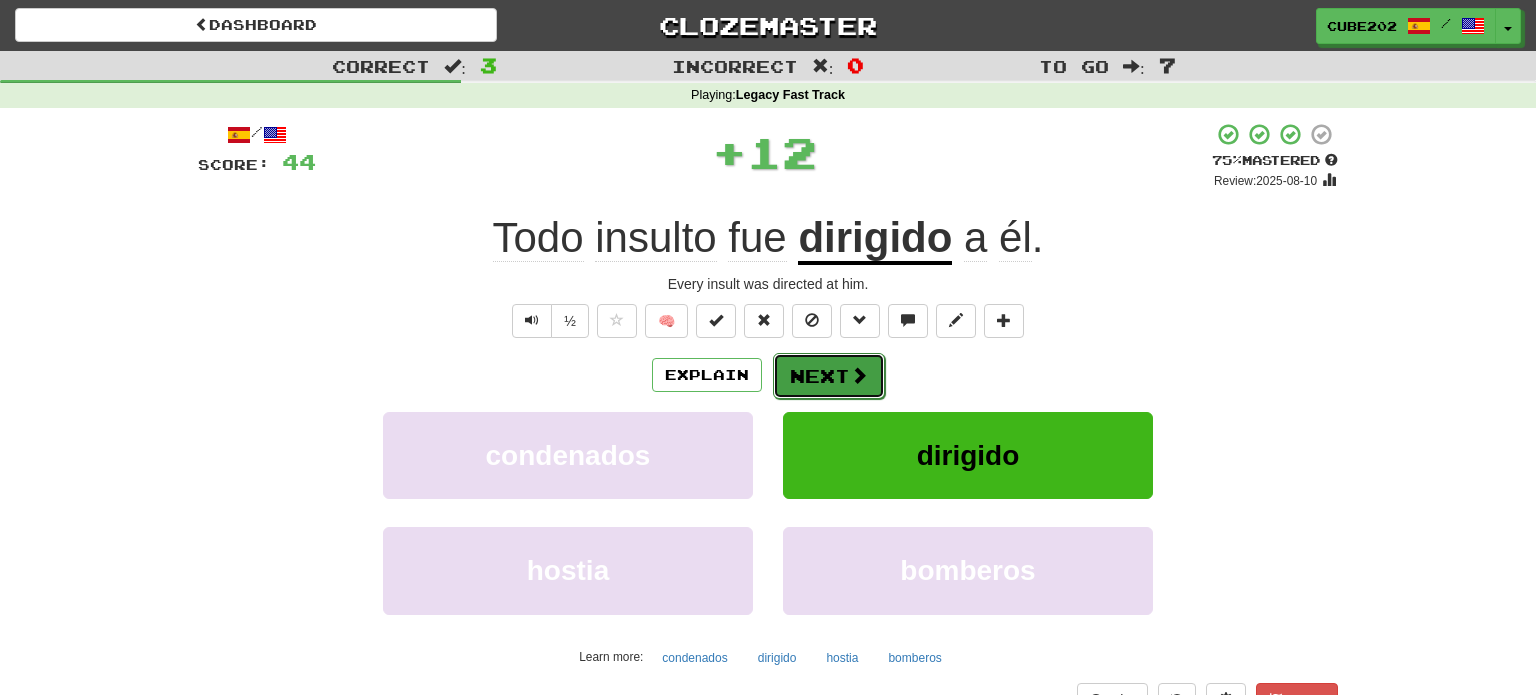click on "Next" at bounding box center [829, 376] 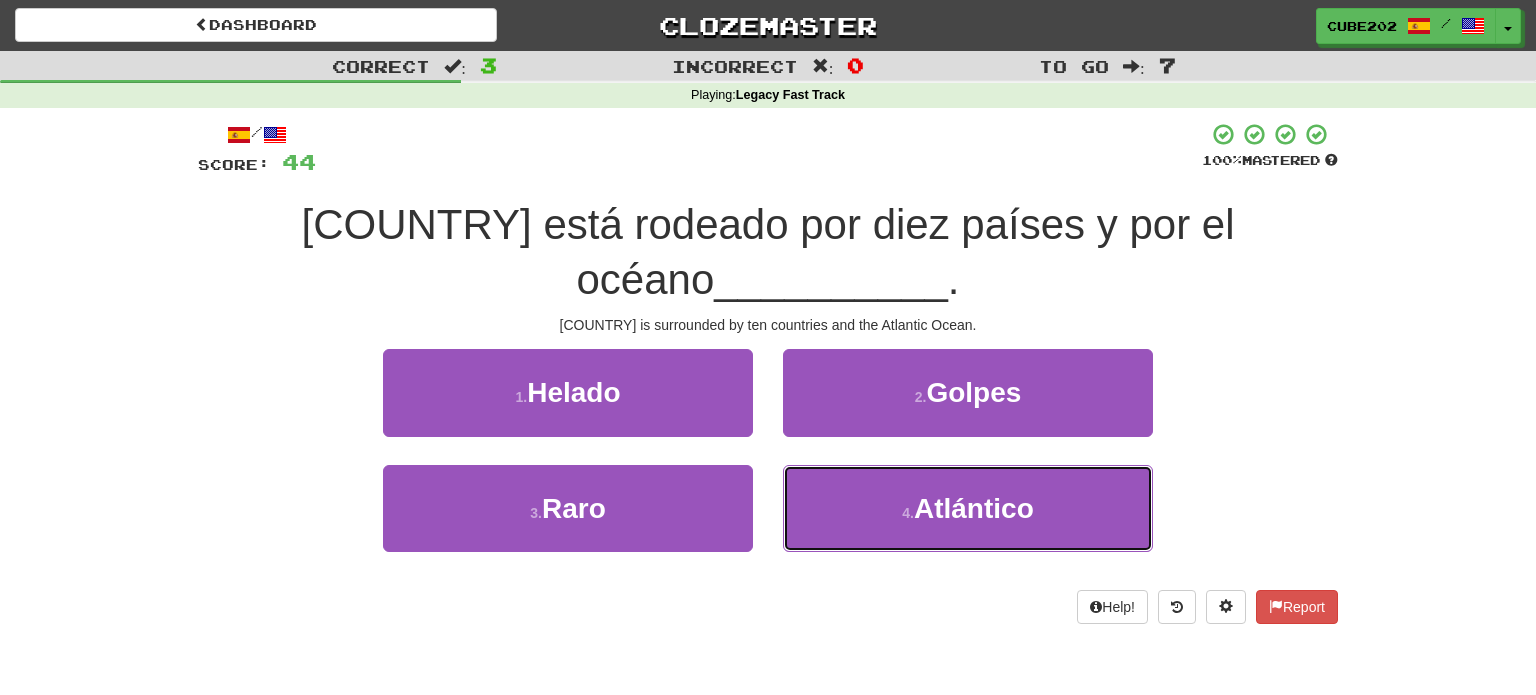 drag, startPoint x: 934, startPoint y: 509, endPoint x: 900, endPoint y: 457, distance: 62.1289 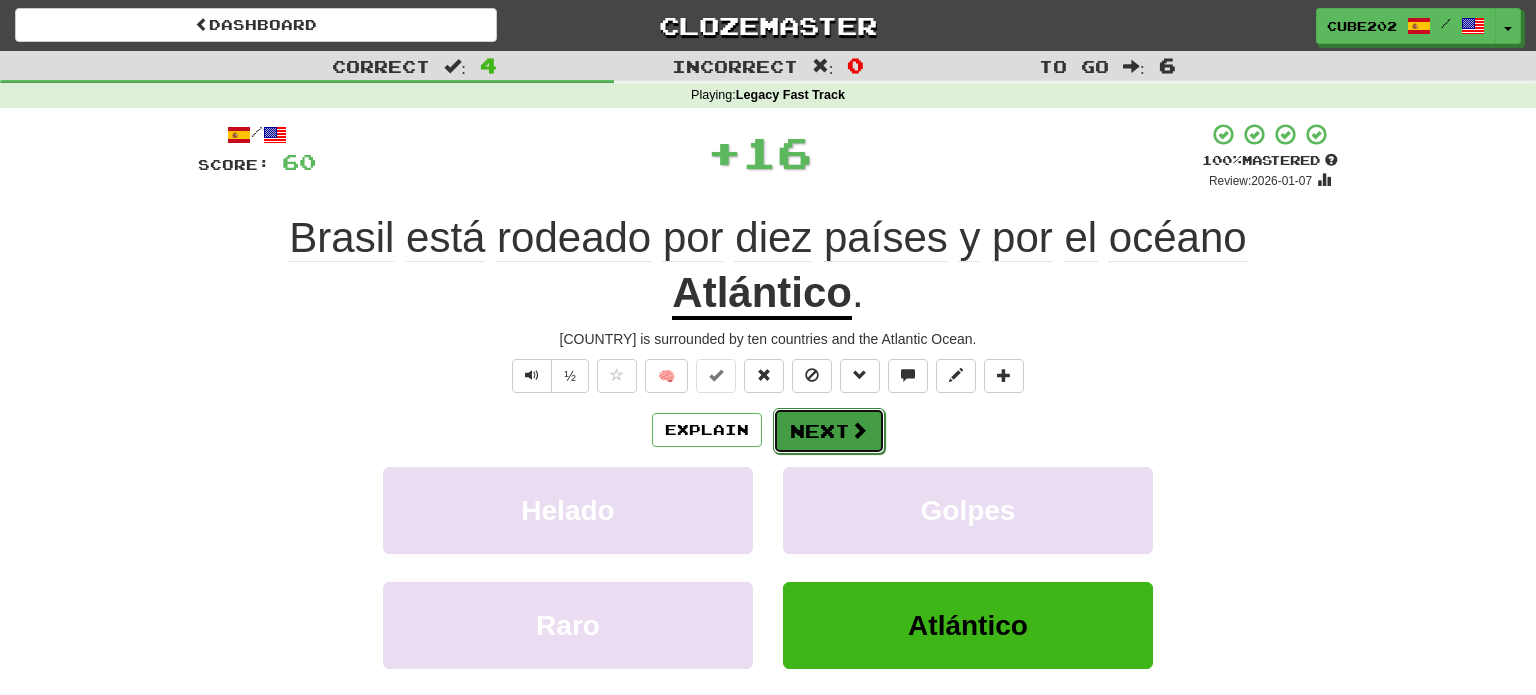 click on "Next" at bounding box center (829, 431) 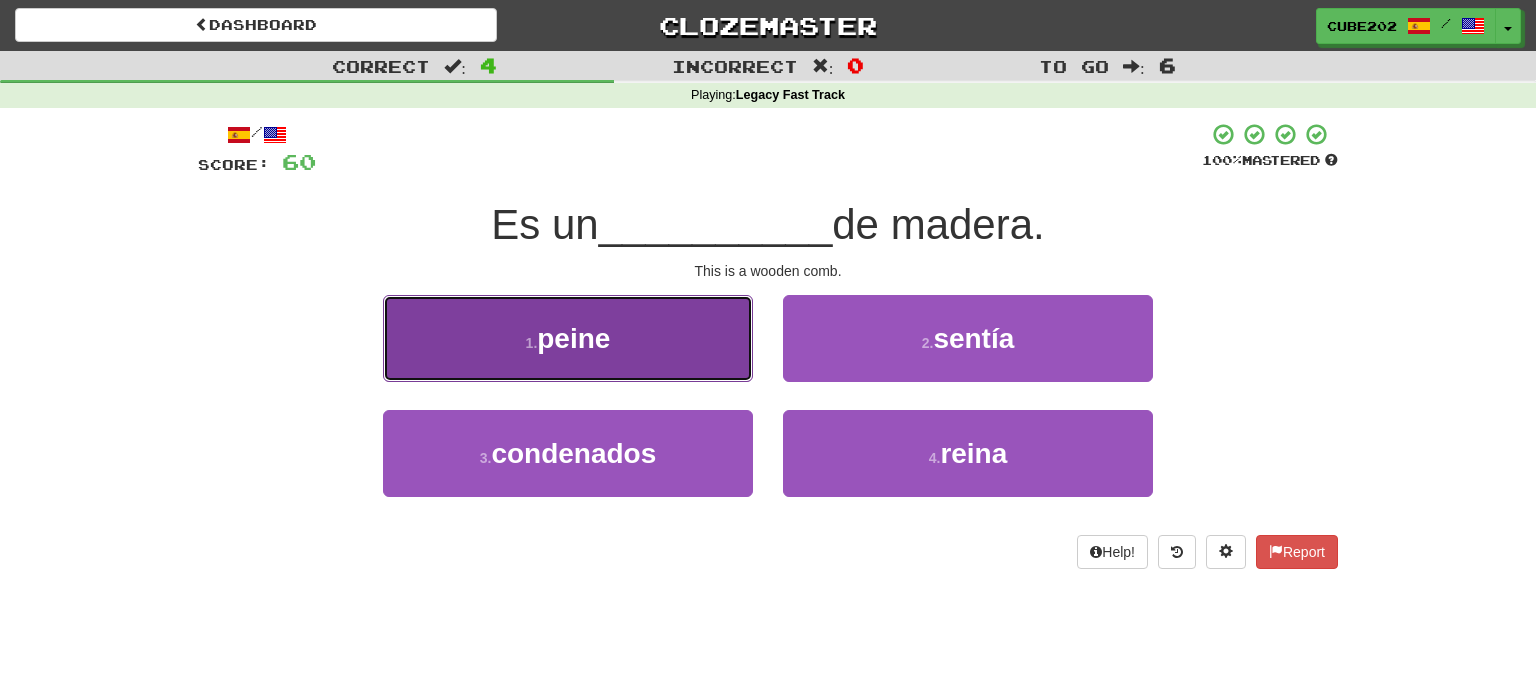 click on "1 .  peine" at bounding box center [568, 338] 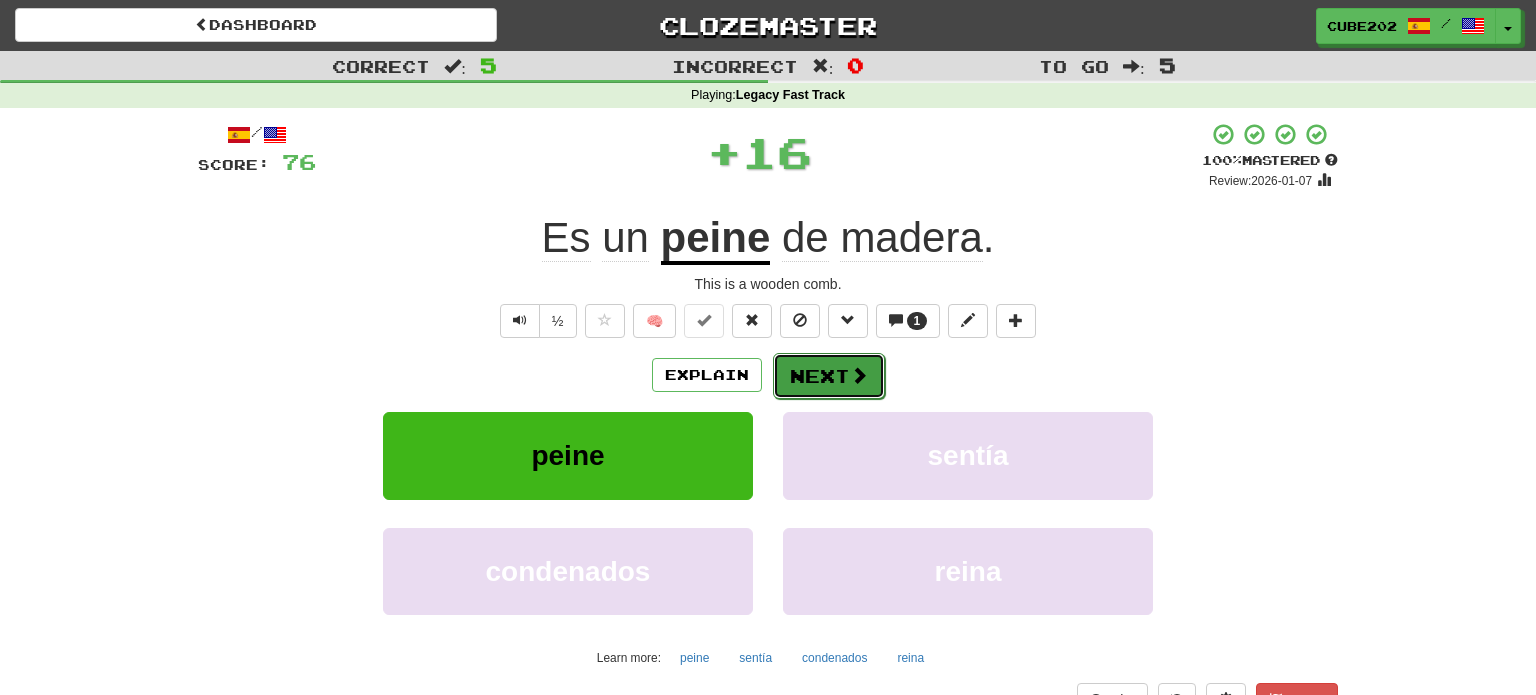 click on "Next" at bounding box center [829, 376] 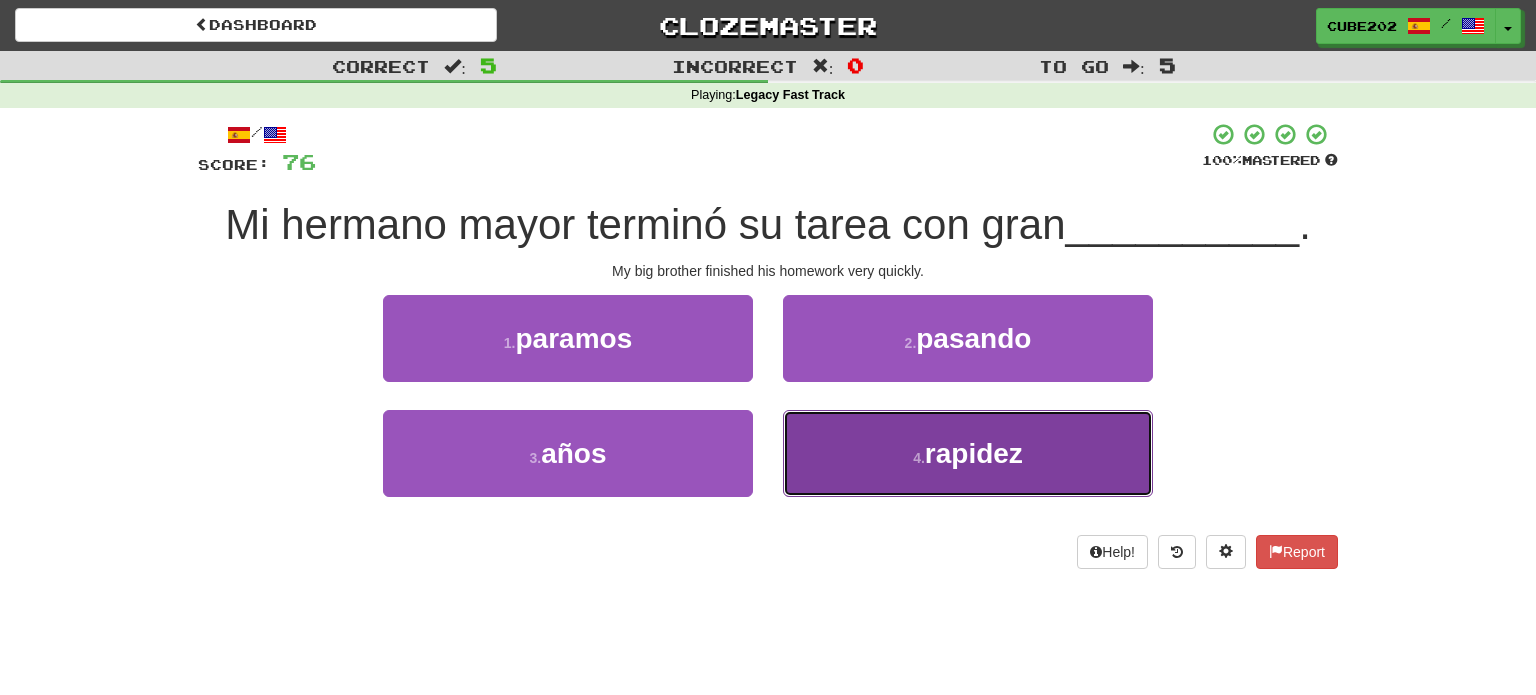 click on "4 ." at bounding box center (919, 458) 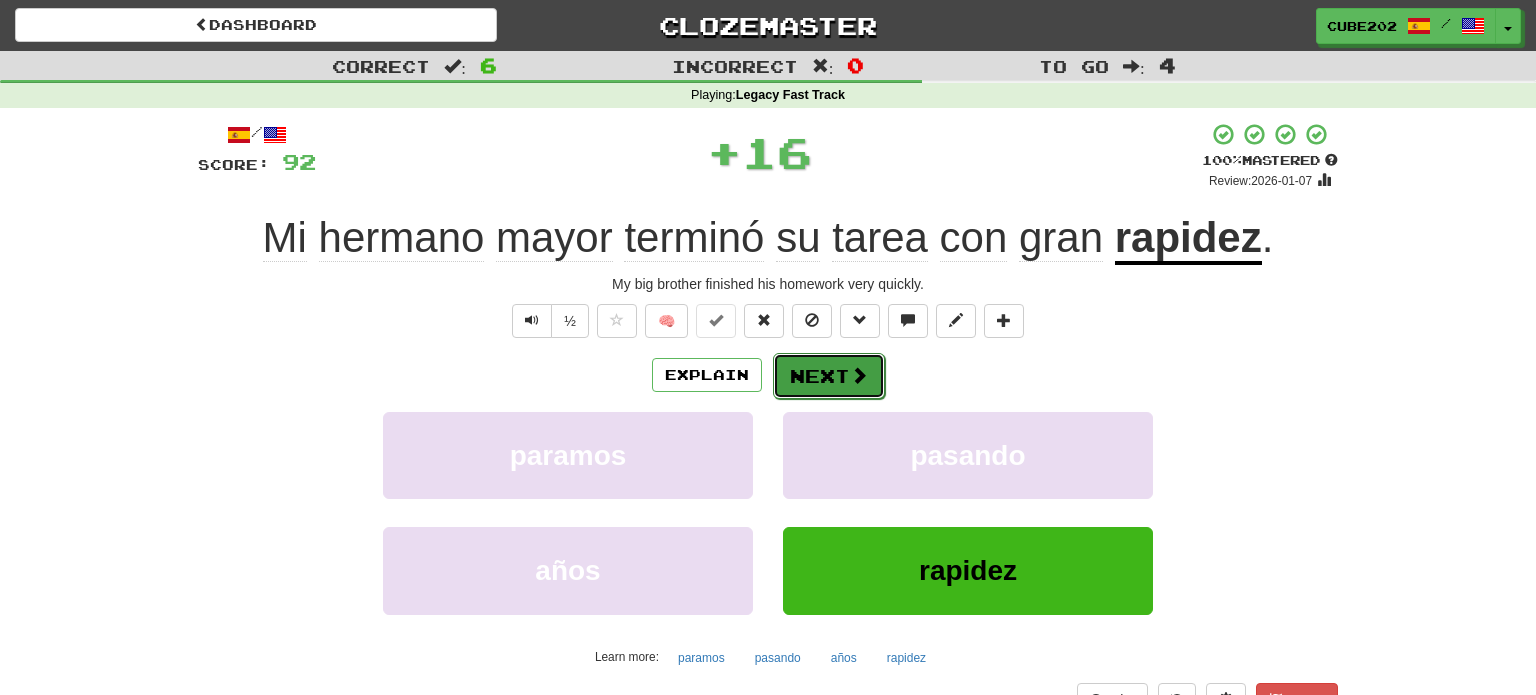 click on "Next" at bounding box center (829, 376) 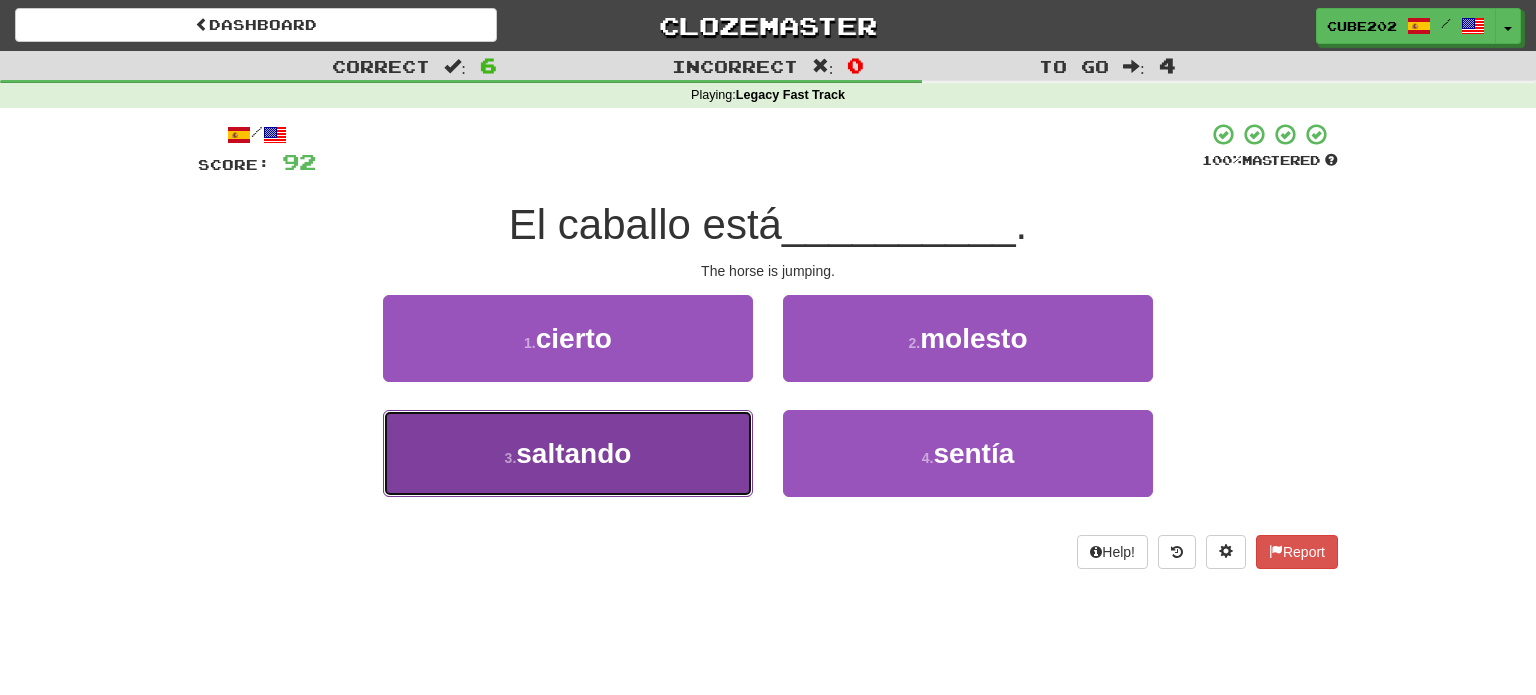 click on "3 .  saltando" at bounding box center (568, 453) 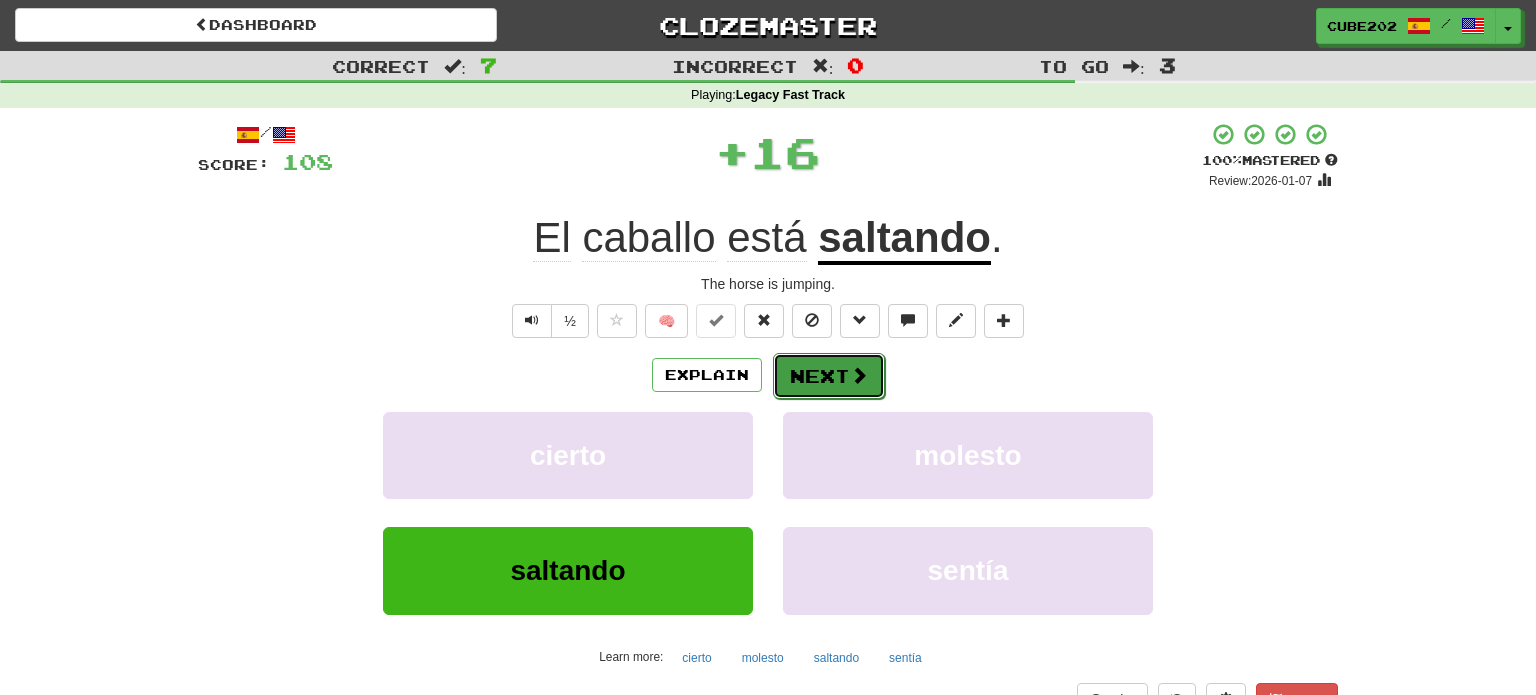 click on "Next" at bounding box center [829, 376] 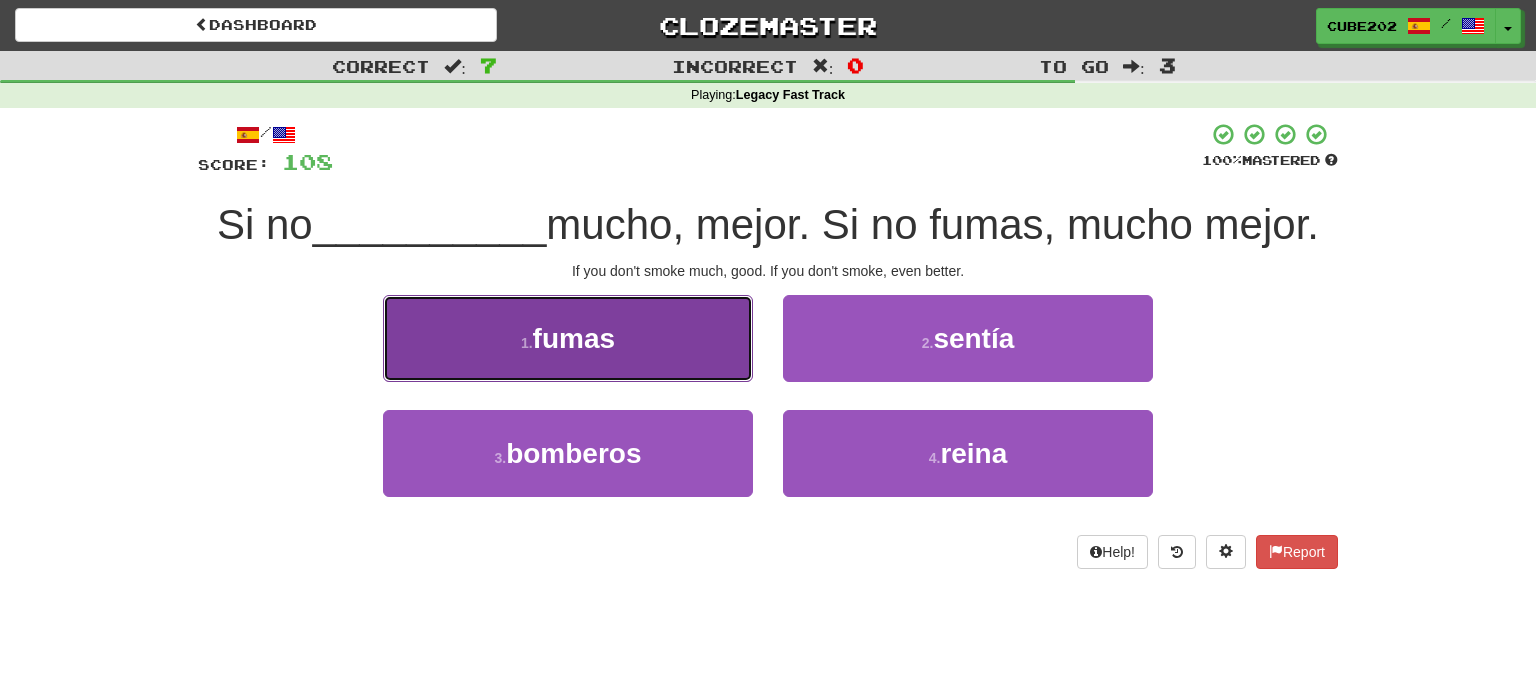 click on "1 .  fumas" at bounding box center [568, 338] 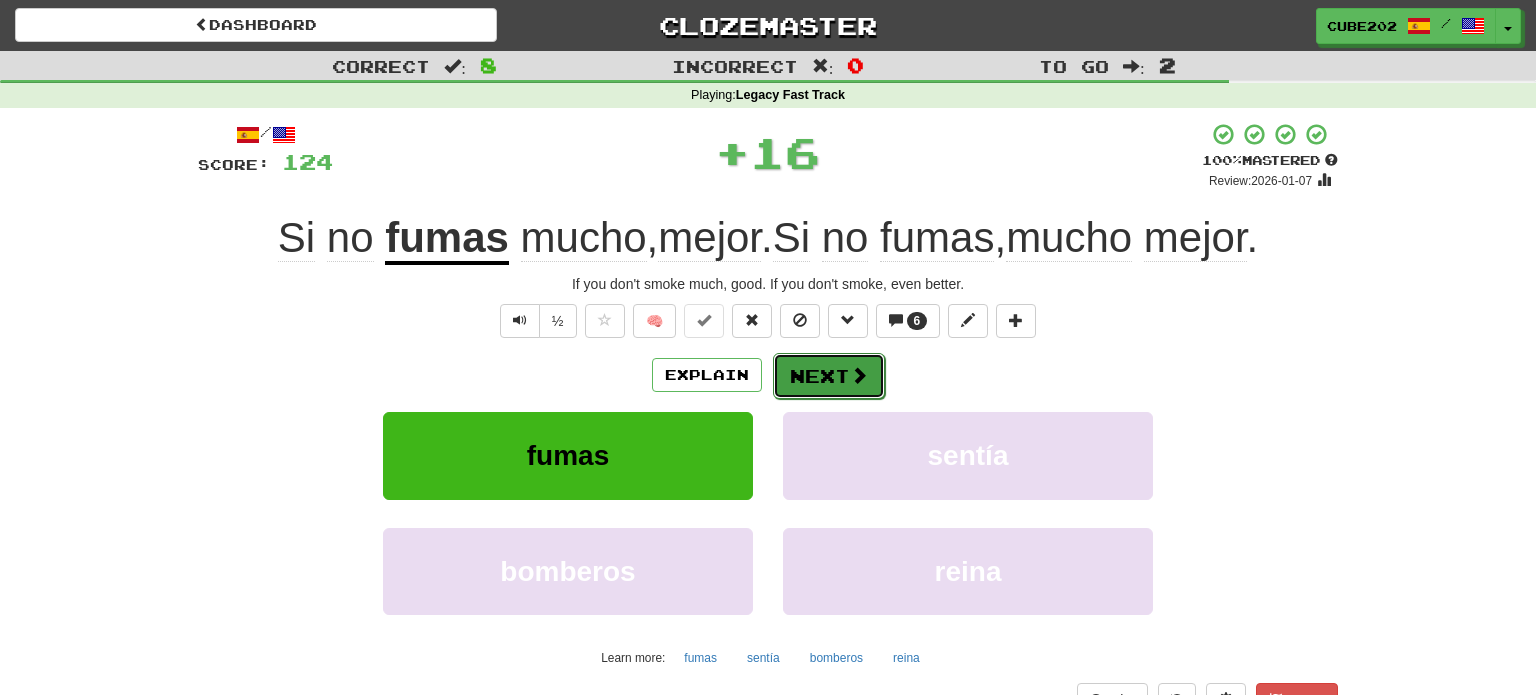 click on "Next" at bounding box center (829, 376) 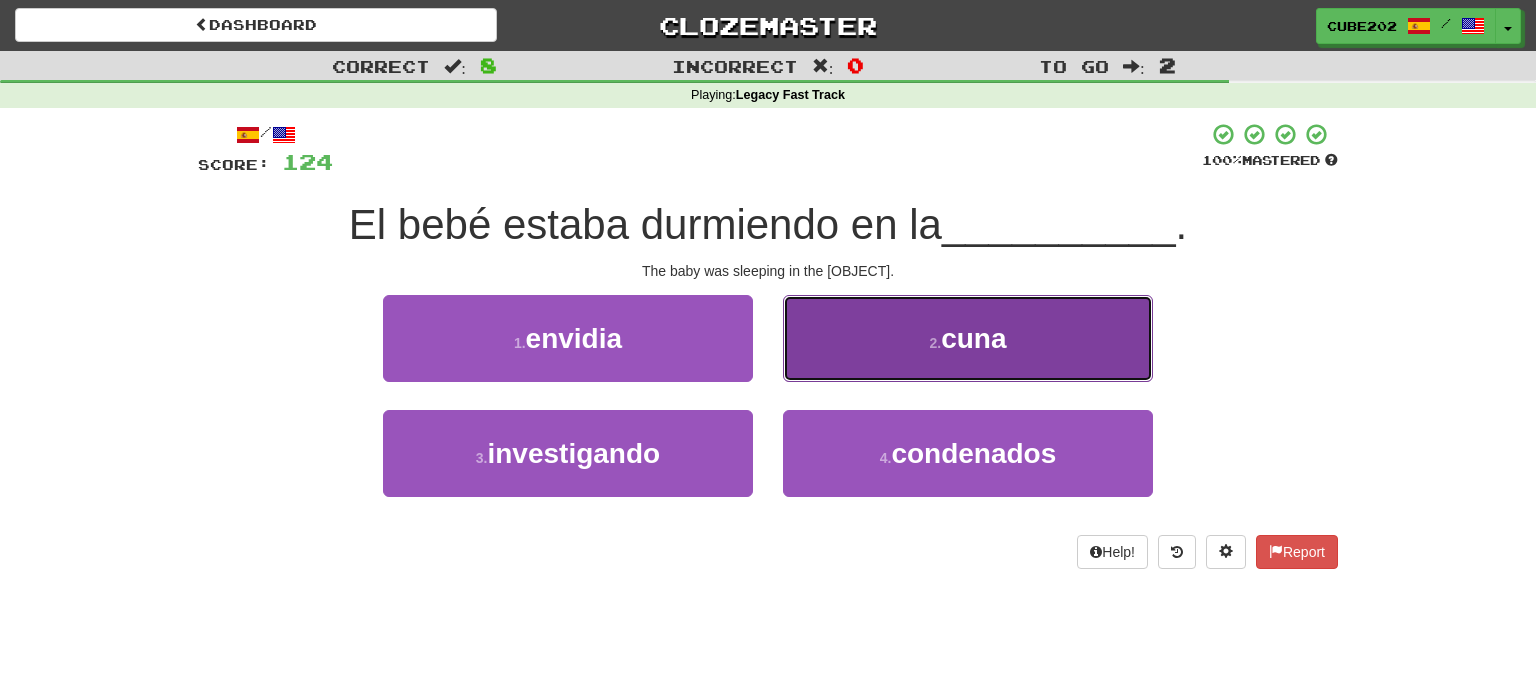 click on "2 .  cuna" at bounding box center [968, 338] 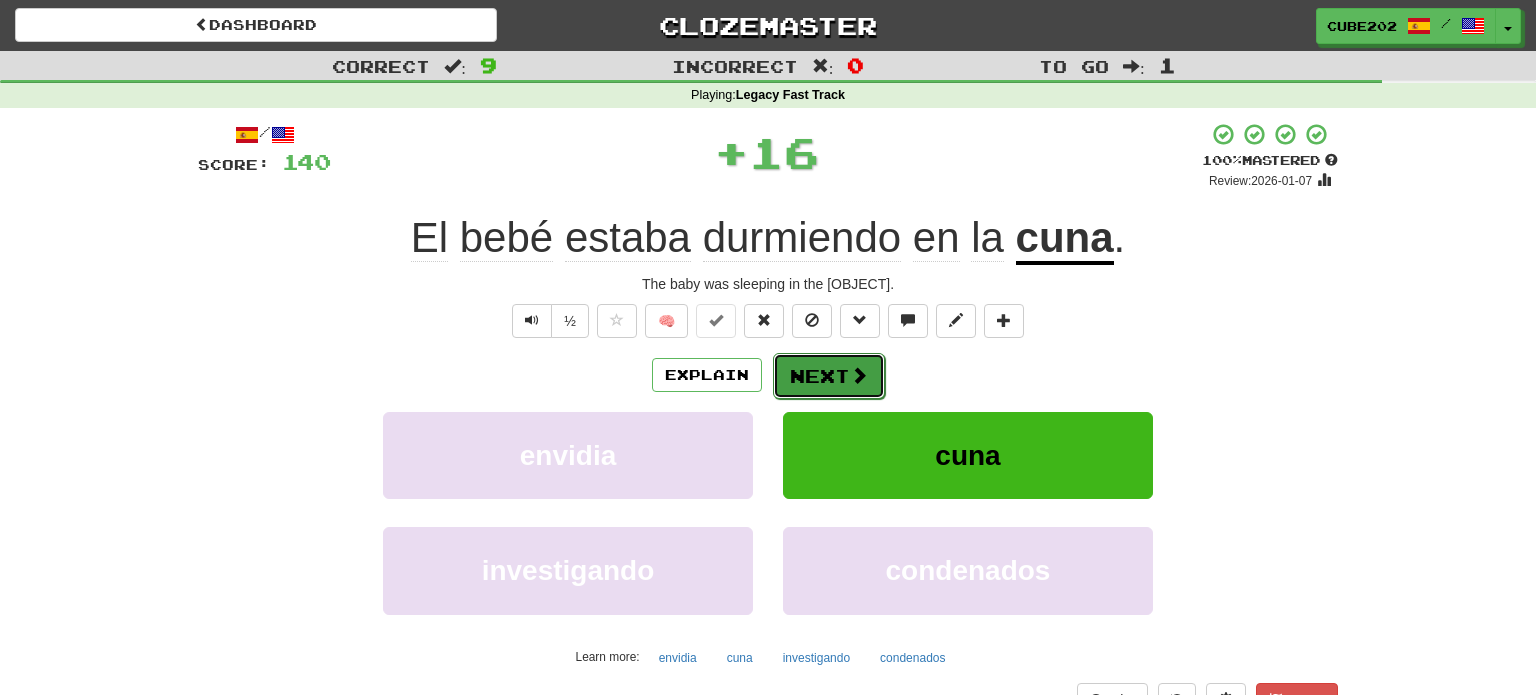 click on "Next" at bounding box center (829, 376) 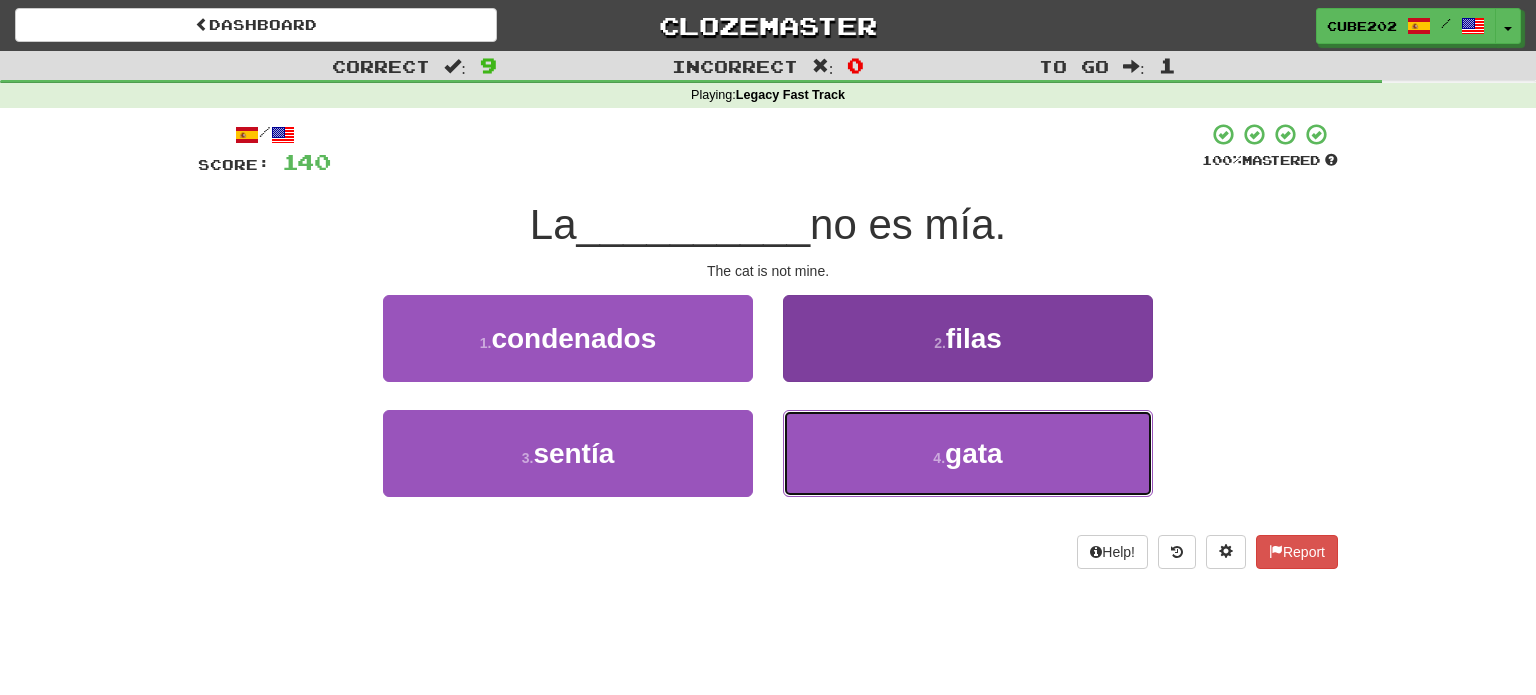 drag, startPoint x: 891, startPoint y: 464, endPoint x: 884, endPoint y: 450, distance: 15.652476 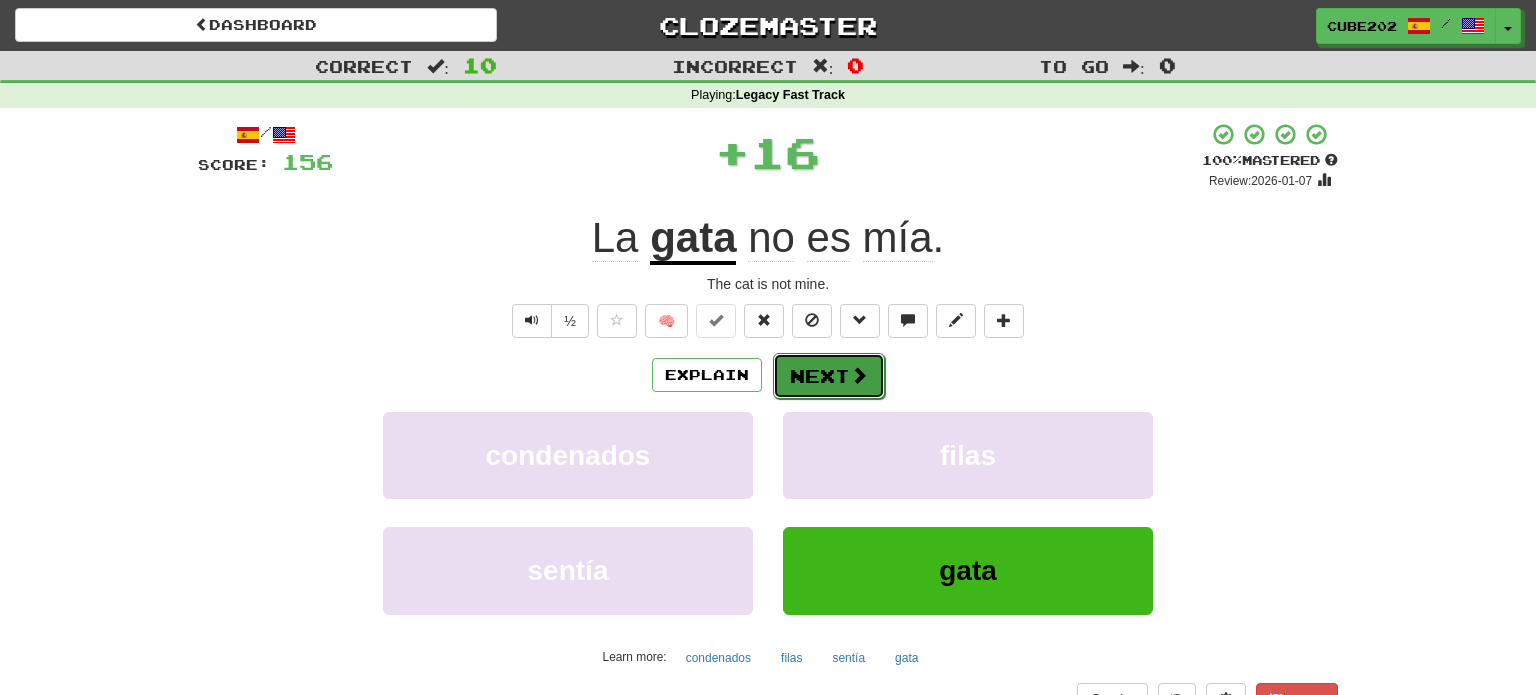 click on "Next" at bounding box center [829, 376] 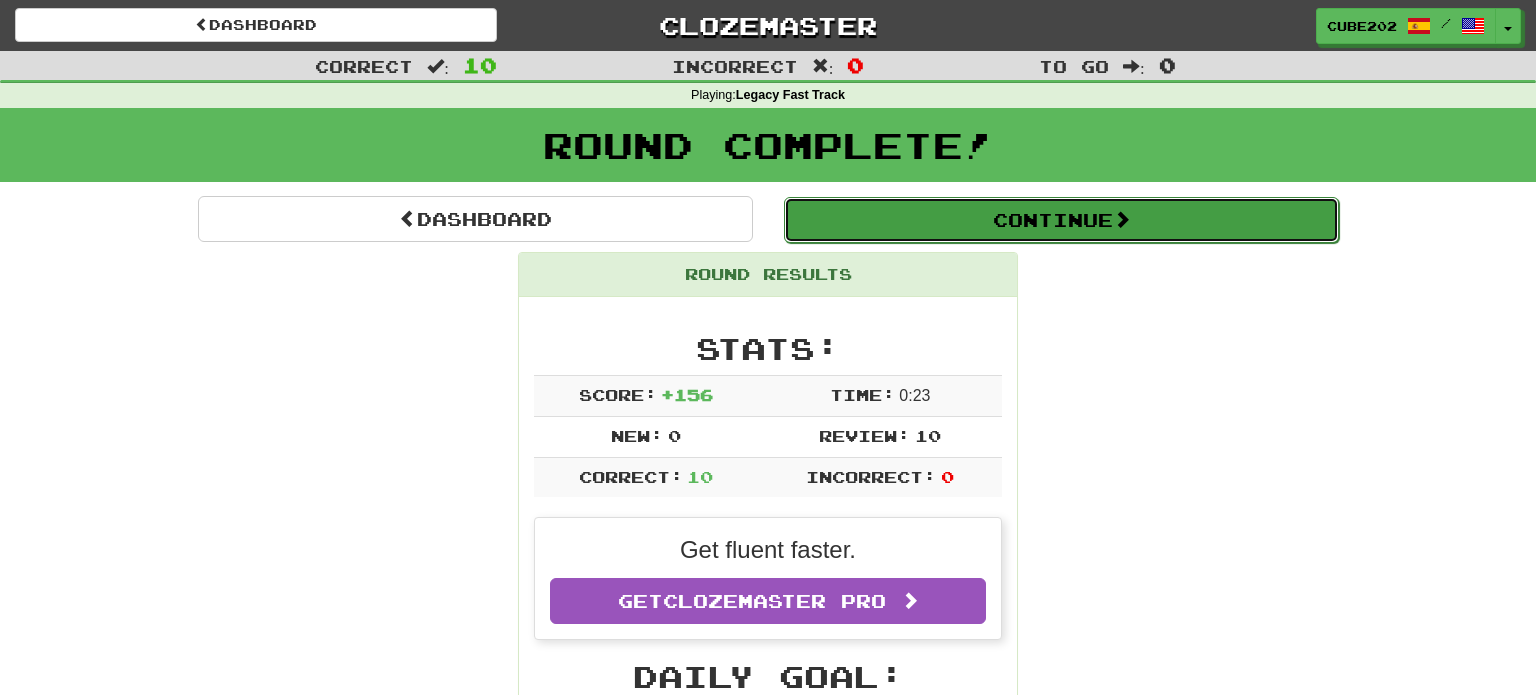 click on "Continue" at bounding box center [1061, 220] 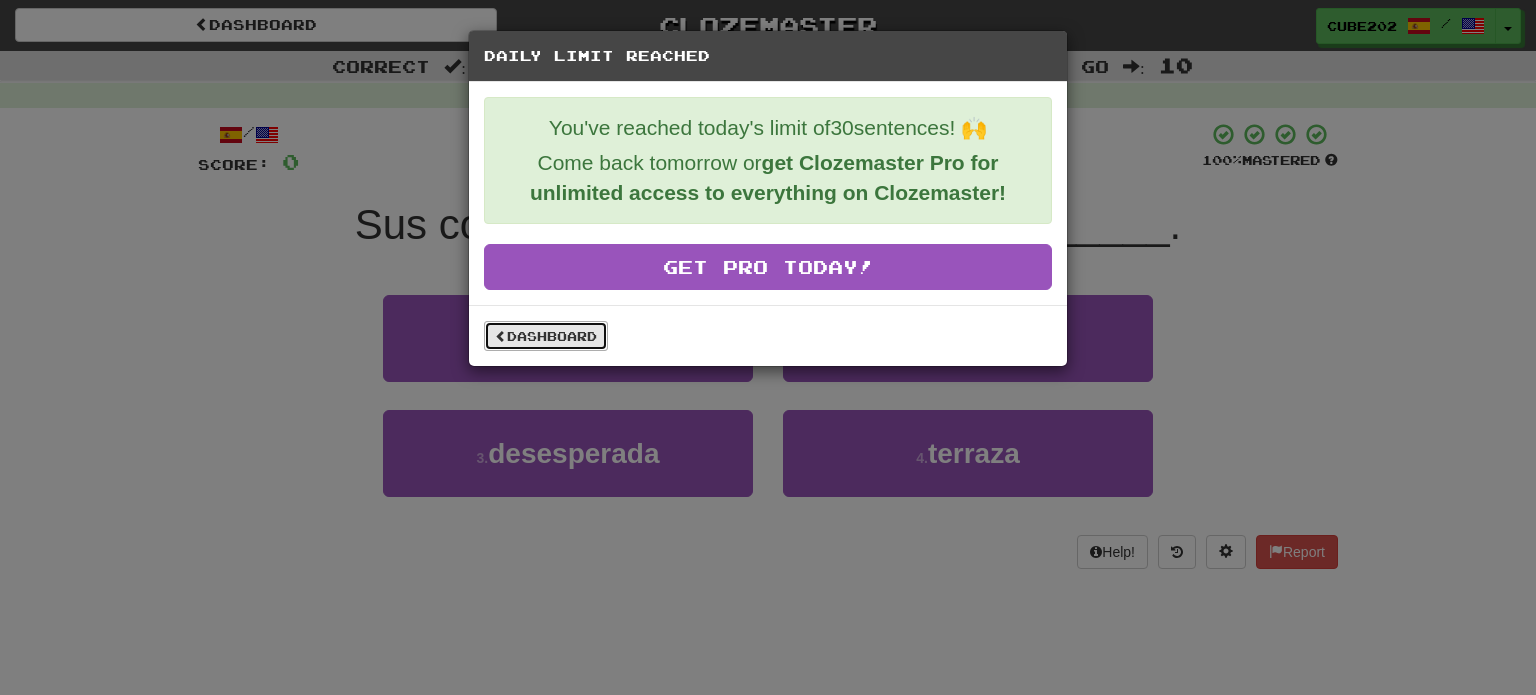 click on "Dashboard" at bounding box center (546, 336) 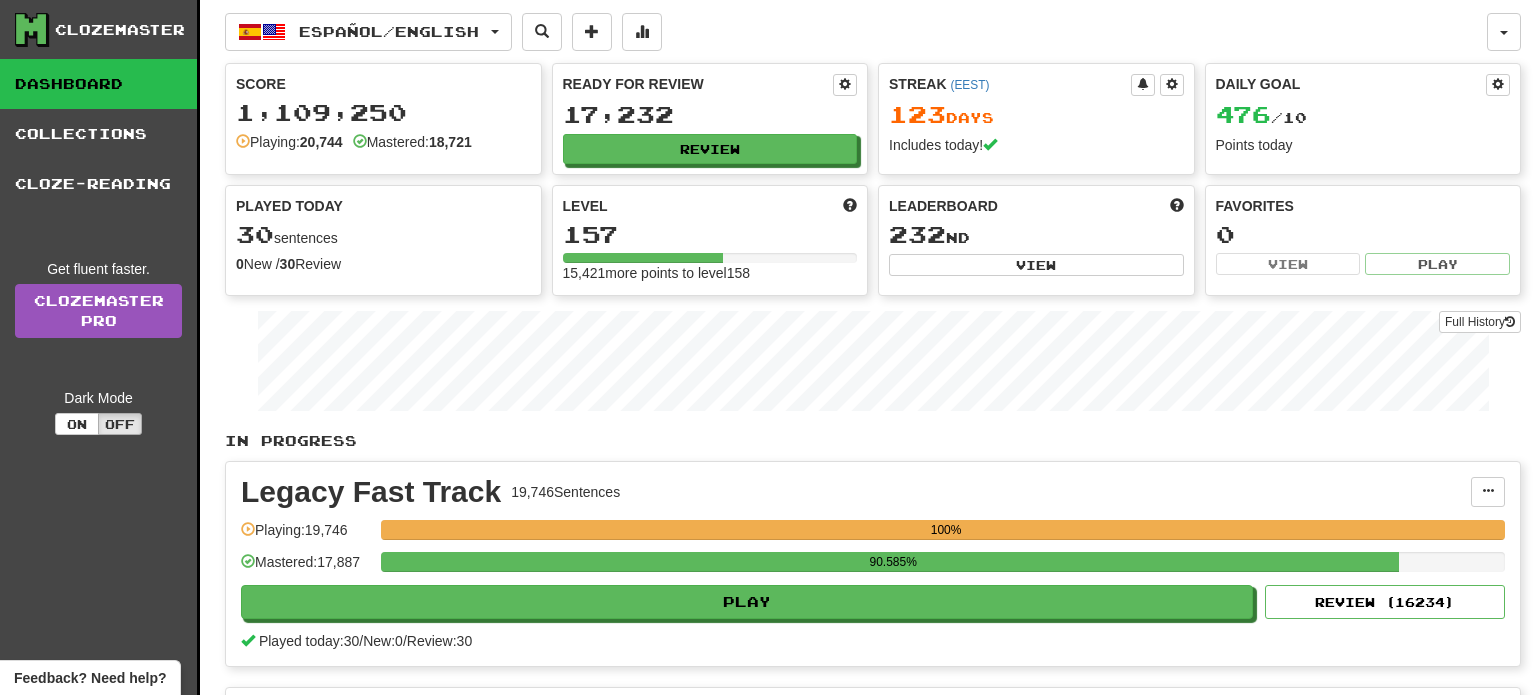 scroll, scrollTop: 0, scrollLeft: 0, axis: both 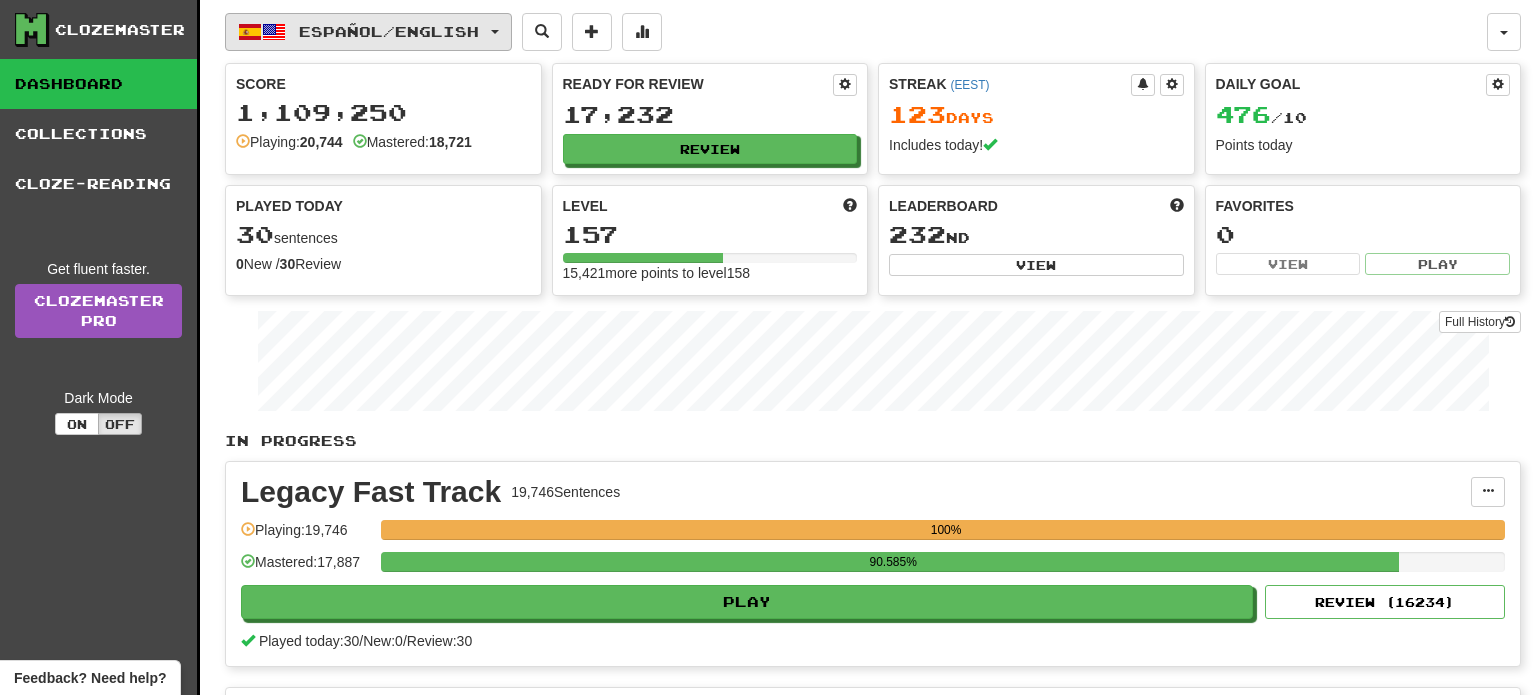 click on "Español  /  English" at bounding box center (389, 31) 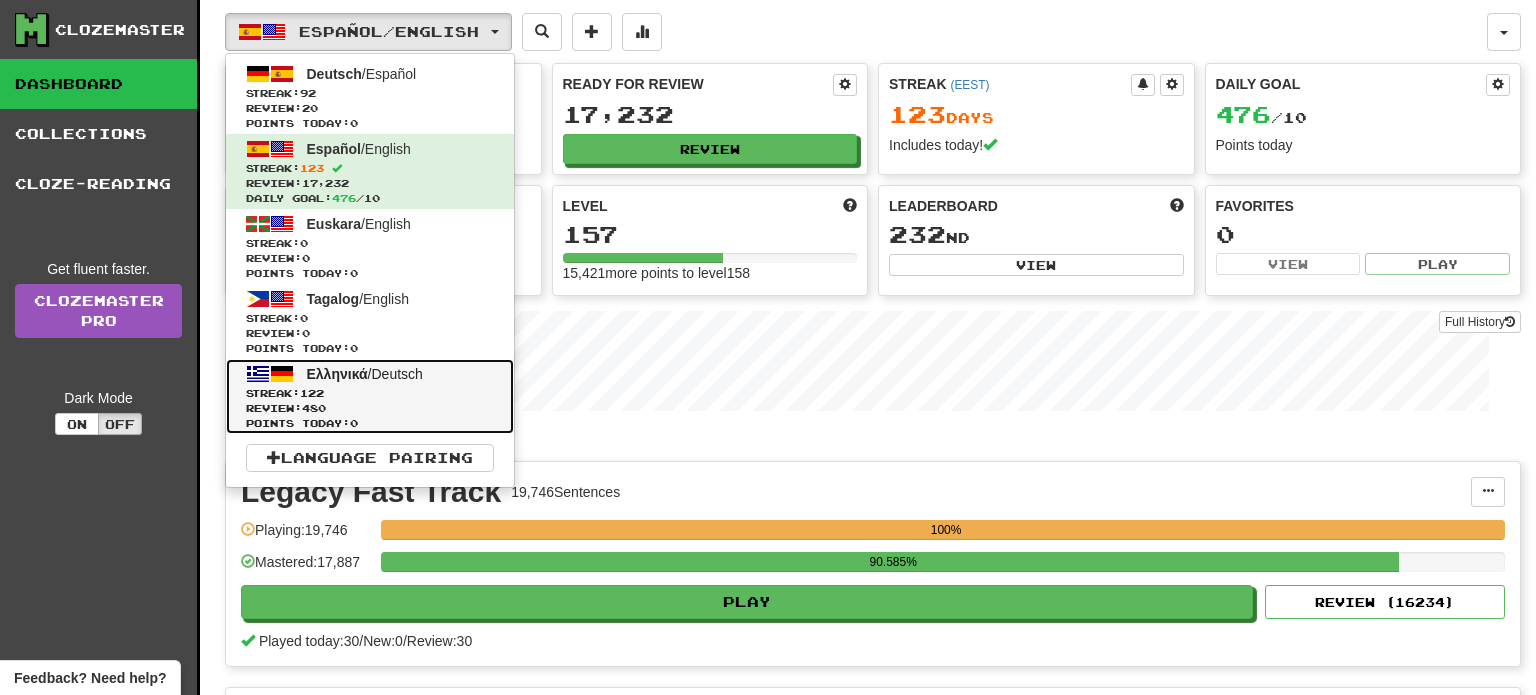 click on "Streak:  122" at bounding box center [370, 393] 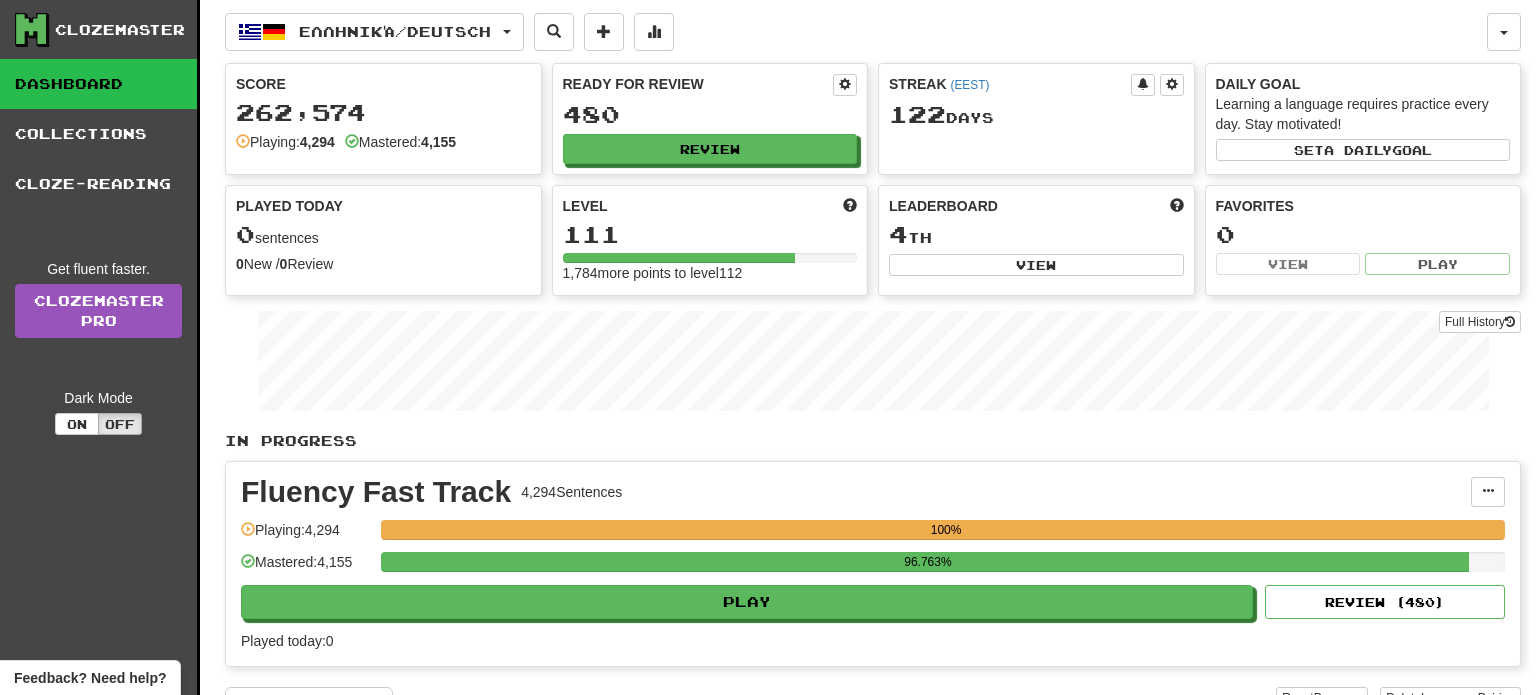 scroll, scrollTop: 0, scrollLeft: 0, axis: both 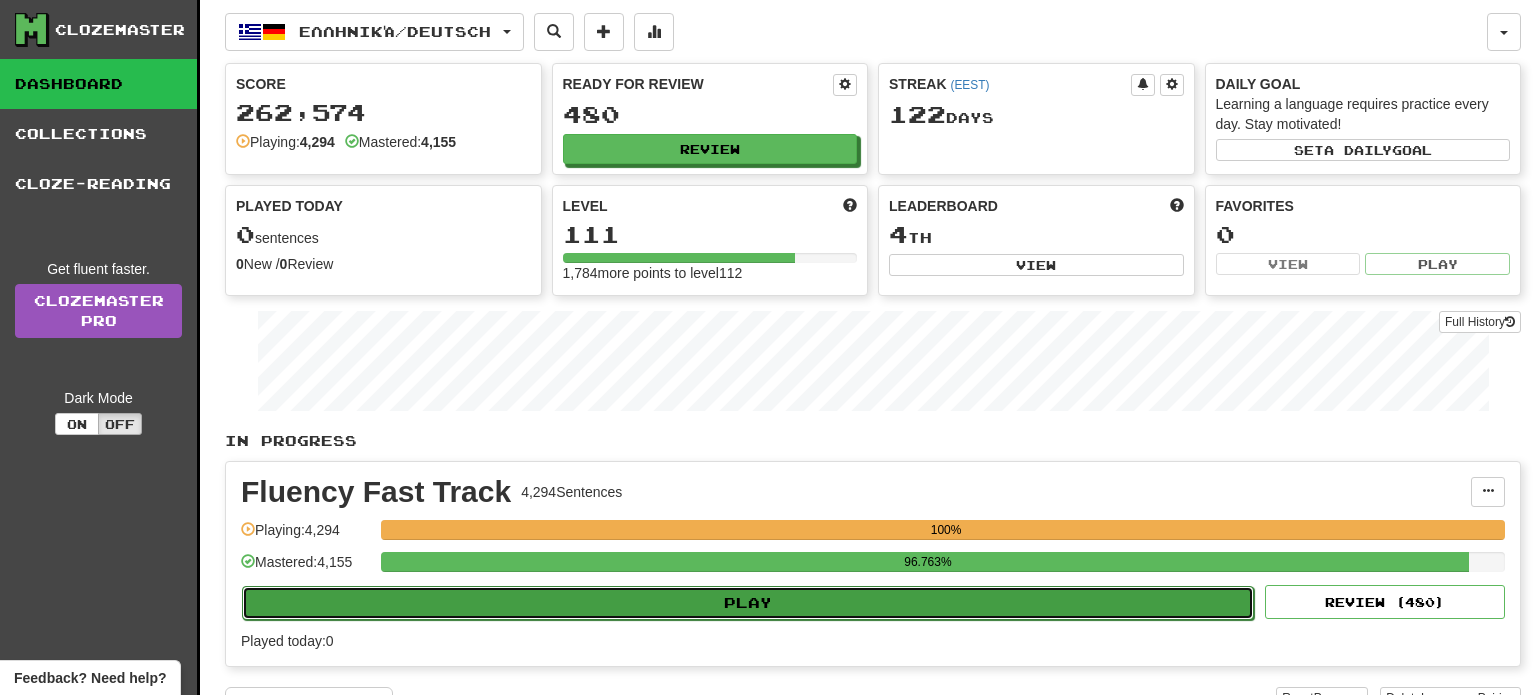 click on "Play" at bounding box center (748, 603) 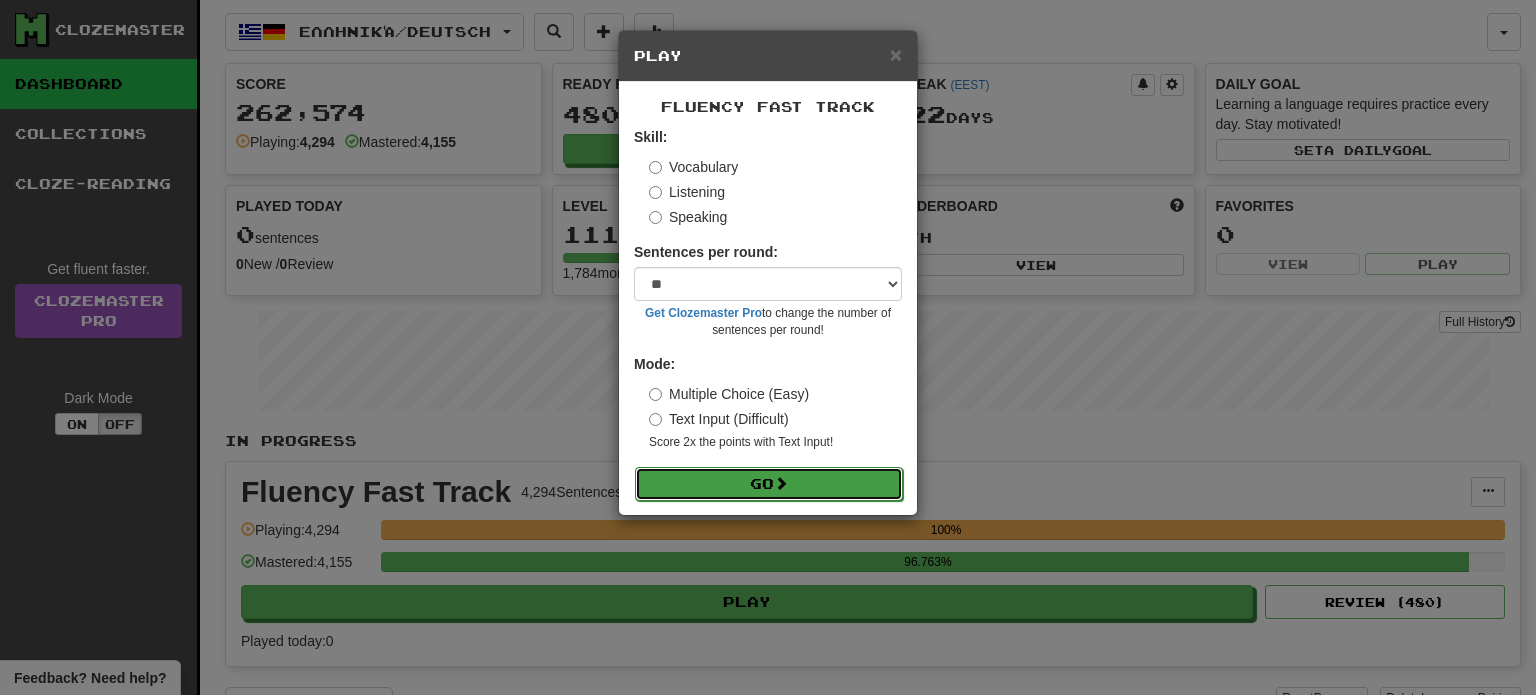click on "Go" at bounding box center [769, 484] 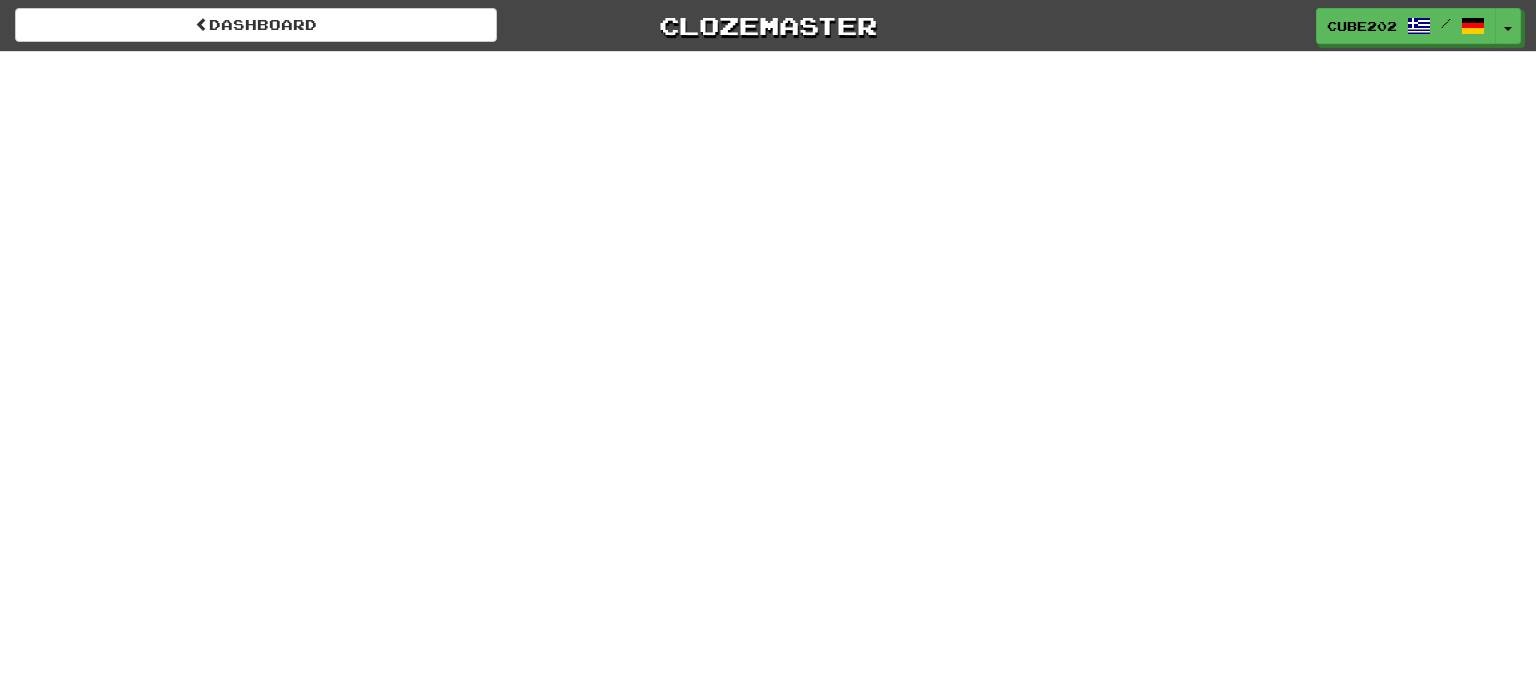 scroll, scrollTop: 0, scrollLeft: 0, axis: both 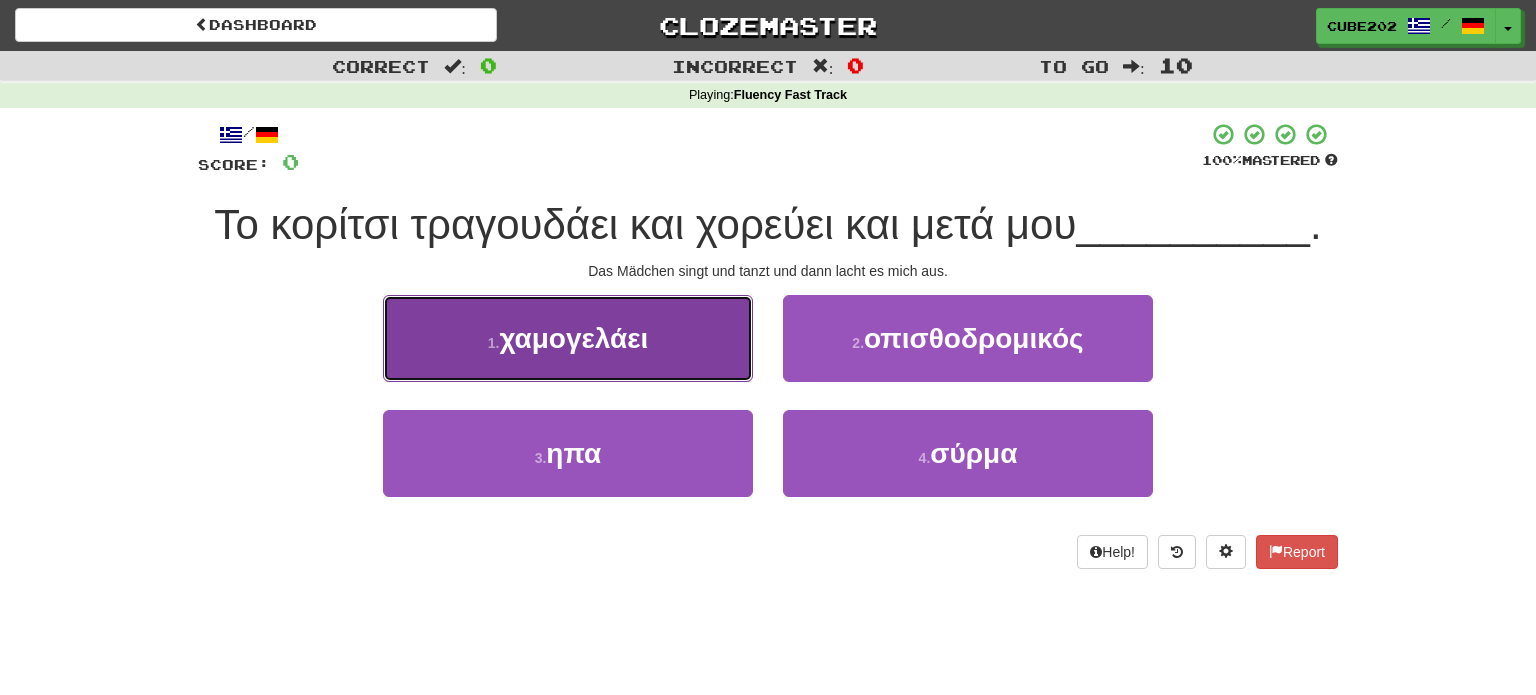click on "1 .  χαμογελάει" at bounding box center (568, 338) 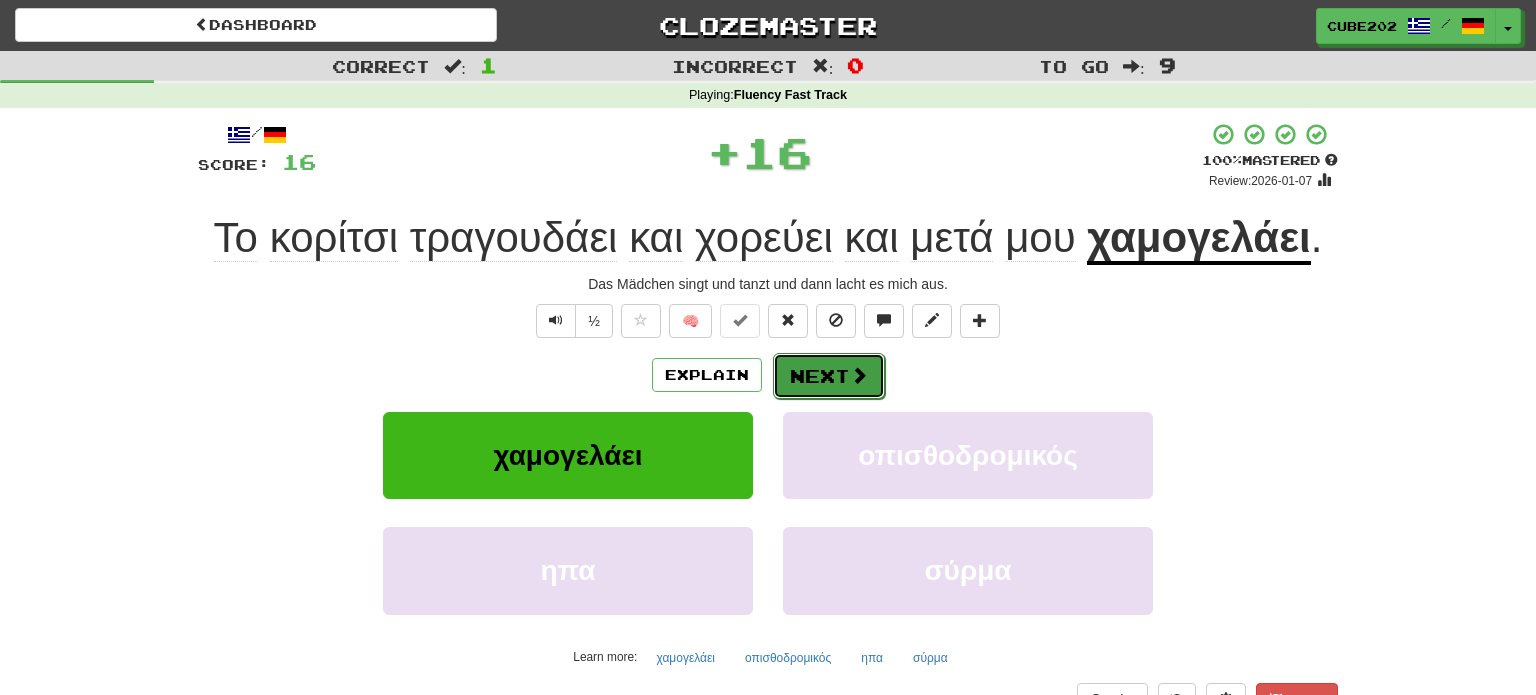 click on "Next" at bounding box center [829, 376] 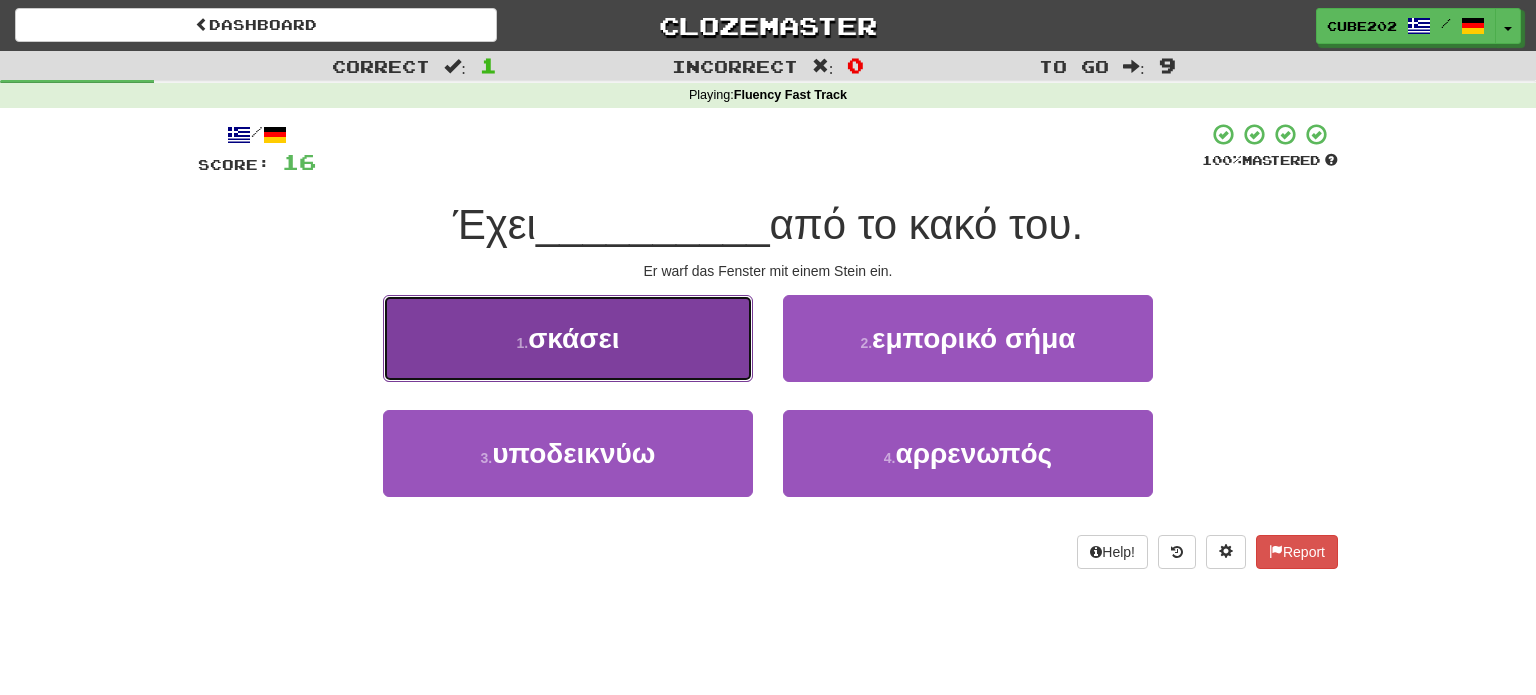 click on "1 .  σκάσει" at bounding box center [568, 338] 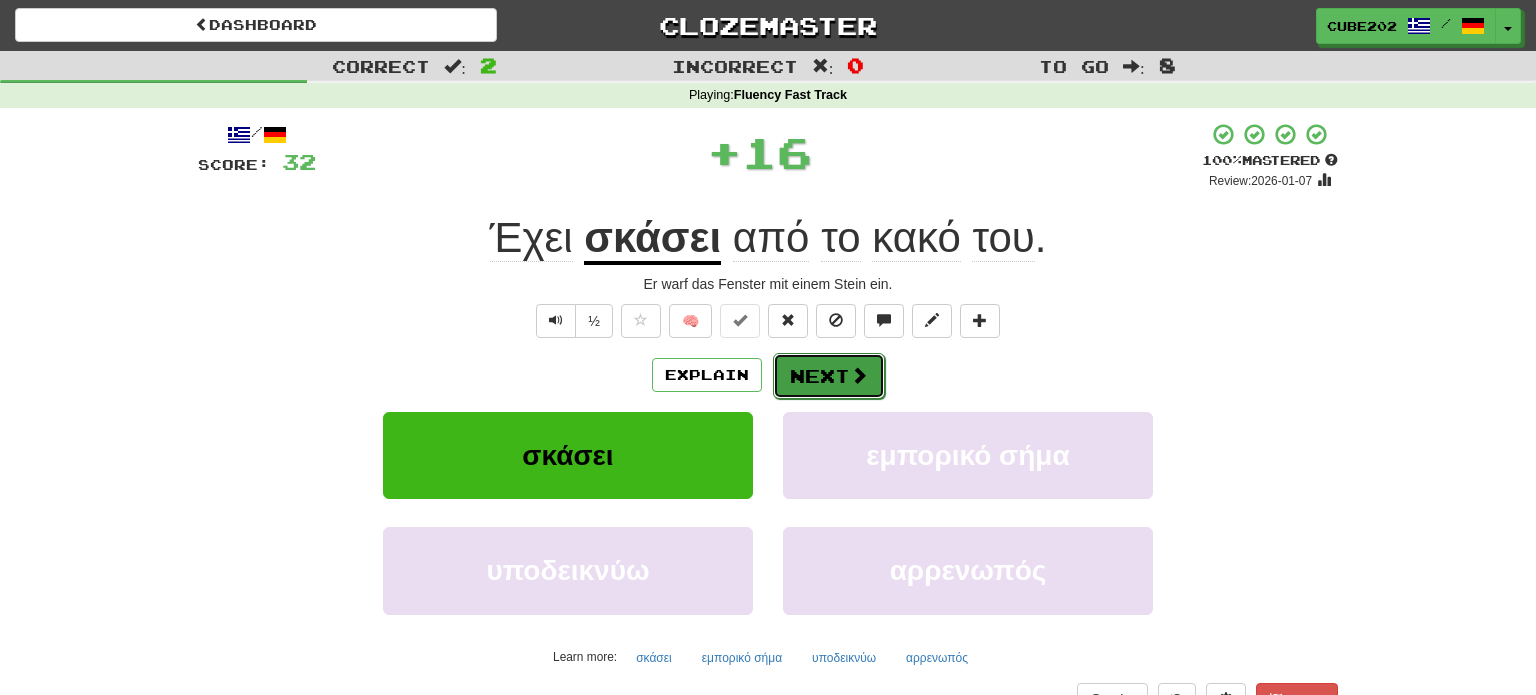 click on "Next" at bounding box center [829, 376] 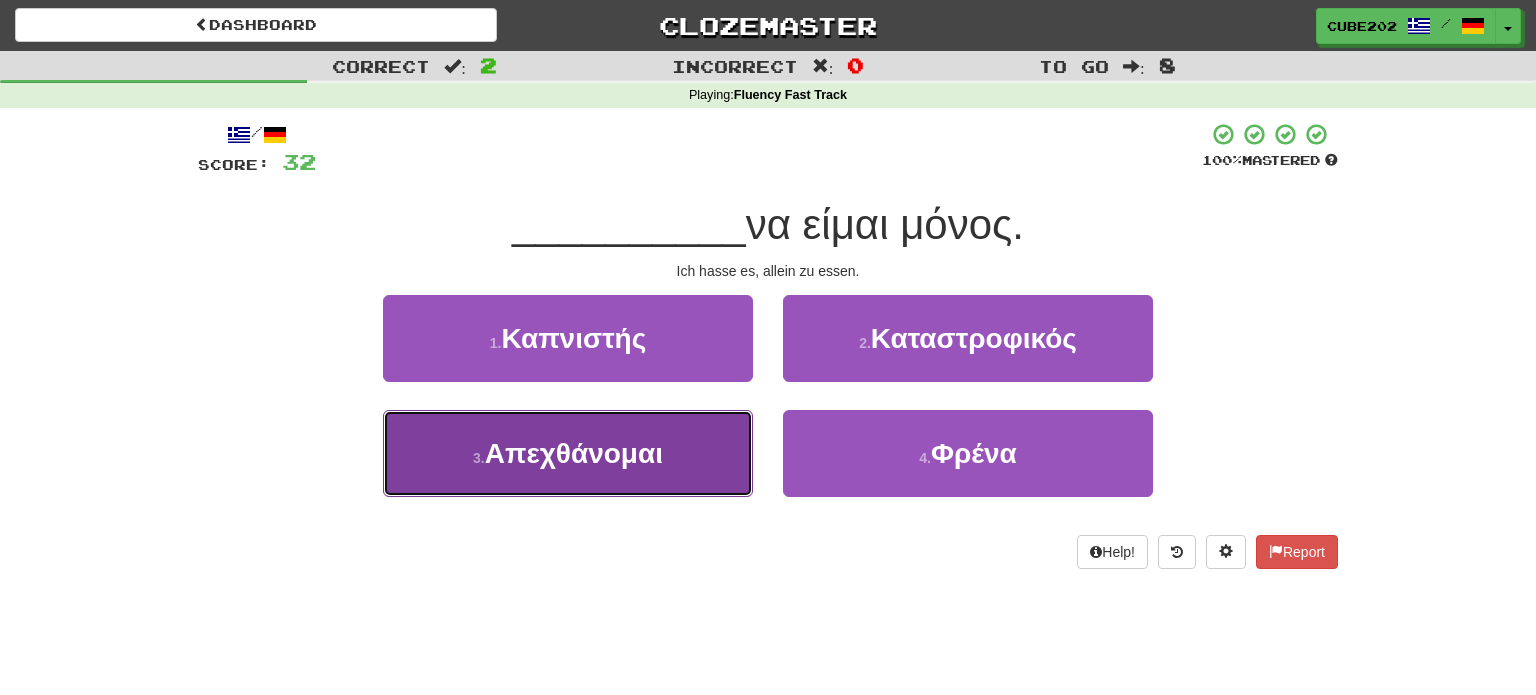 click on "3 .  Απεχθάνομαι" at bounding box center (568, 453) 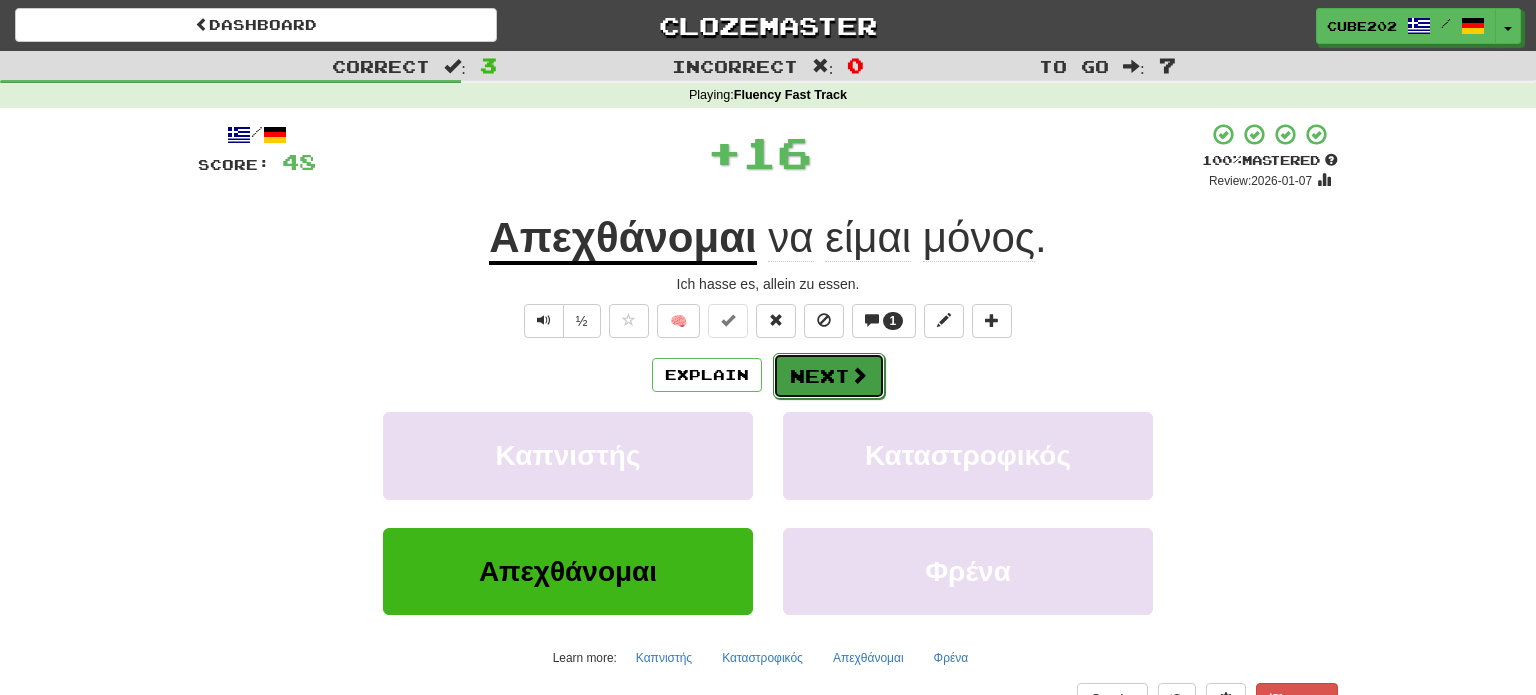 click on "Next" at bounding box center (829, 376) 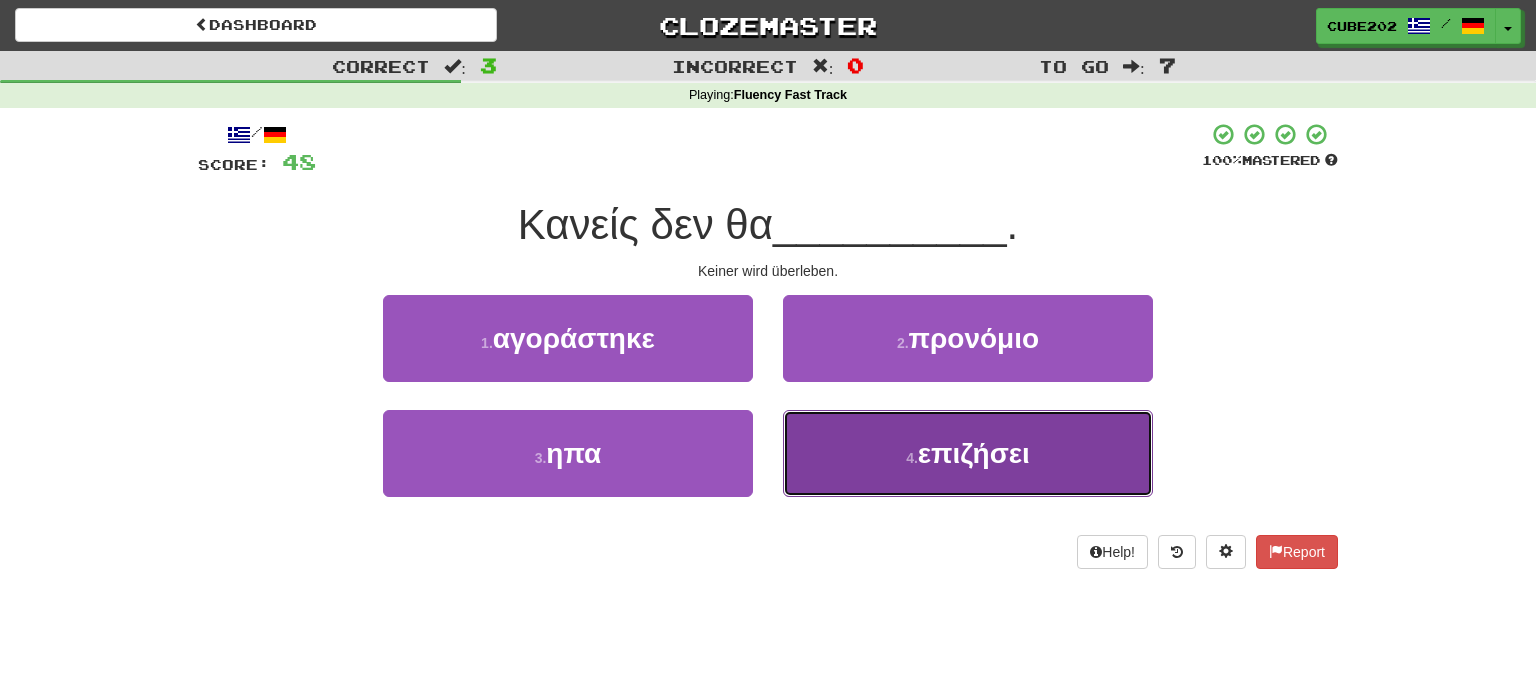 click on "4 .  επιζήσει" at bounding box center (968, 453) 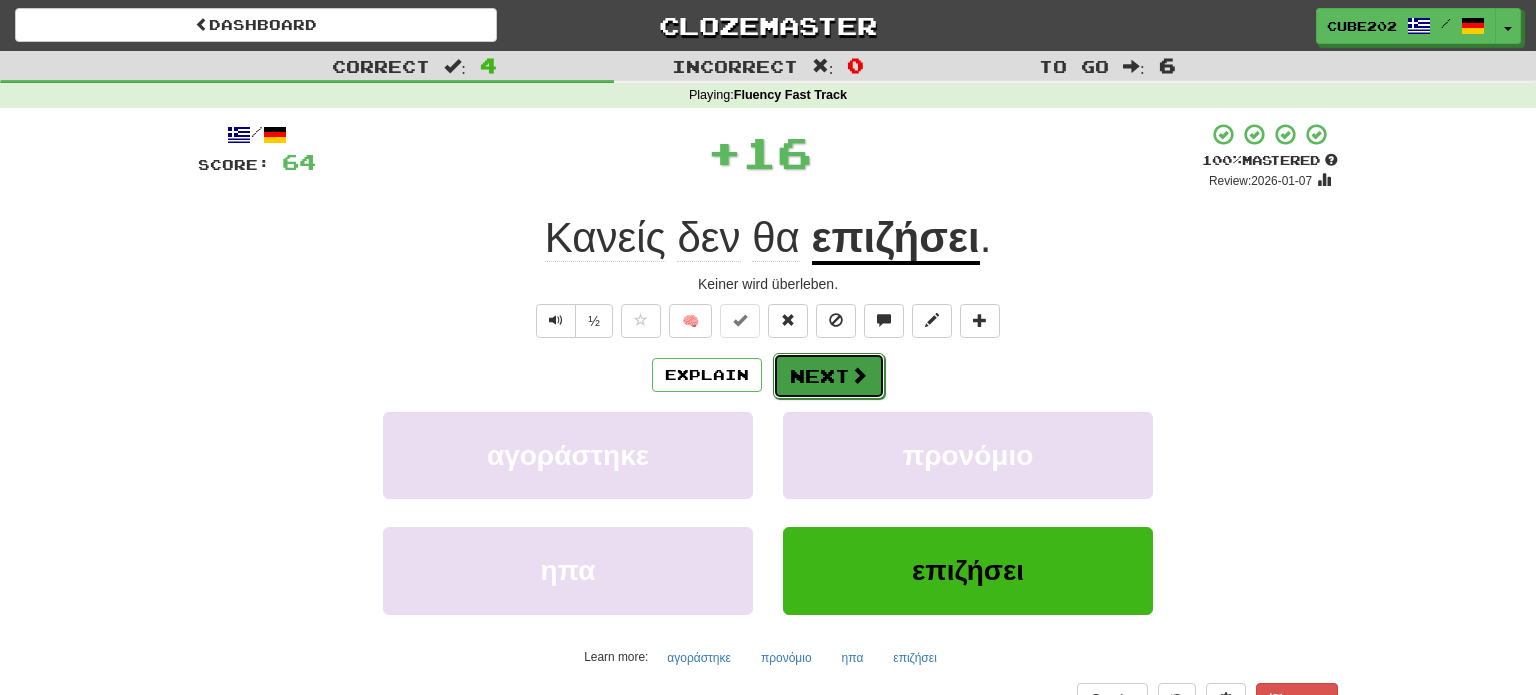 click on "Next" at bounding box center (829, 376) 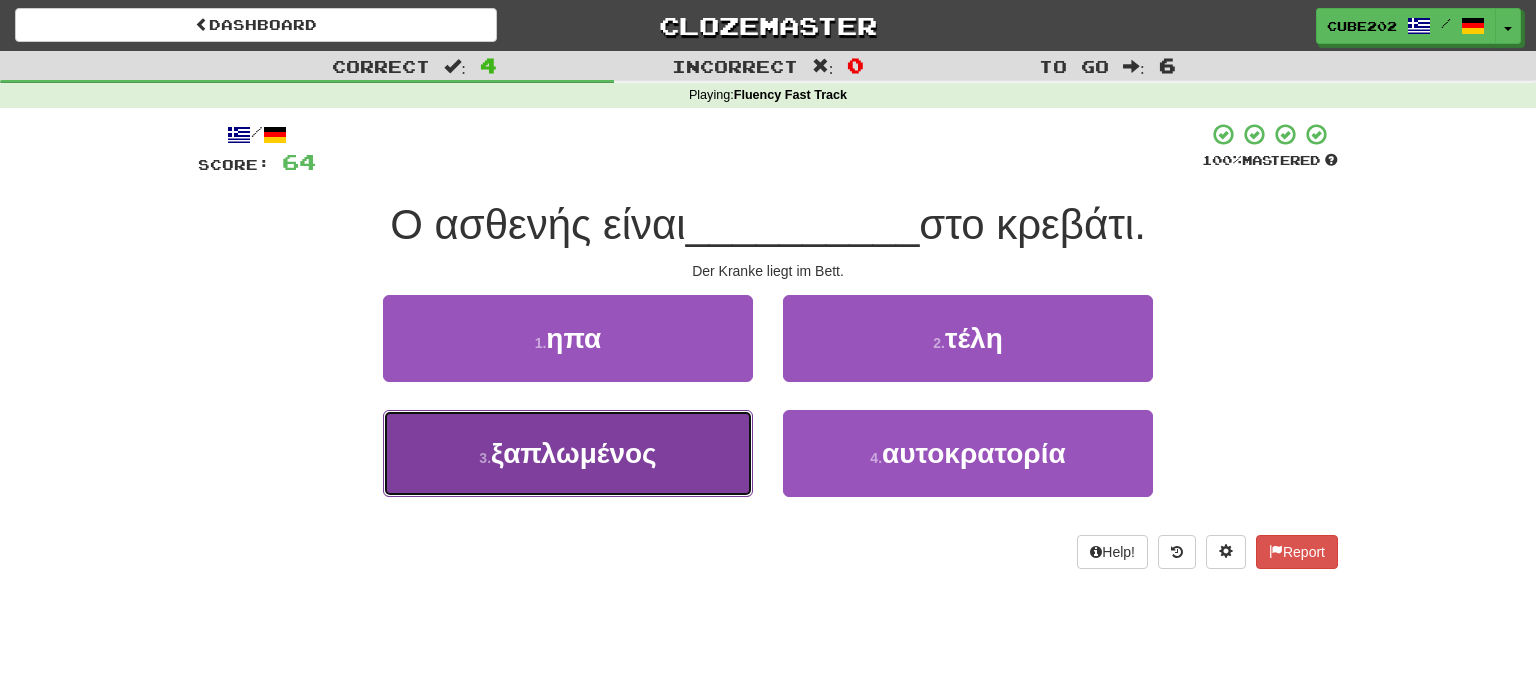 click on "3 .  ξαπλωμένος" at bounding box center (568, 453) 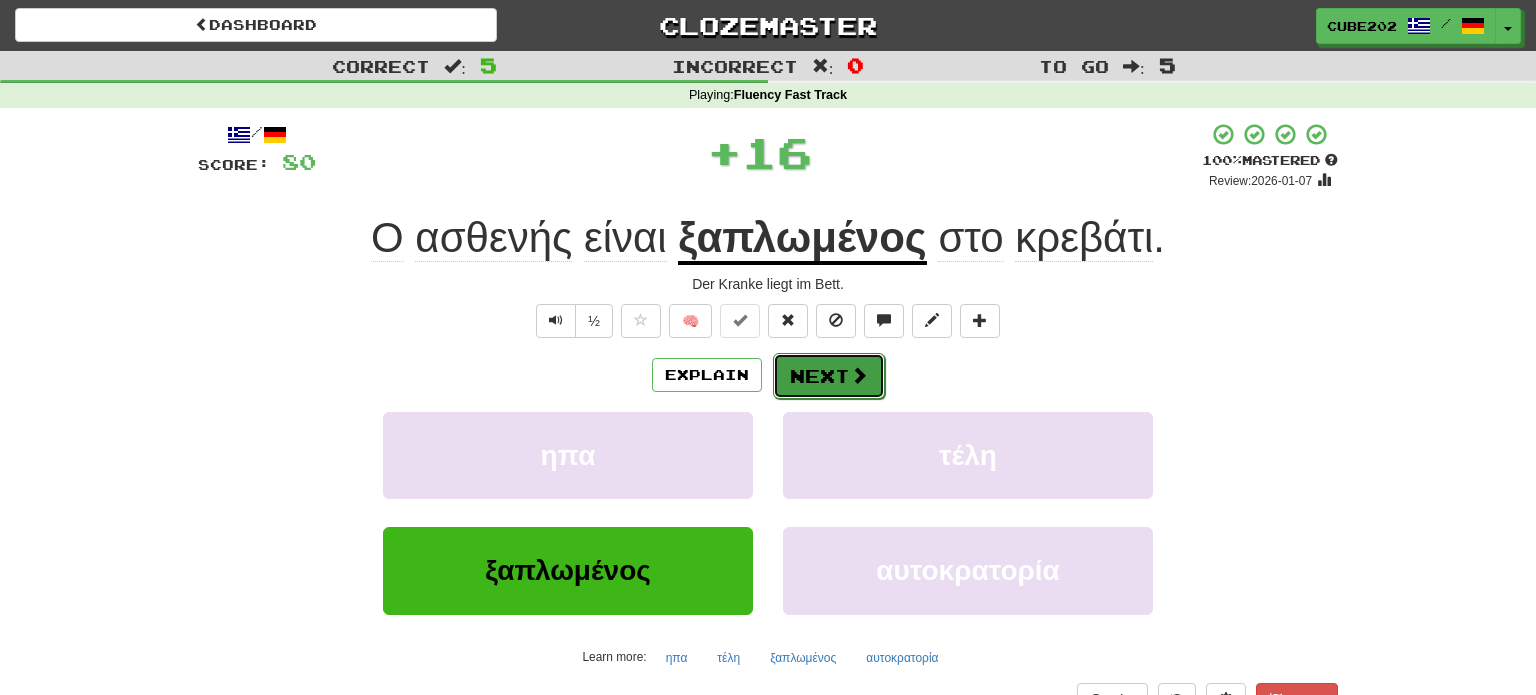 click on "Next" at bounding box center [829, 376] 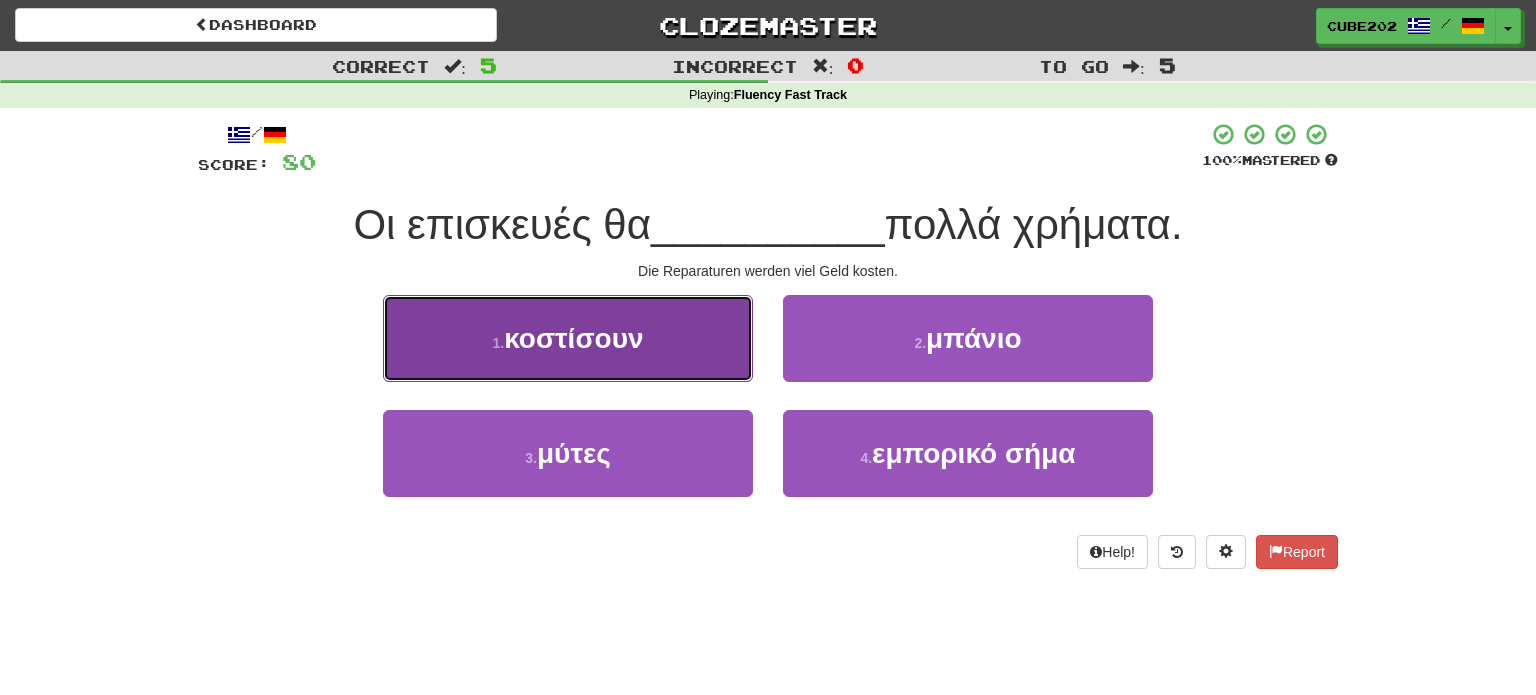 click on "1 .  κοστίσουν" at bounding box center (568, 338) 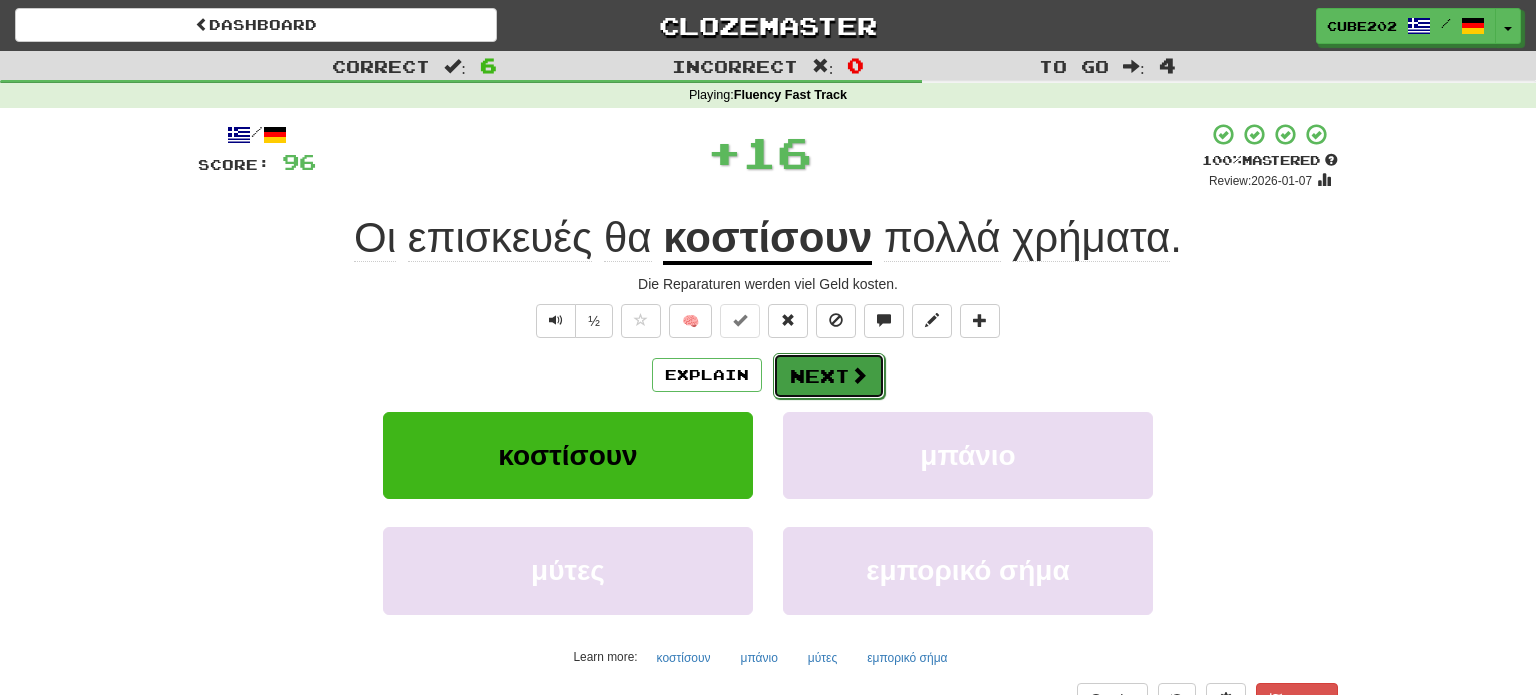 click on "Next" at bounding box center (829, 376) 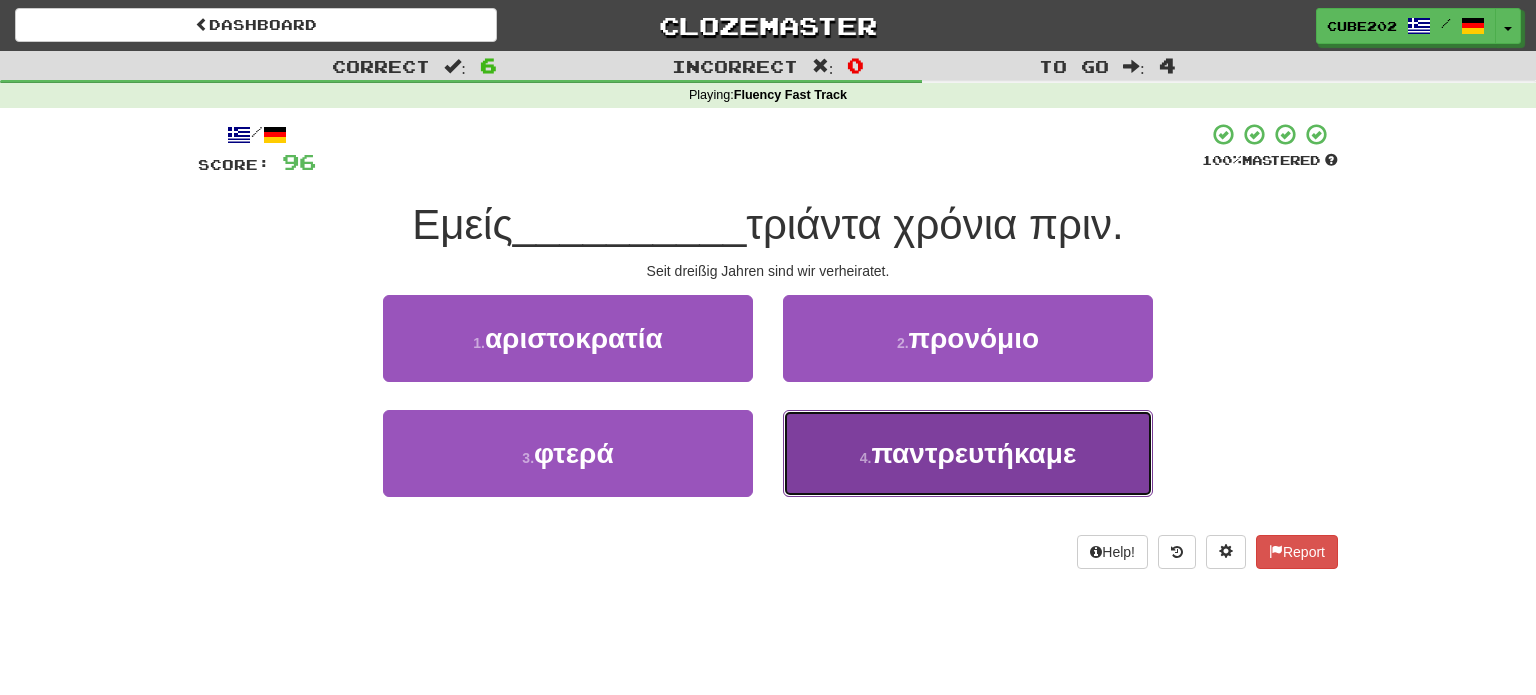 click on "4 .  παντρευτήκαμε" at bounding box center [968, 453] 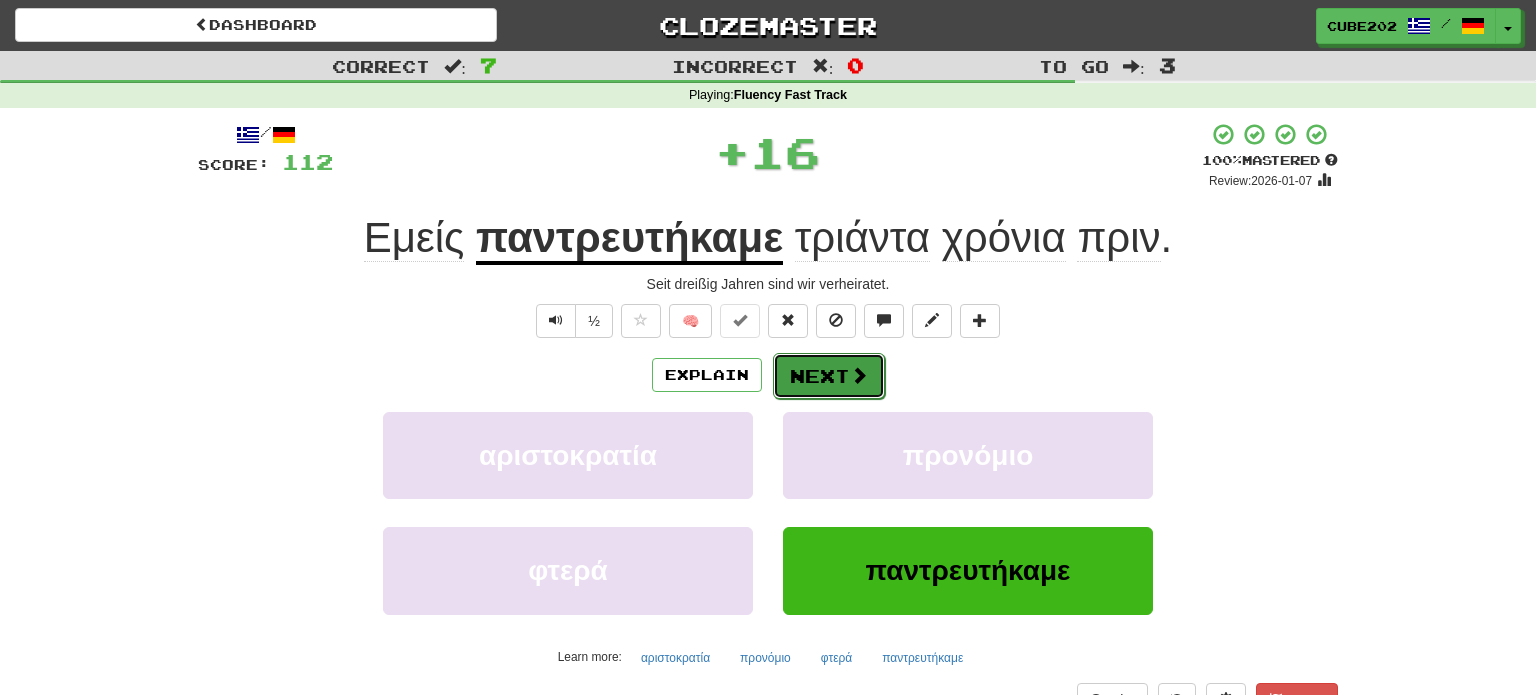 click on "Next" at bounding box center (829, 376) 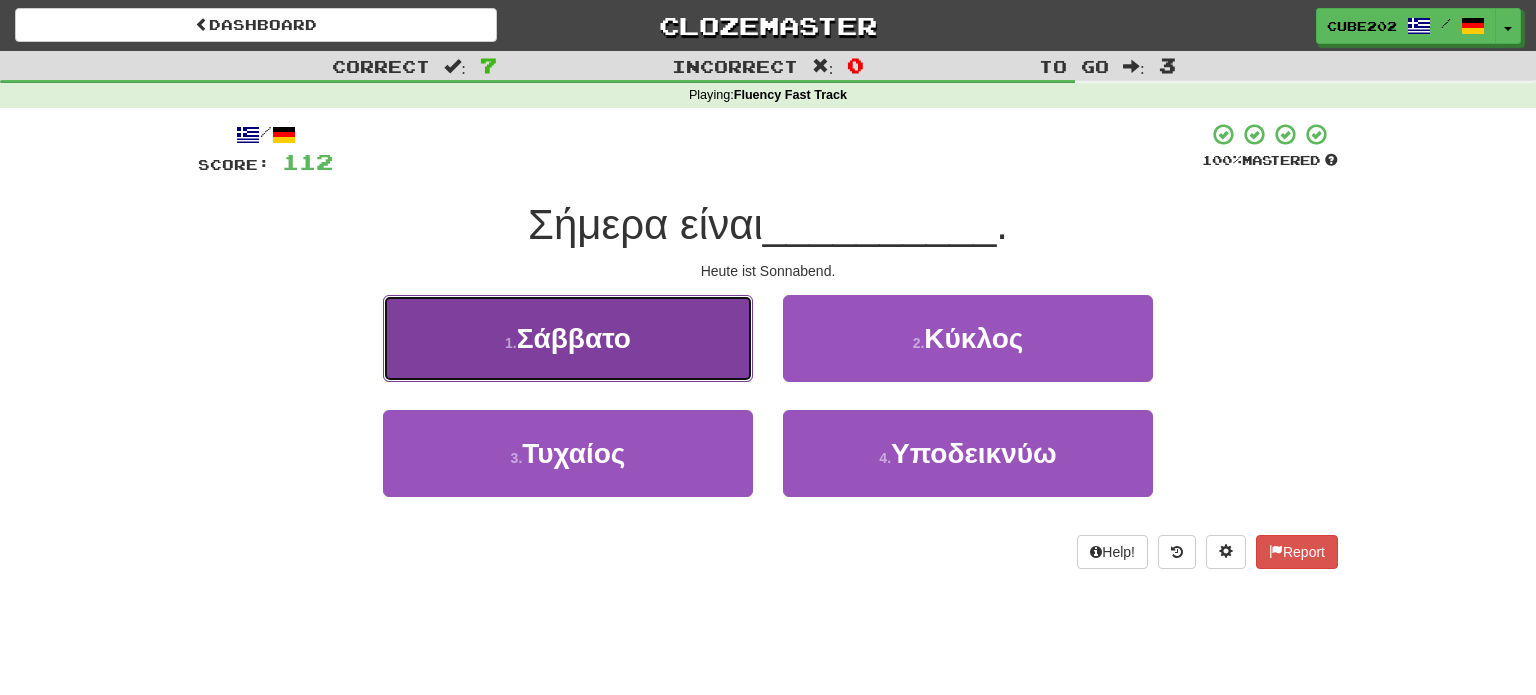 click on "Σάββατο" at bounding box center [574, 338] 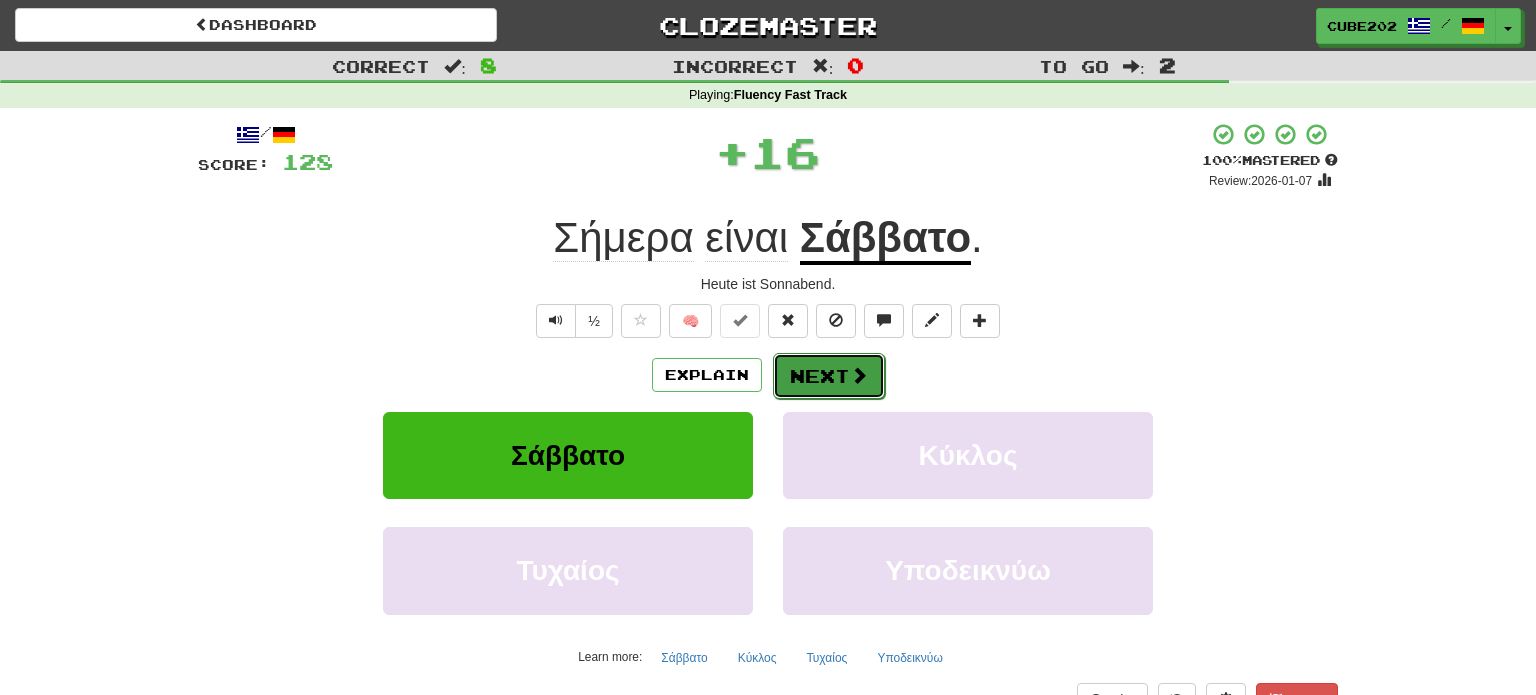 click on "Next" at bounding box center (829, 376) 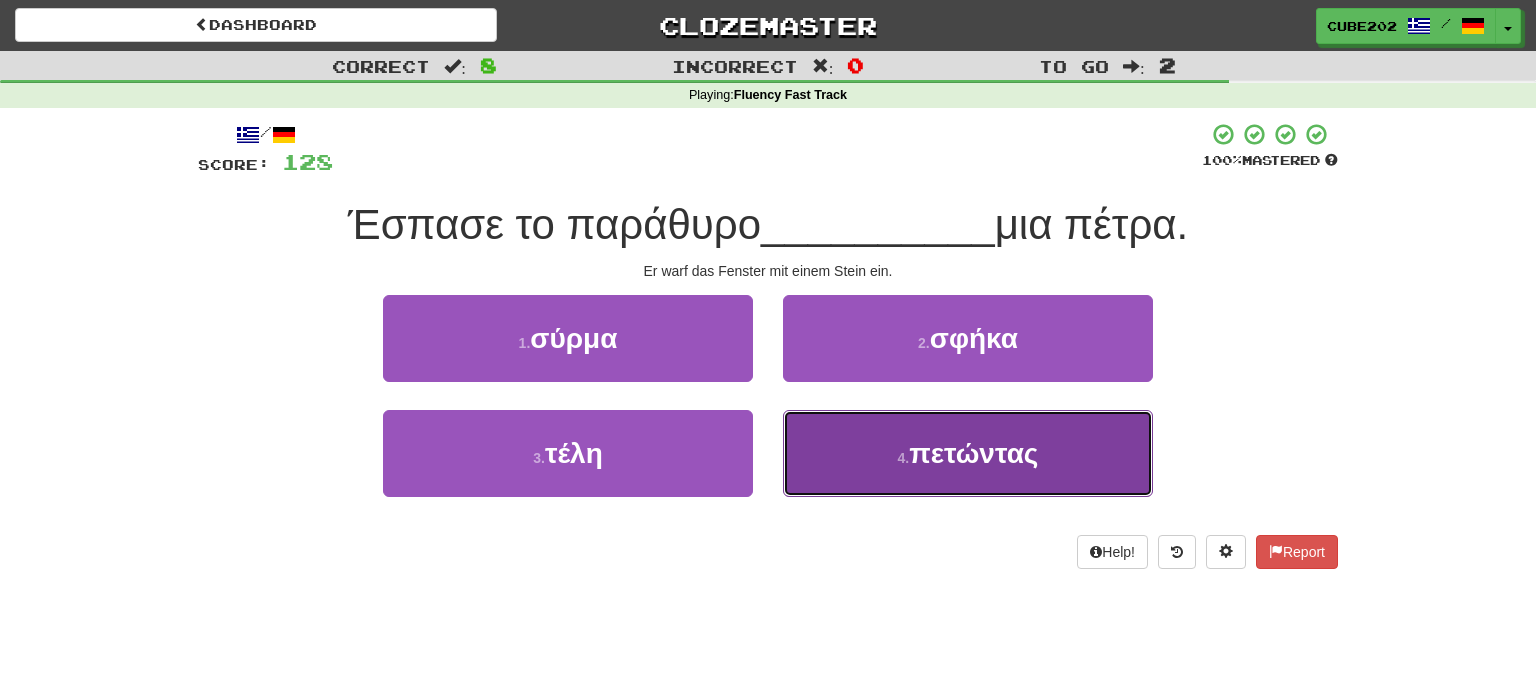 click on "4 ." at bounding box center [904, 458] 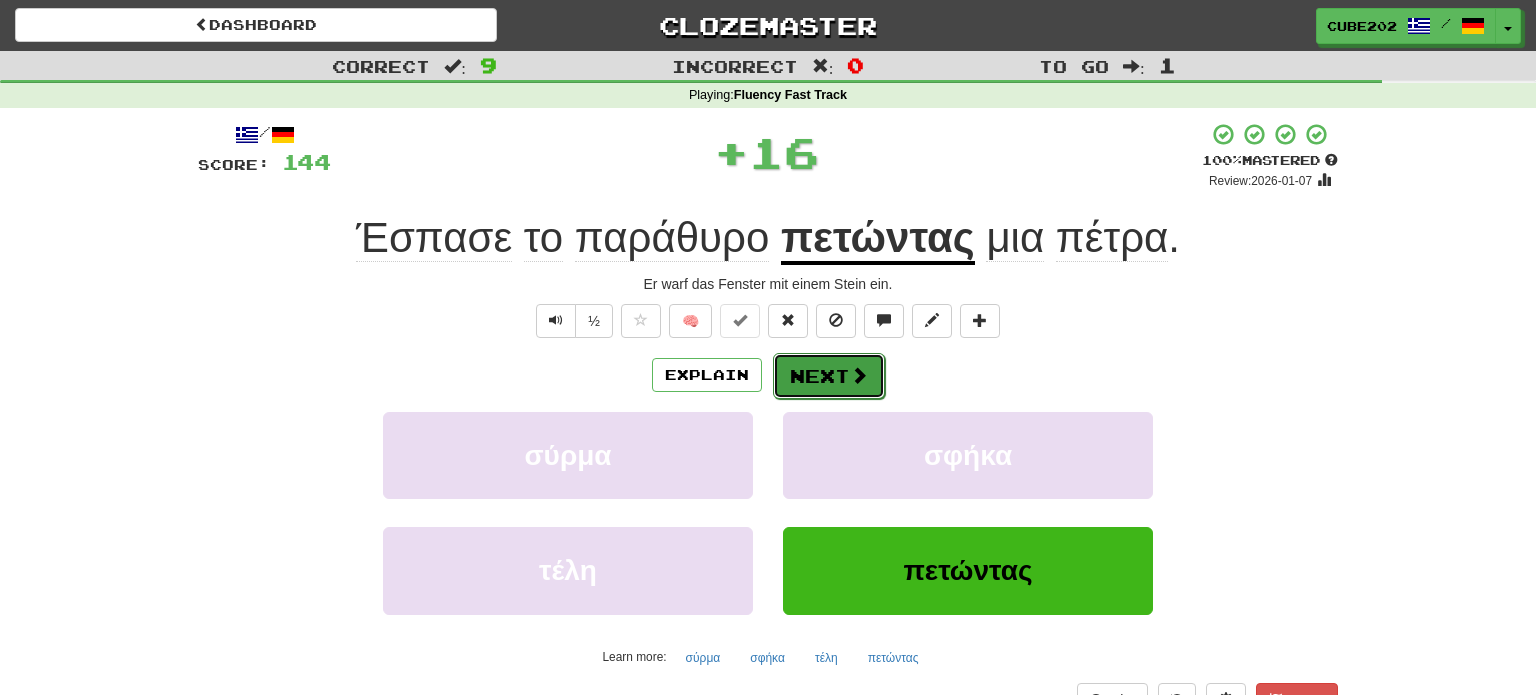 click on "Next" at bounding box center [829, 376] 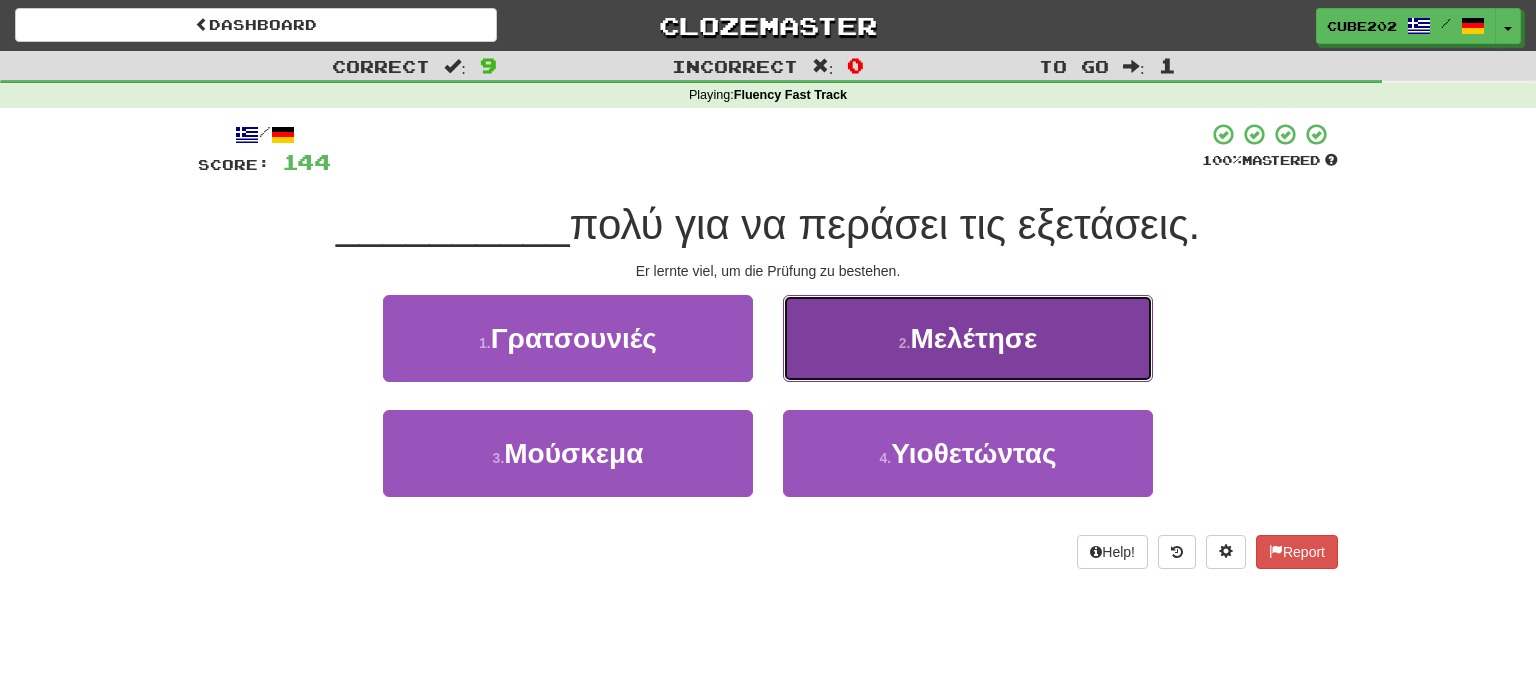 click on "Μελέτησε" at bounding box center (973, 338) 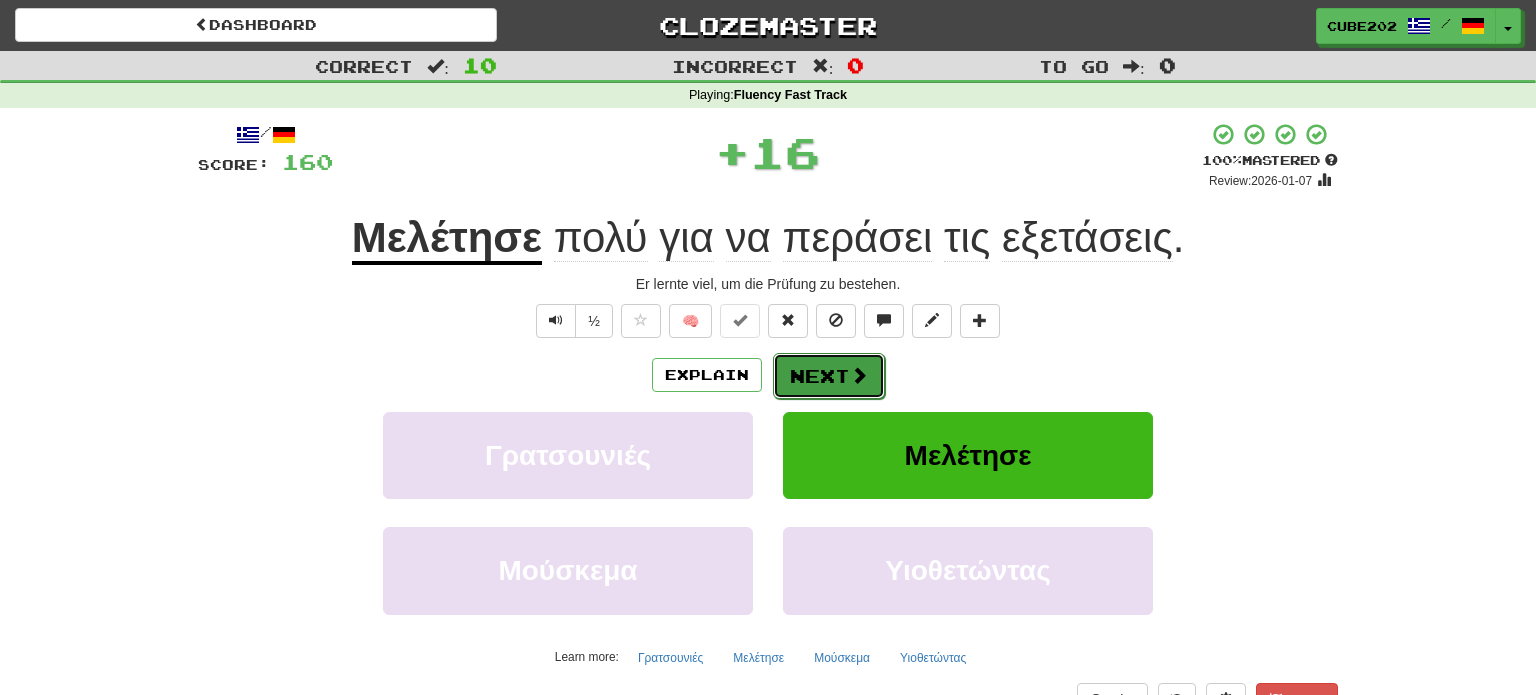 click on "Next" at bounding box center [829, 376] 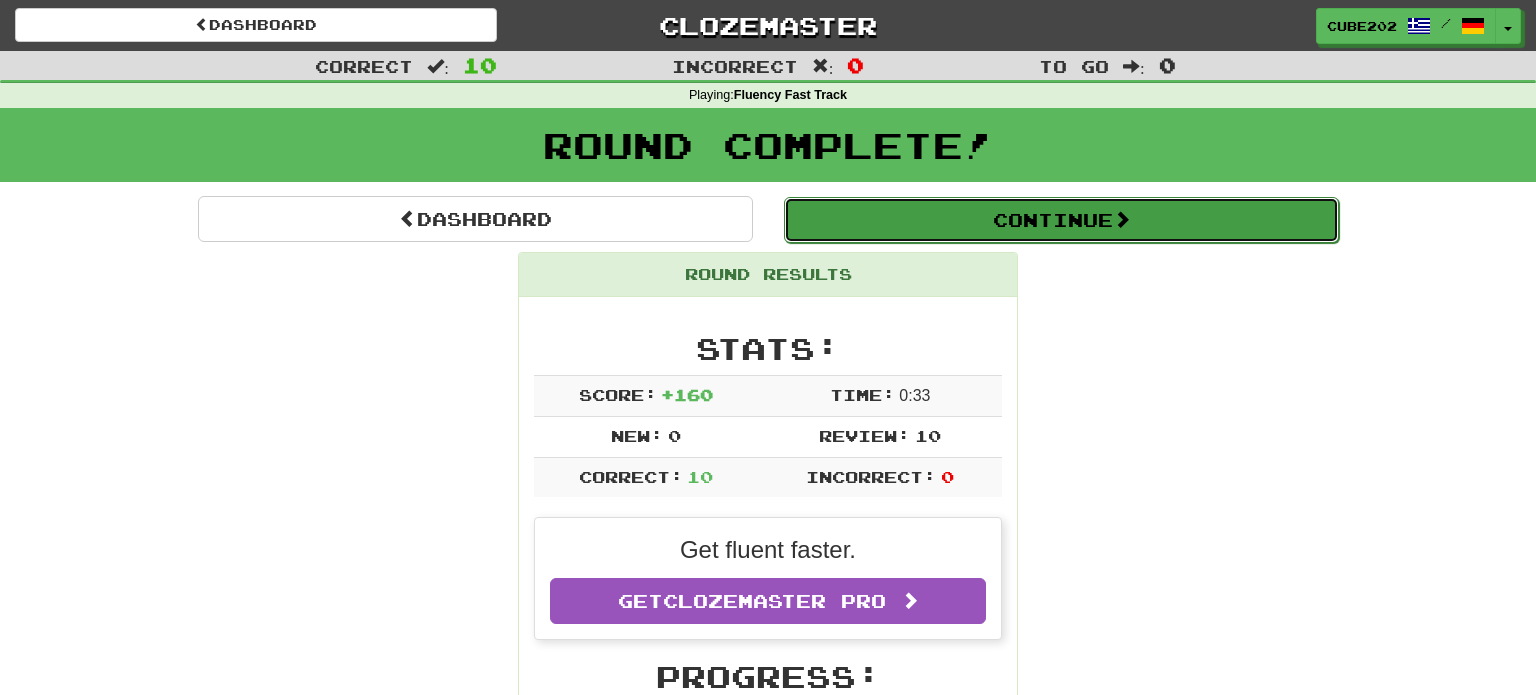 click on "Continue" at bounding box center [1061, 220] 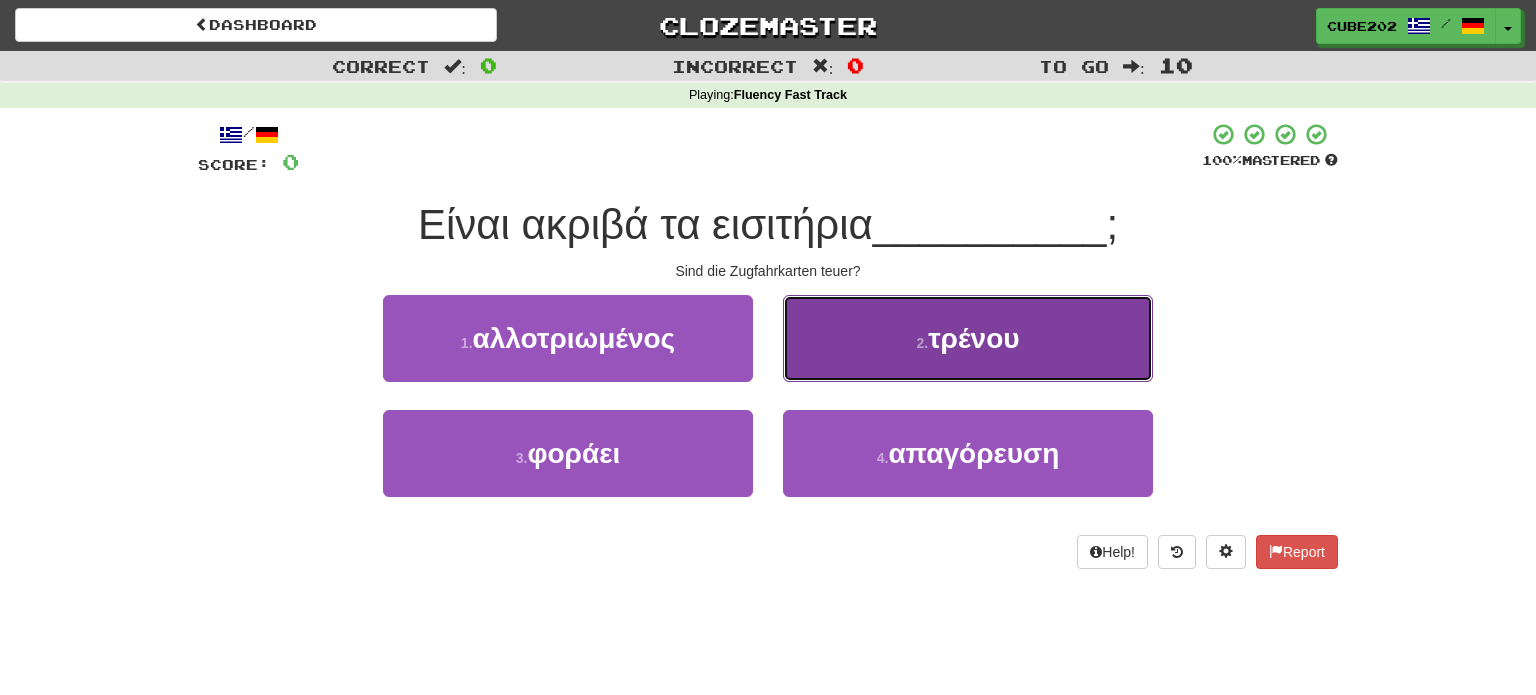 click on "2 .  τρένου" at bounding box center (968, 338) 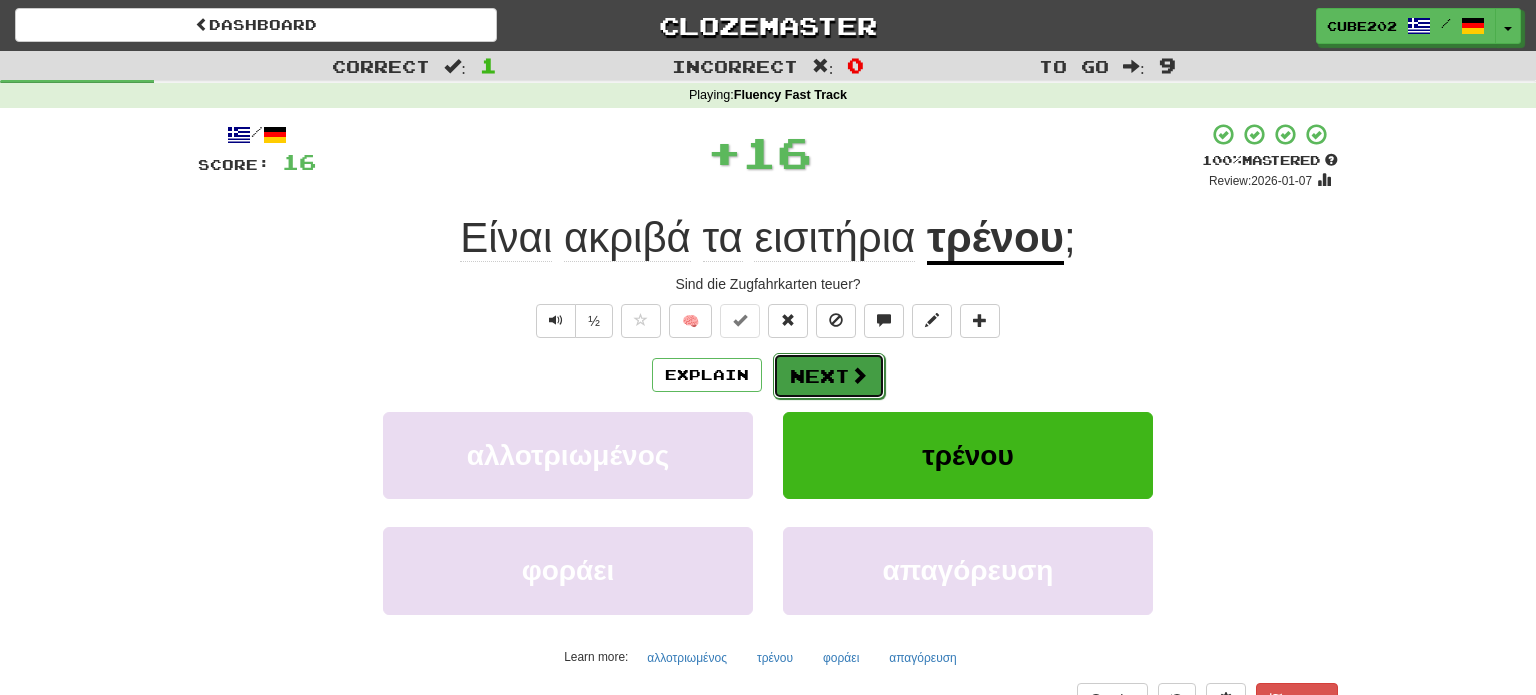 click on "Next" at bounding box center (829, 376) 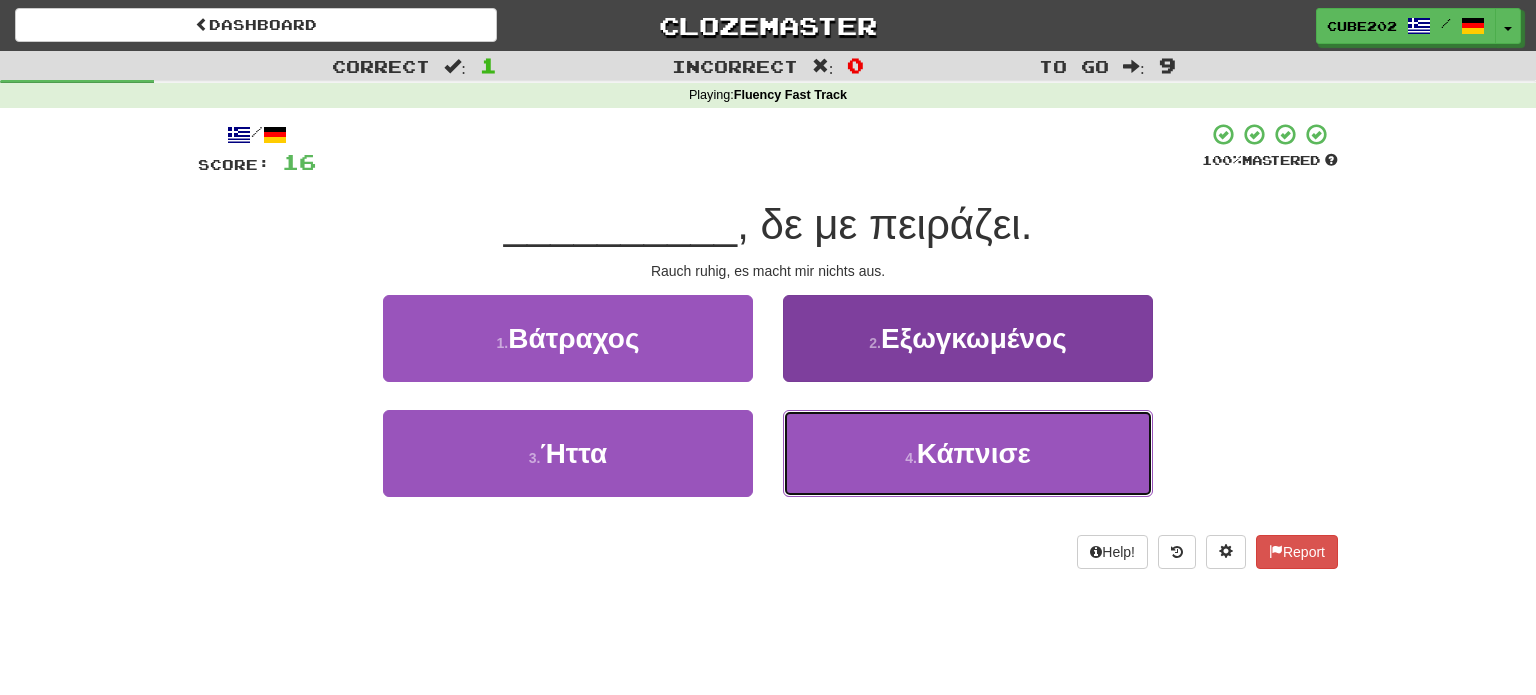 click on "4 ." at bounding box center (911, 458) 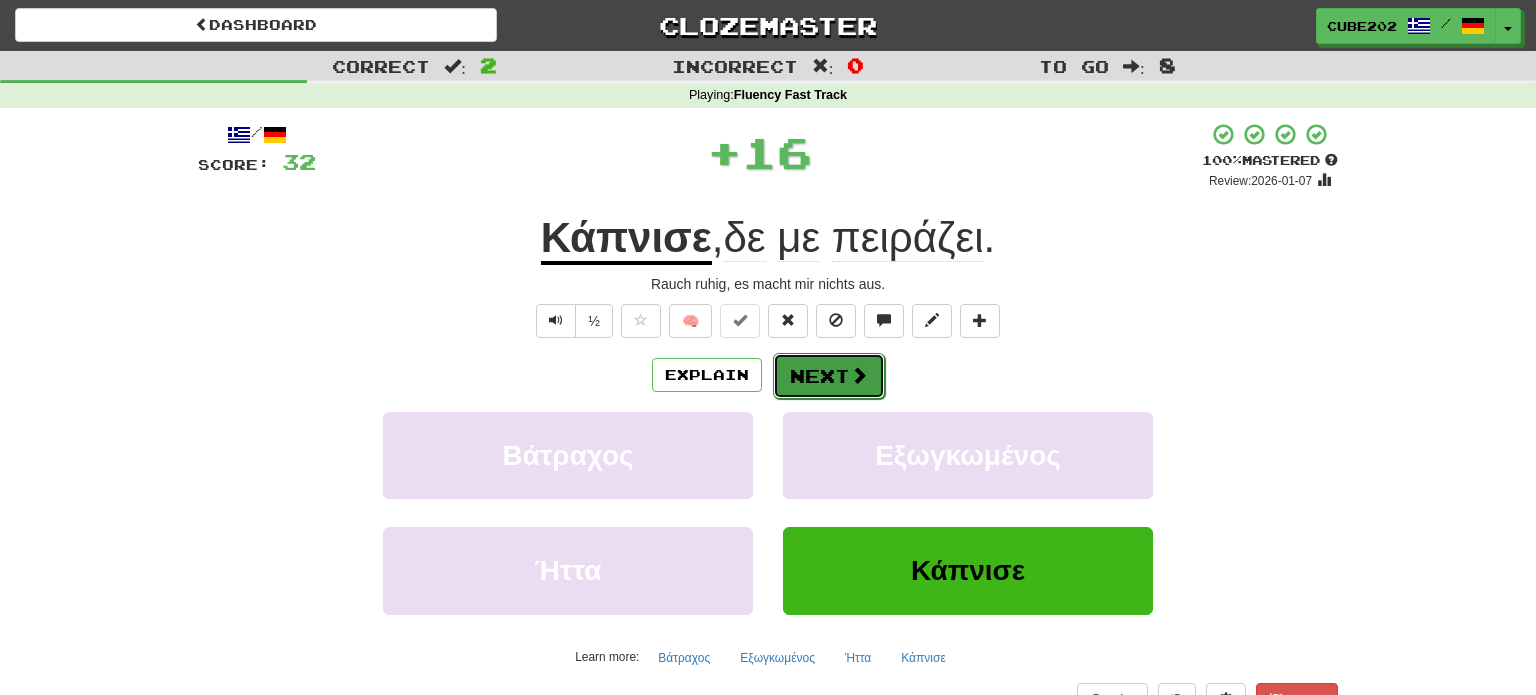 click on "Next" at bounding box center [829, 376] 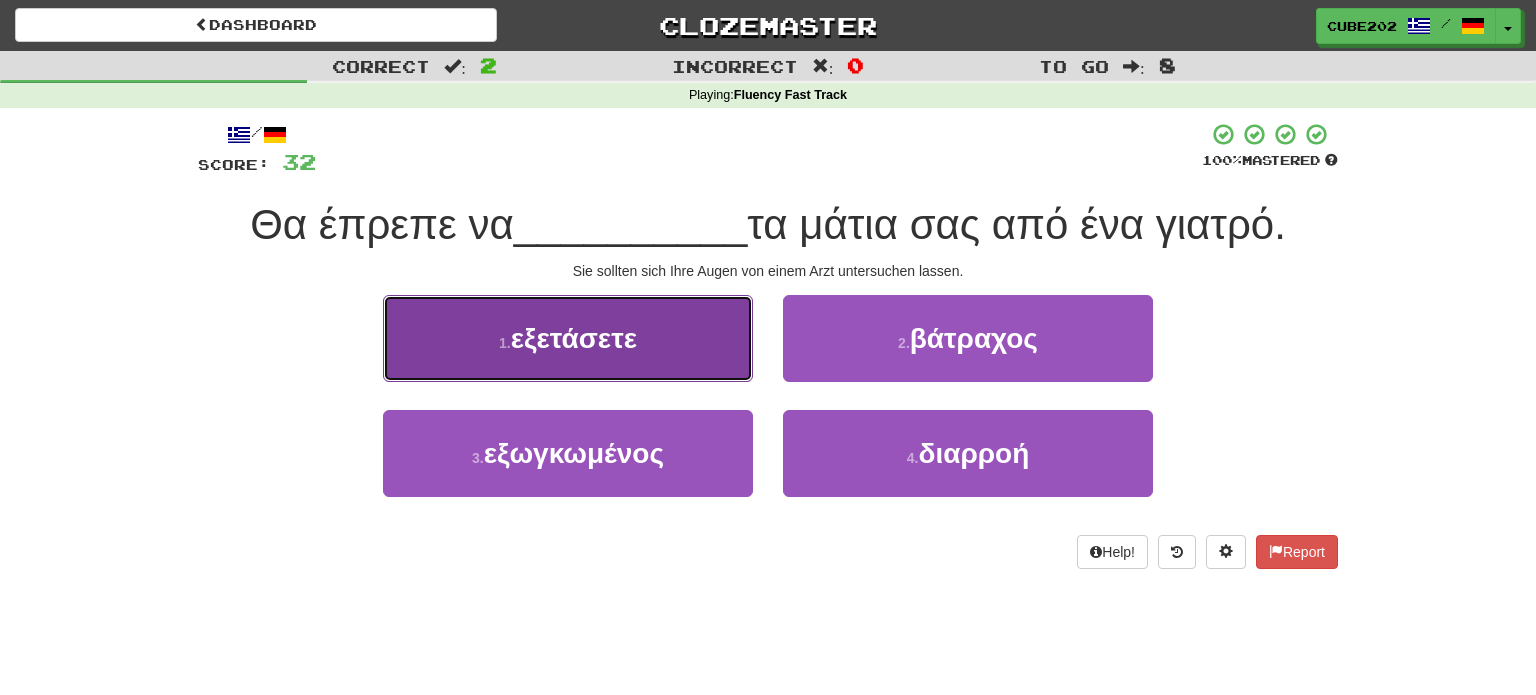 click on "1 .  εξετάσετε" at bounding box center (568, 338) 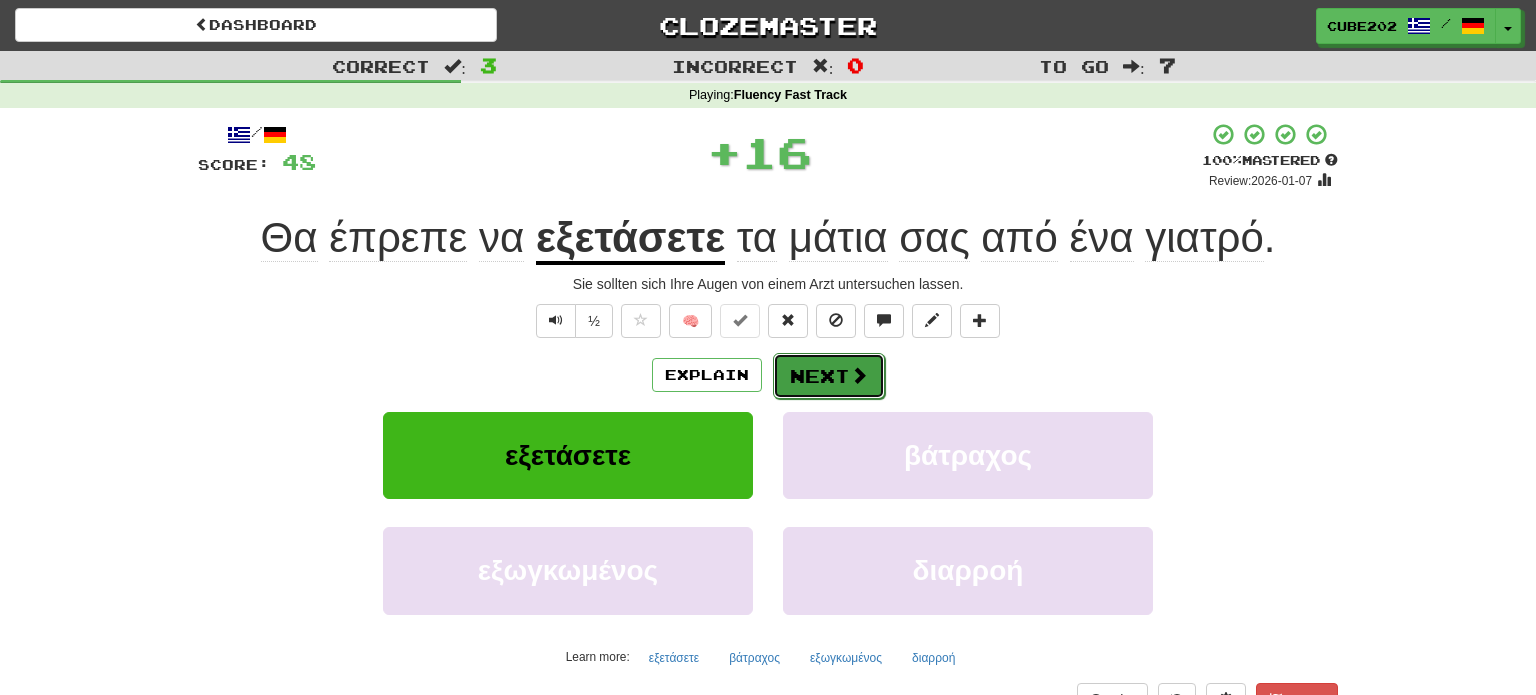 click on "Next" at bounding box center (829, 376) 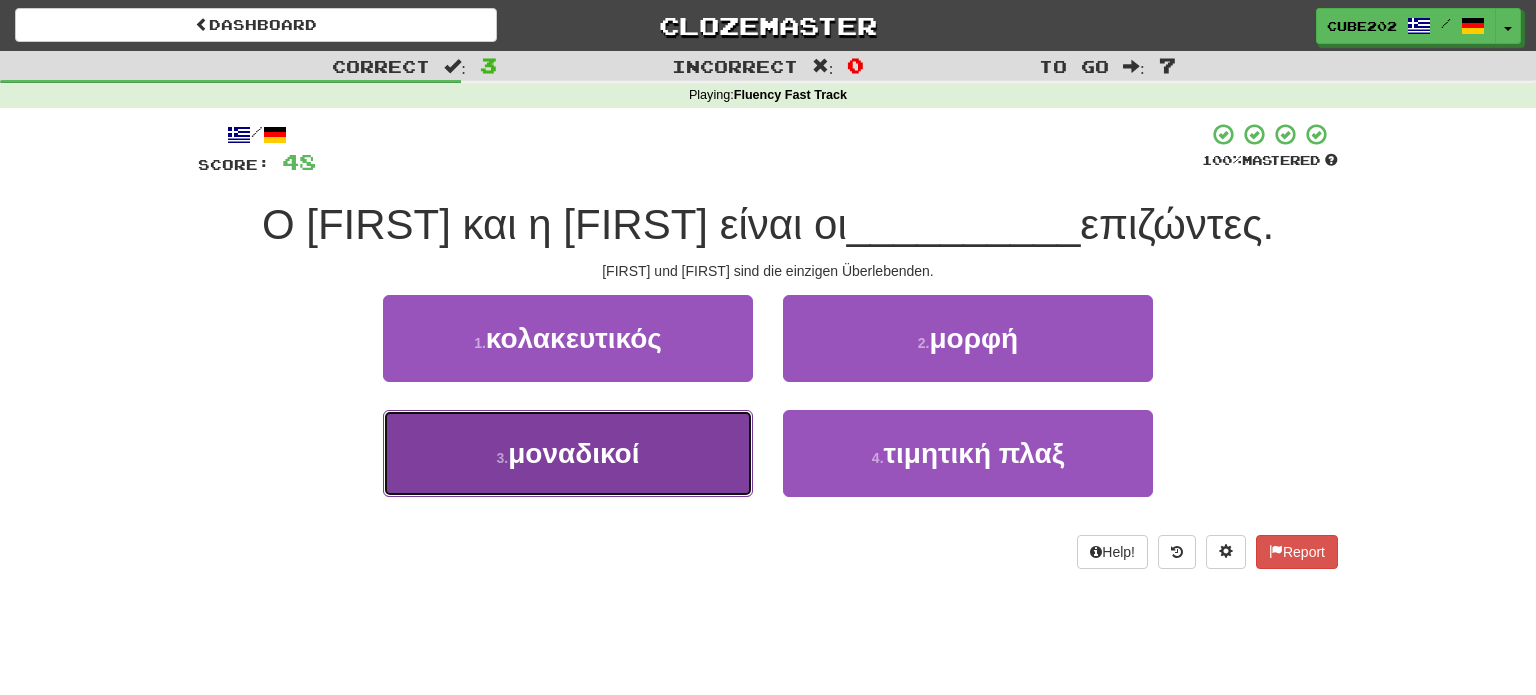 click on "3 .  μοναδικοί" at bounding box center (568, 453) 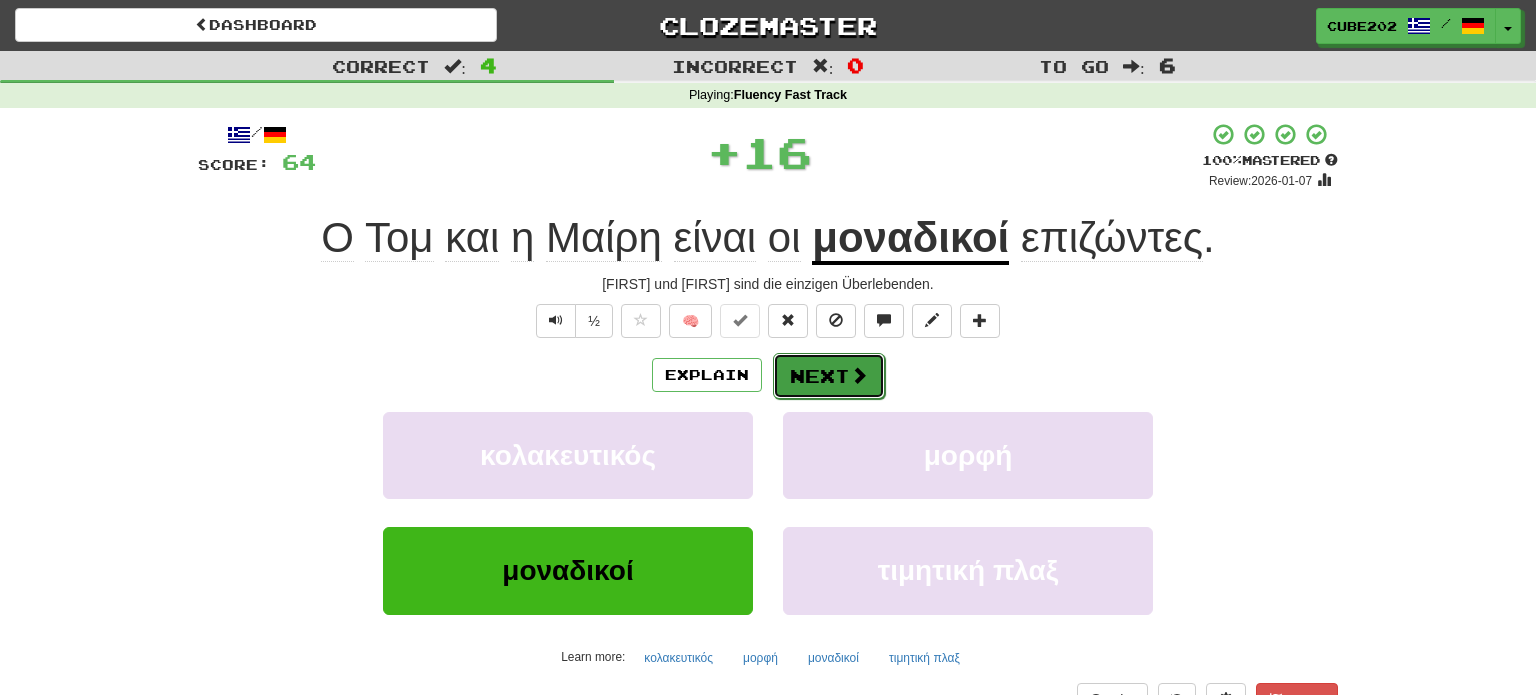 click on "Next" at bounding box center (829, 376) 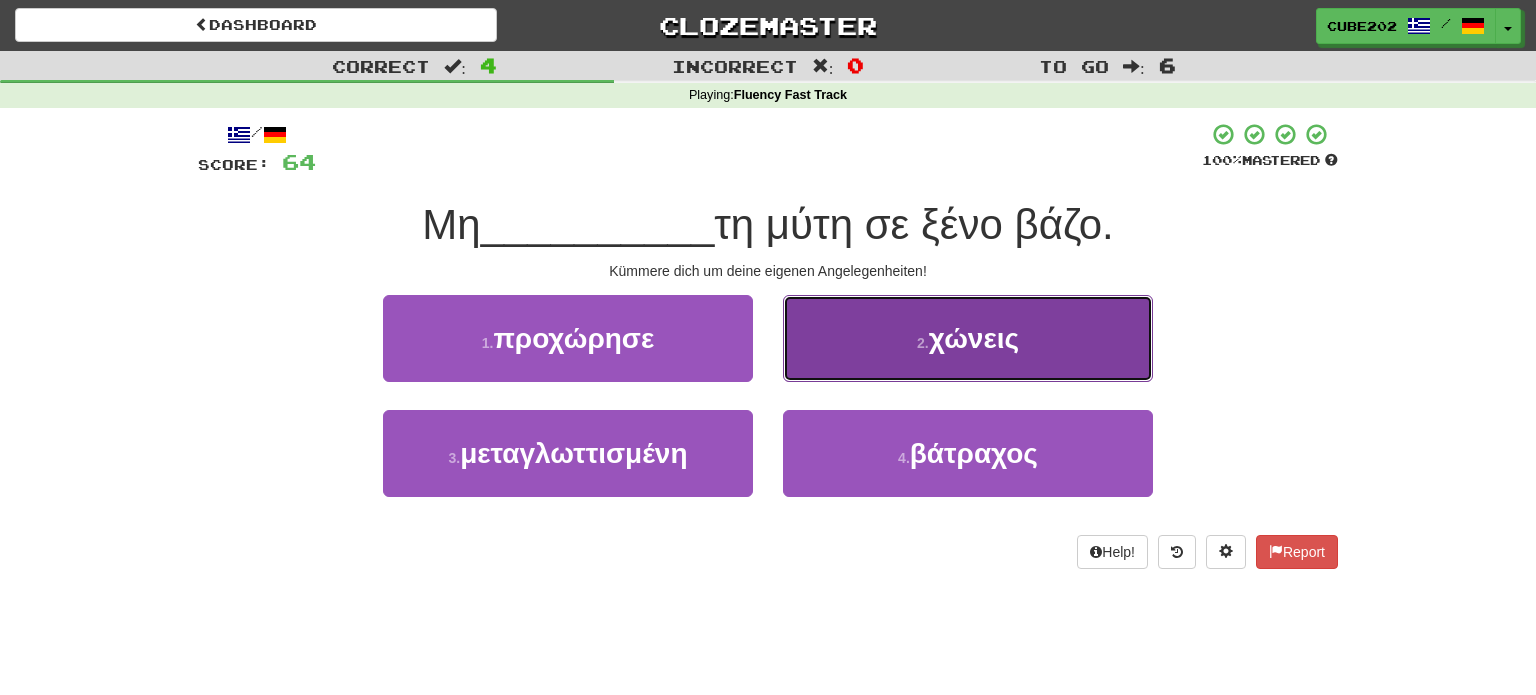 click on "2 .  χώνεις" at bounding box center (968, 338) 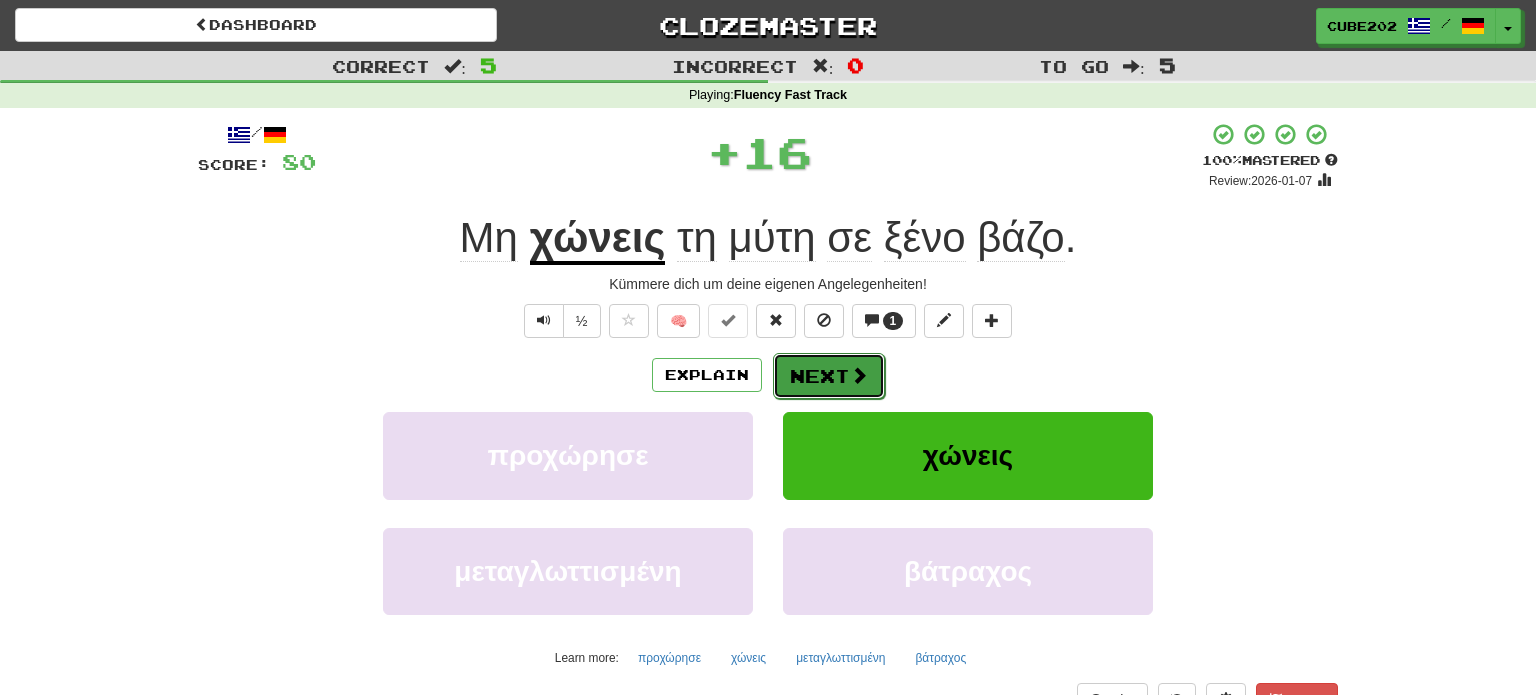 click on "Next" at bounding box center (829, 376) 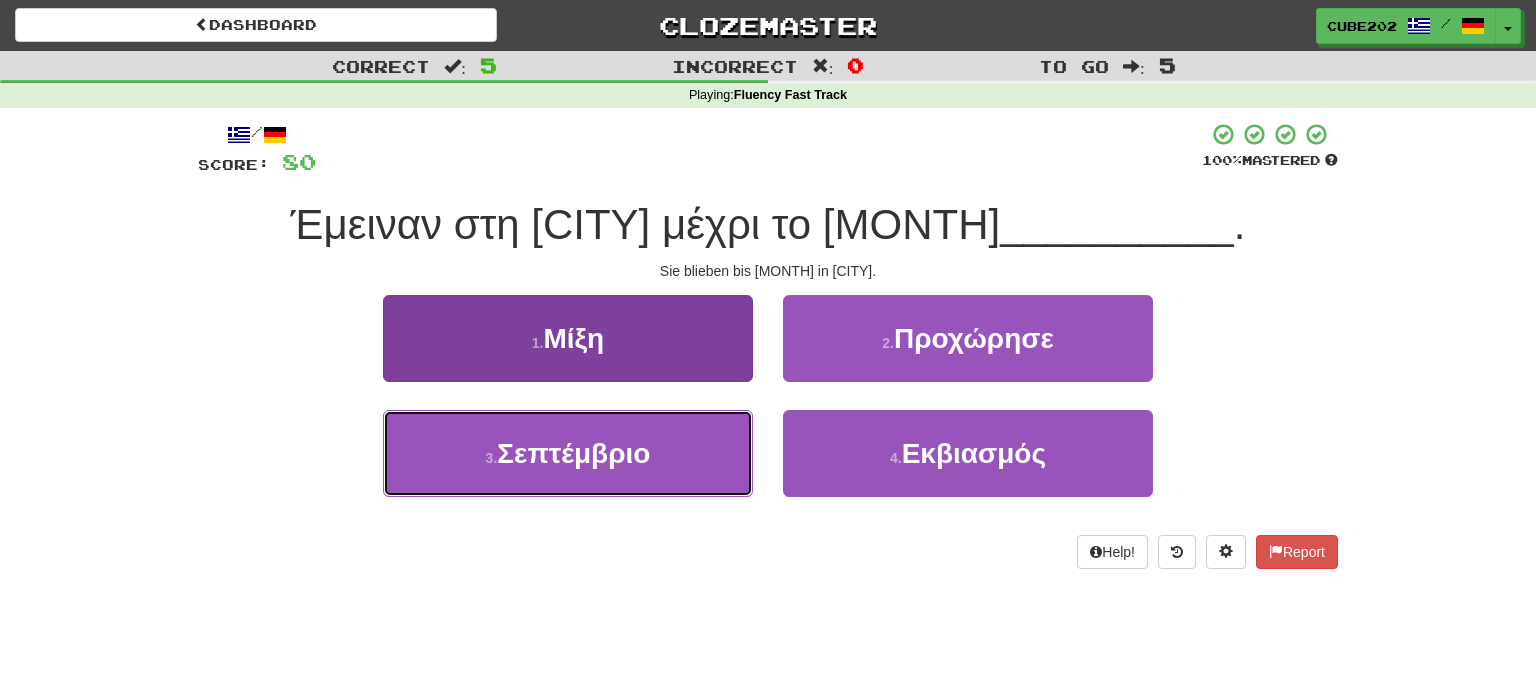 click on "3 .  Σεπτέμβριο" at bounding box center (568, 453) 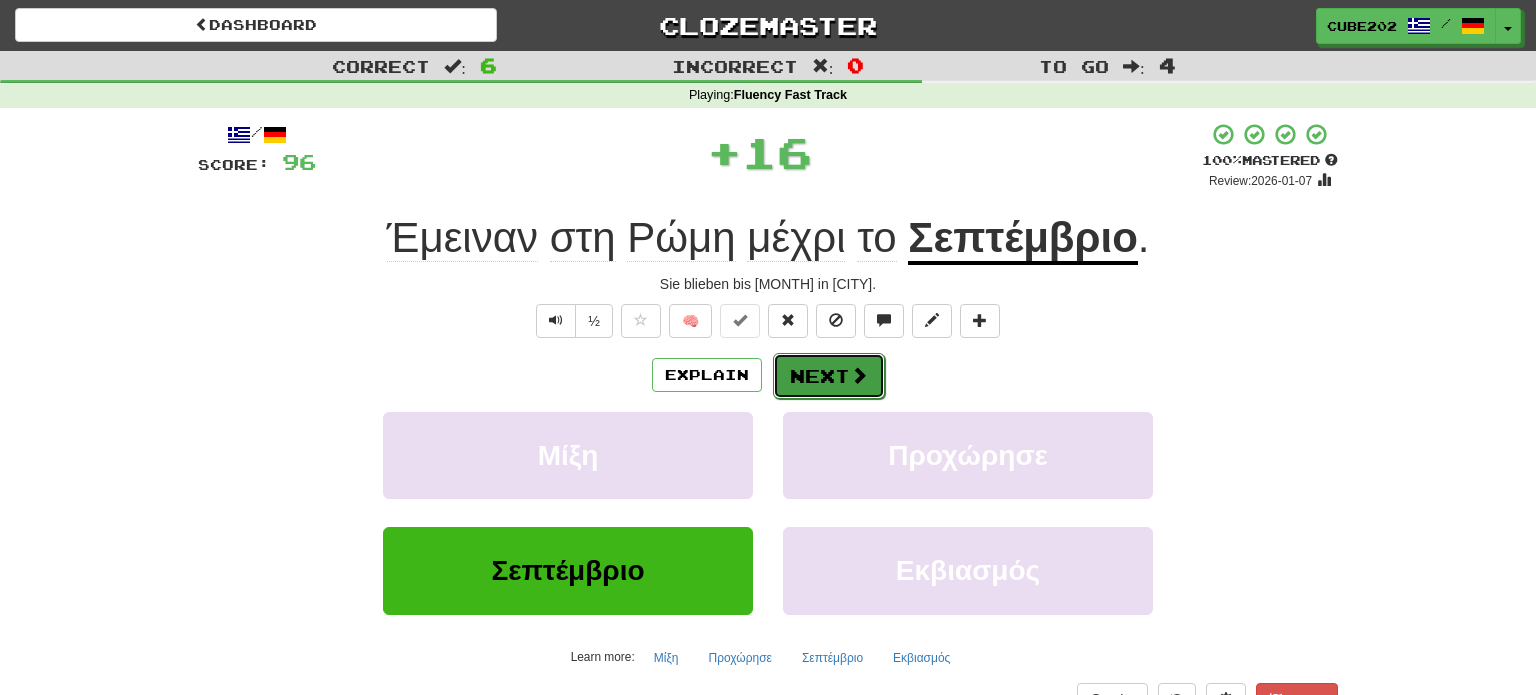 click on "Next" at bounding box center [829, 376] 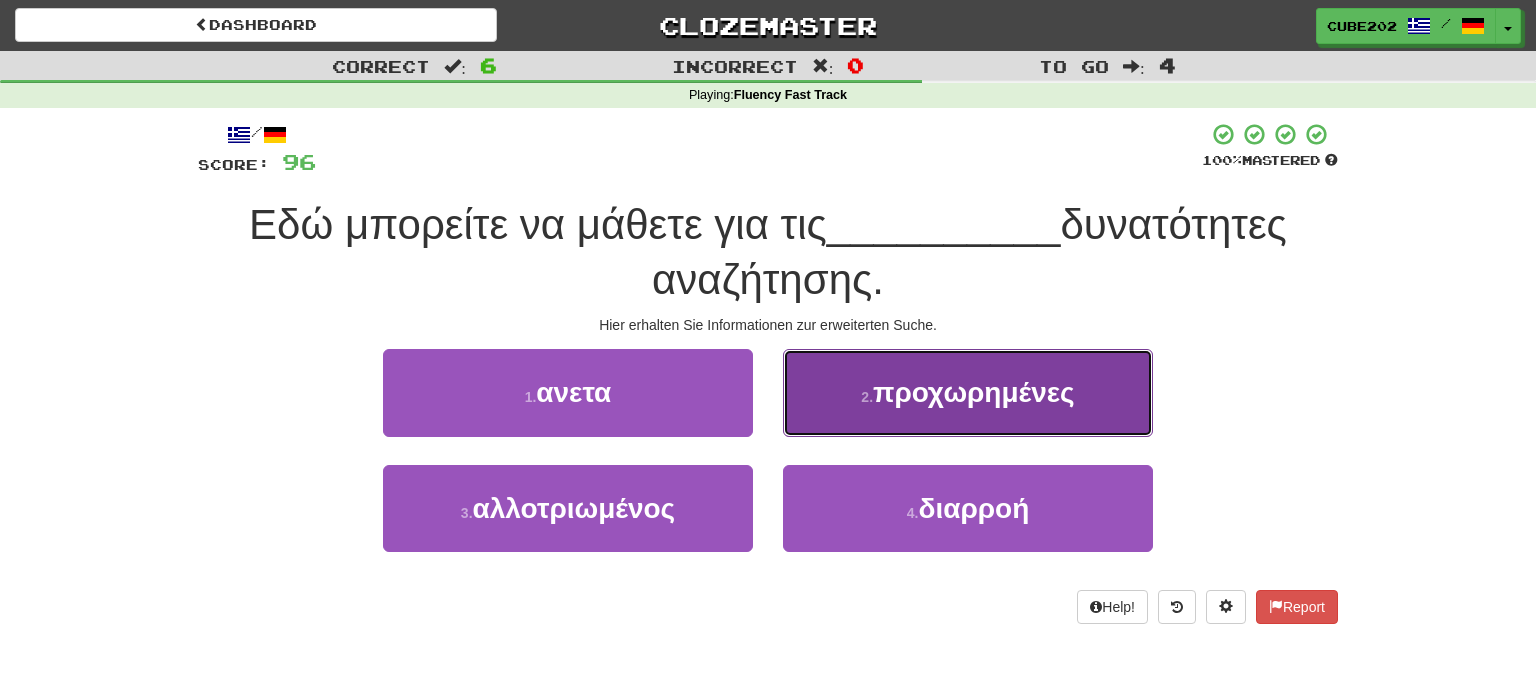 click on "2 .  προχωρημένες" at bounding box center (968, 392) 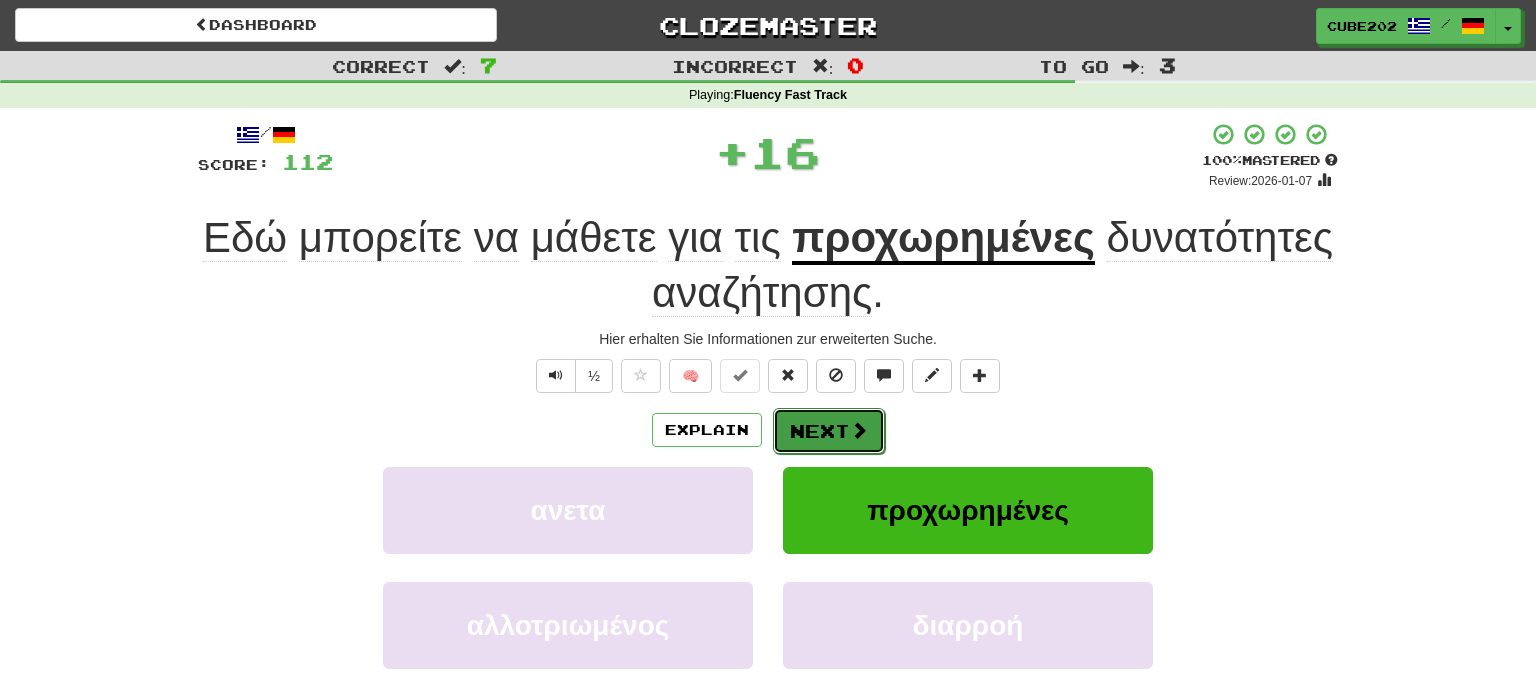 click on "Next" at bounding box center [829, 431] 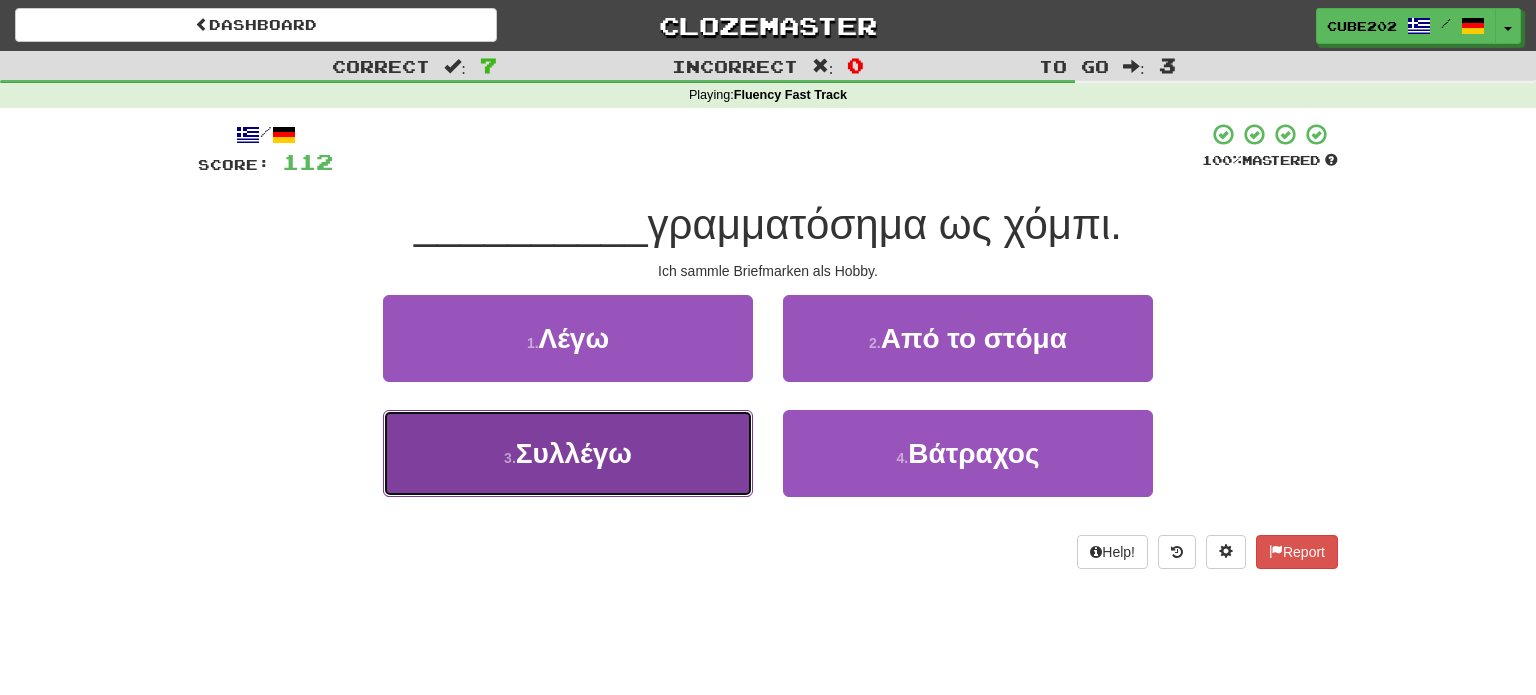 click on "3 .  Συλλέγω" at bounding box center (568, 453) 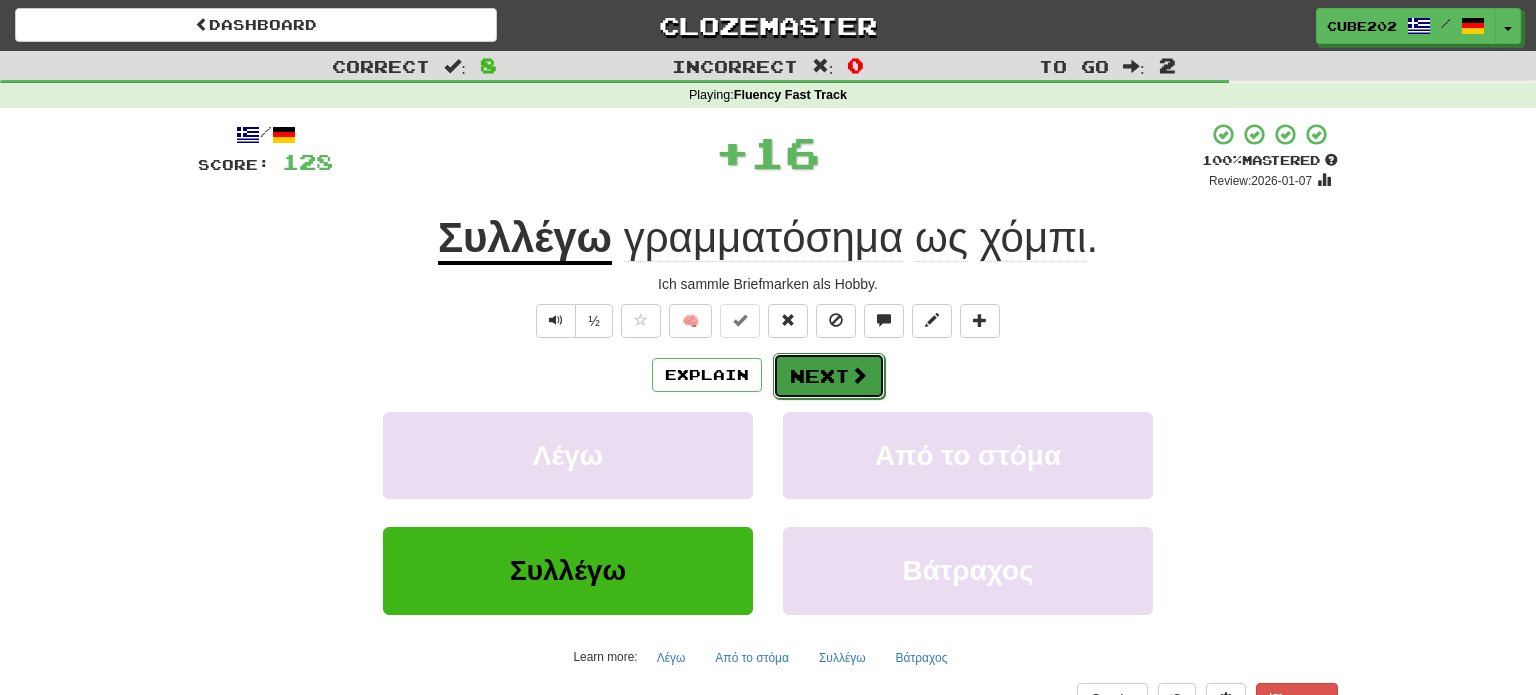 click on "Next" at bounding box center (829, 376) 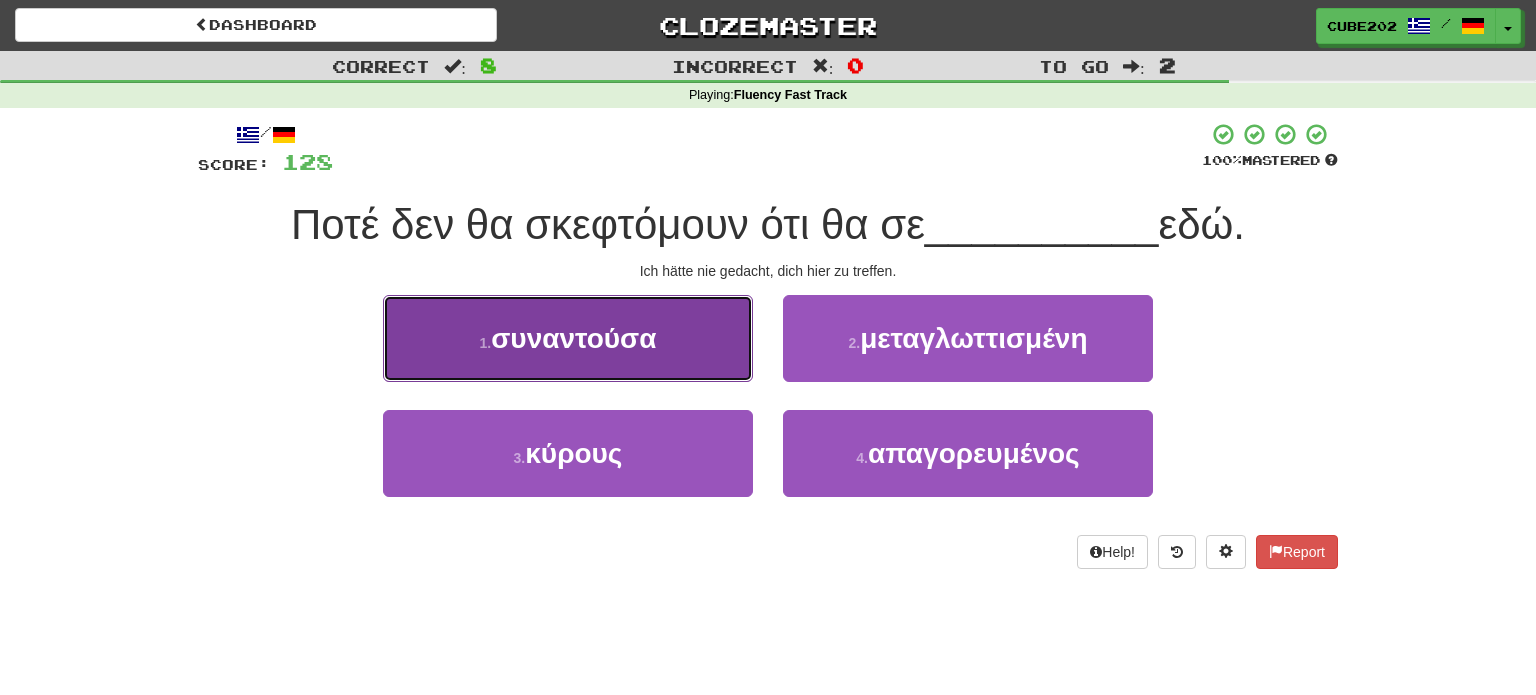 click on "1 .  συναντούσα" at bounding box center (568, 338) 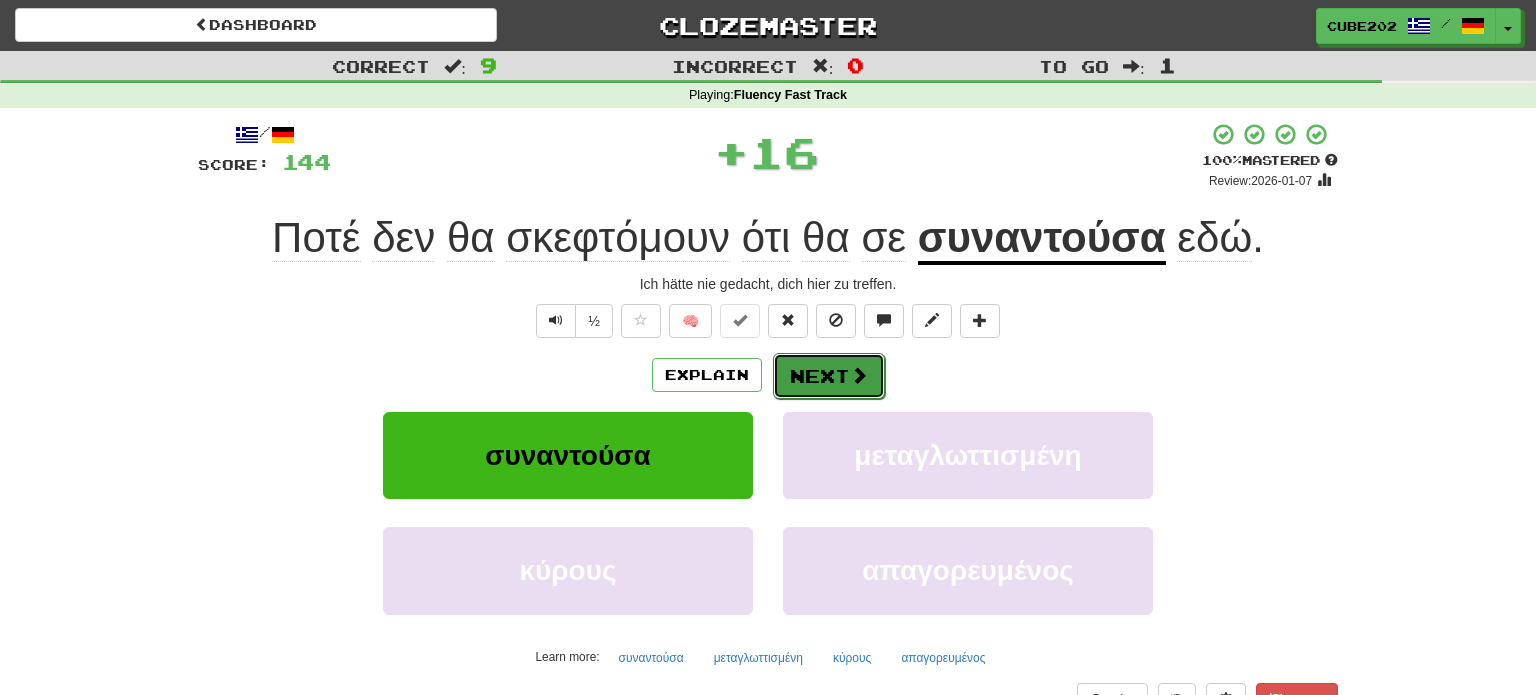 click on "Next" at bounding box center [829, 376] 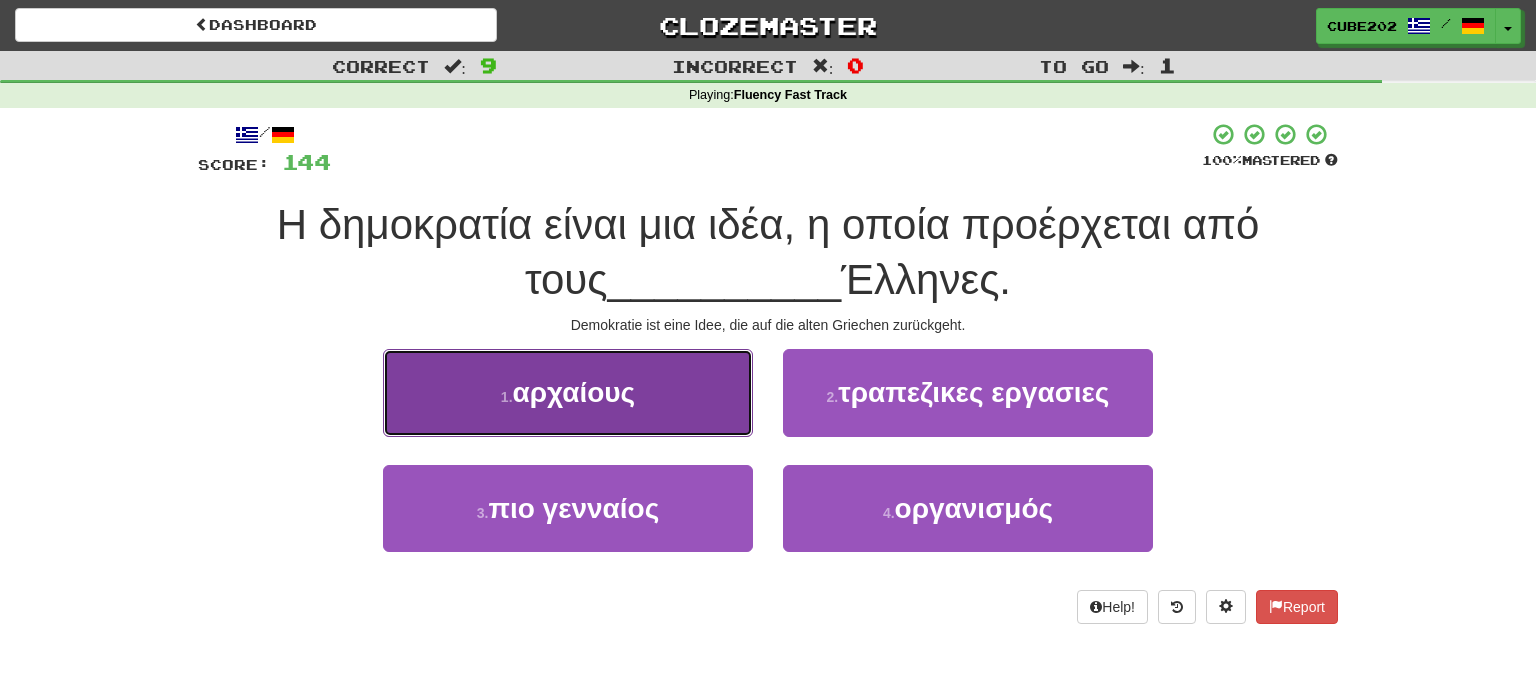 click on "1 .  αρχαίους" at bounding box center (568, 392) 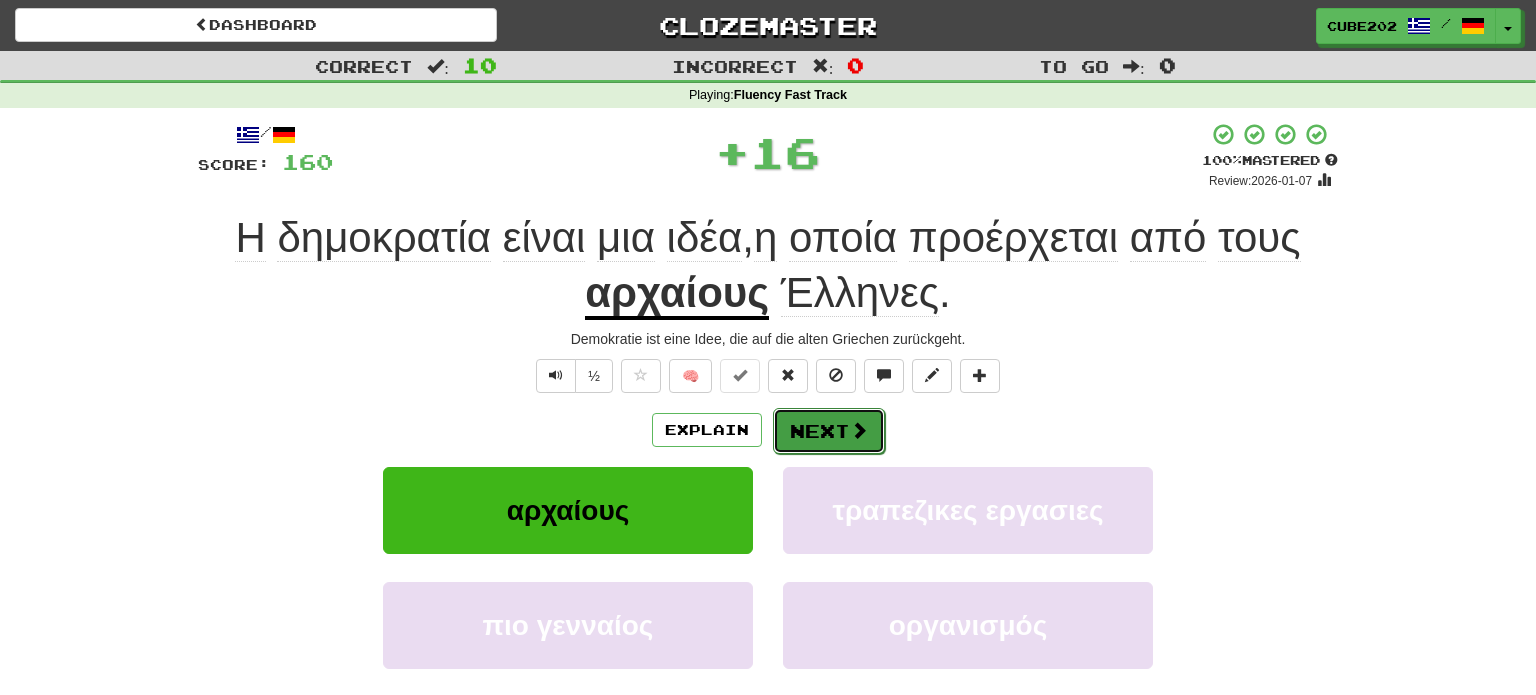 click on "Next" at bounding box center (829, 431) 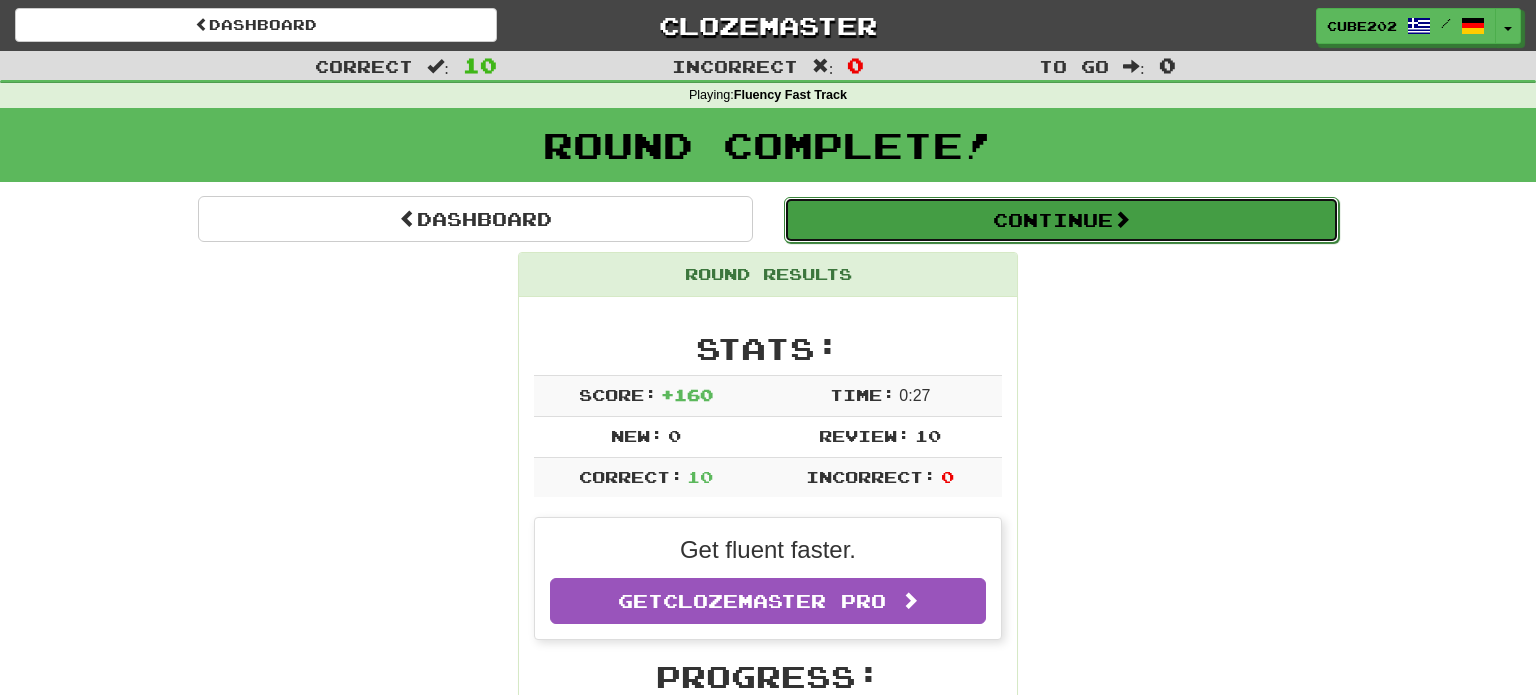 click on "Continue" at bounding box center (1061, 220) 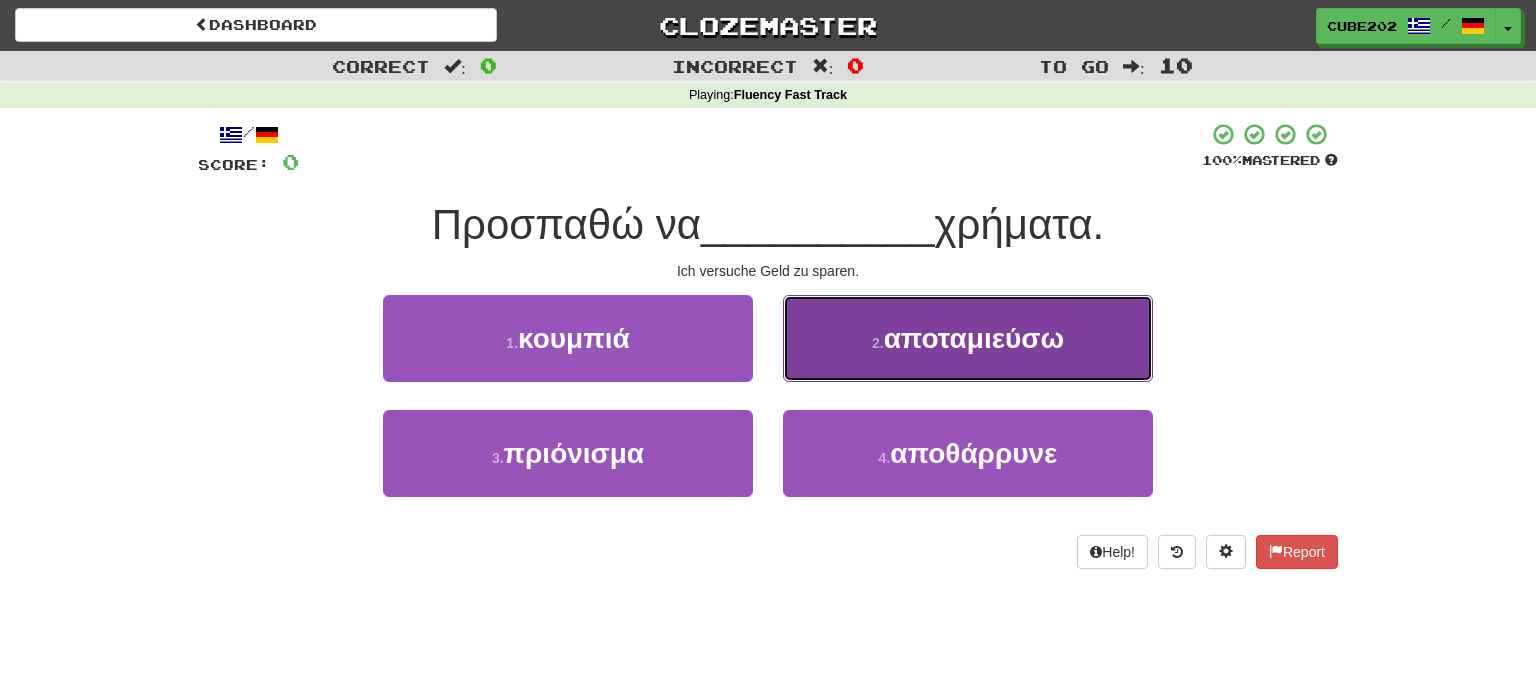 click on "2 .  αποταμιεύσω" at bounding box center (968, 338) 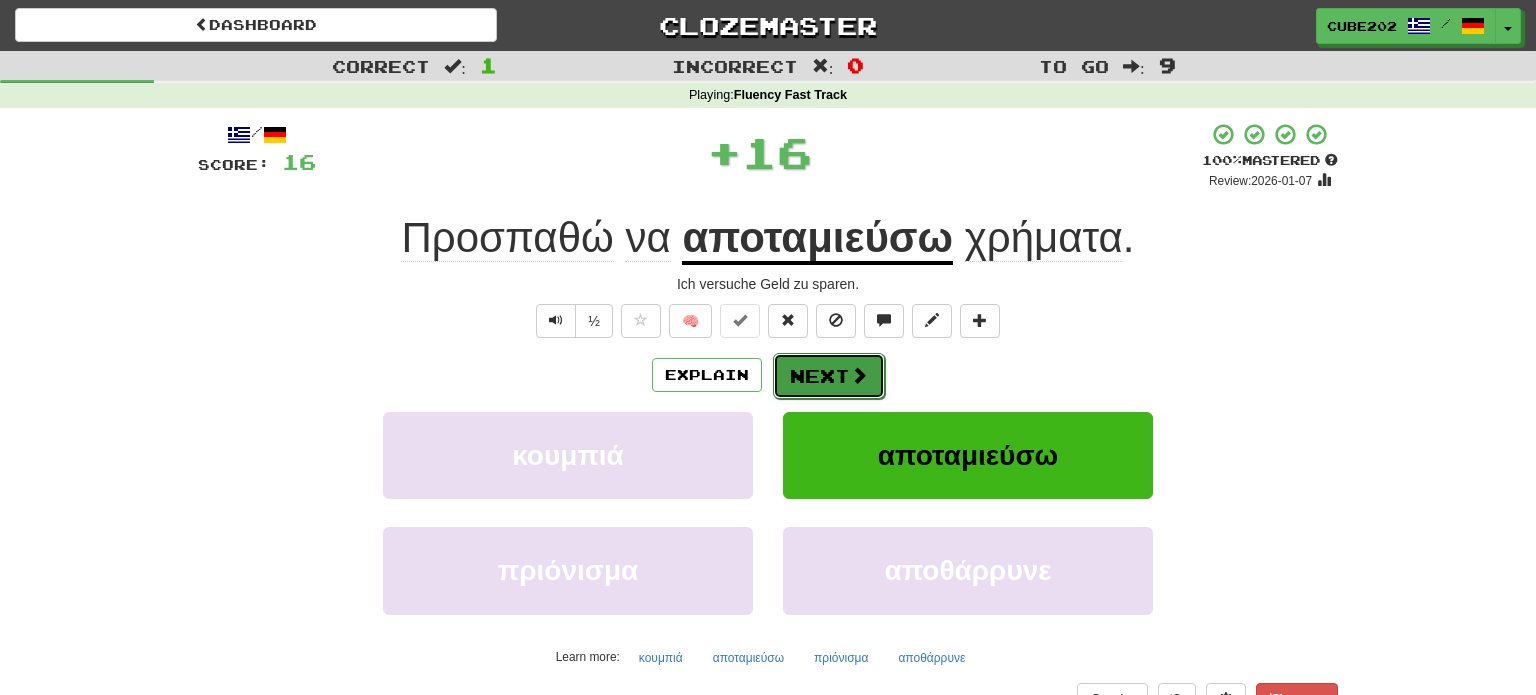click on "Next" at bounding box center [829, 376] 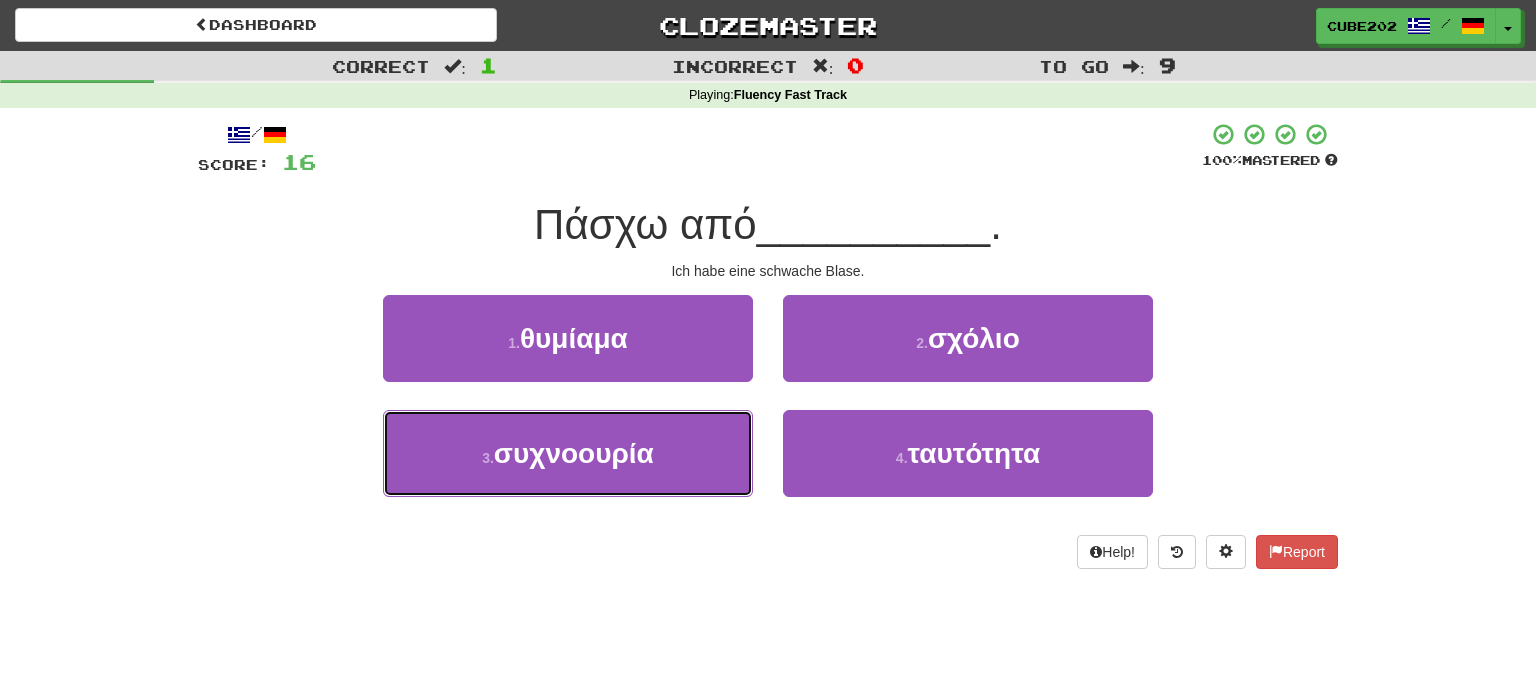 drag, startPoint x: 703, startPoint y: 435, endPoint x: 740, endPoint y: 403, distance: 48.9183 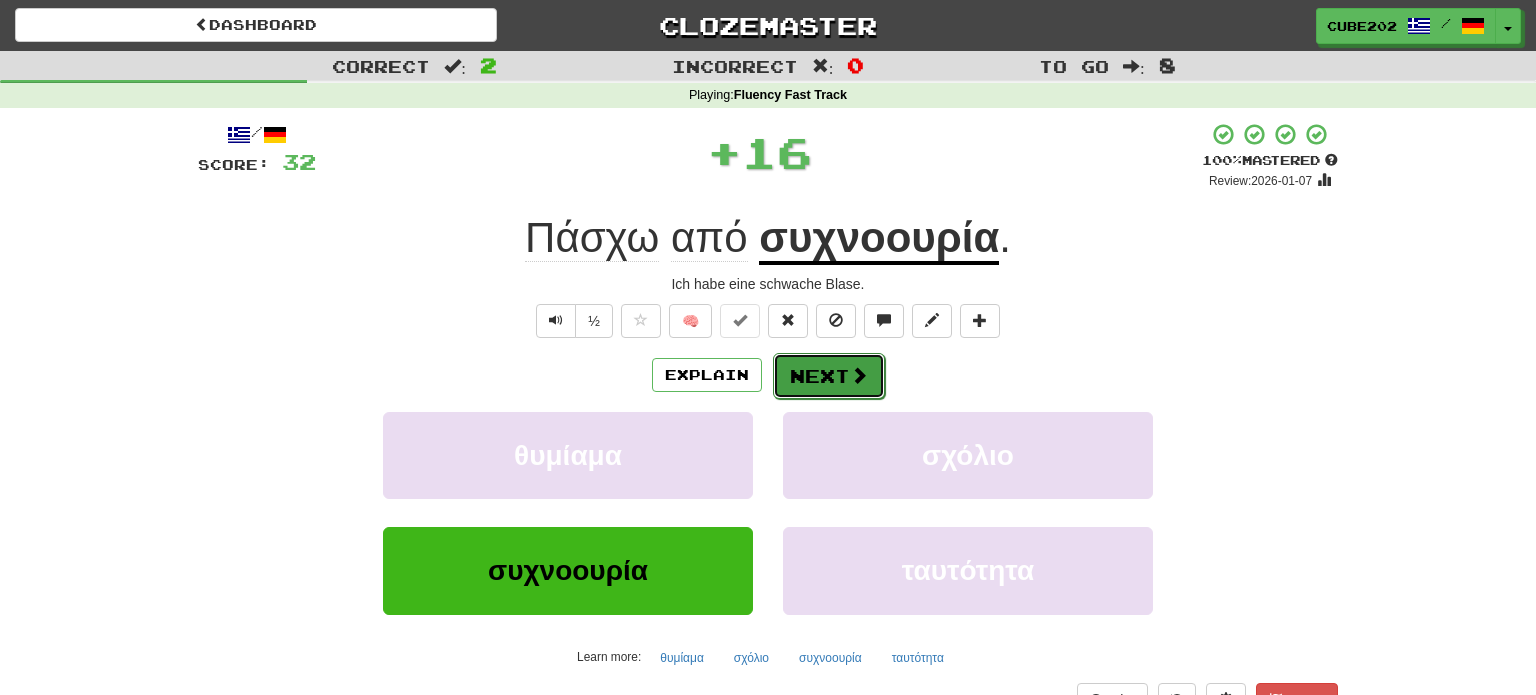 click on "Next" at bounding box center [829, 376] 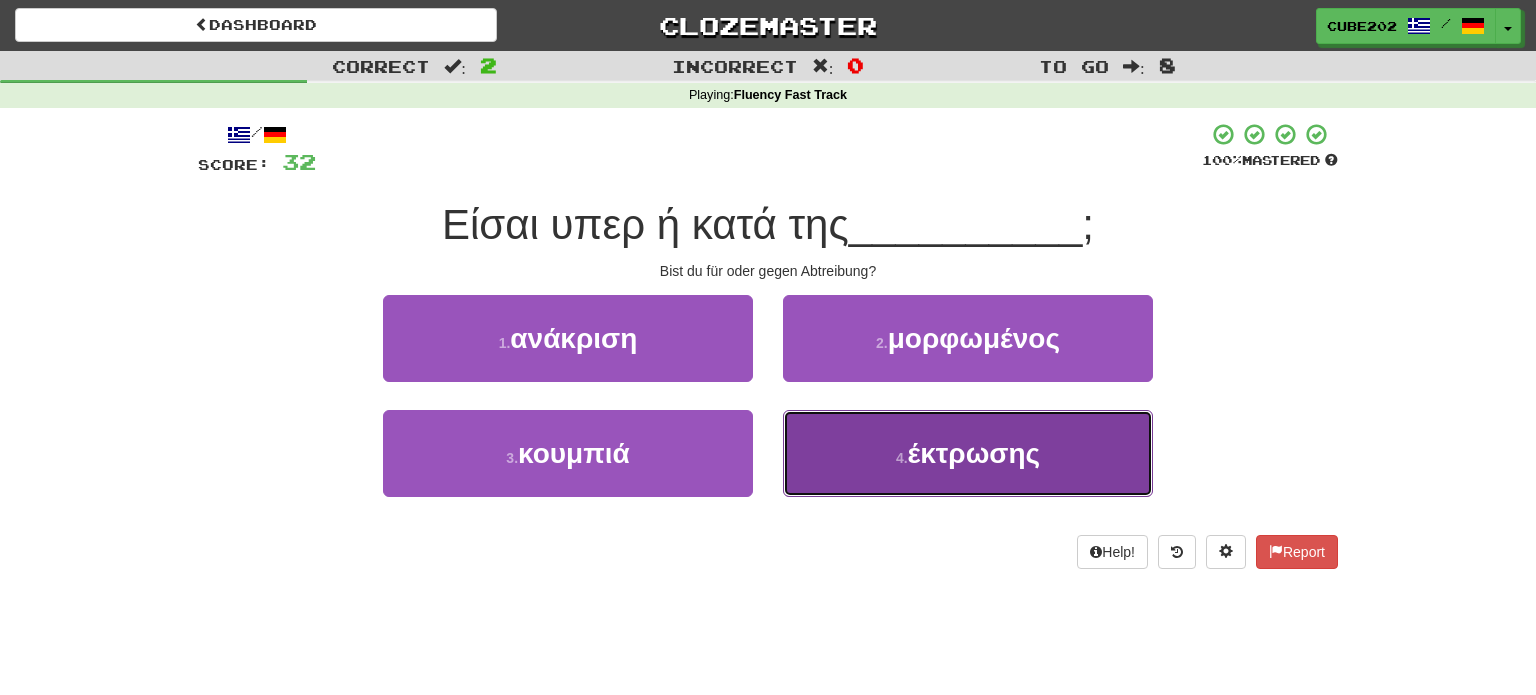 click on "4 .  έκτρωσης" at bounding box center [968, 453] 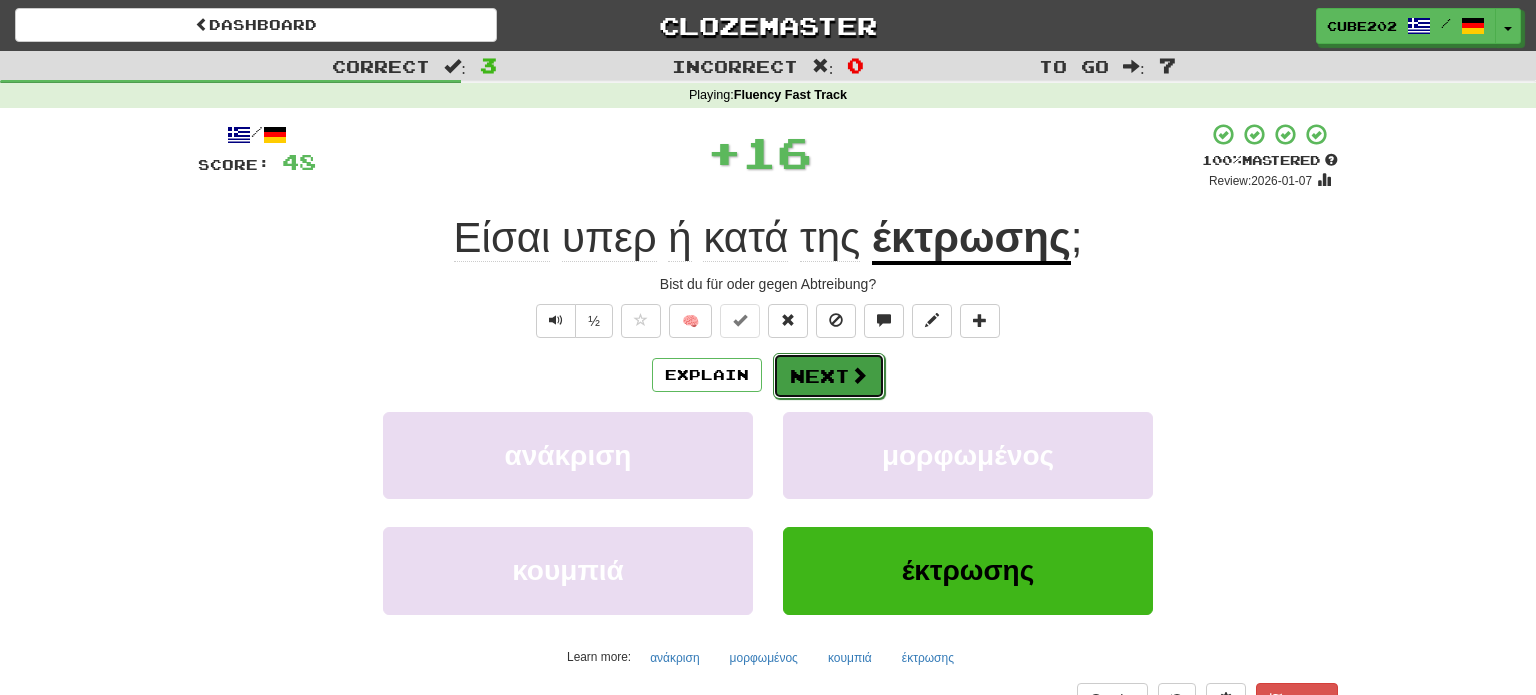 click on "Next" at bounding box center [829, 376] 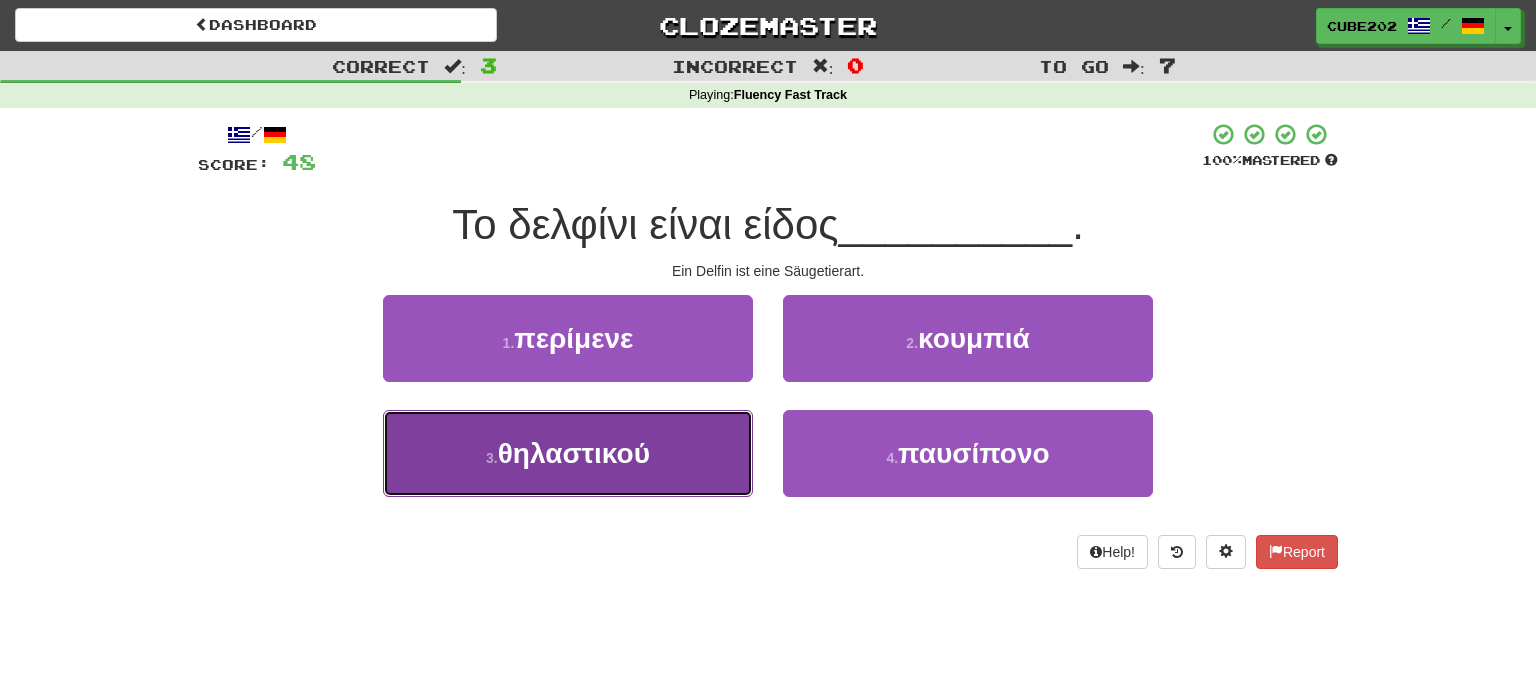click on "3 .  θηλαστικού" at bounding box center (568, 453) 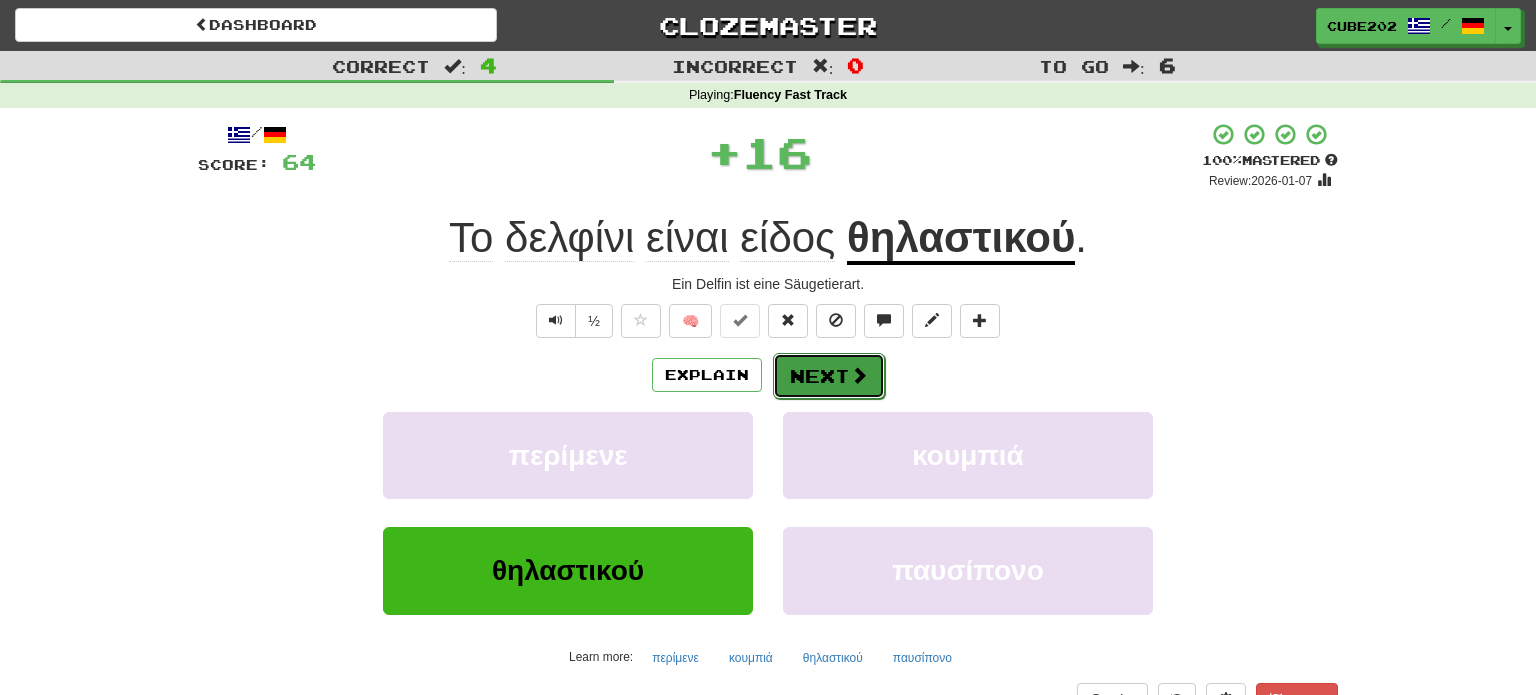click on "Next" at bounding box center [829, 376] 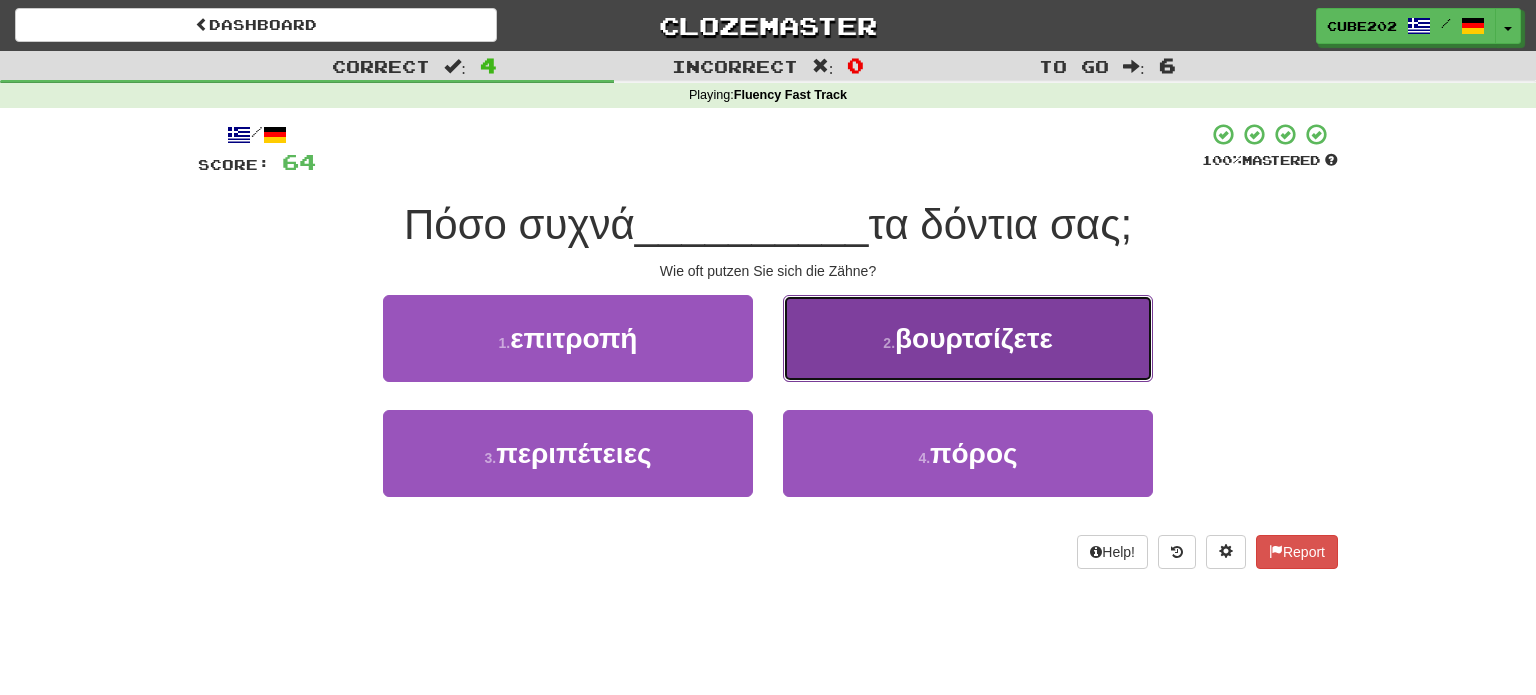 click on "2 .  βουρτσίζετε" at bounding box center (968, 338) 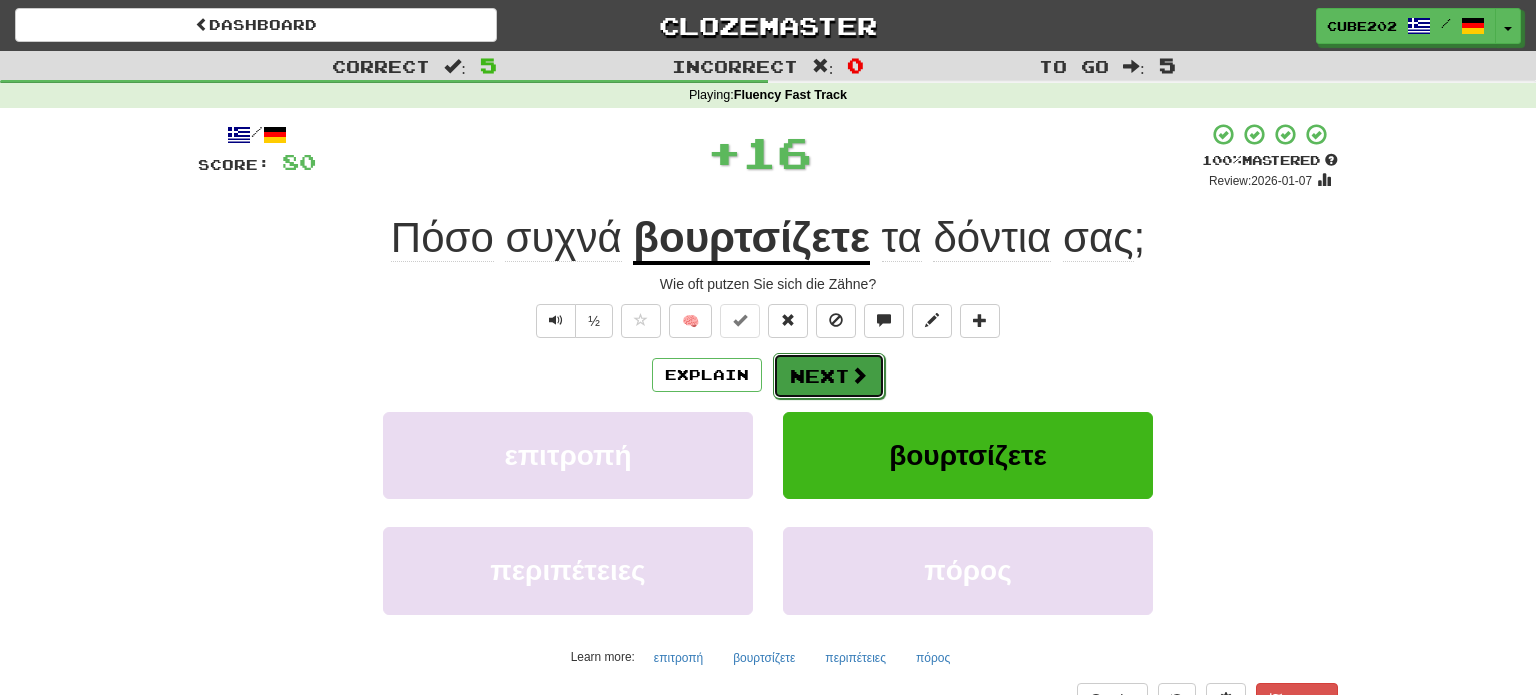 click on "Next" at bounding box center (829, 376) 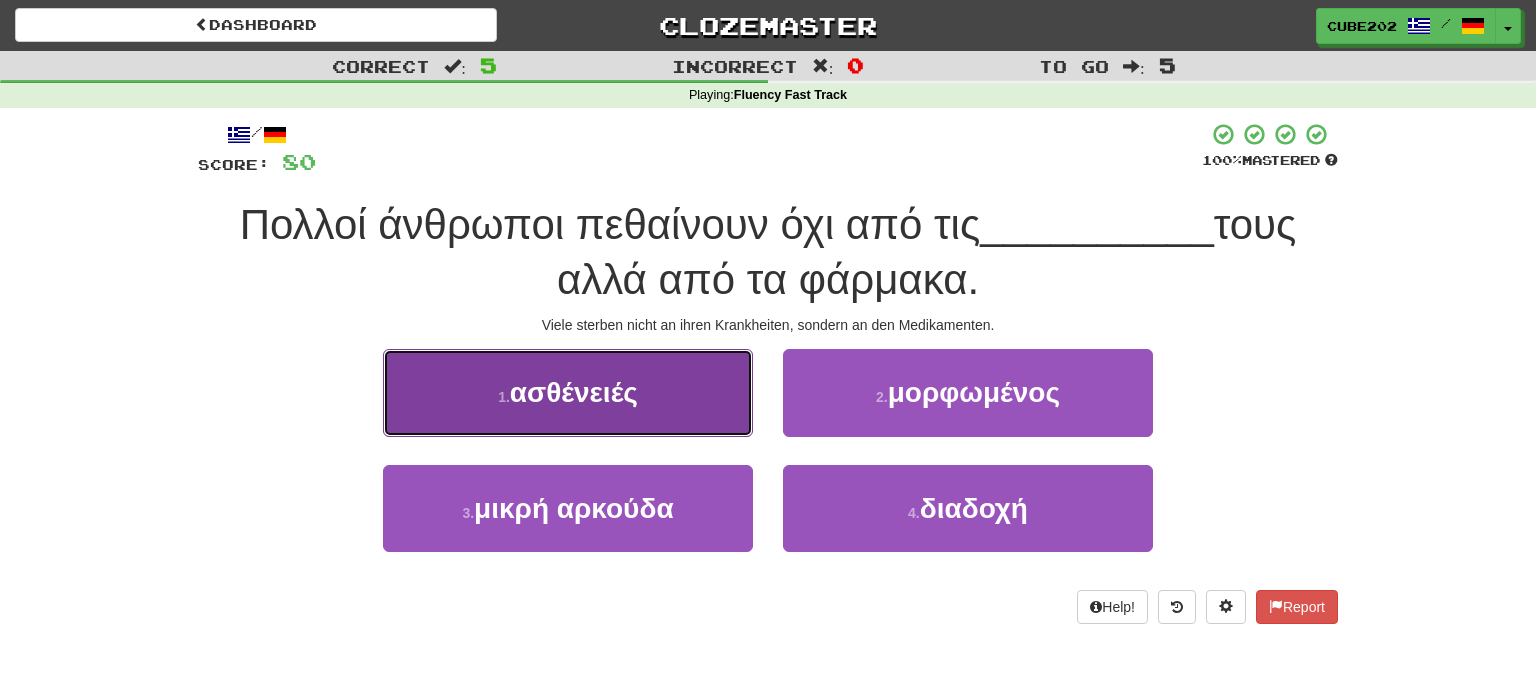 click on "1 .  ασθένειές" at bounding box center (568, 392) 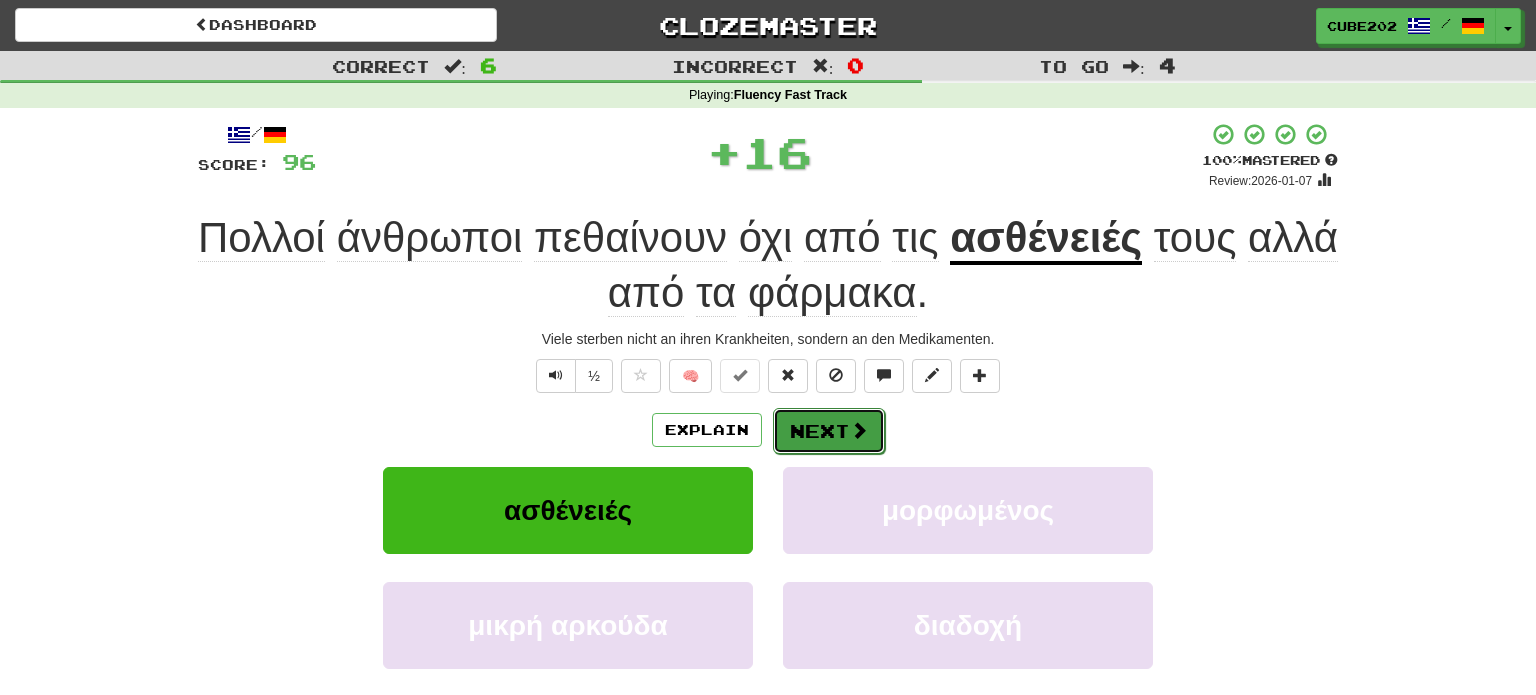 click on "Next" at bounding box center [829, 431] 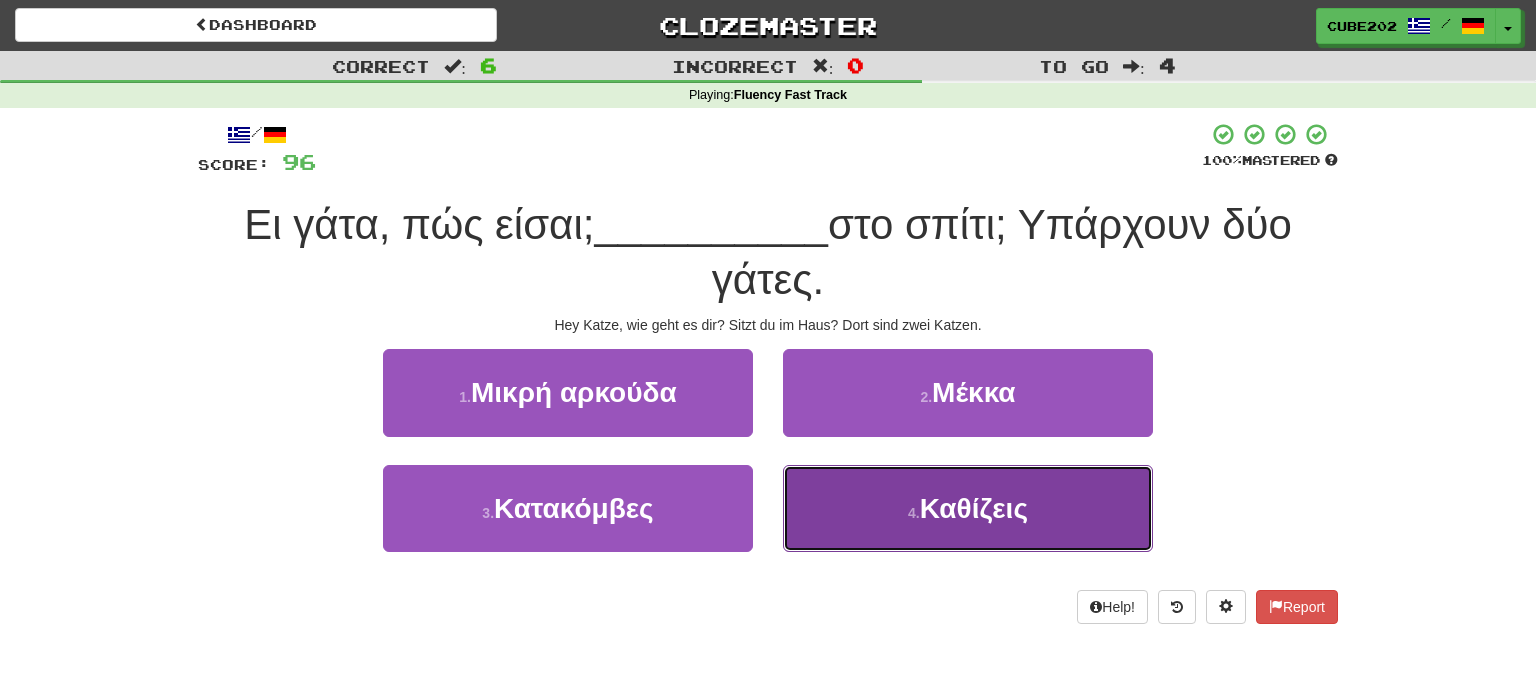 click on "4 ." at bounding box center [914, 513] 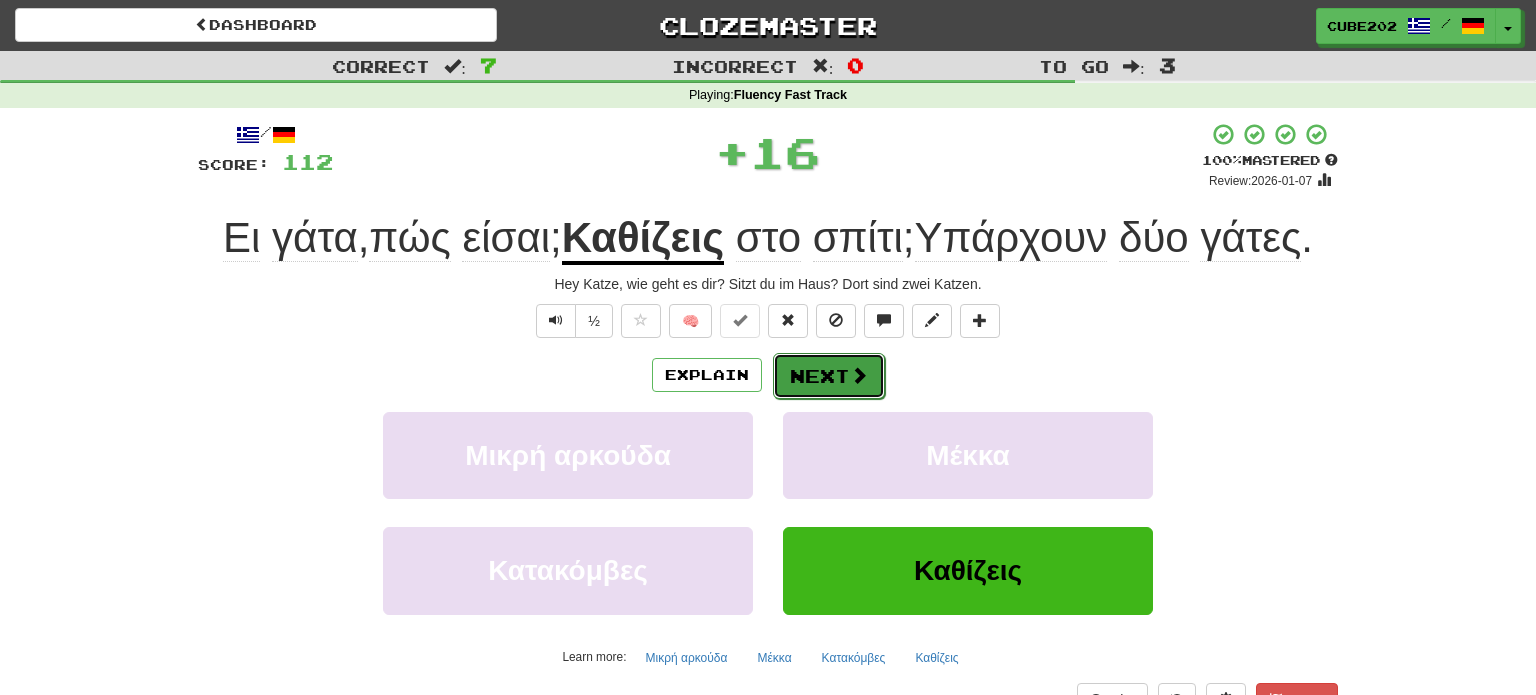 click on "Next" at bounding box center [829, 376] 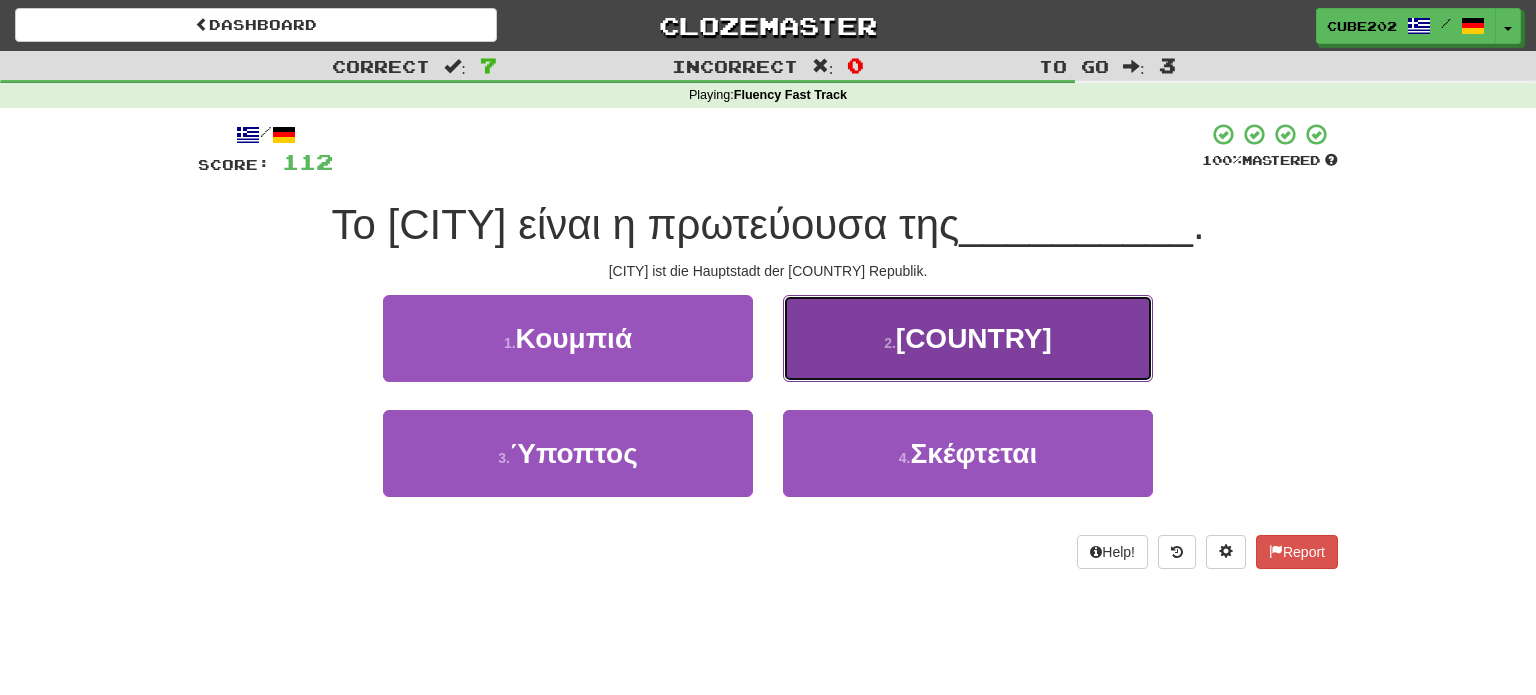 click on "2 .  Κροατίας" at bounding box center [968, 338] 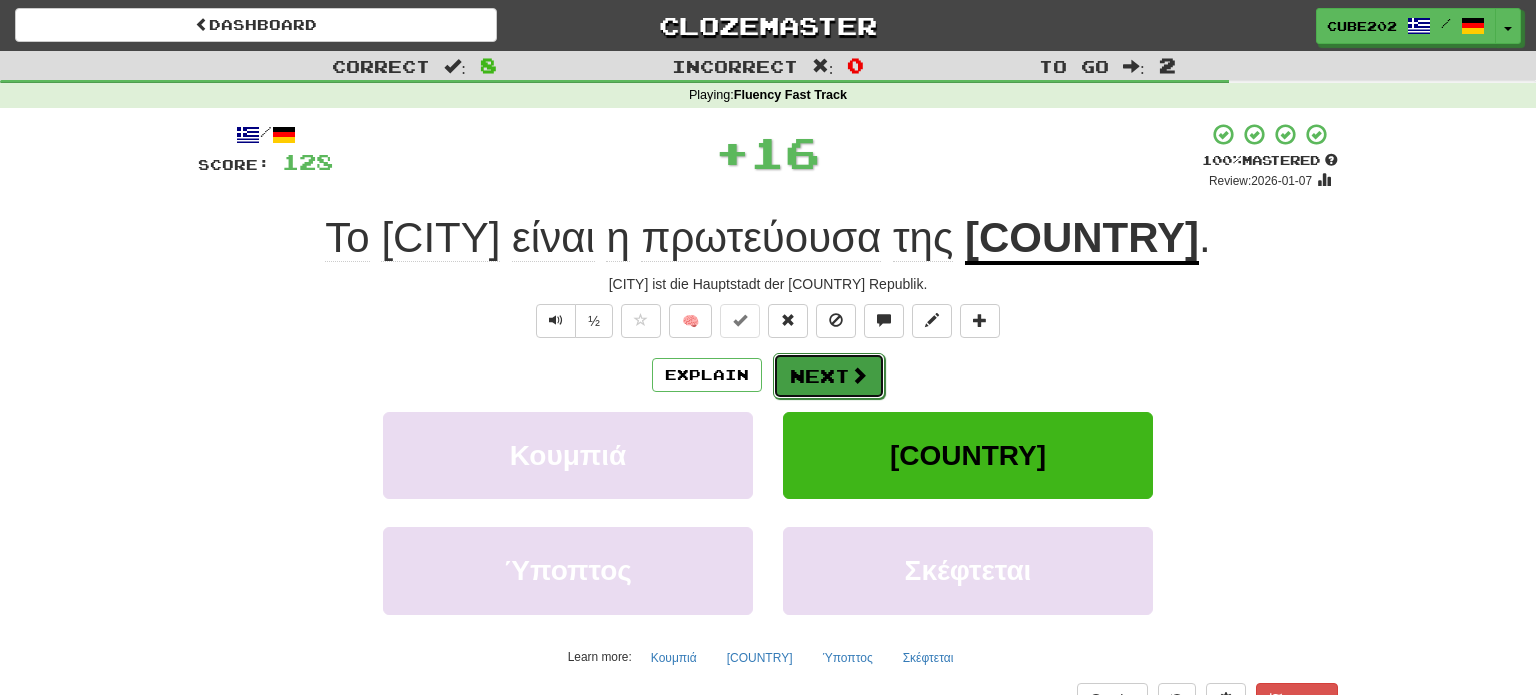 click on "Next" at bounding box center (829, 376) 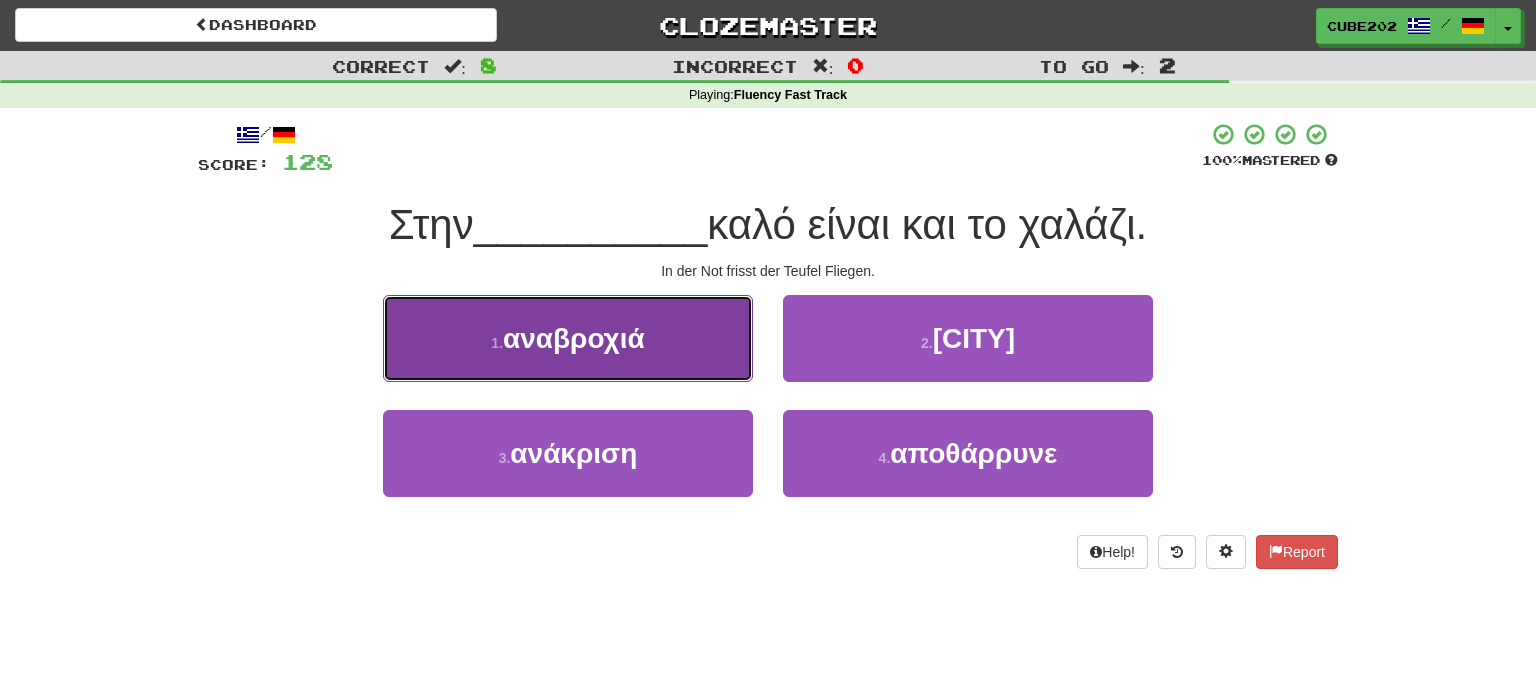 click on "1 .  αναβροχιά" at bounding box center [568, 338] 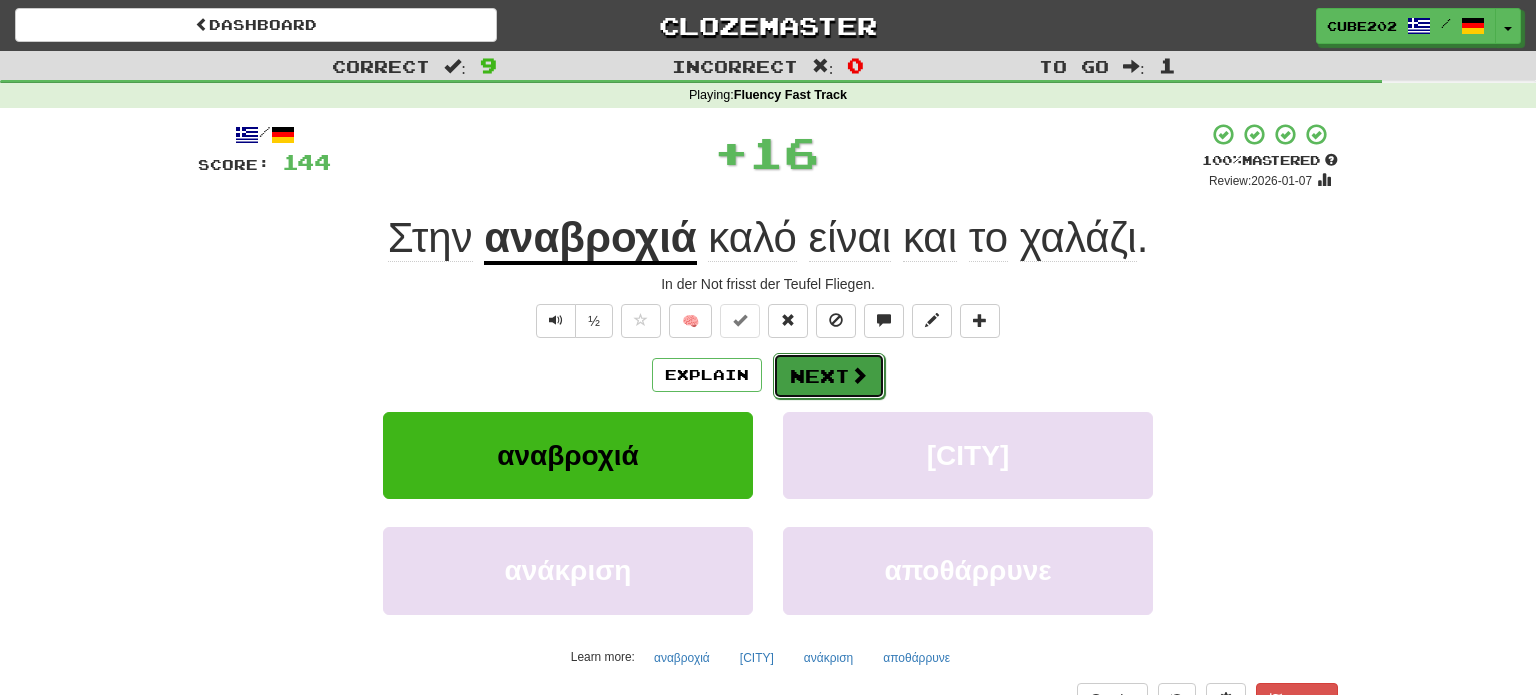 click on "Next" at bounding box center (829, 376) 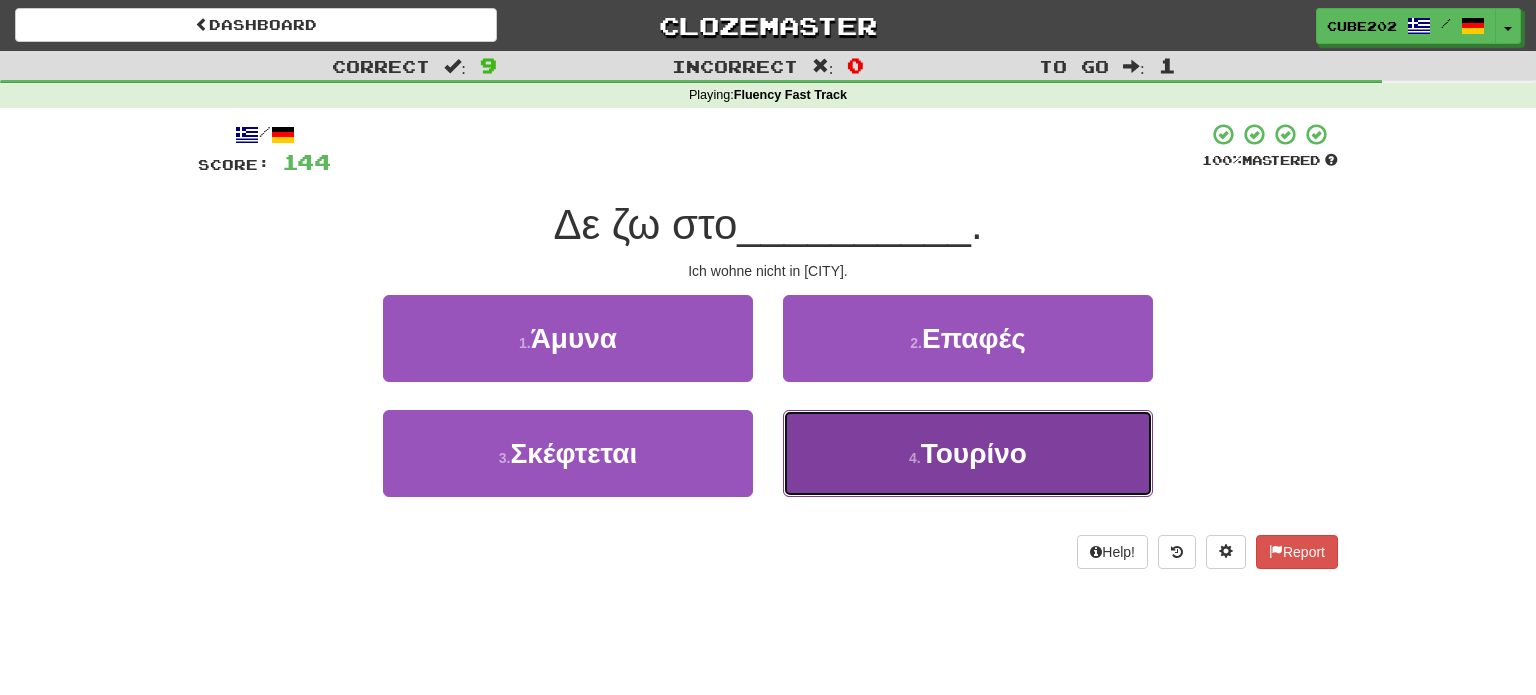 click on "Τουρίνο" at bounding box center (974, 453) 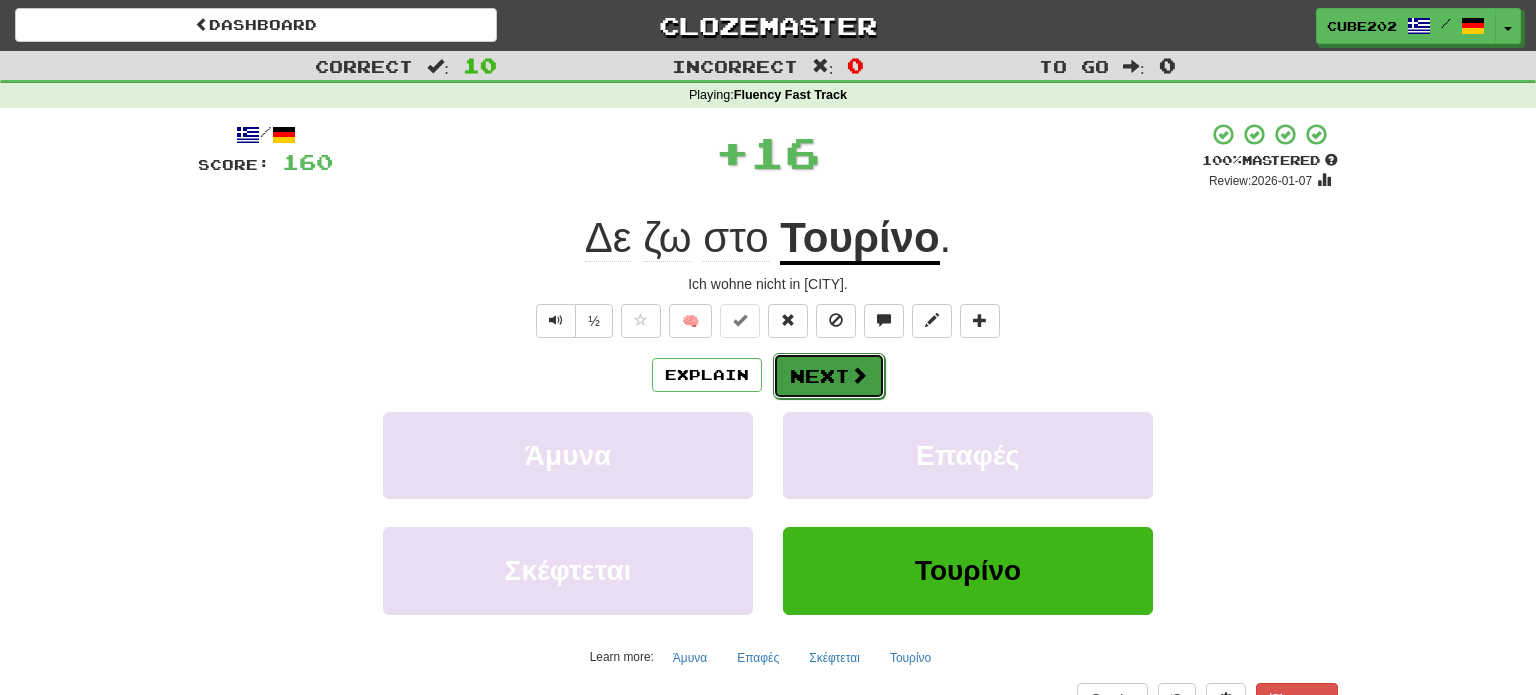 click at bounding box center [859, 375] 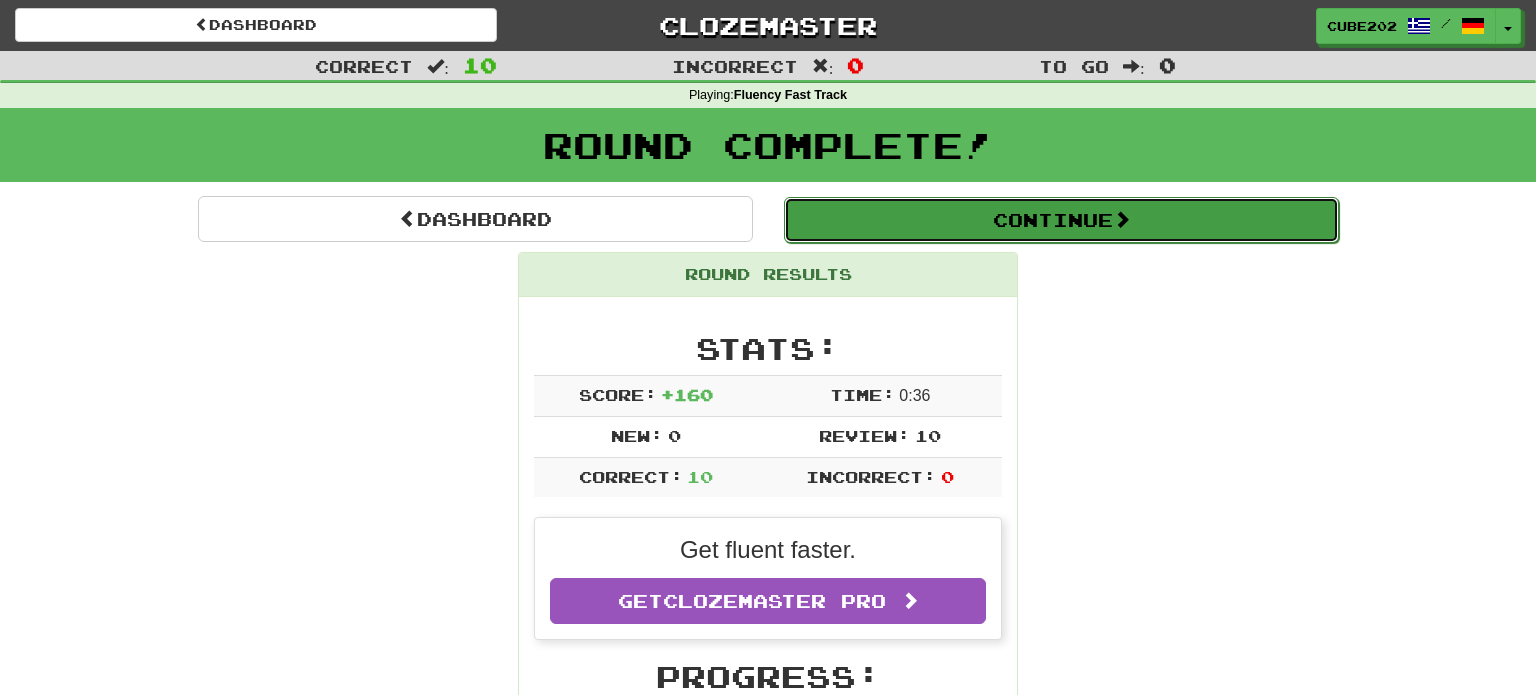 click on "Continue" at bounding box center (1061, 220) 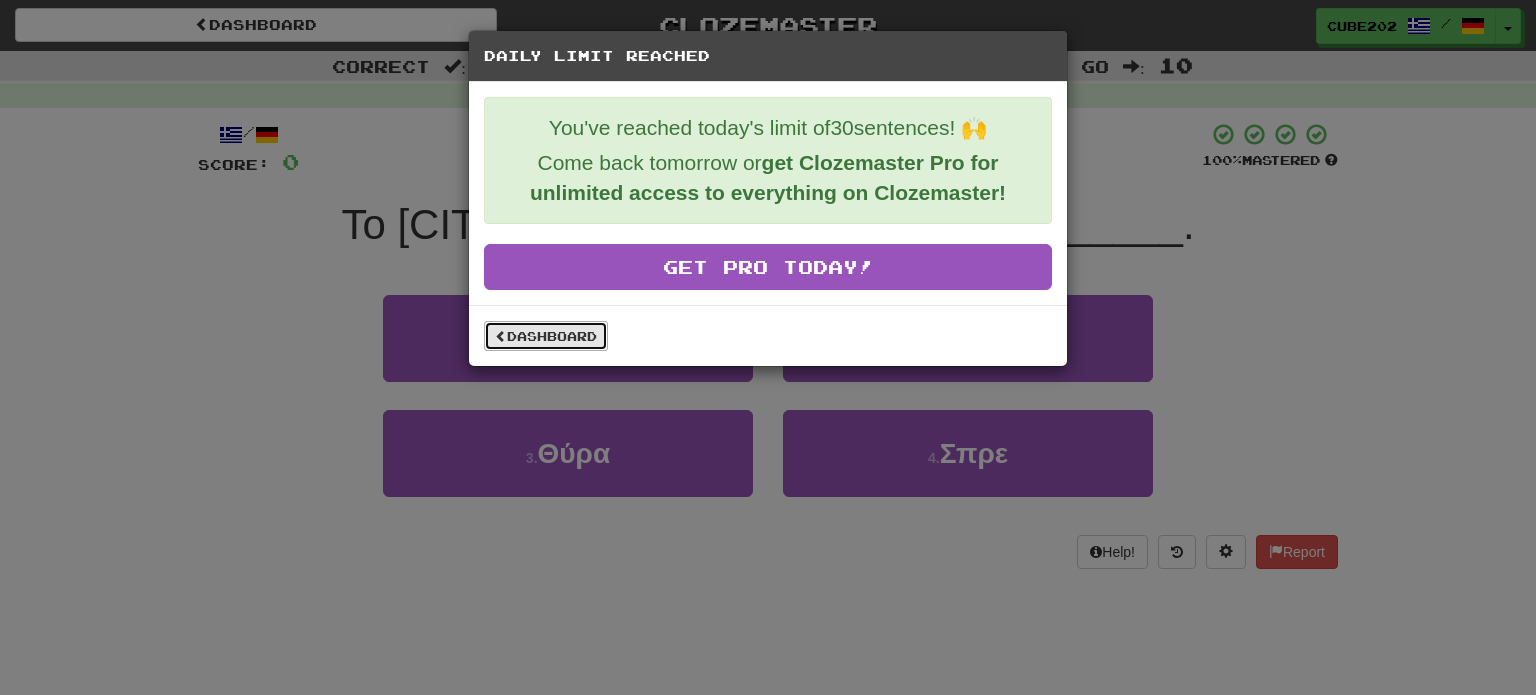 click on "Dashboard" at bounding box center [546, 336] 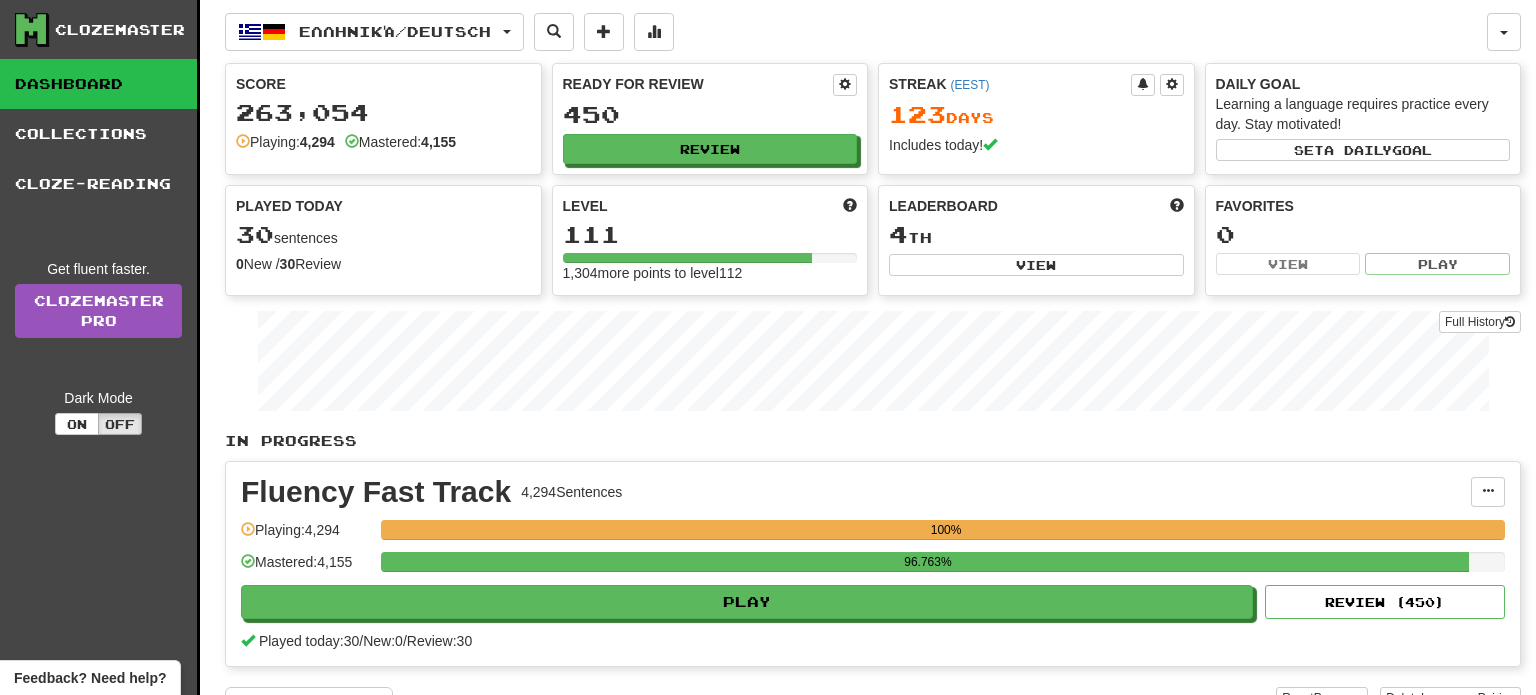 scroll, scrollTop: 0, scrollLeft: 0, axis: both 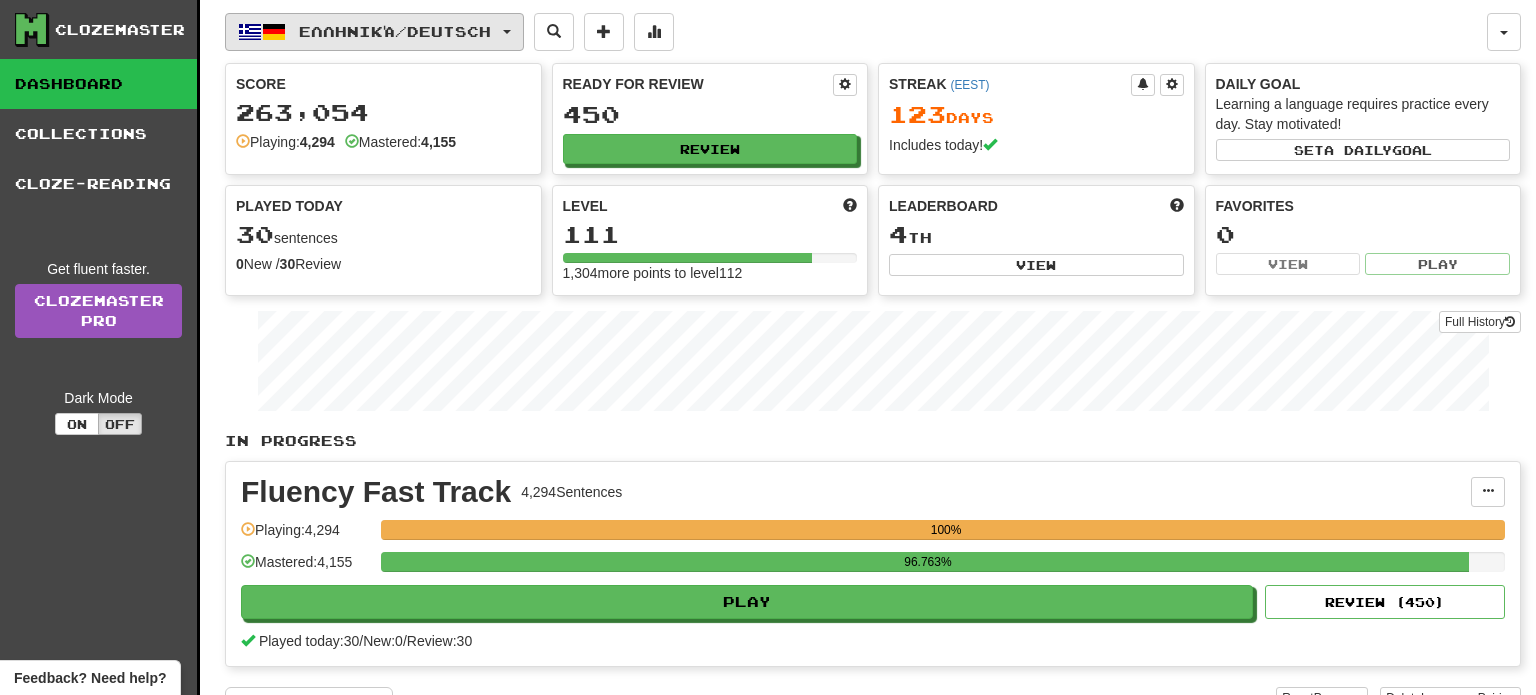 click on "Ελληνικά  /  Deutsch" at bounding box center (395, 31) 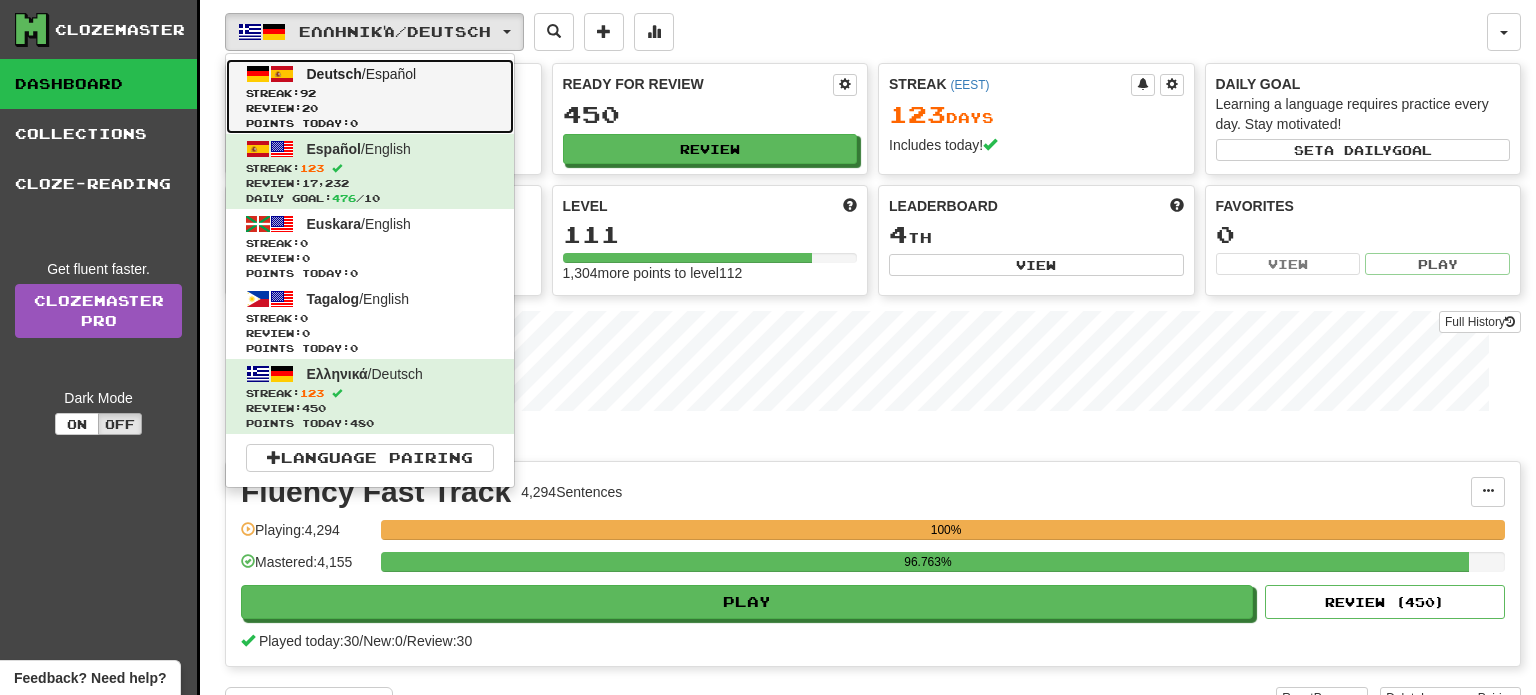 click on "Streak:  92" at bounding box center (370, 93) 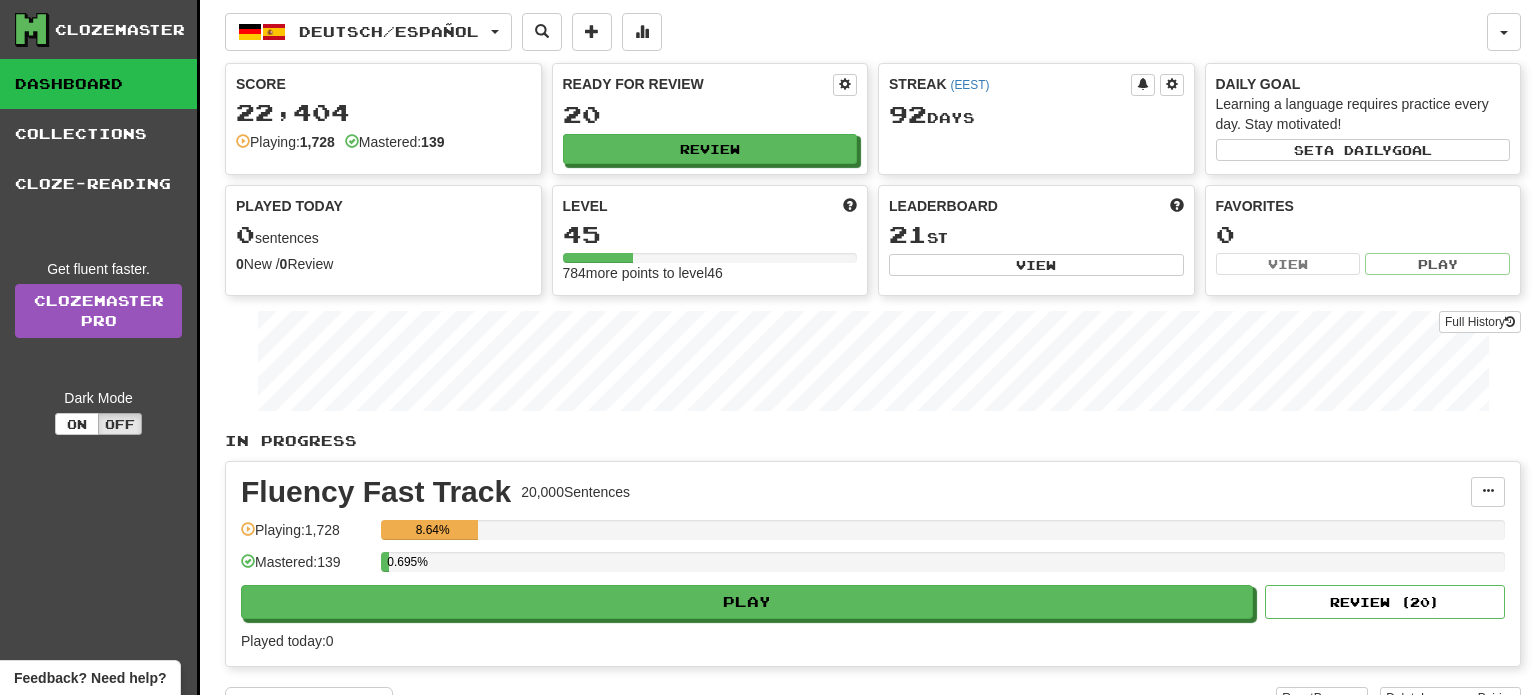scroll, scrollTop: 0, scrollLeft: 0, axis: both 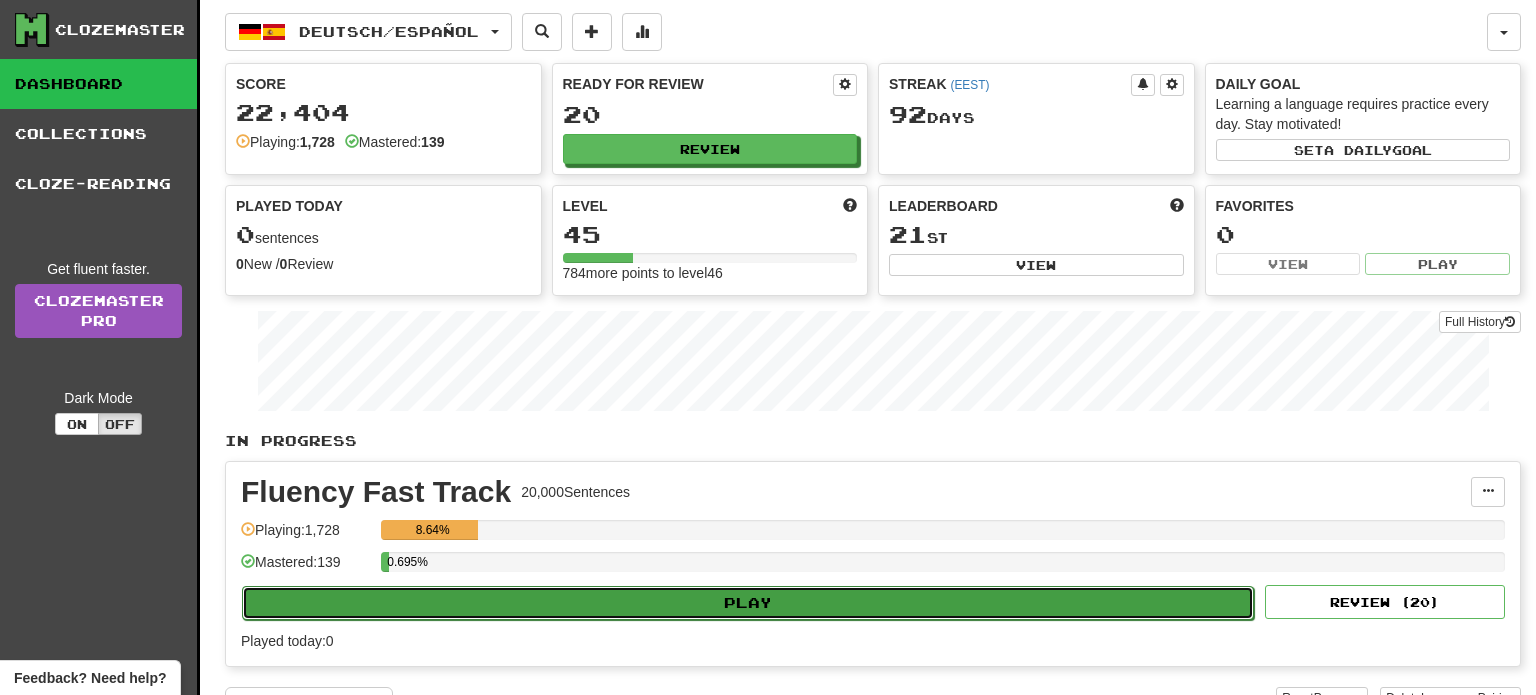 click on "Play" at bounding box center (748, 603) 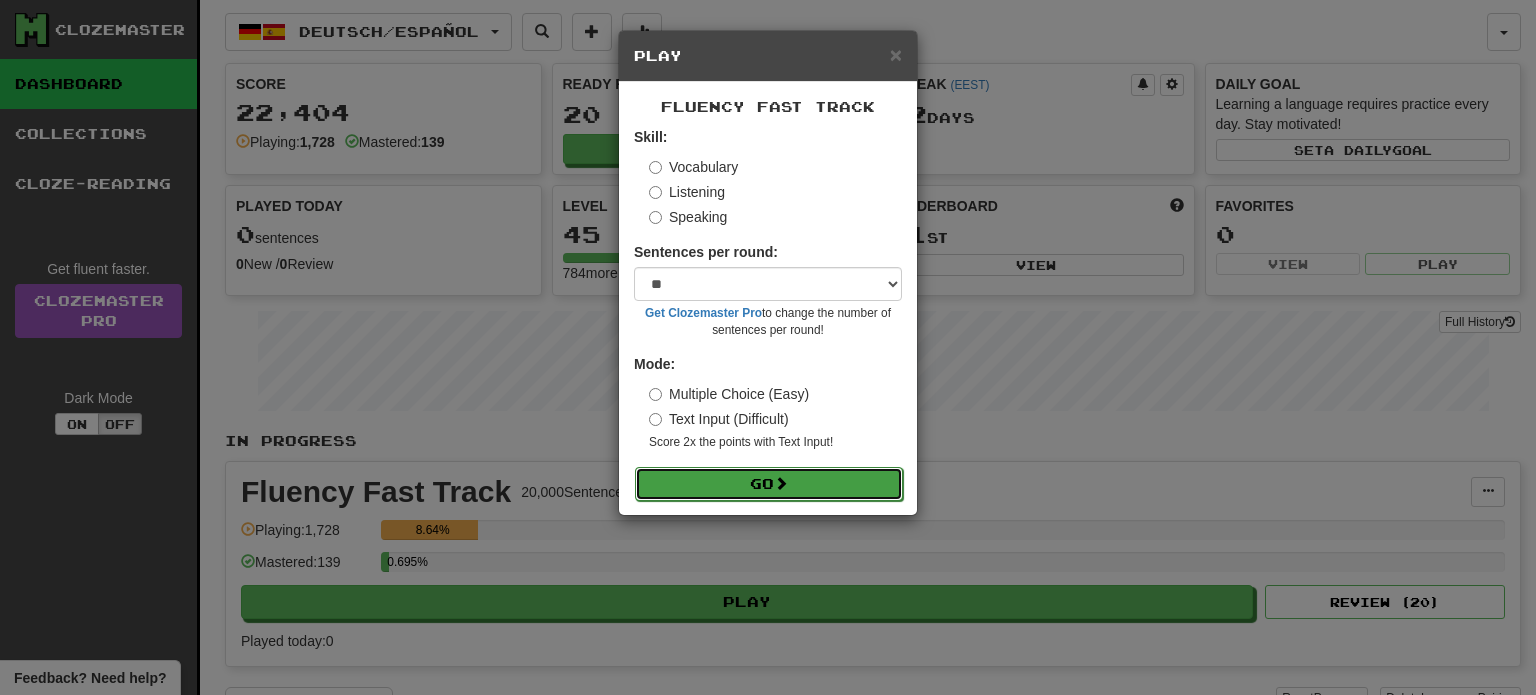 click on "Go" at bounding box center (769, 484) 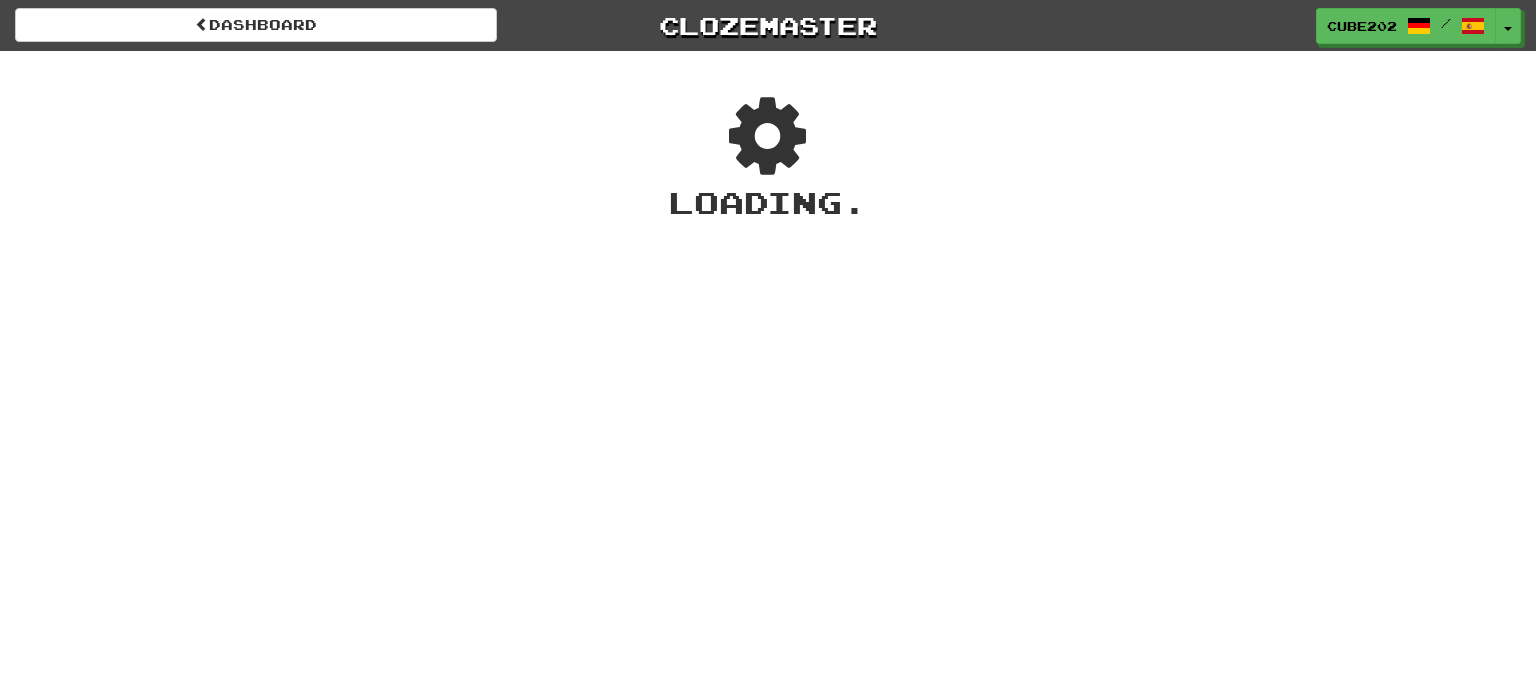 scroll, scrollTop: 0, scrollLeft: 0, axis: both 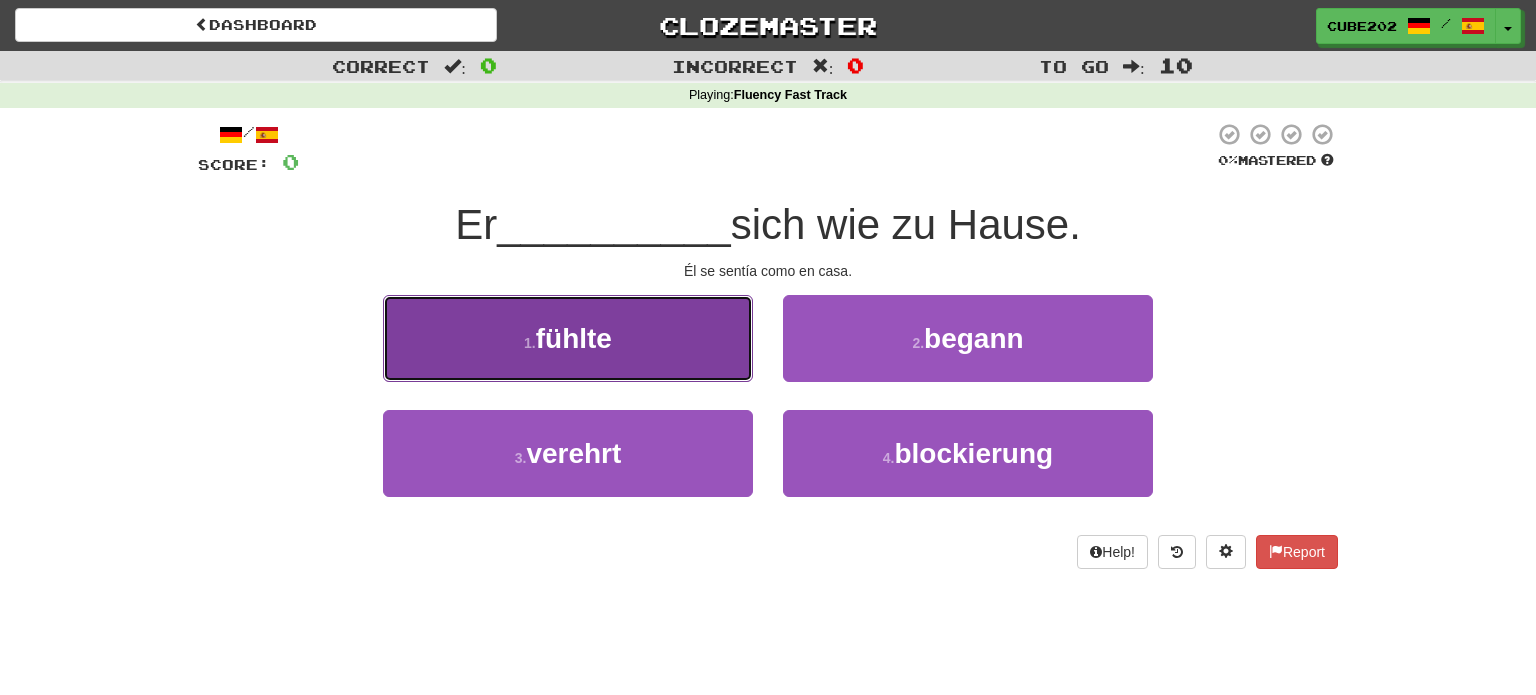 click on "1 .  fühlte" at bounding box center [568, 338] 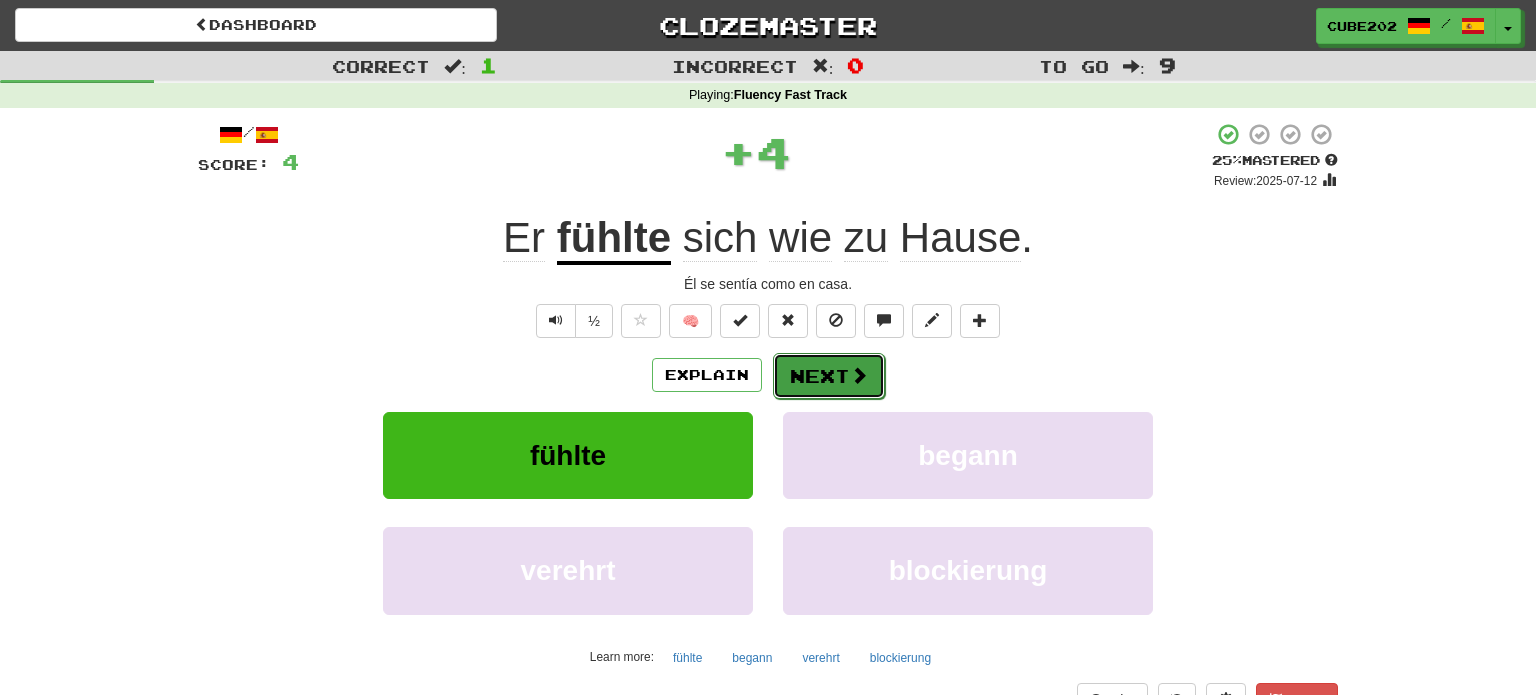 click on "Next" at bounding box center [829, 376] 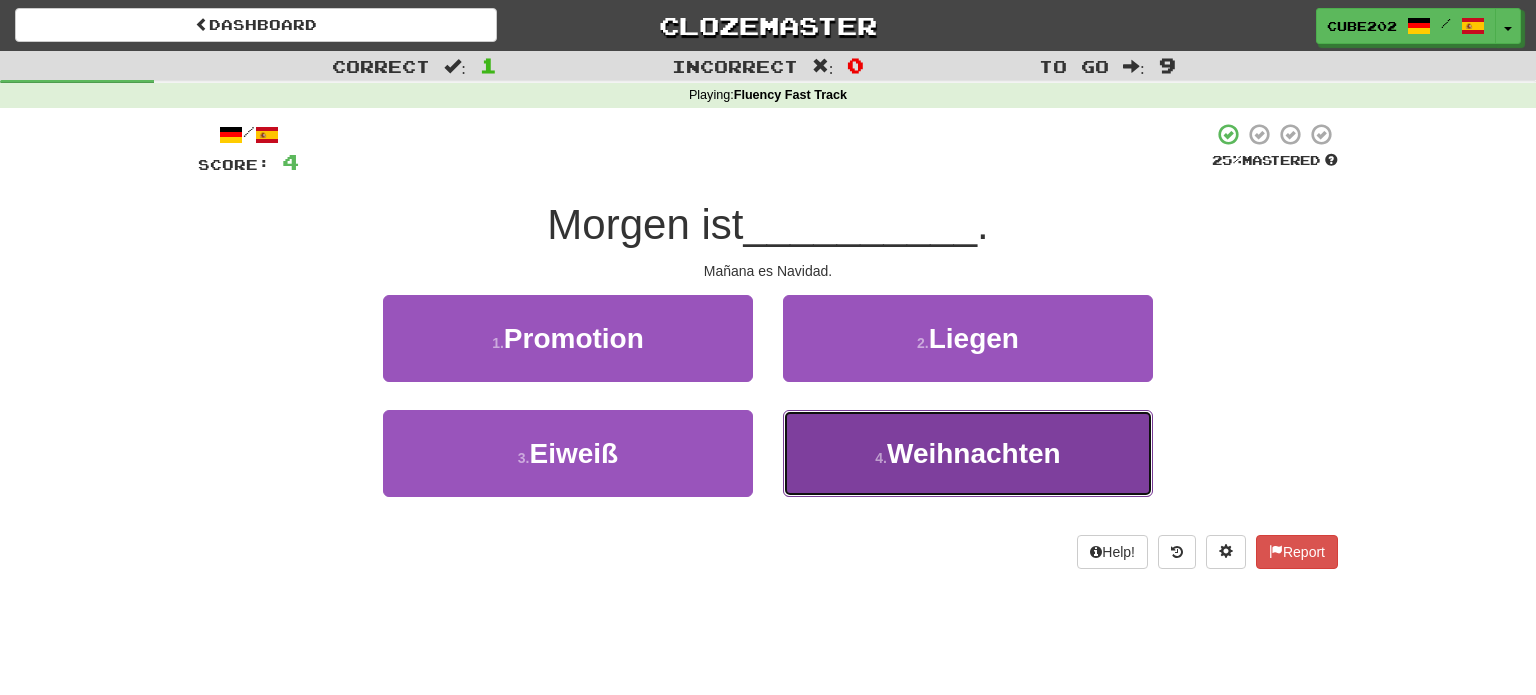 click on "4 .  Weihnachten" at bounding box center [968, 453] 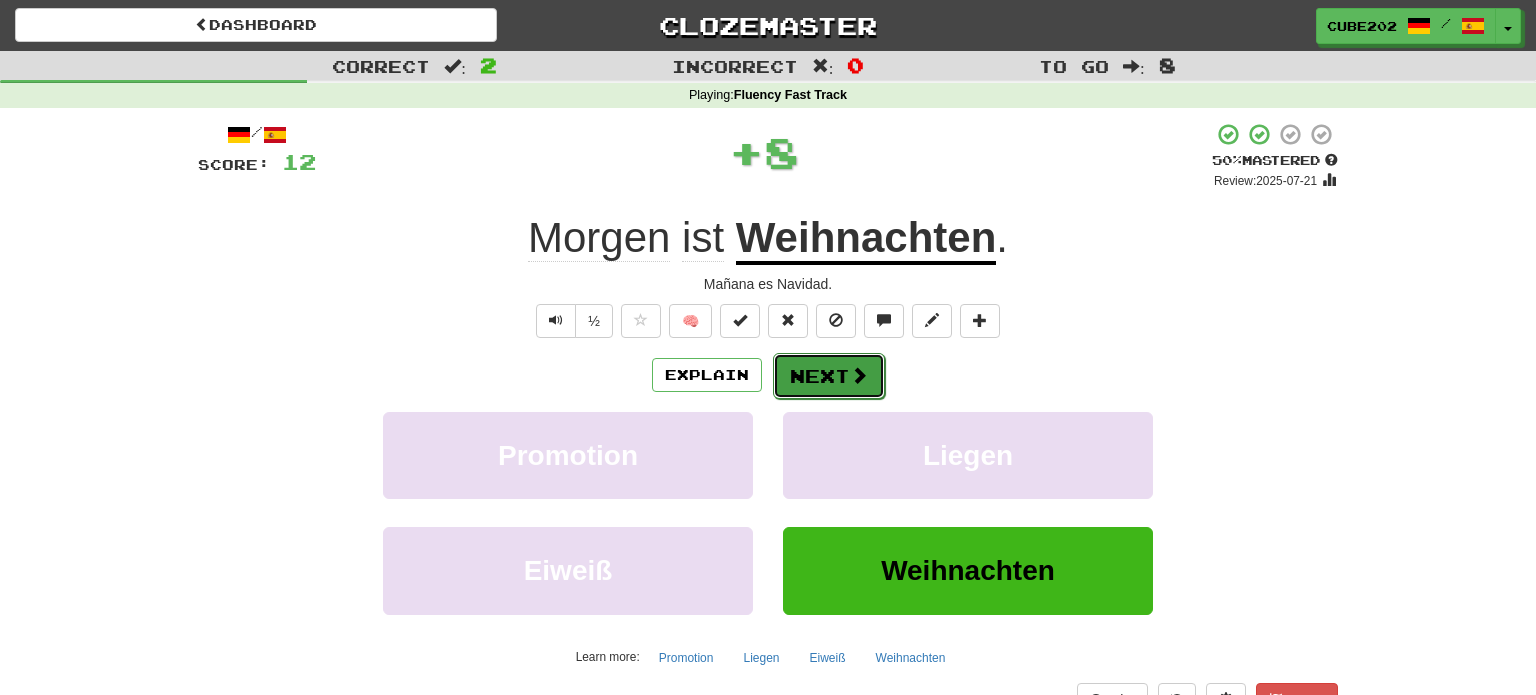 click on "Next" at bounding box center (829, 376) 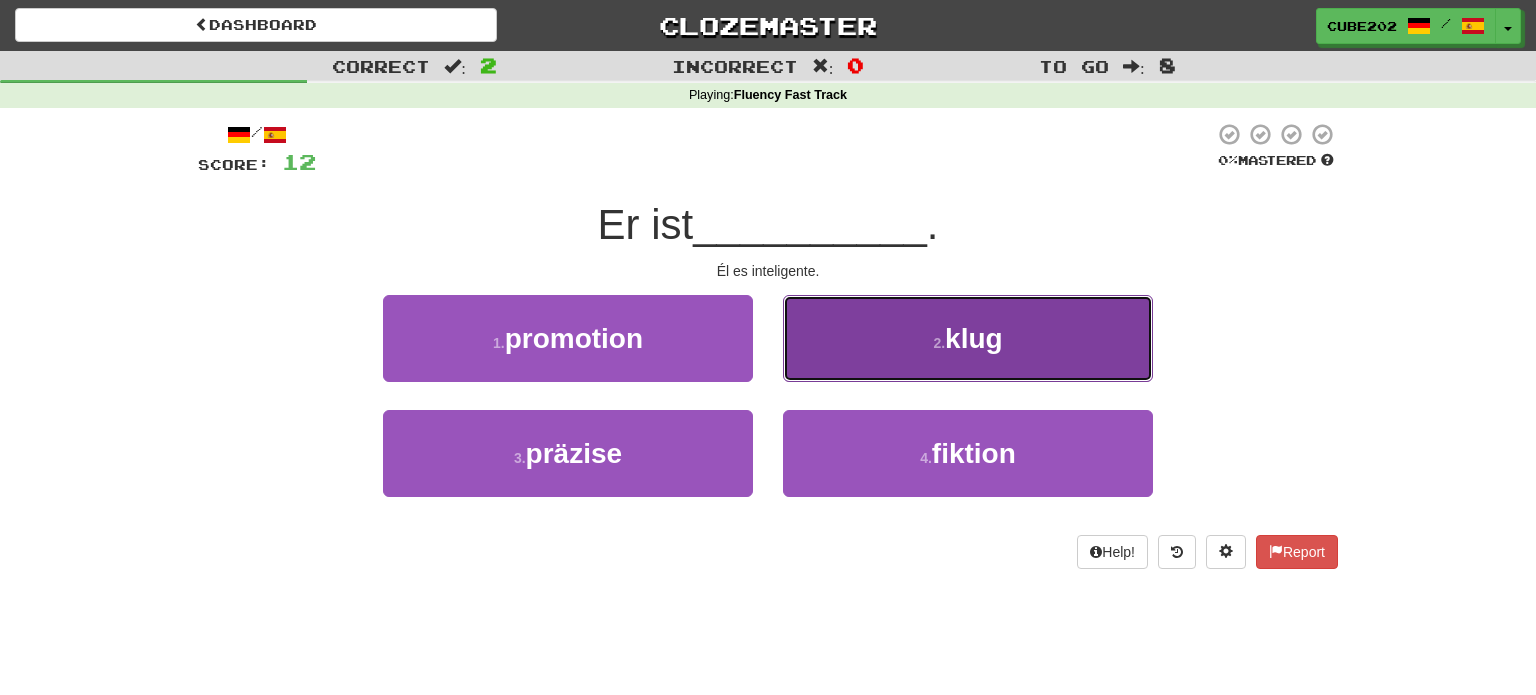 click on "2 .  klug" at bounding box center (968, 338) 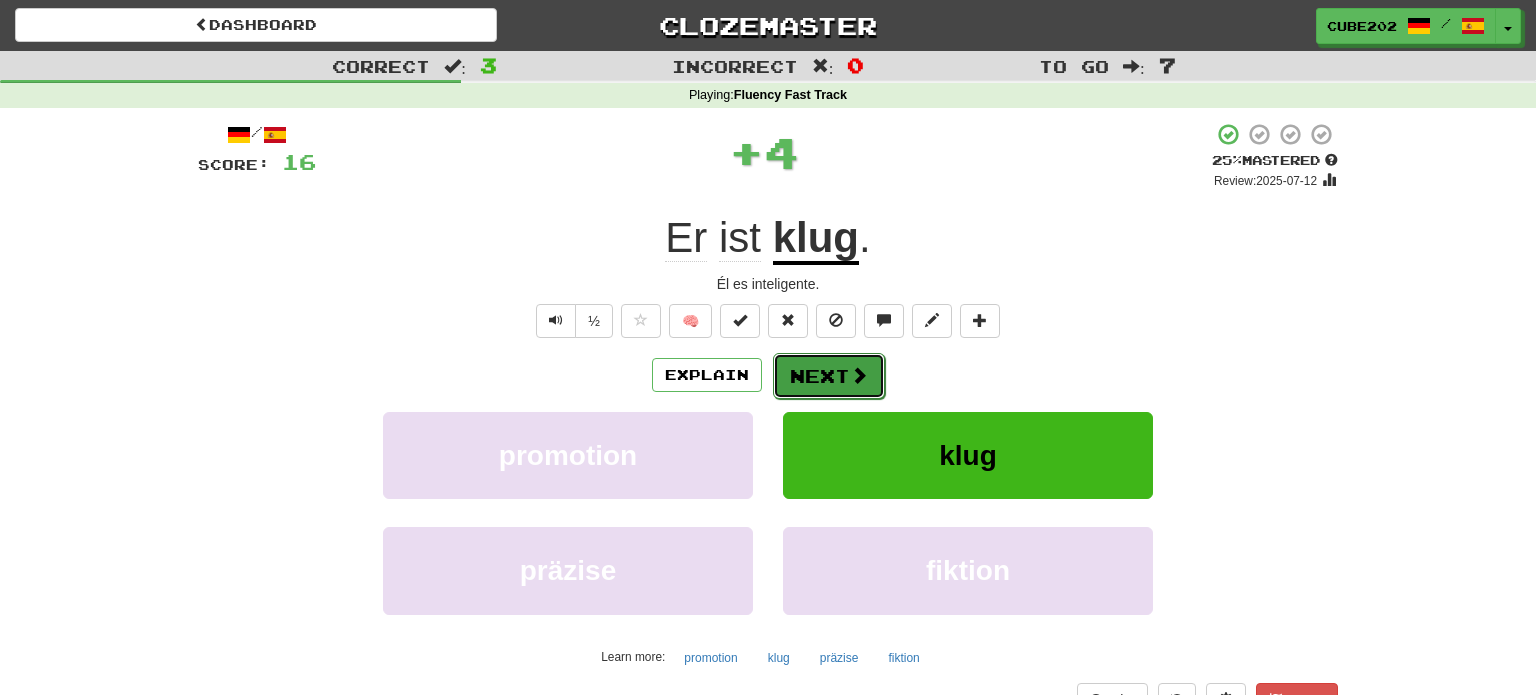 click on "Next" at bounding box center (829, 376) 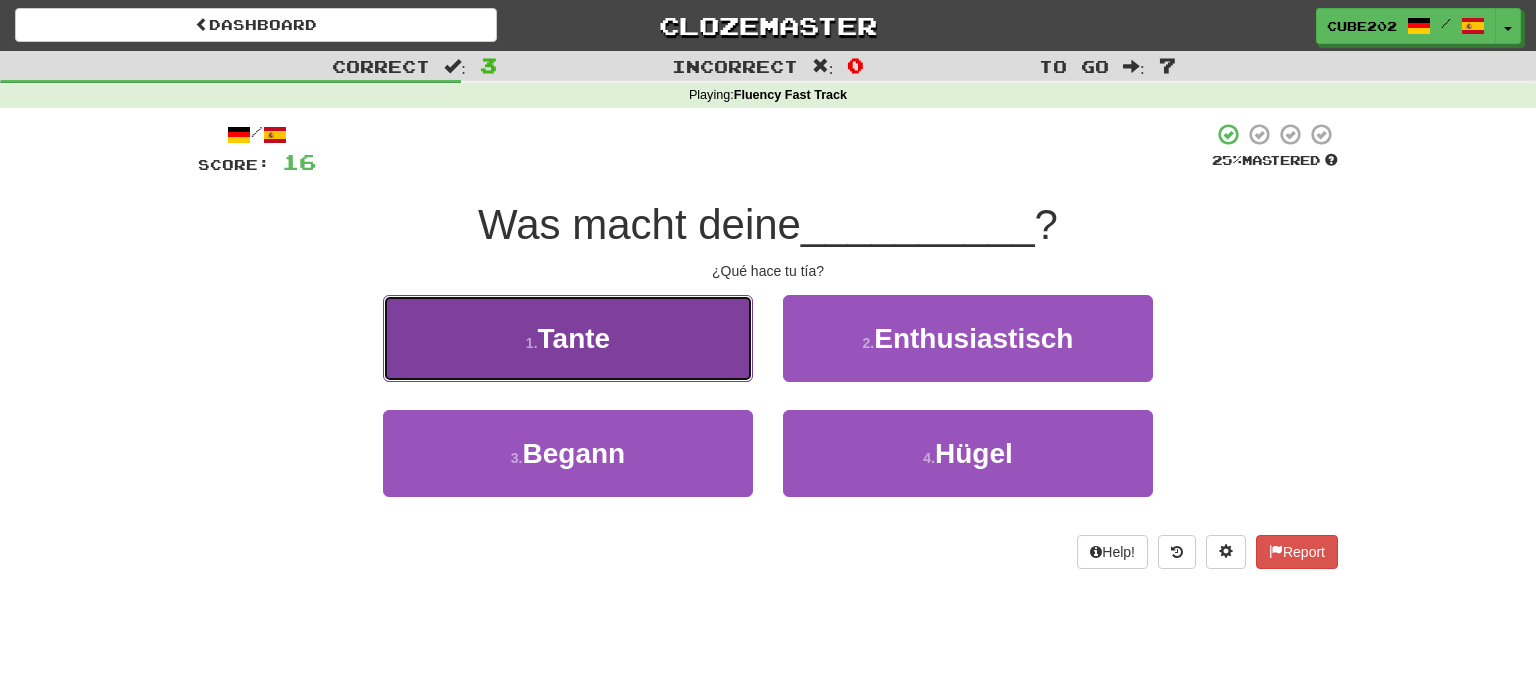 click on "1 .  Tante" at bounding box center (568, 338) 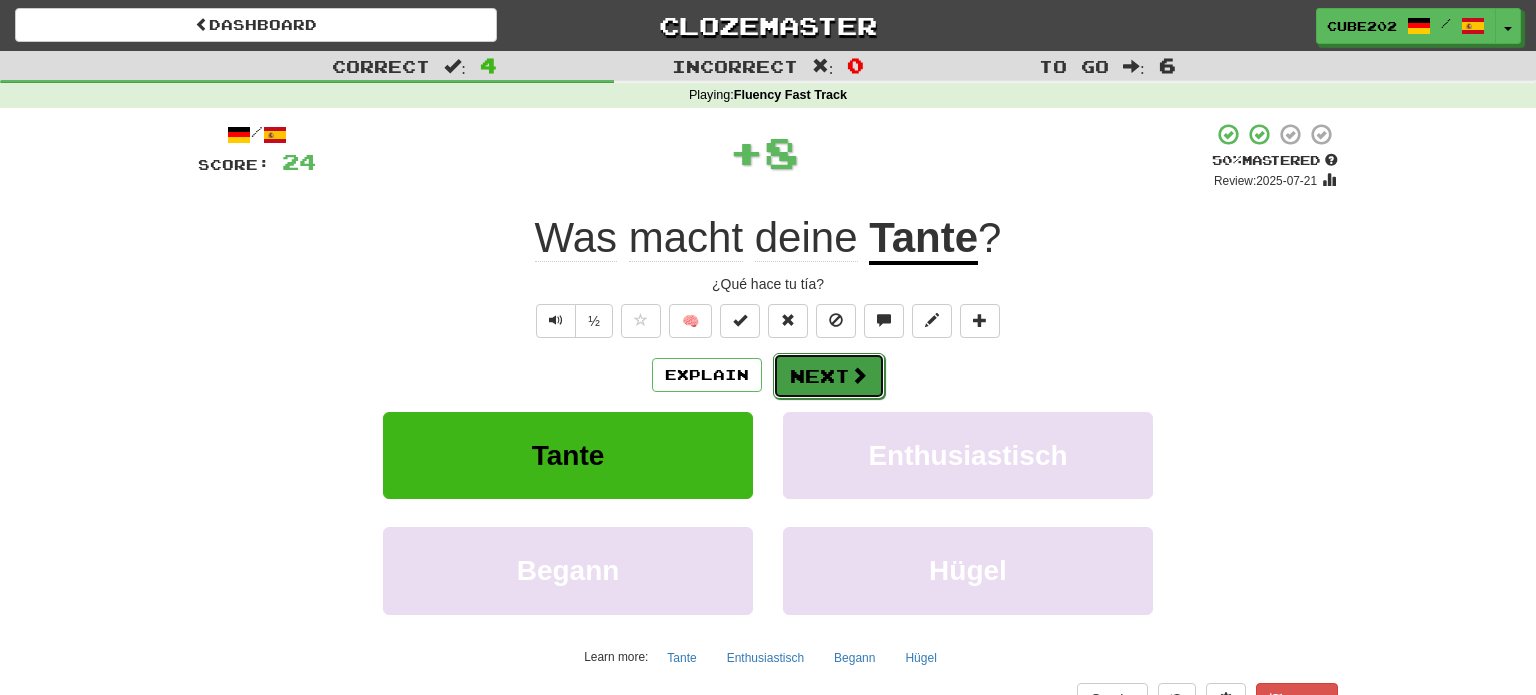 click on "Next" at bounding box center [829, 376] 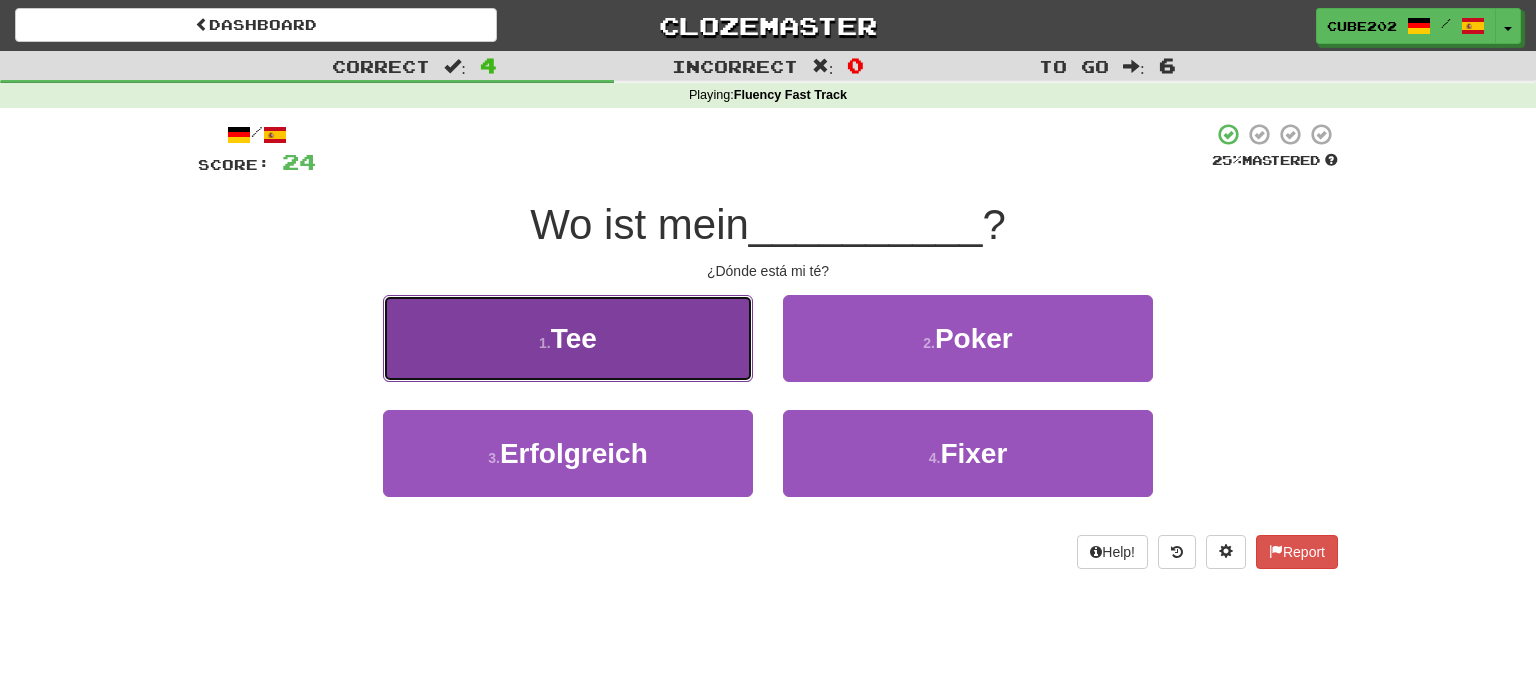 click on "1 .  Tee" at bounding box center [568, 338] 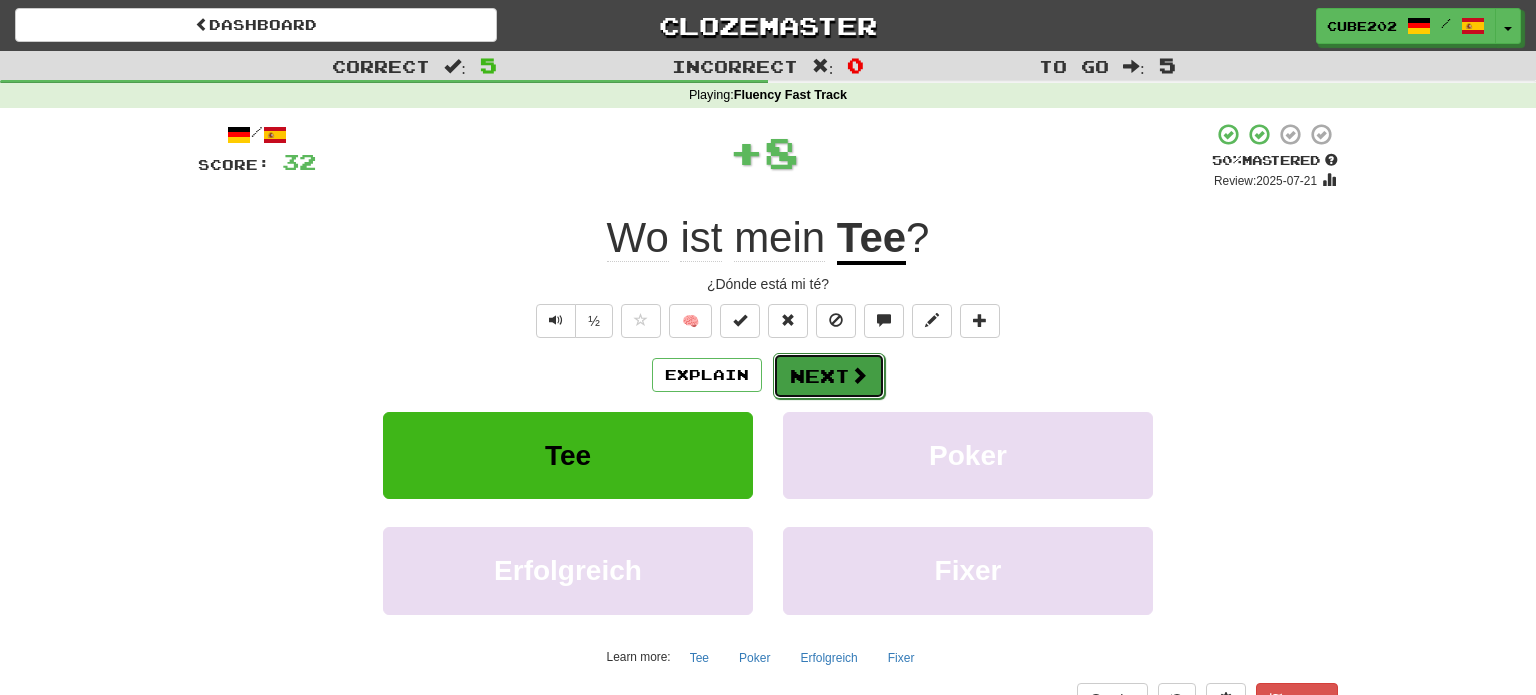 click on "Next" at bounding box center [829, 376] 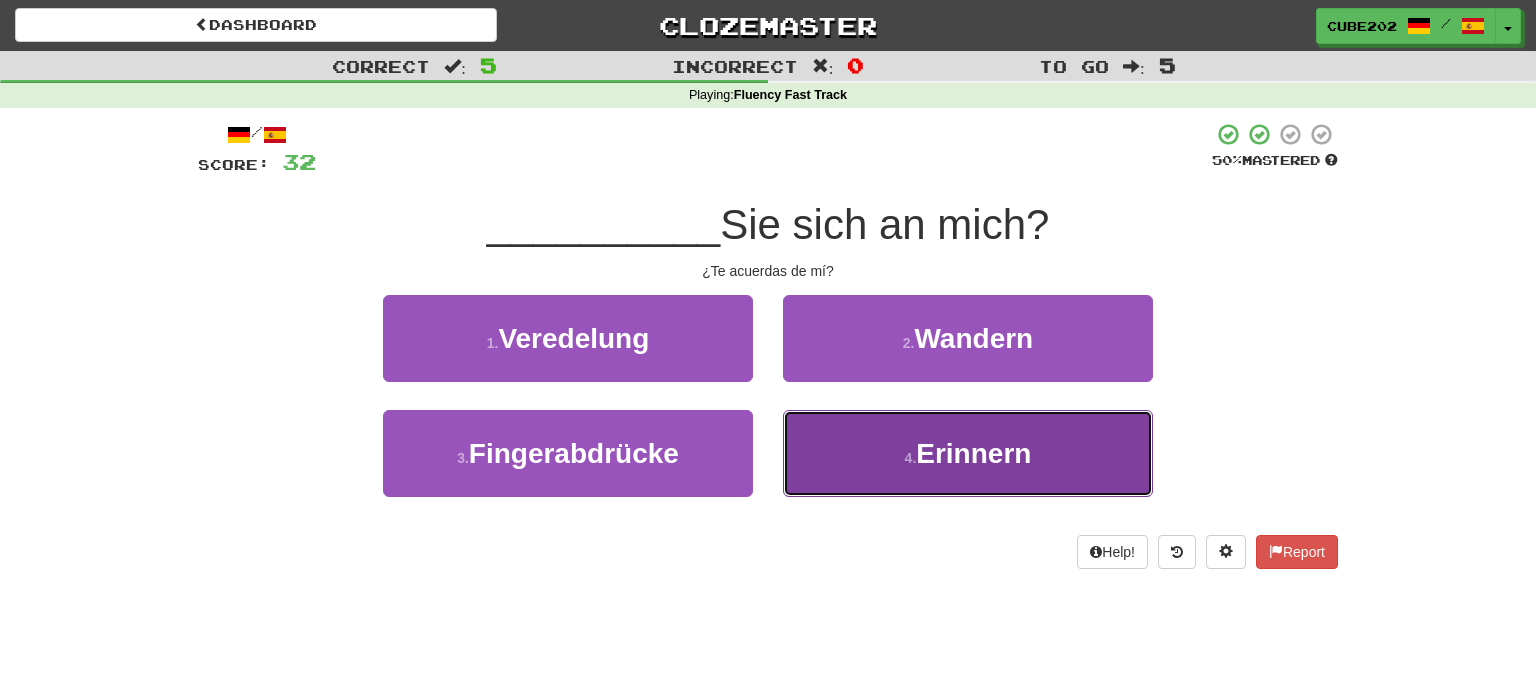 click on "4 .  Erinnern" at bounding box center (968, 453) 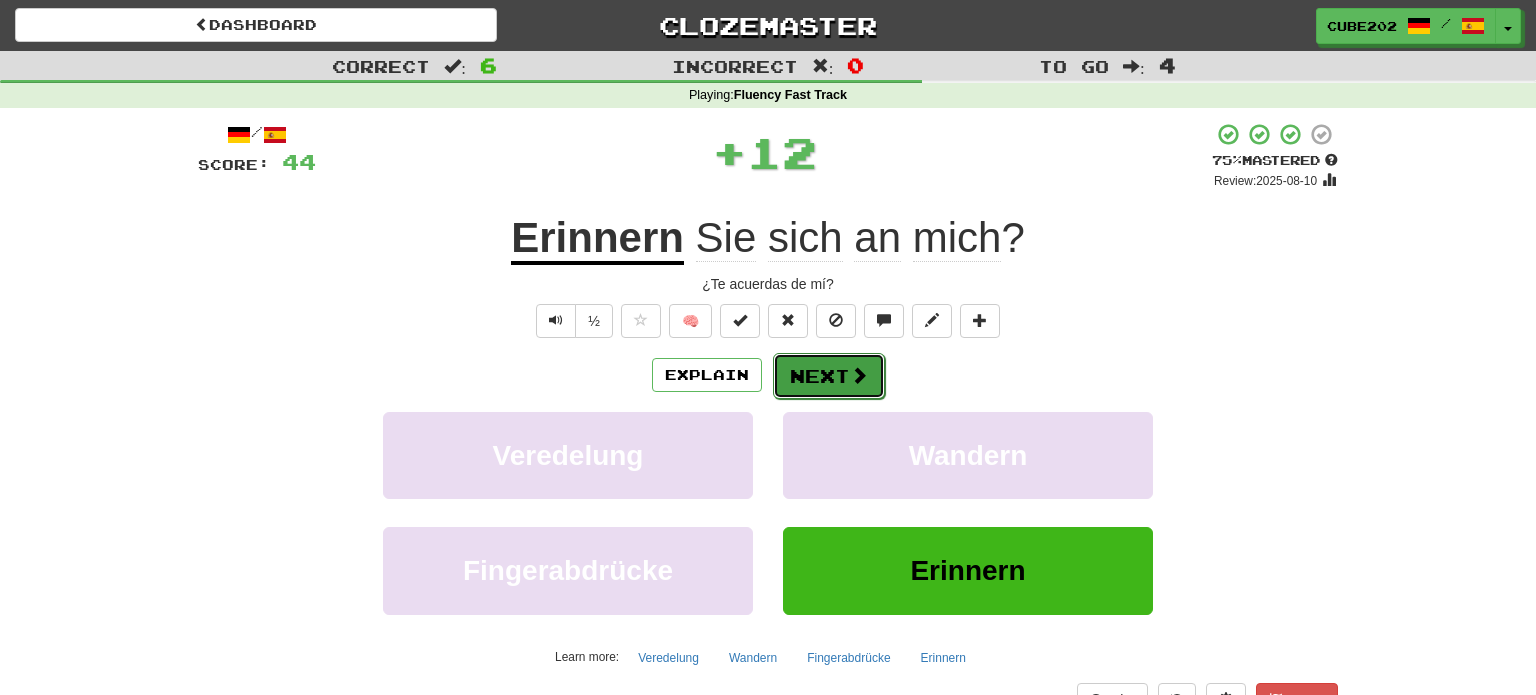 click on "Next" at bounding box center [829, 376] 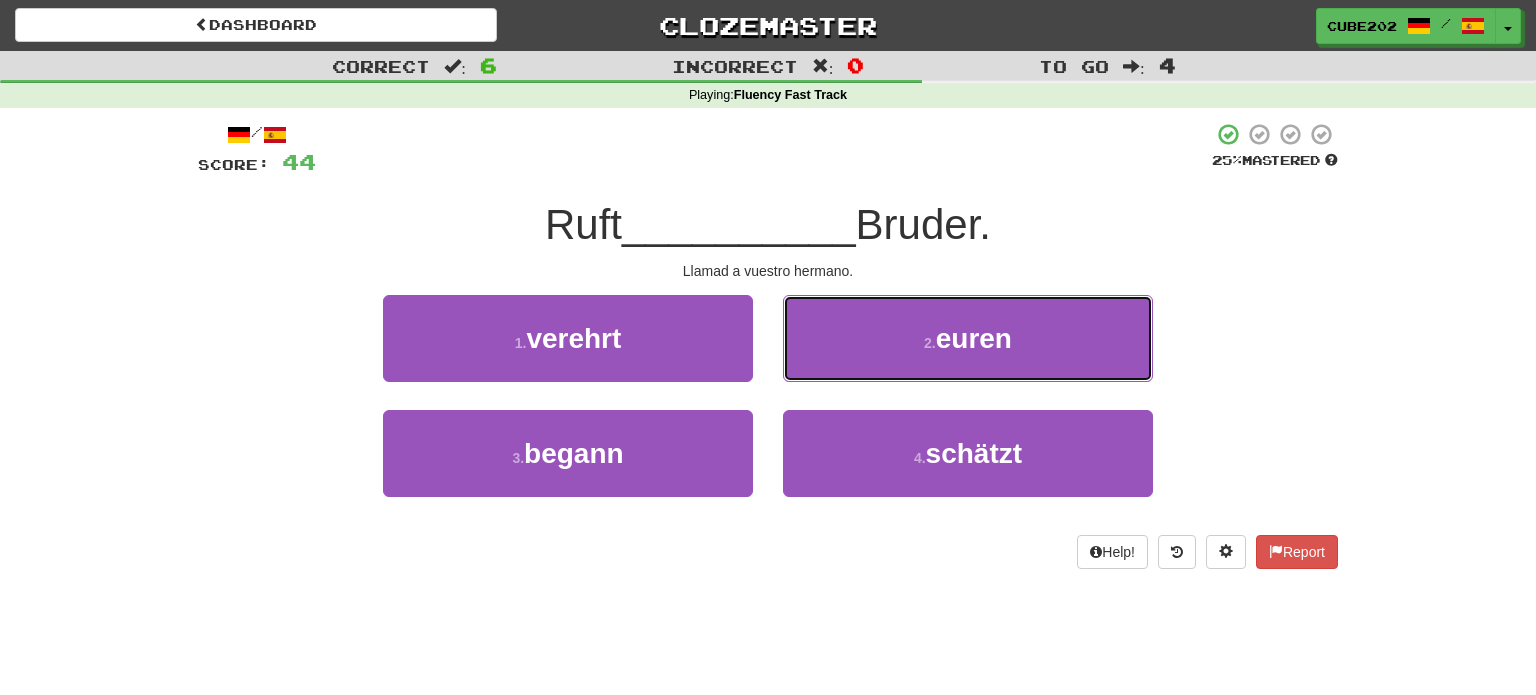 click on "2 .  euren" at bounding box center [968, 338] 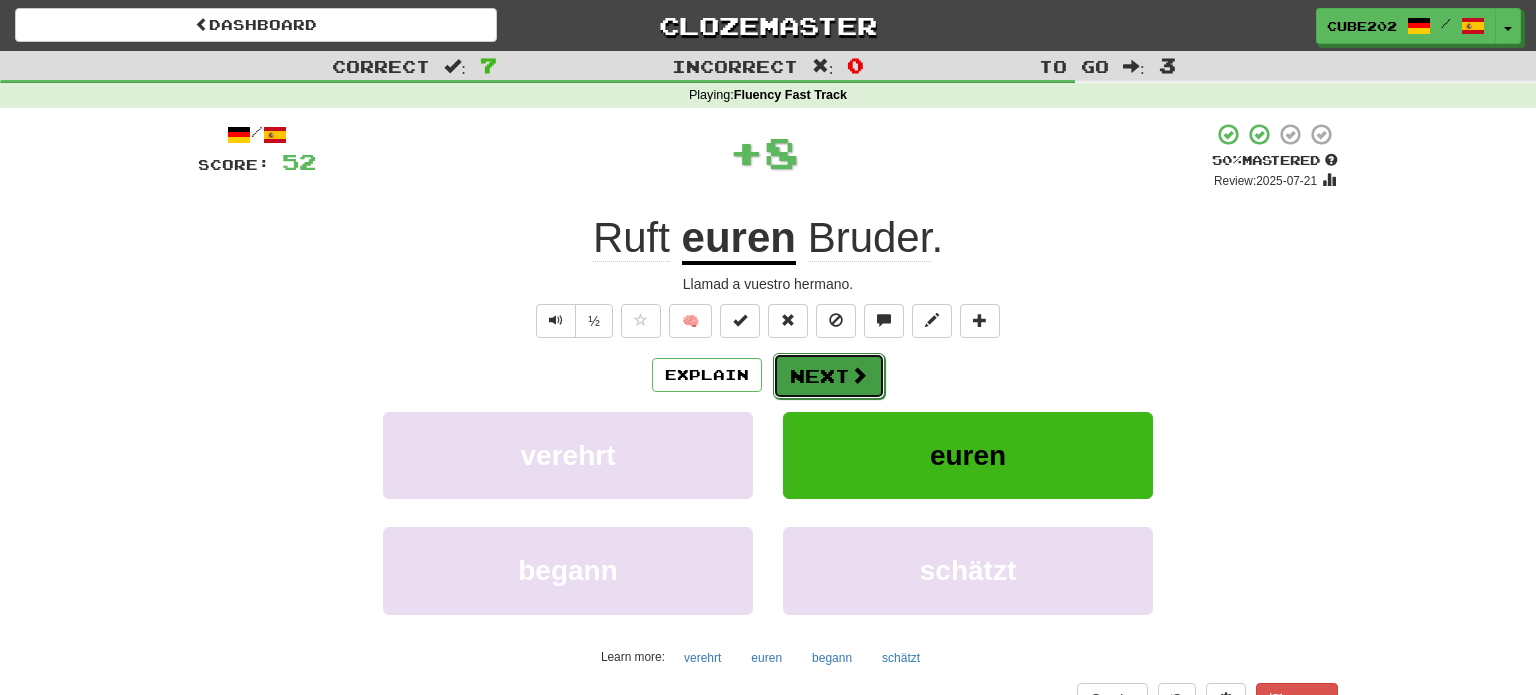 click on "Next" at bounding box center (829, 376) 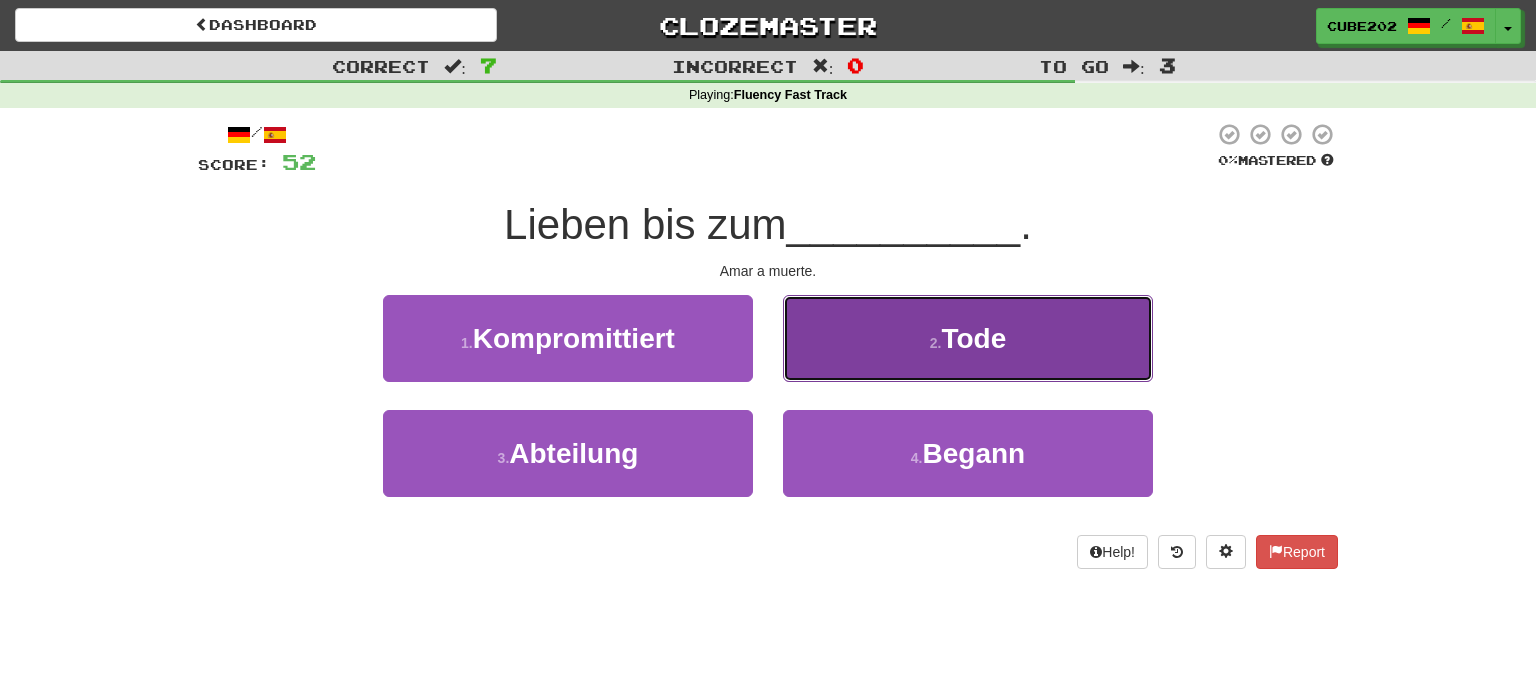 click on "2 .  Tode" at bounding box center (968, 338) 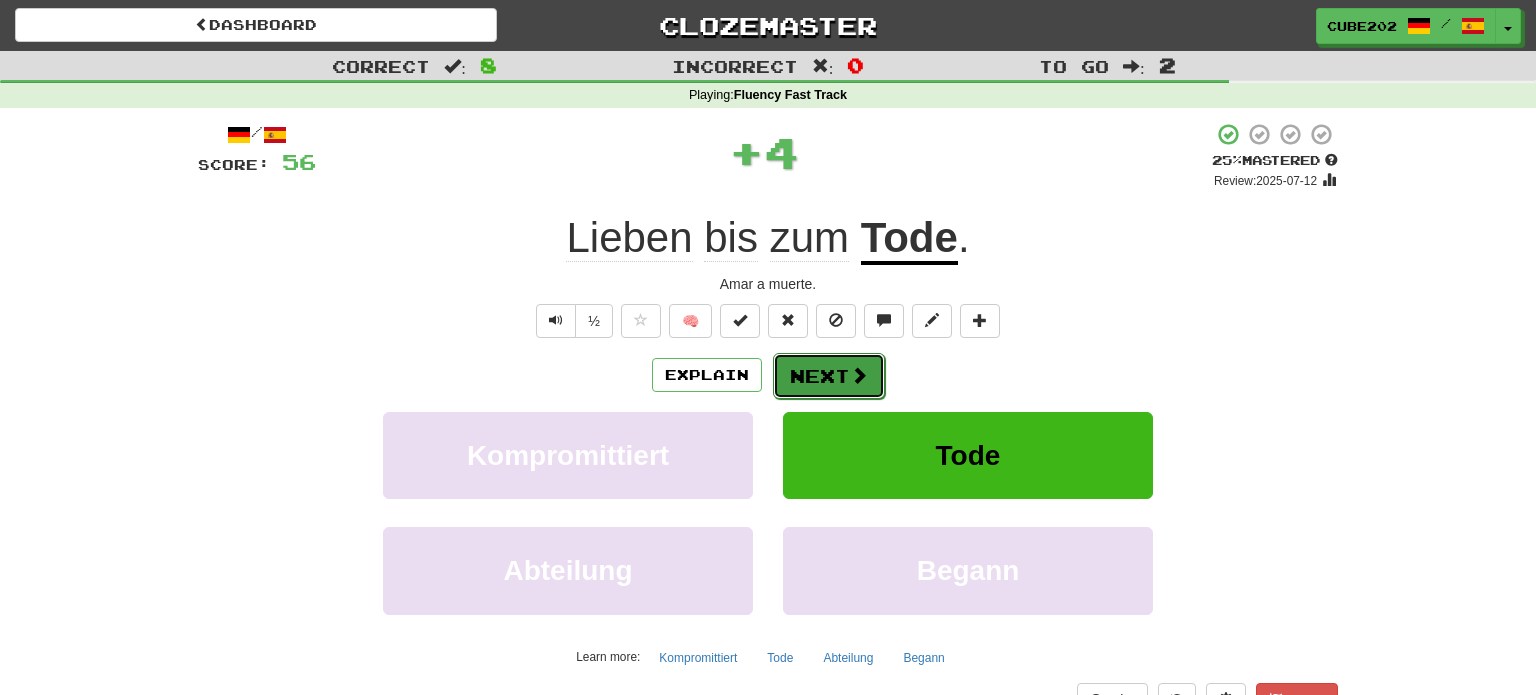 click on "Next" at bounding box center [829, 376] 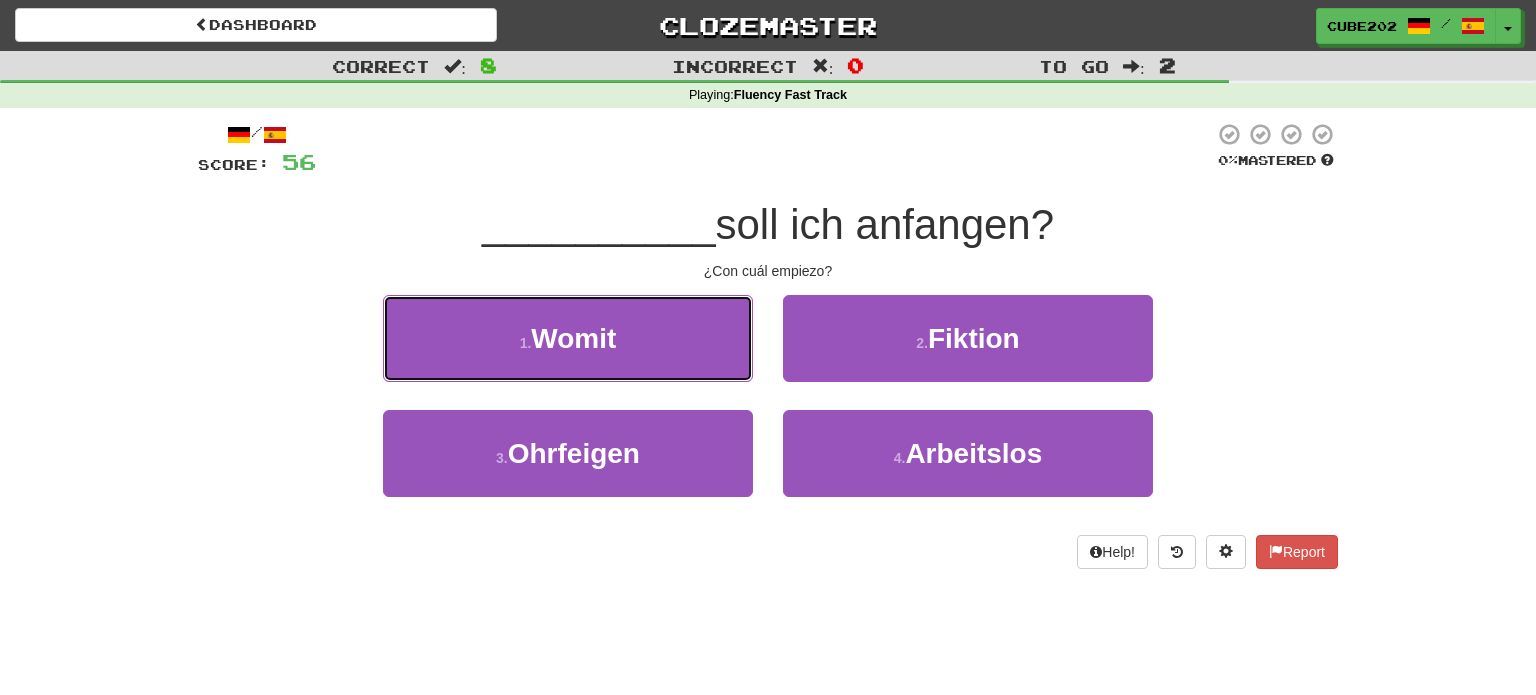 click on "1 .  Womit" at bounding box center (568, 338) 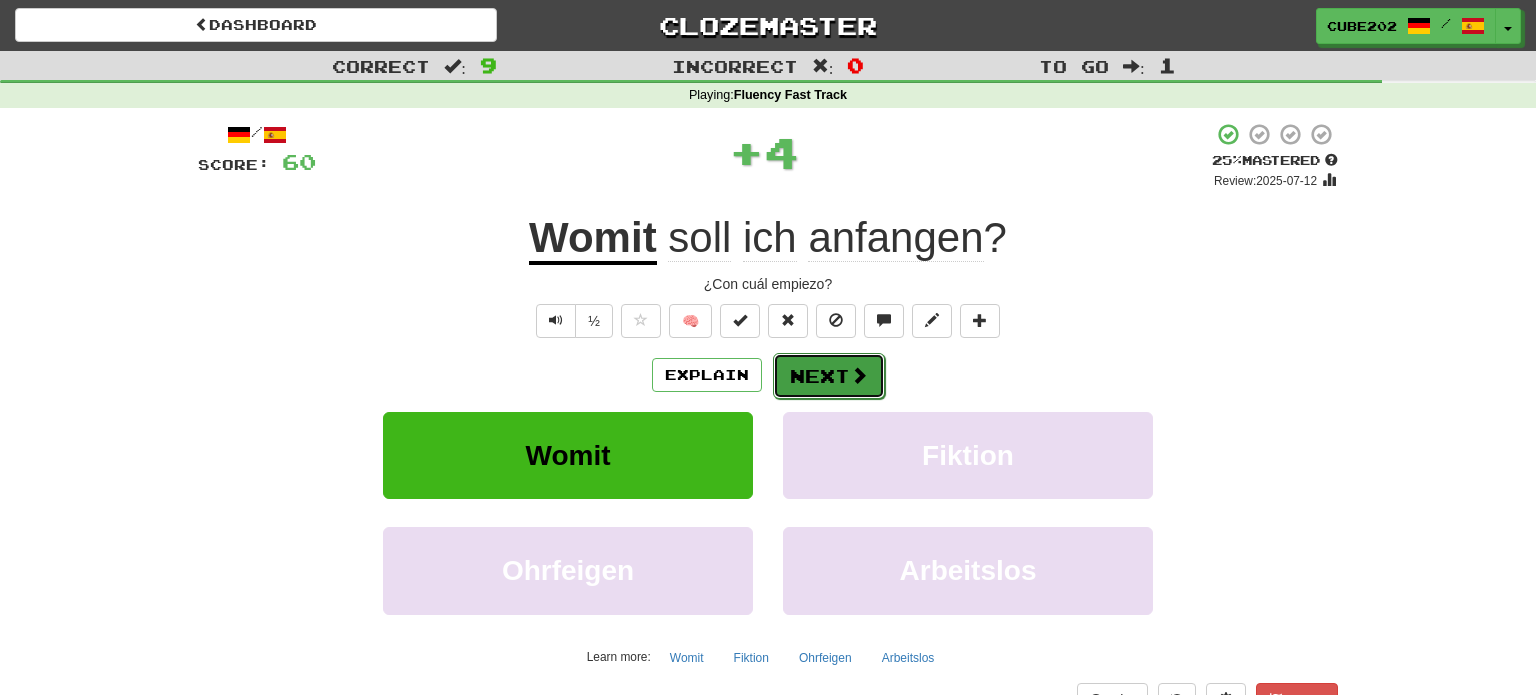 click on "Next" at bounding box center (829, 376) 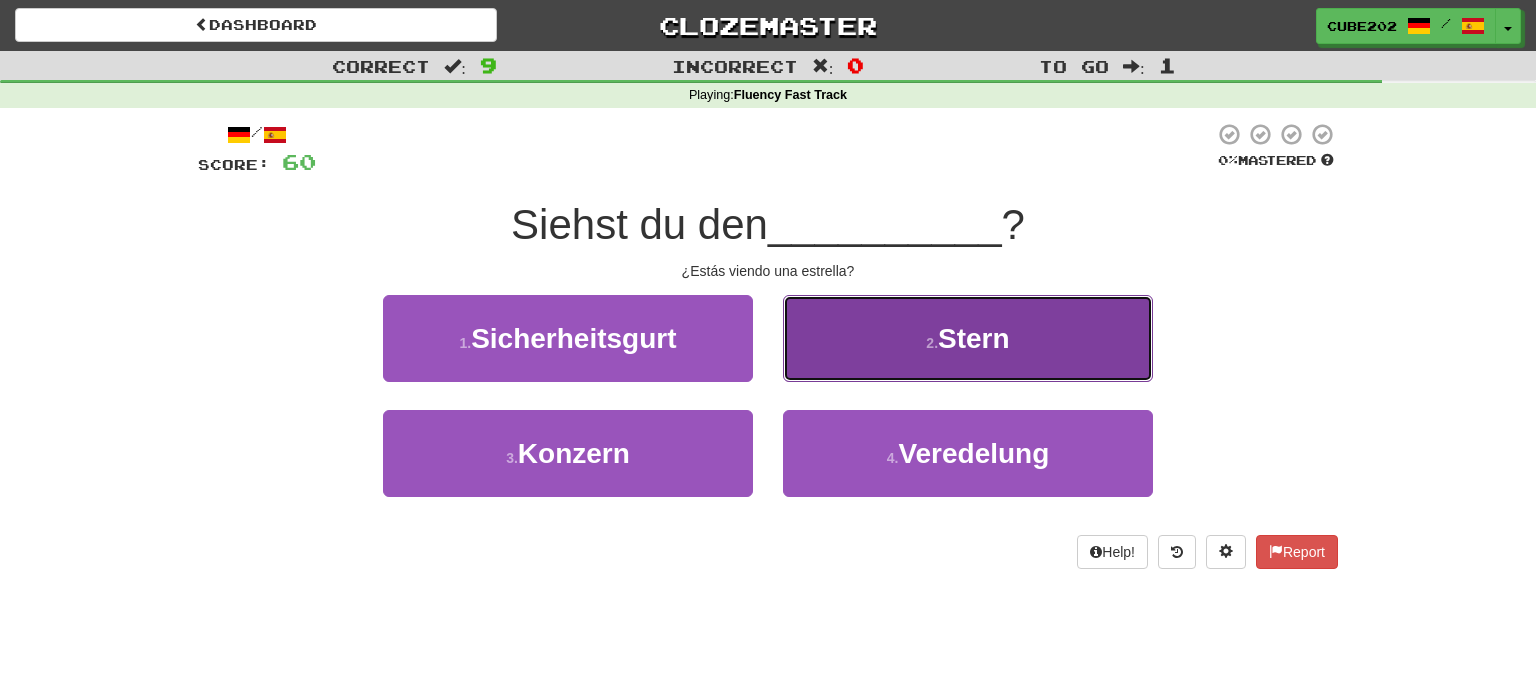 click on "2 .  Stern" at bounding box center (968, 338) 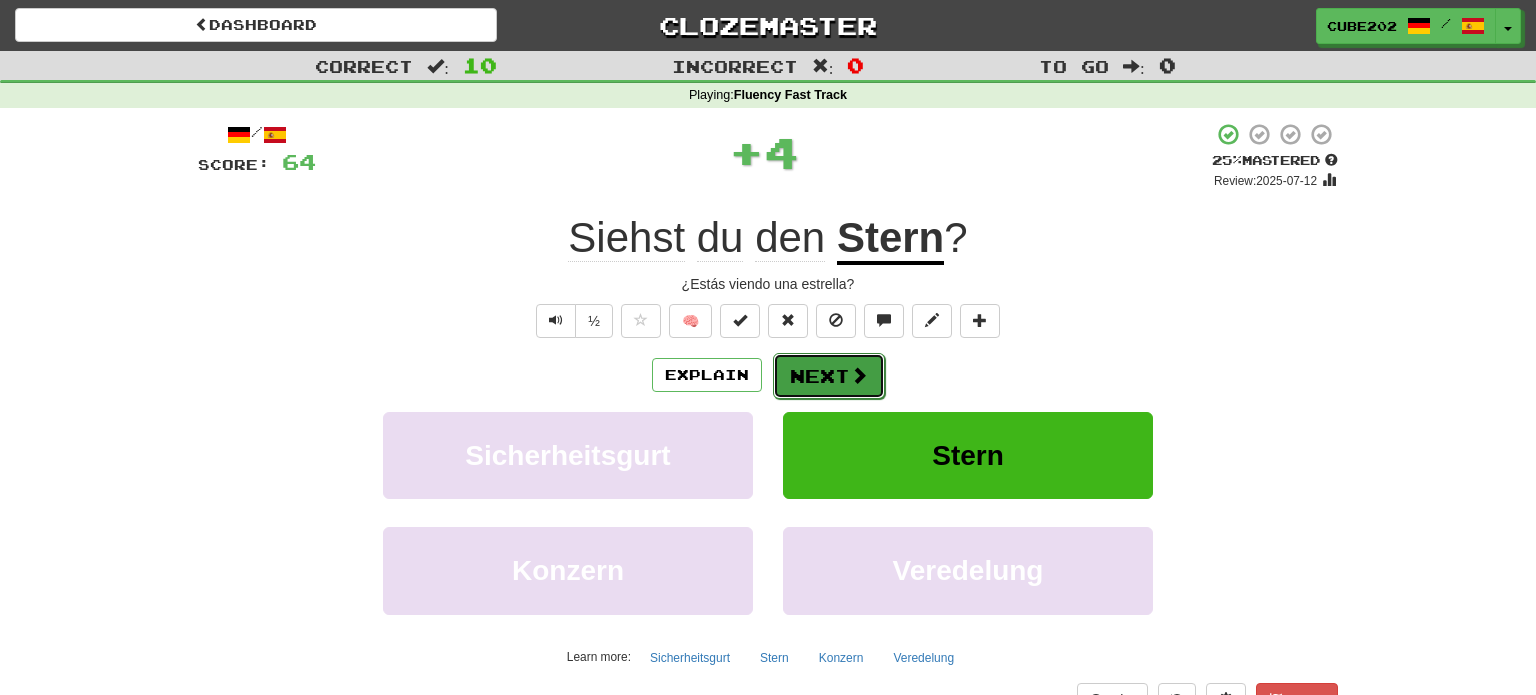 click on "Next" at bounding box center [829, 376] 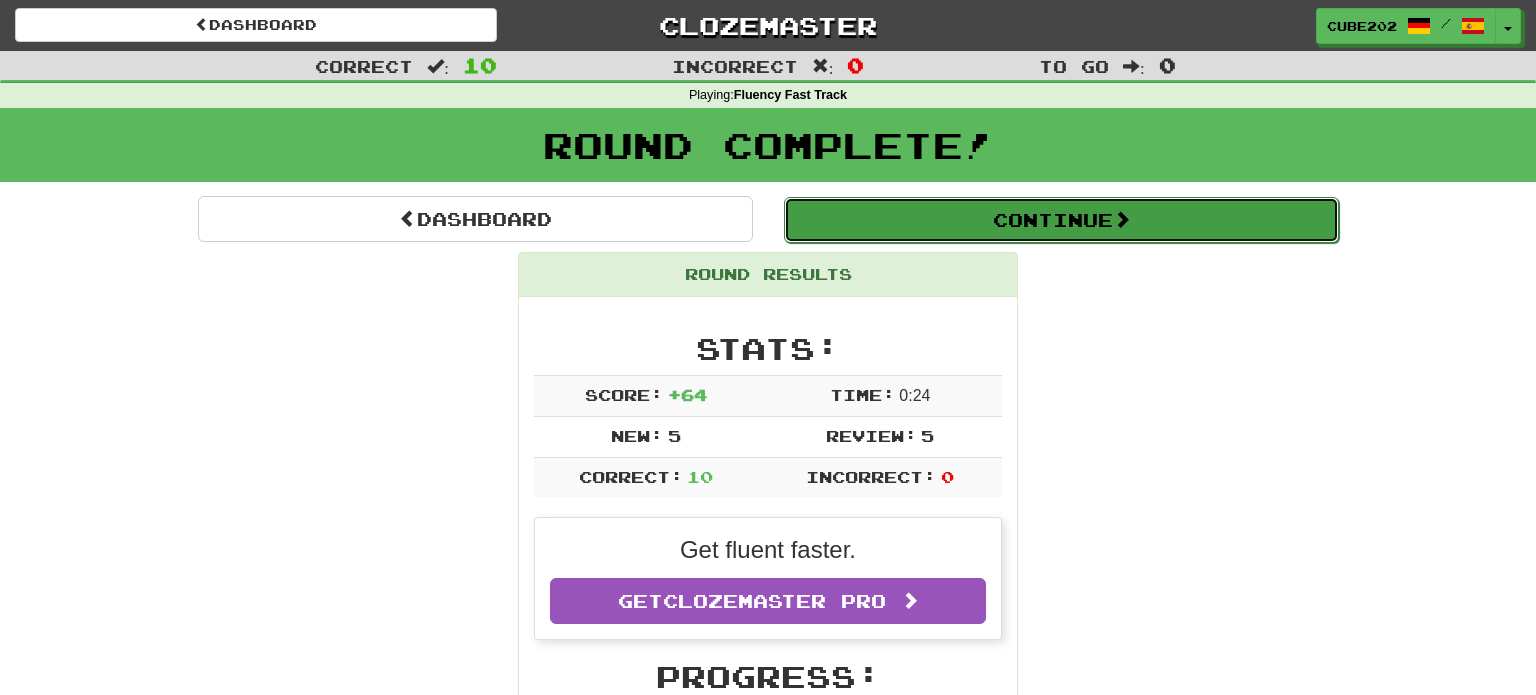 click on "Continue" at bounding box center [1061, 220] 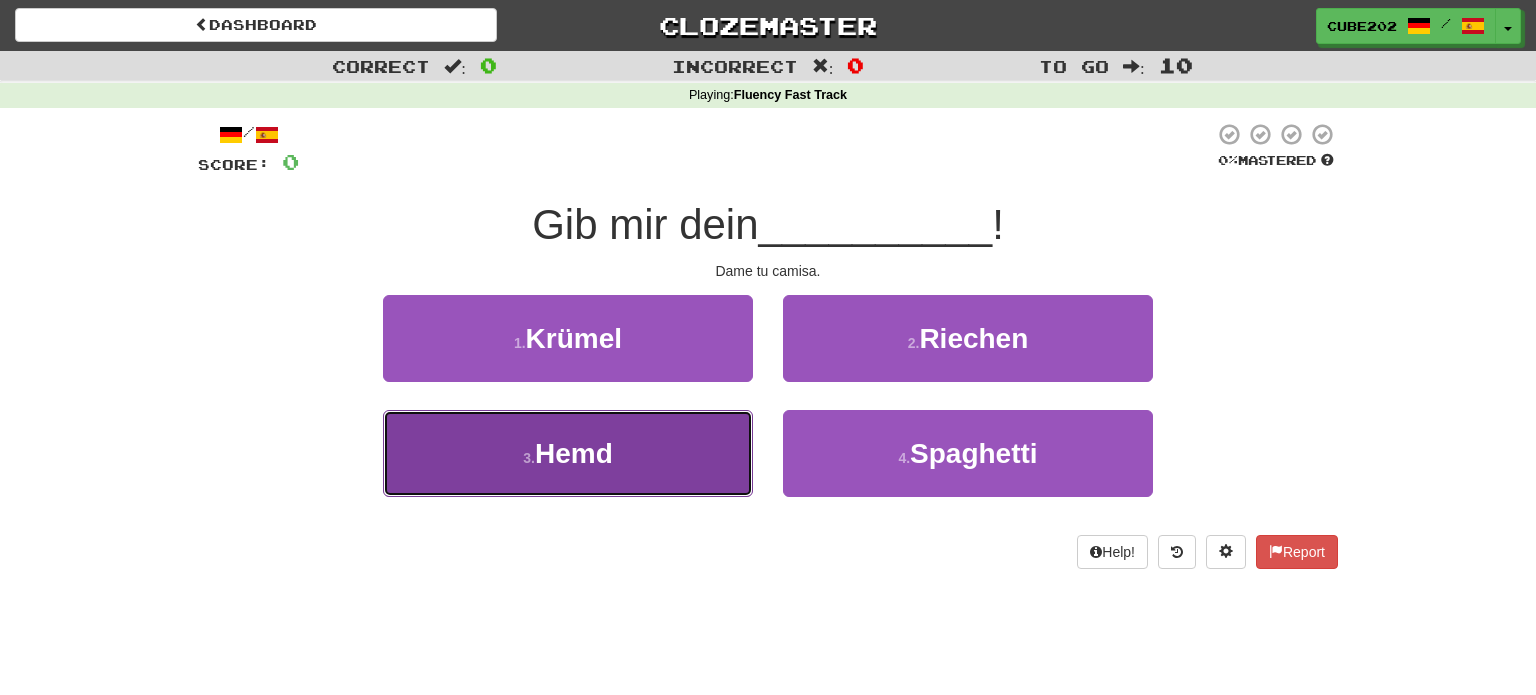 click on "3 .  Hemd" at bounding box center [568, 453] 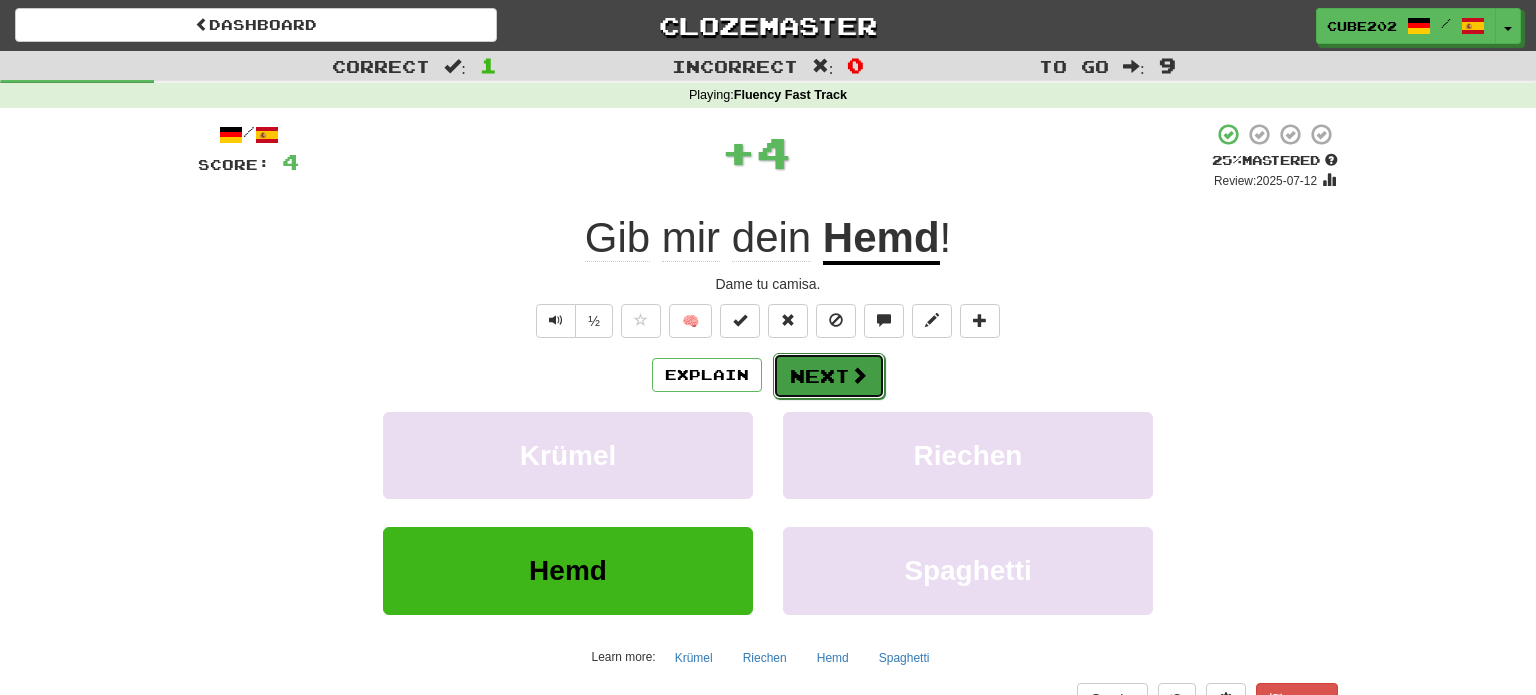 click on "Next" at bounding box center [829, 376] 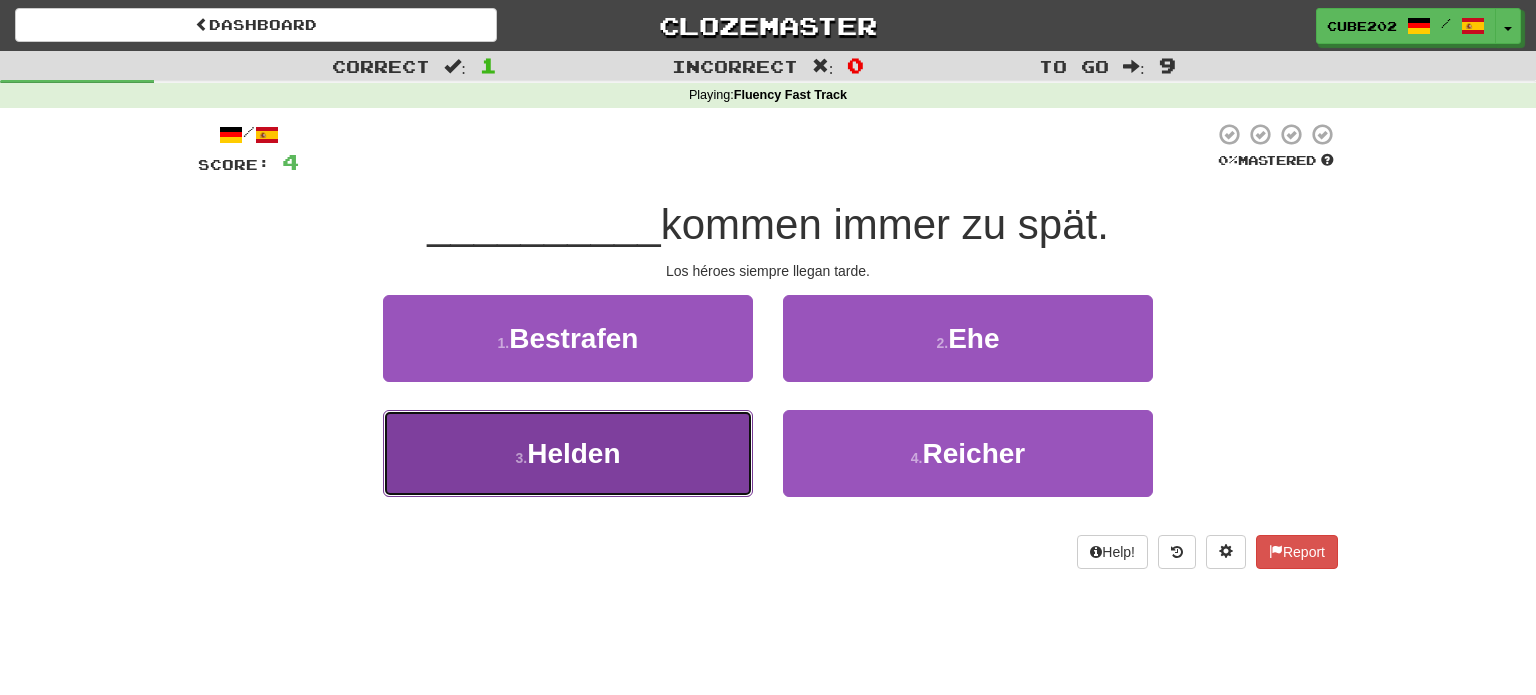click on "3 .  Helden" at bounding box center [568, 453] 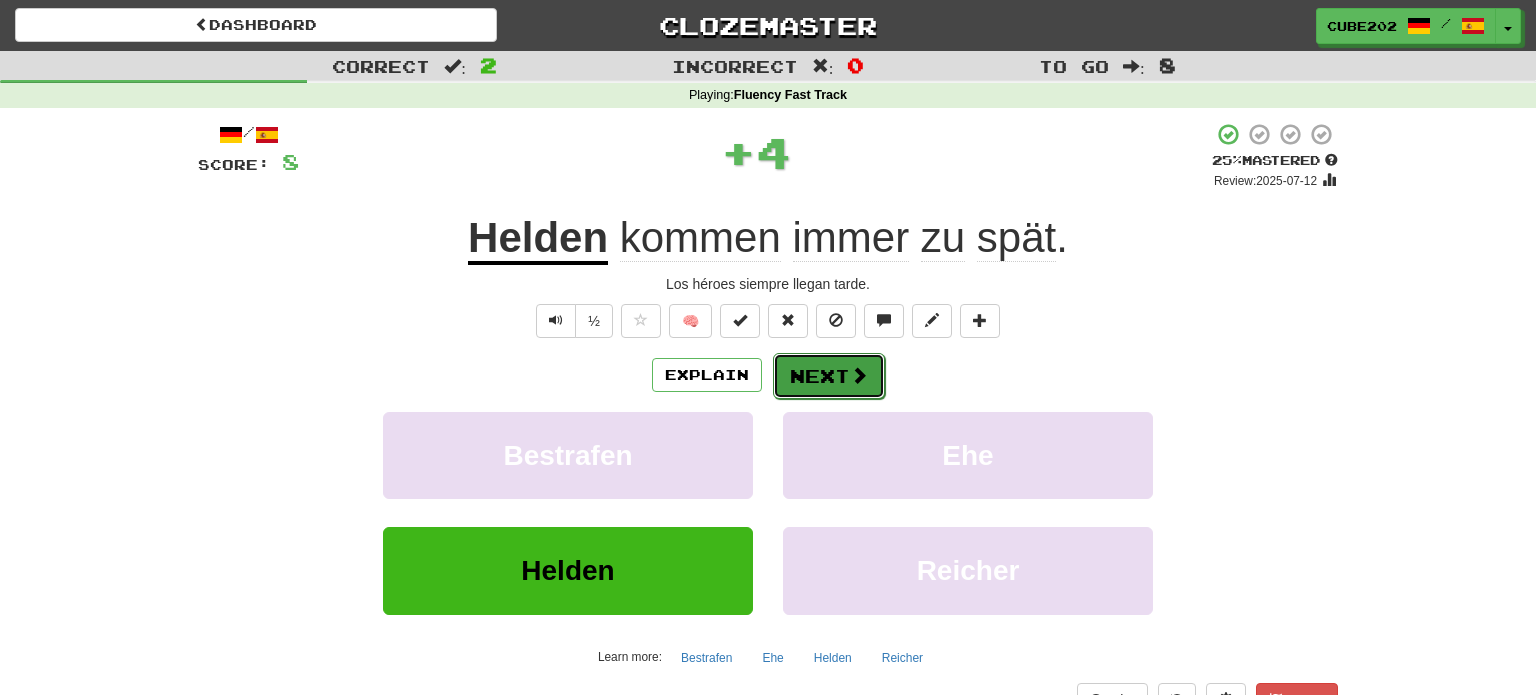 click on "Next" at bounding box center (829, 376) 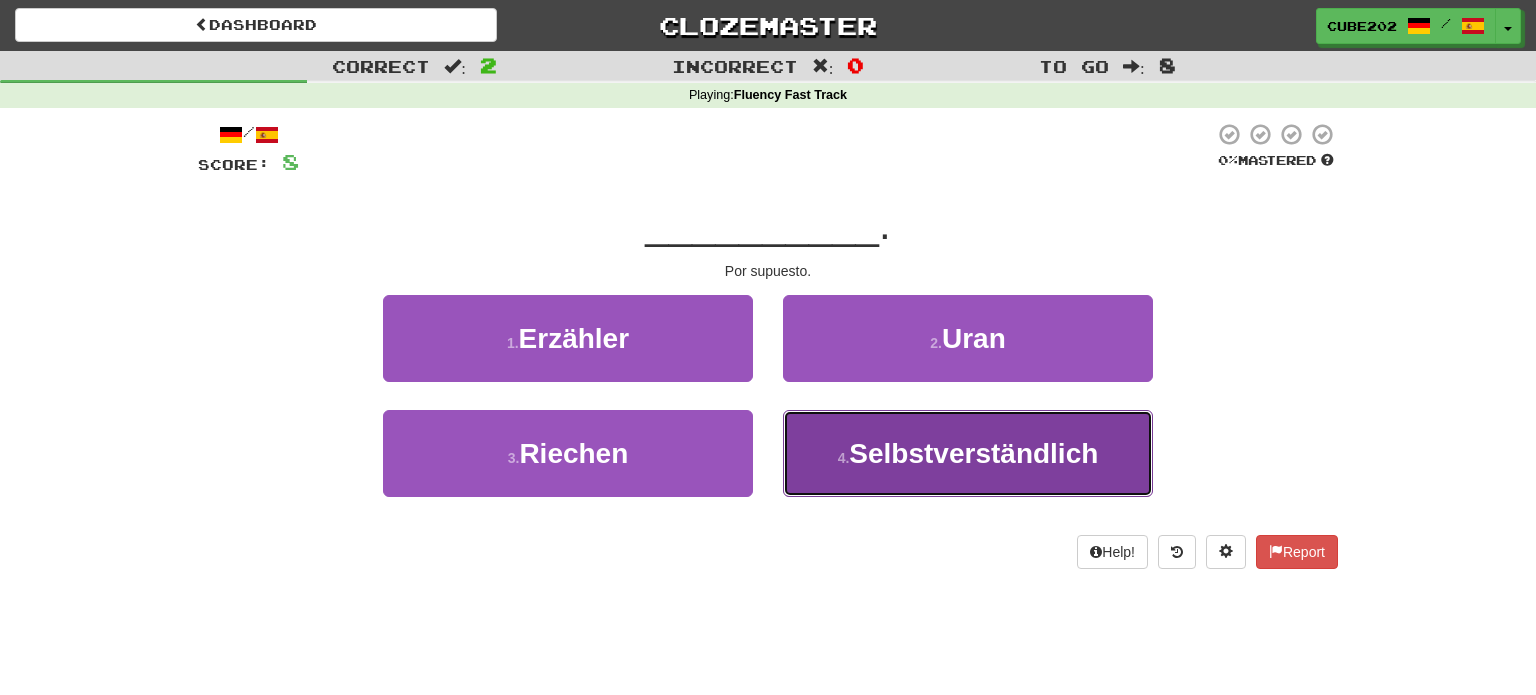 click on "Selbstverständlich" at bounding box center [973, 453] 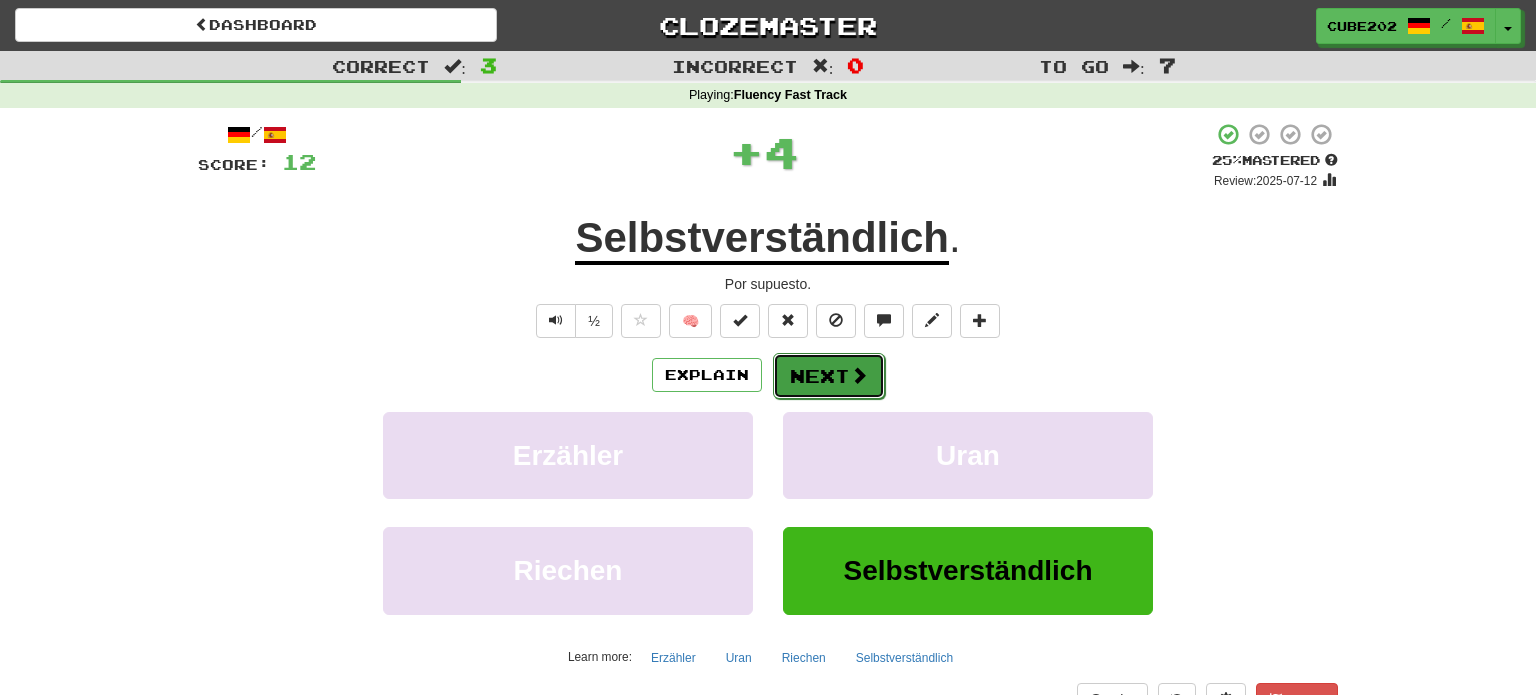 click on "Next" at bounding box center [829, 376] 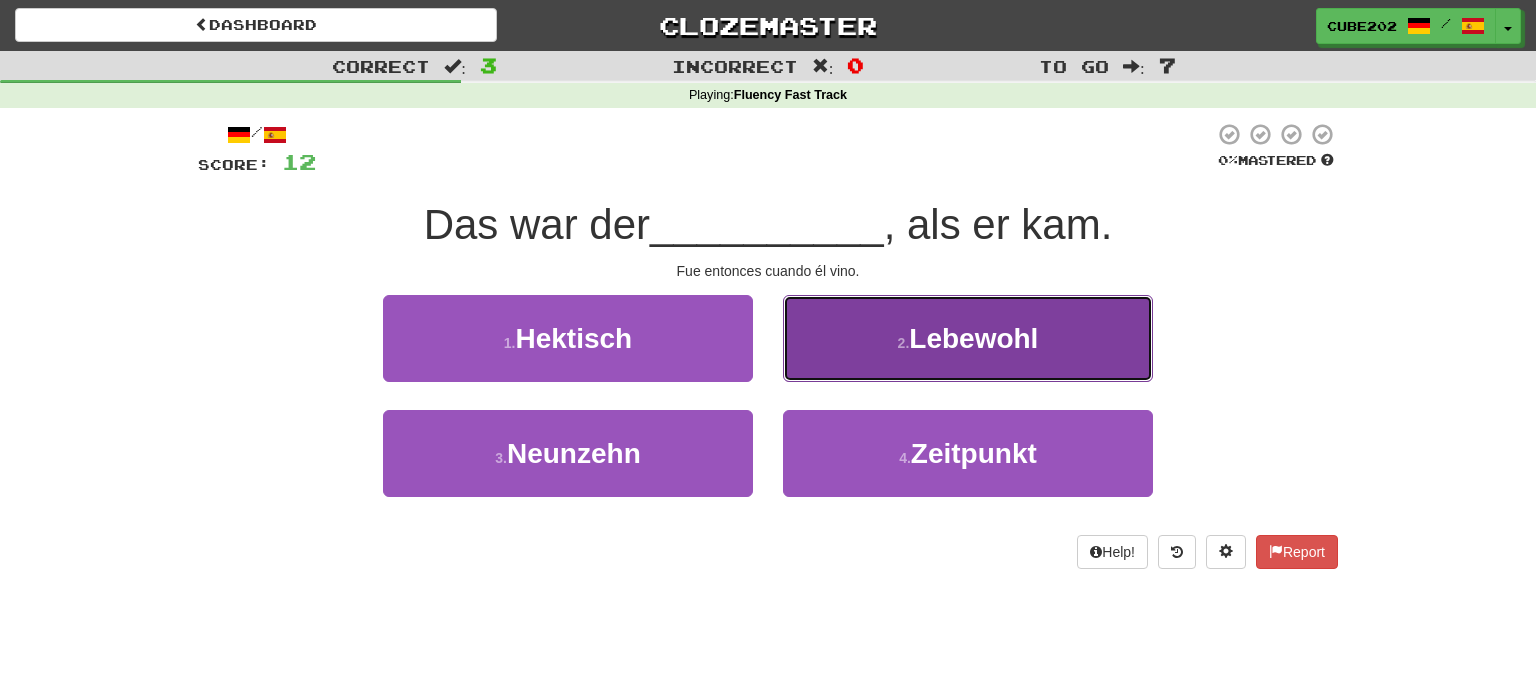 click on "2 .  Lebewohl" at bounding box center (968, 338) 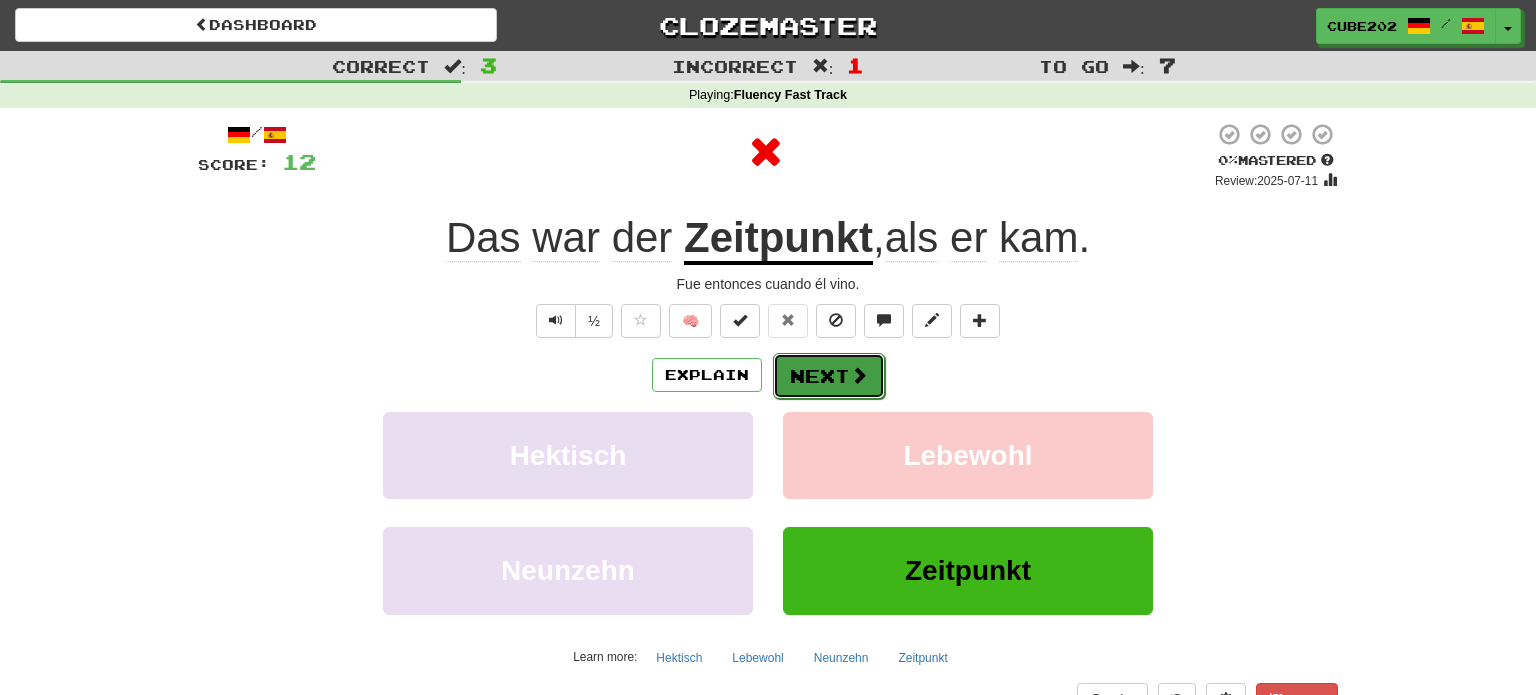 click on "Next" at bounding box center (829, 376) 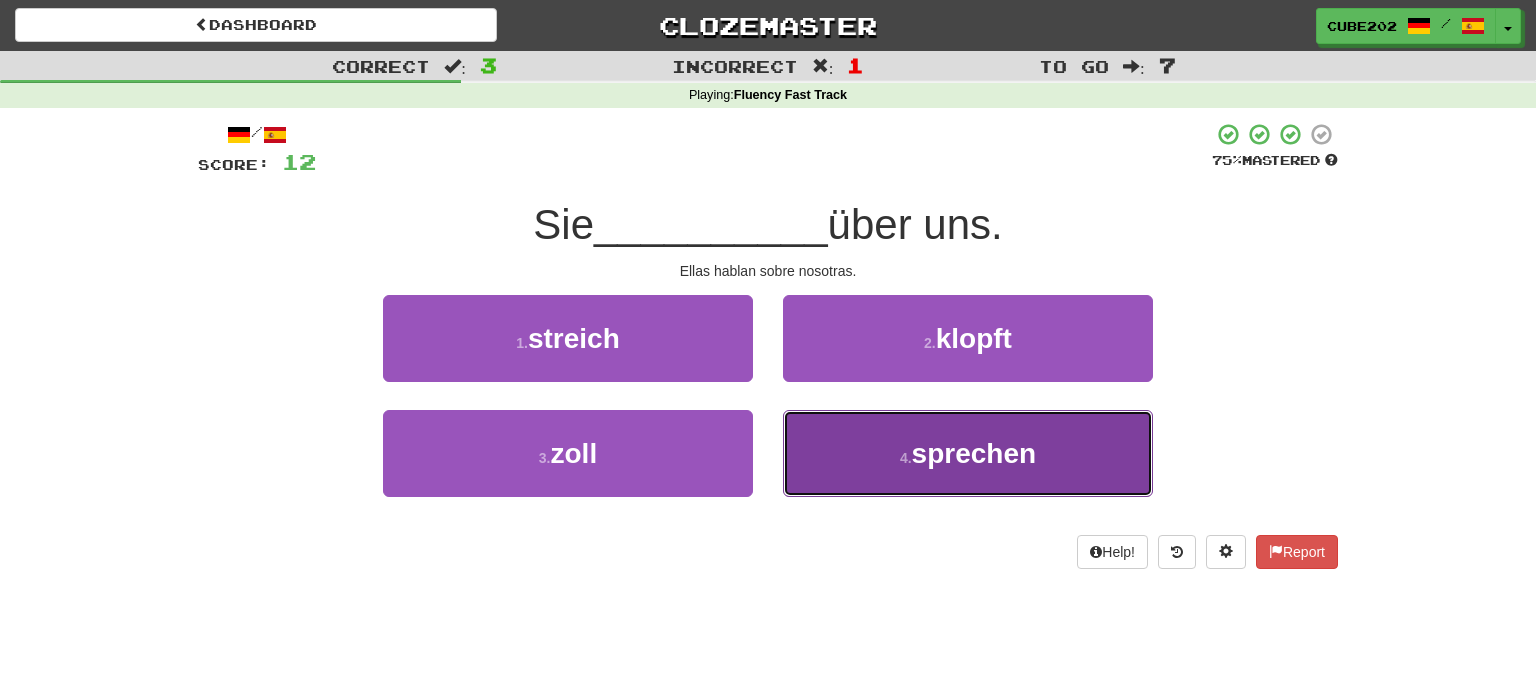 click on "4 .  sprechen" at bounding box center (968, 453) 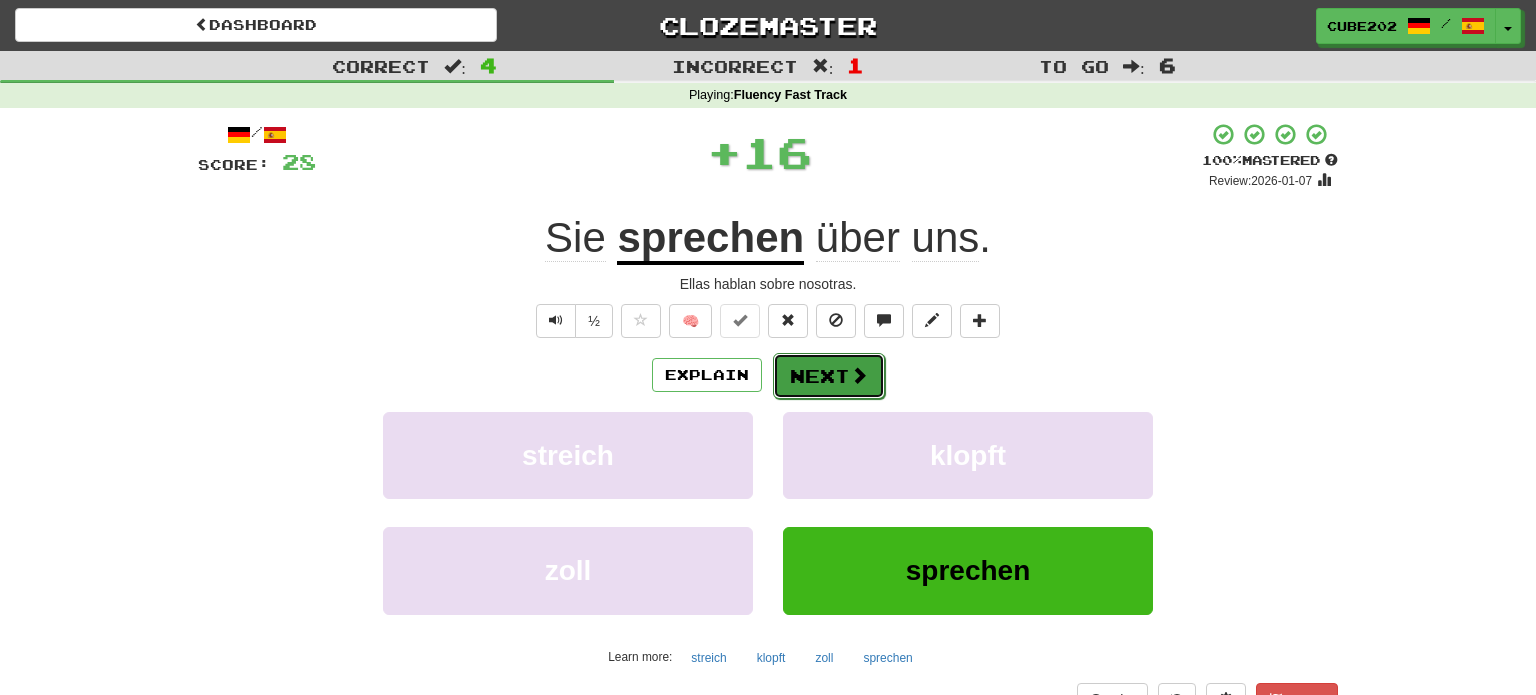 click on "Next" at bounding box center [829, 376] 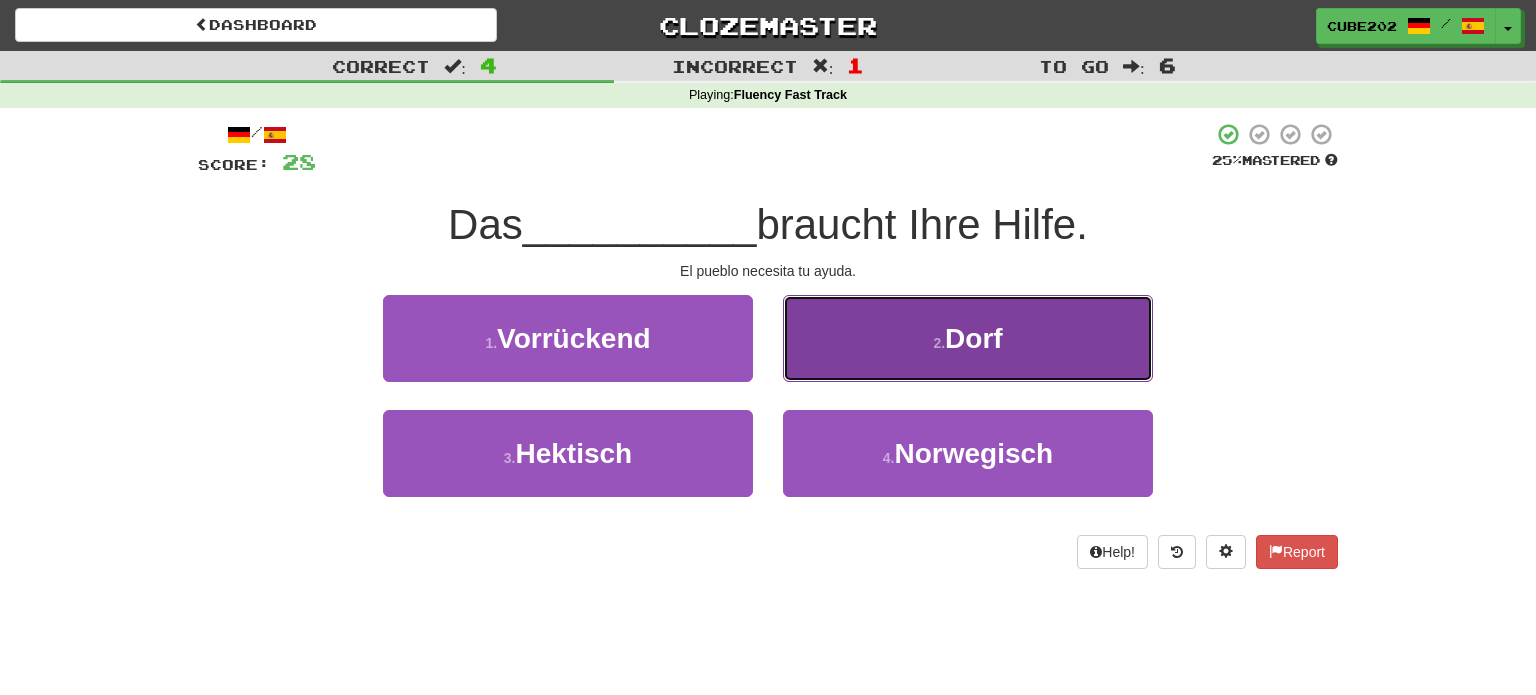 click on "2 .  Dorf" at bounding box center [968, 338] 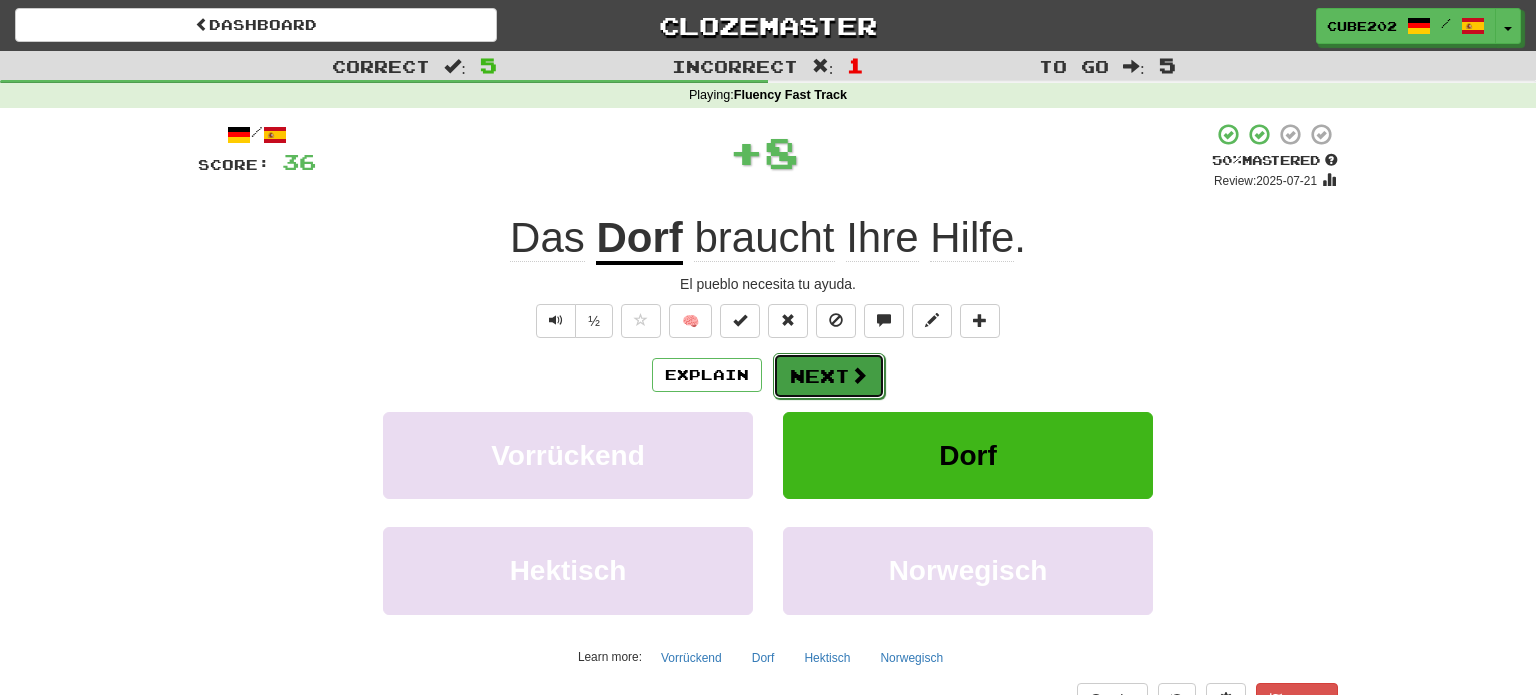 click on "Next" at bounding box center [829, 376] 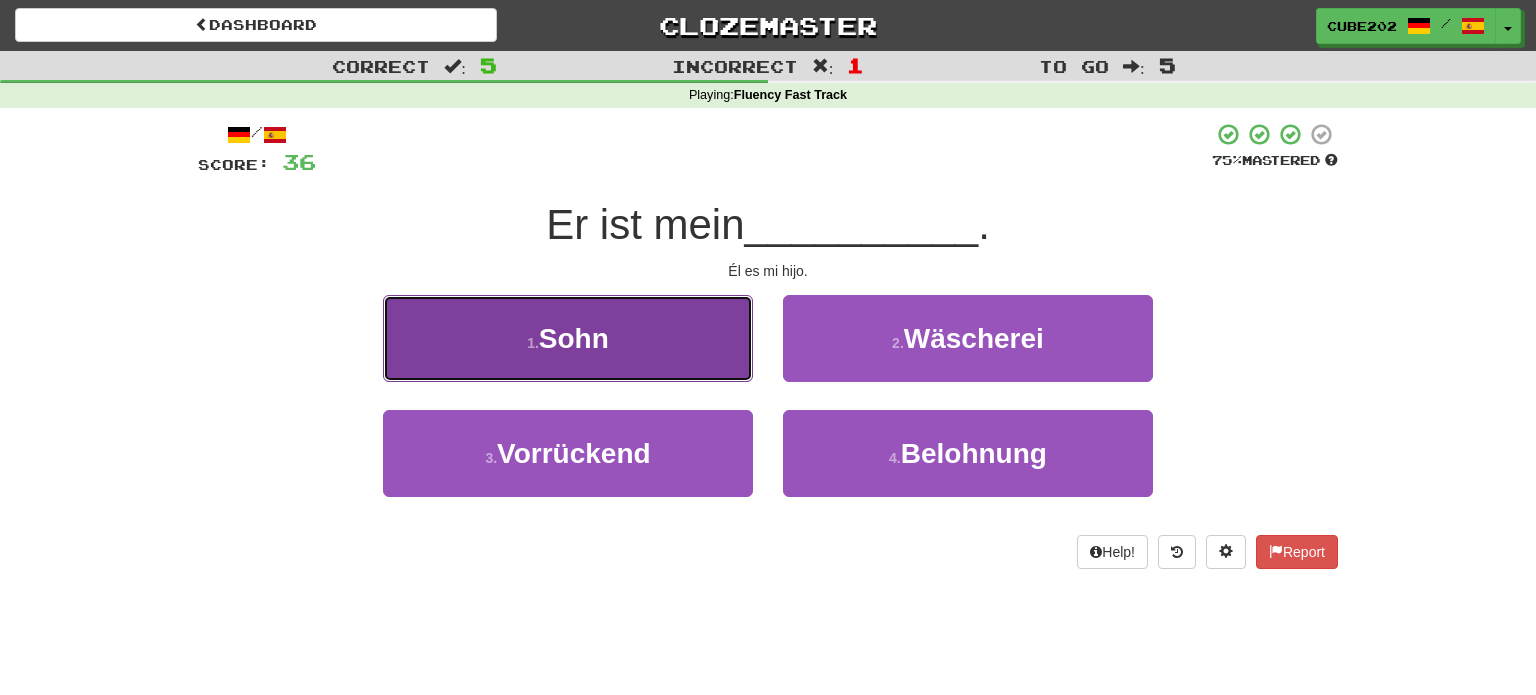 click on "1 .  Sohn" at bounding box center [568, 338] 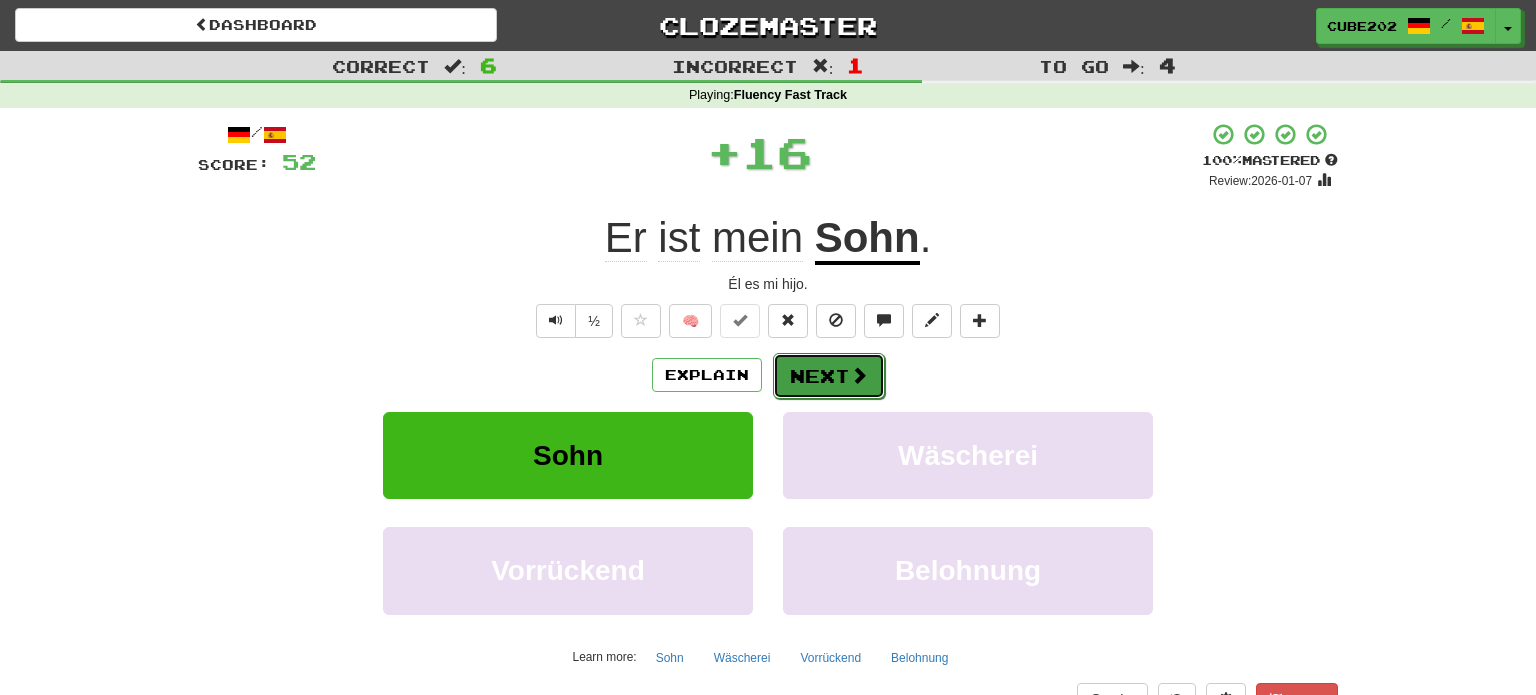 click on "Next" at bounding box center [829, 376] 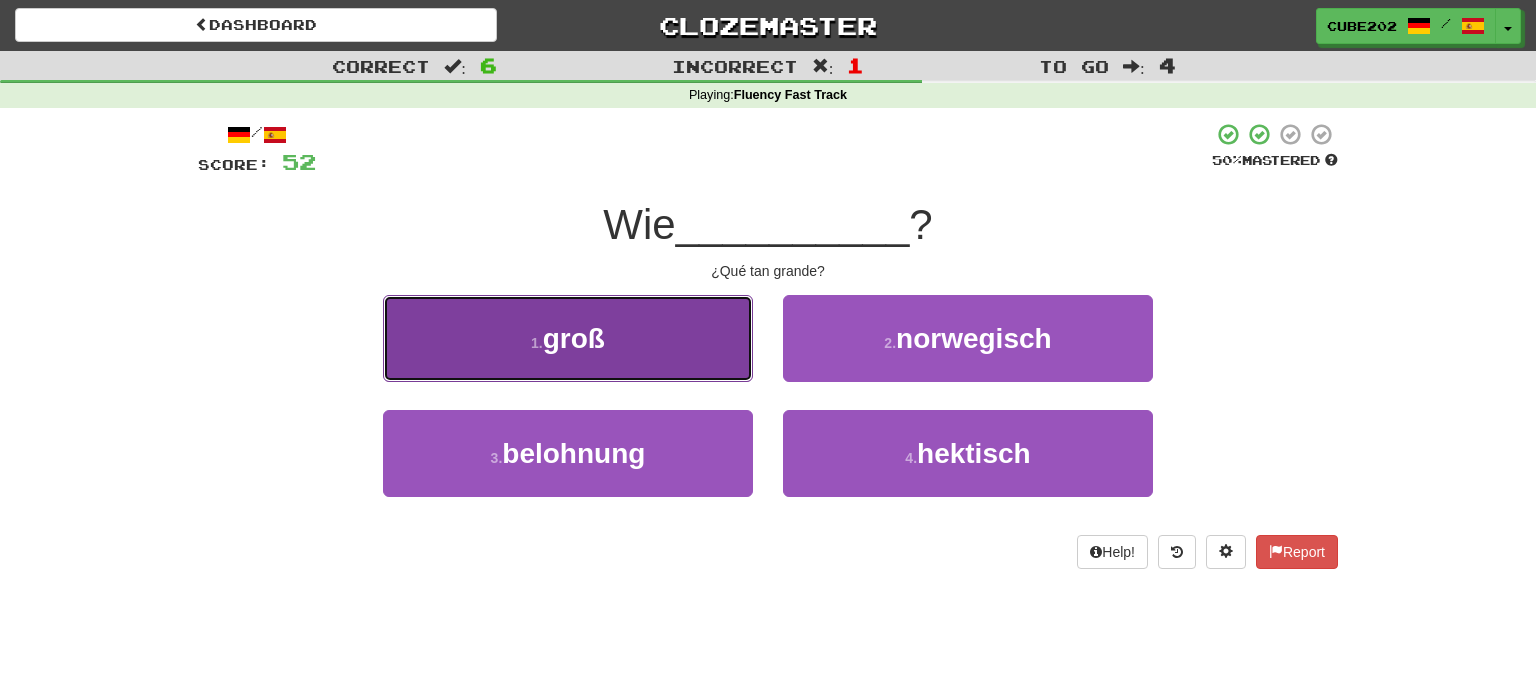 click on "1 .  groß" at bounding box center (568, 338) 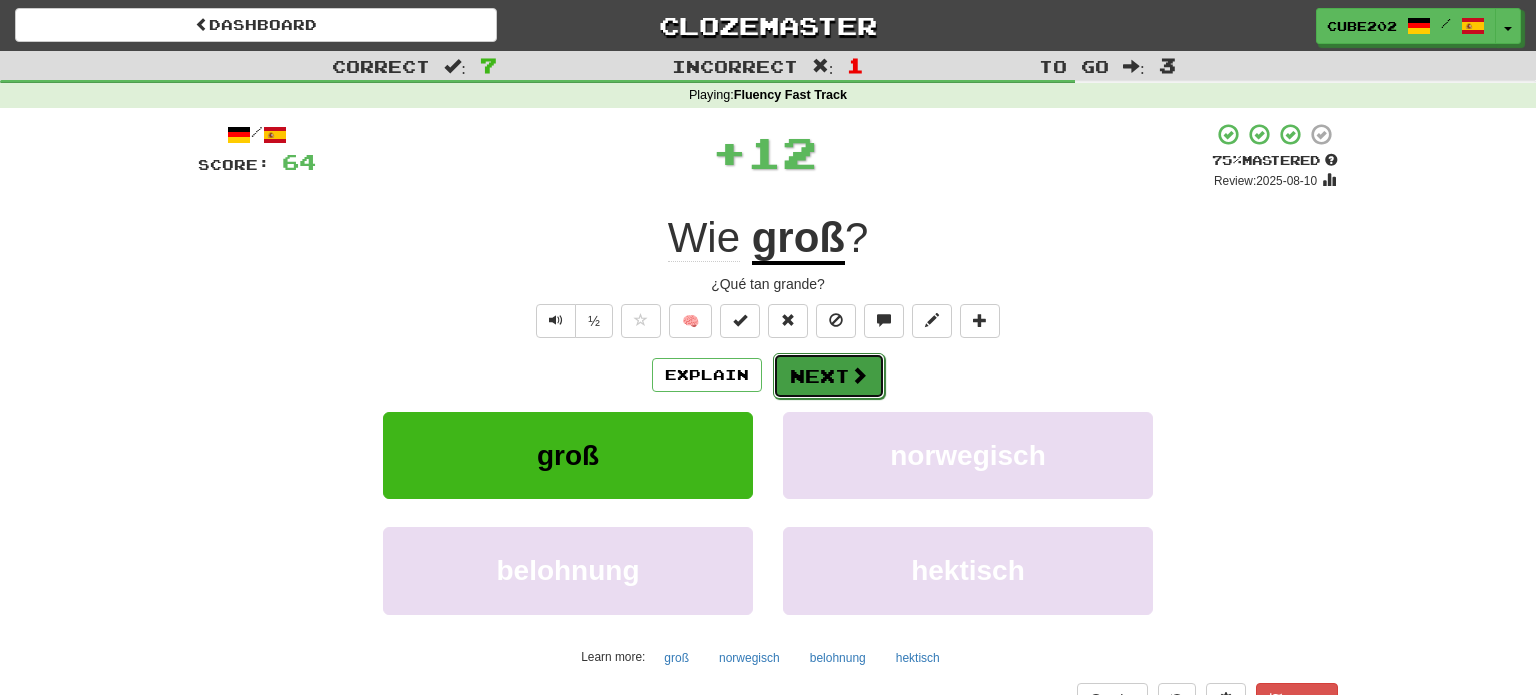 click on "Next" at bounding box center [829, 376] 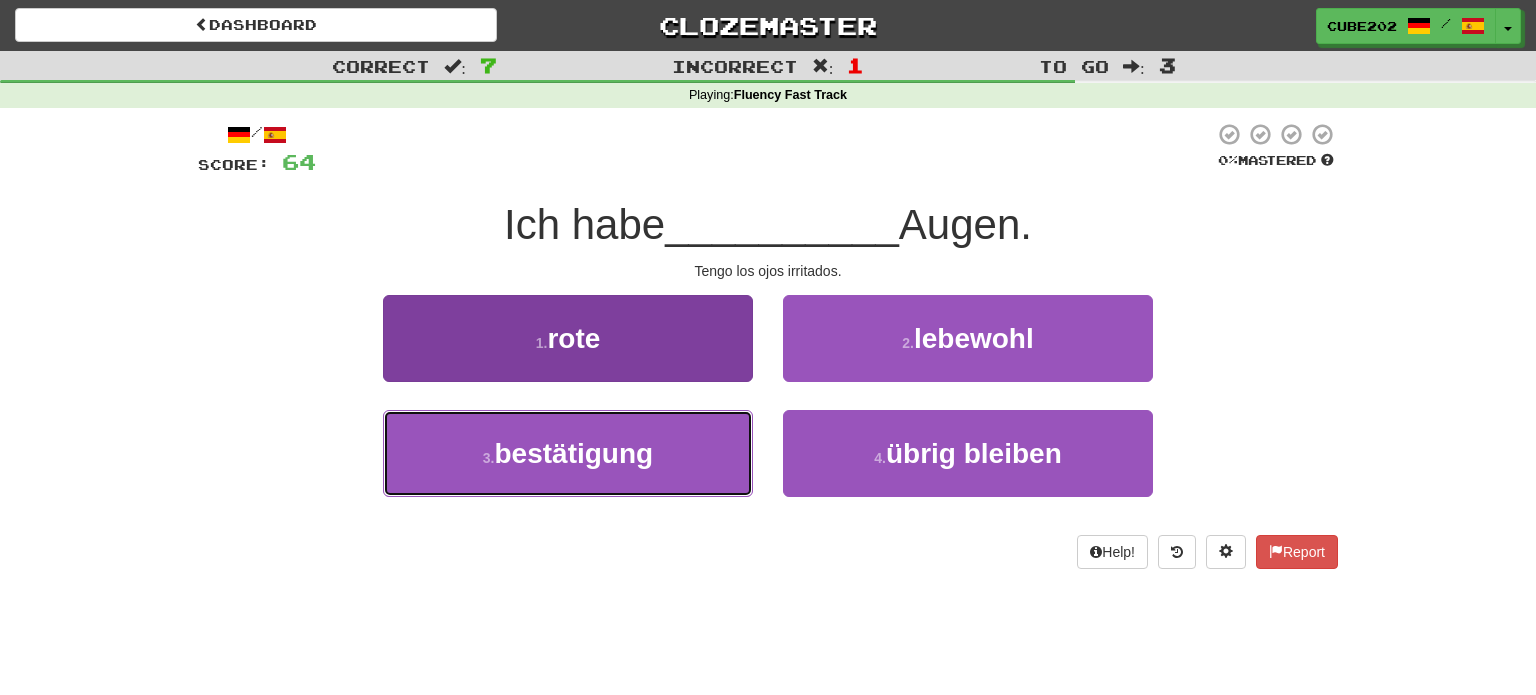 click on "3 .  bestätigung" at bounding box center [568, 453] 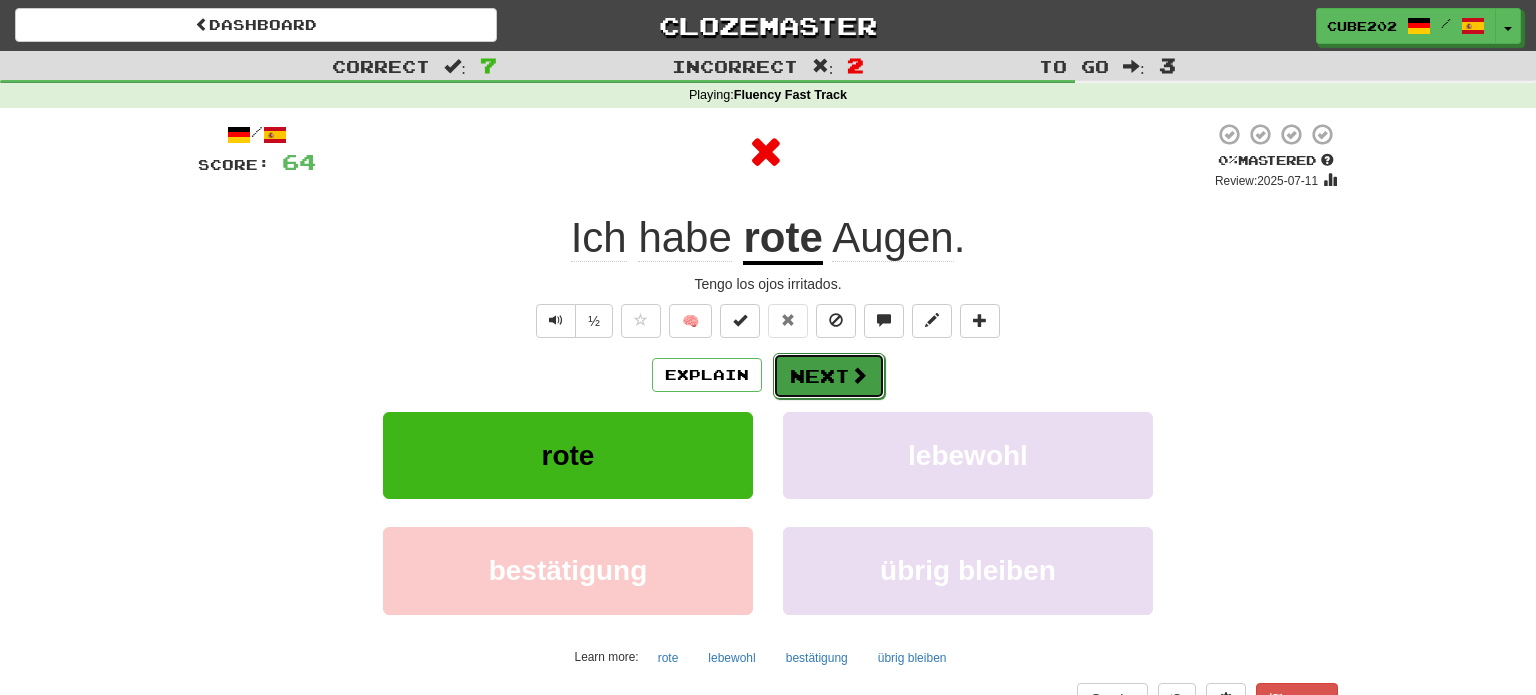 click on "Next" at bounding box center [829, 376] 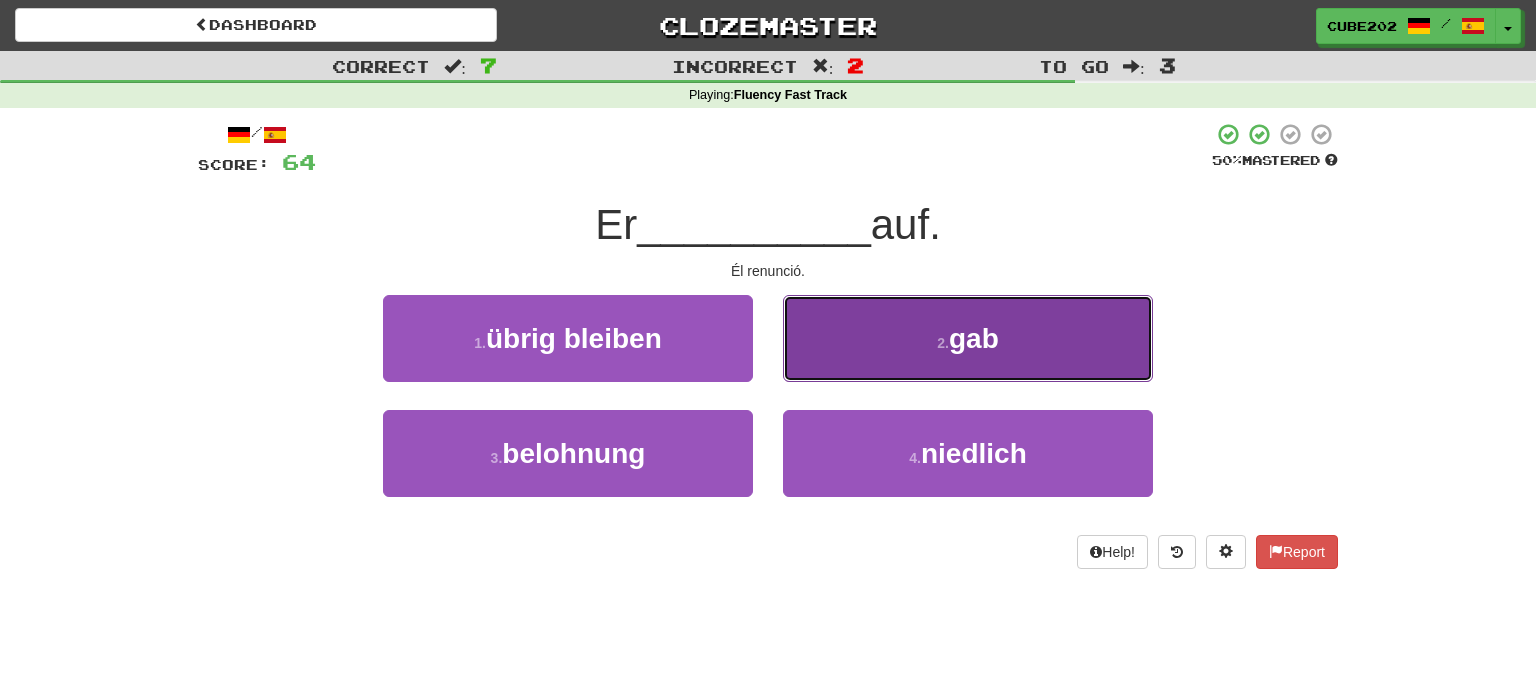 click on "2 .  gab" at bounding box center (968, 338) 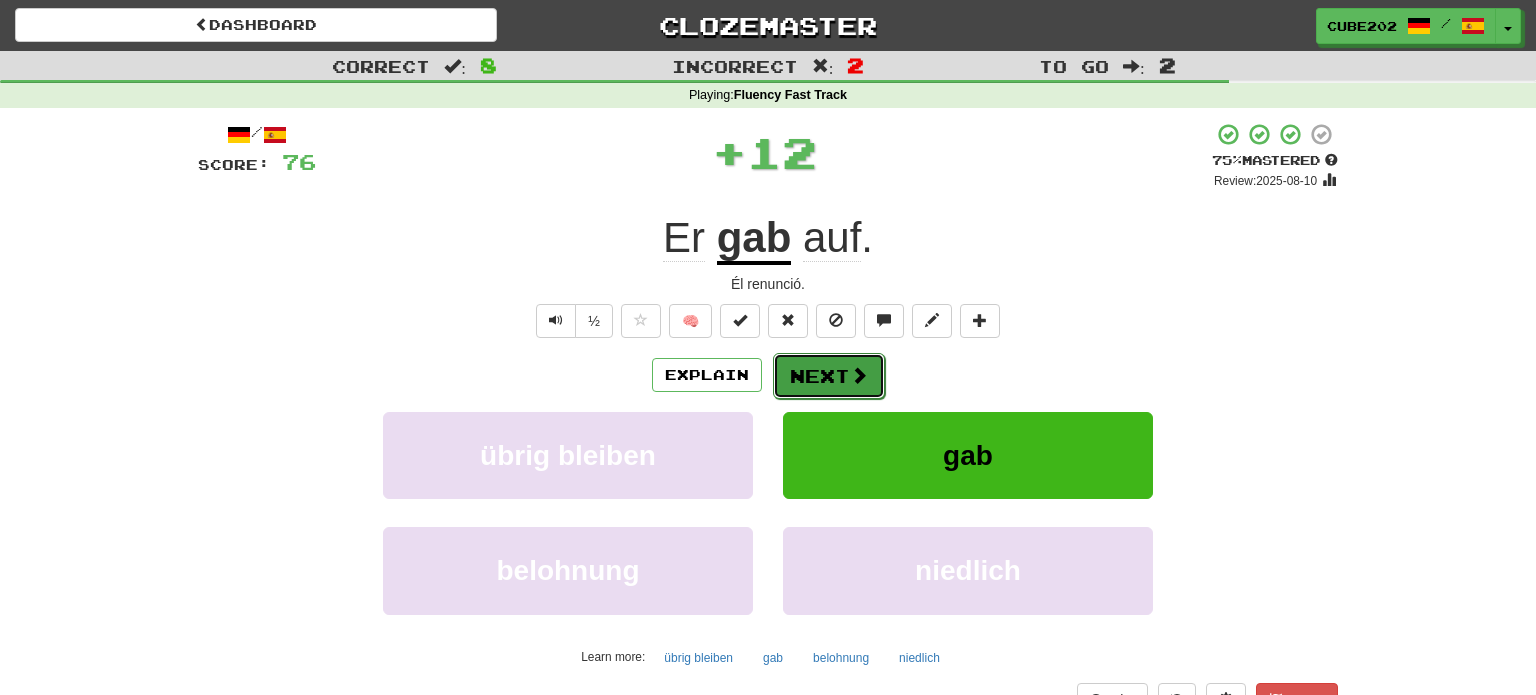click on "Next" at bounding box center [829, 376] 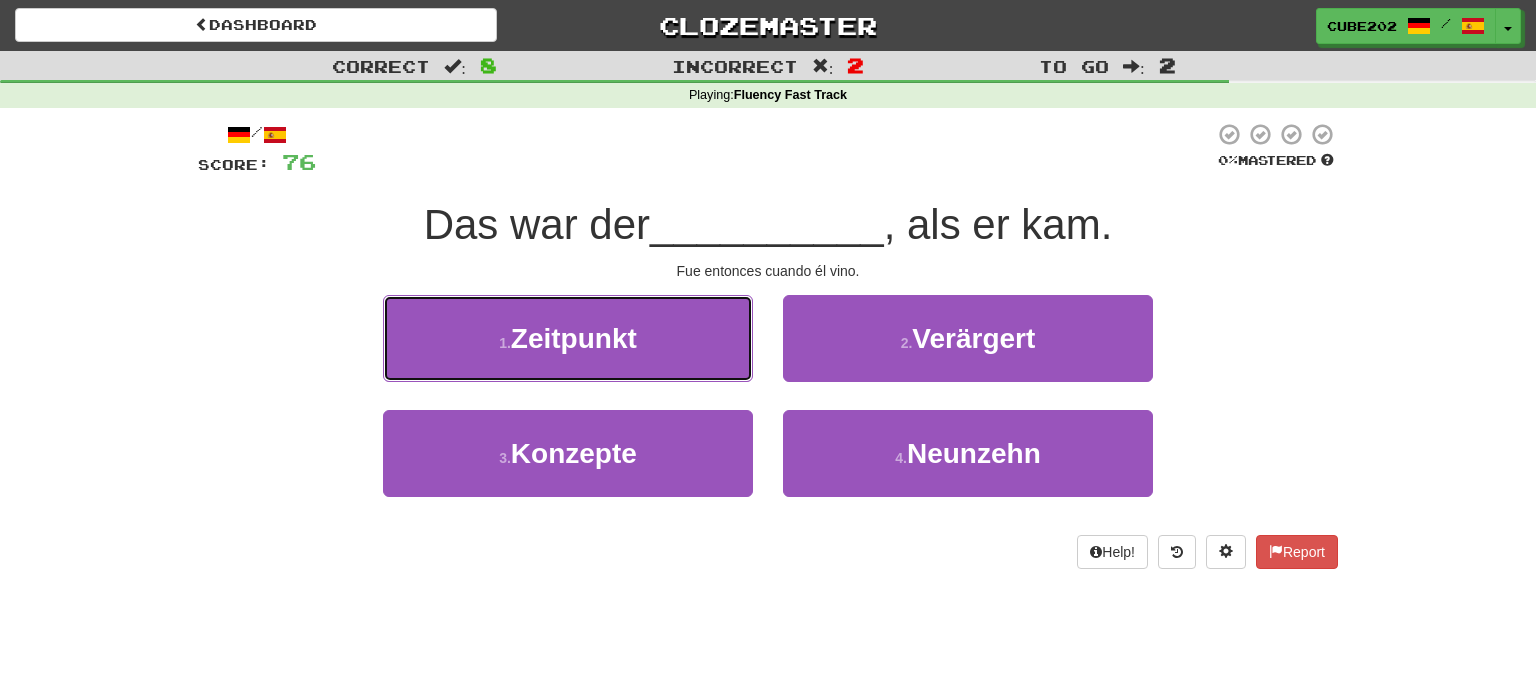 drag, startPoint x: 716, startPoint y: 344, endPoint x: 731, endPoint y: 344, distance: 15 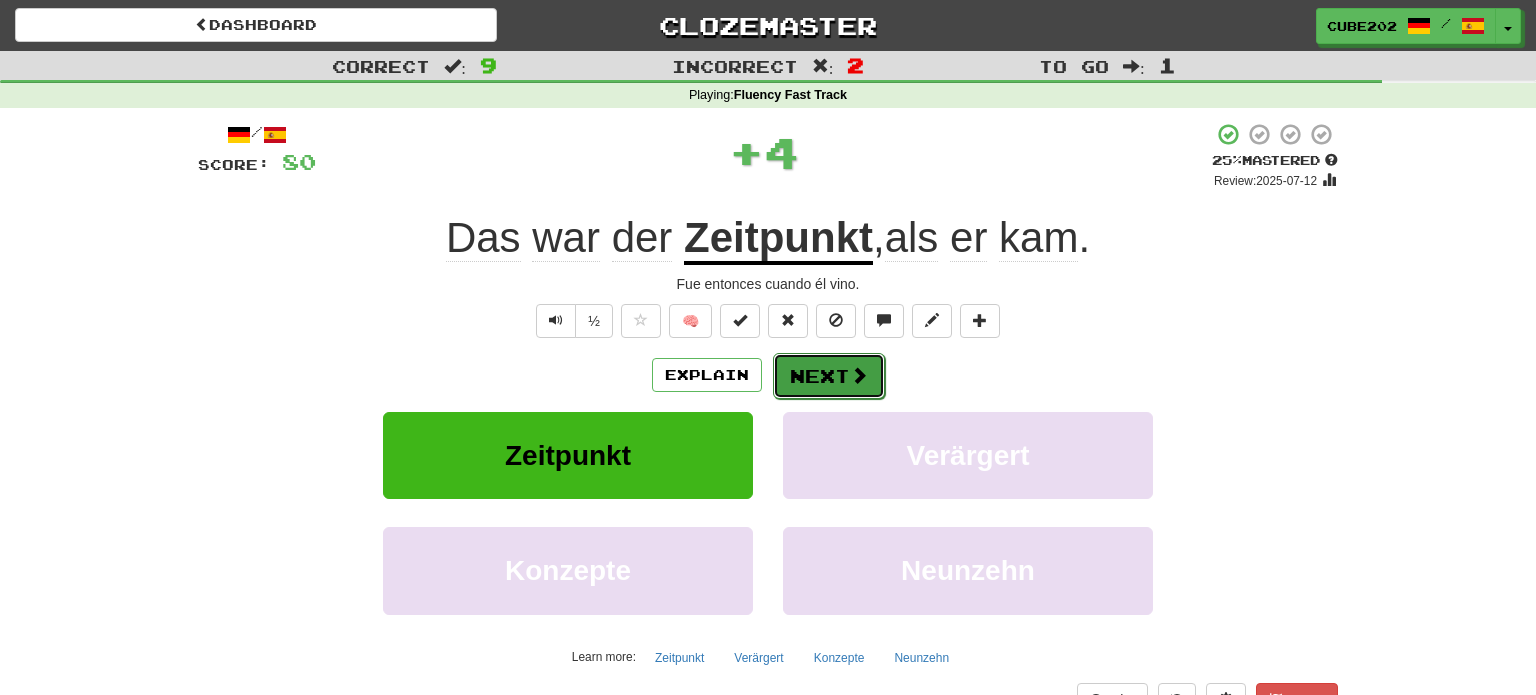 click on "Next" at bounding box center (829, 376) 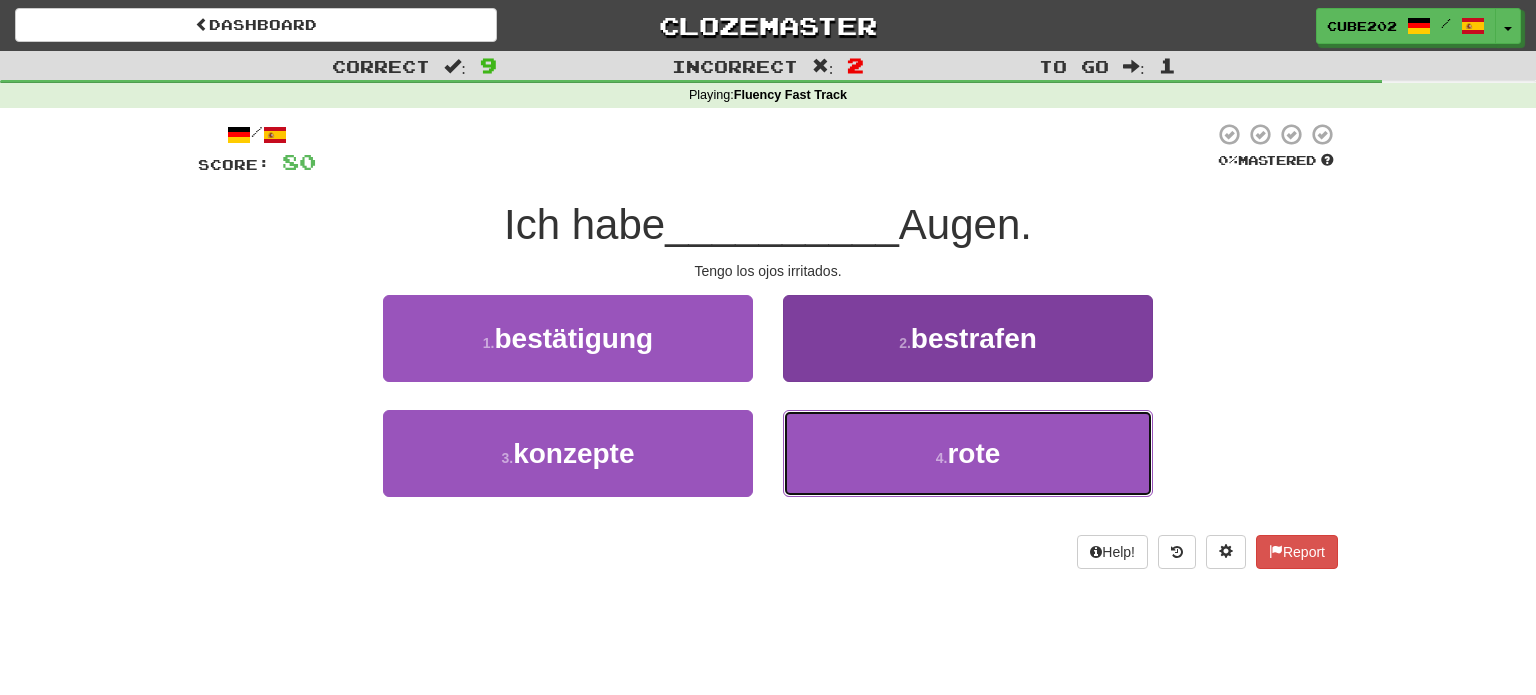 click on "4 .  rote" at bounding box center [968, 453] 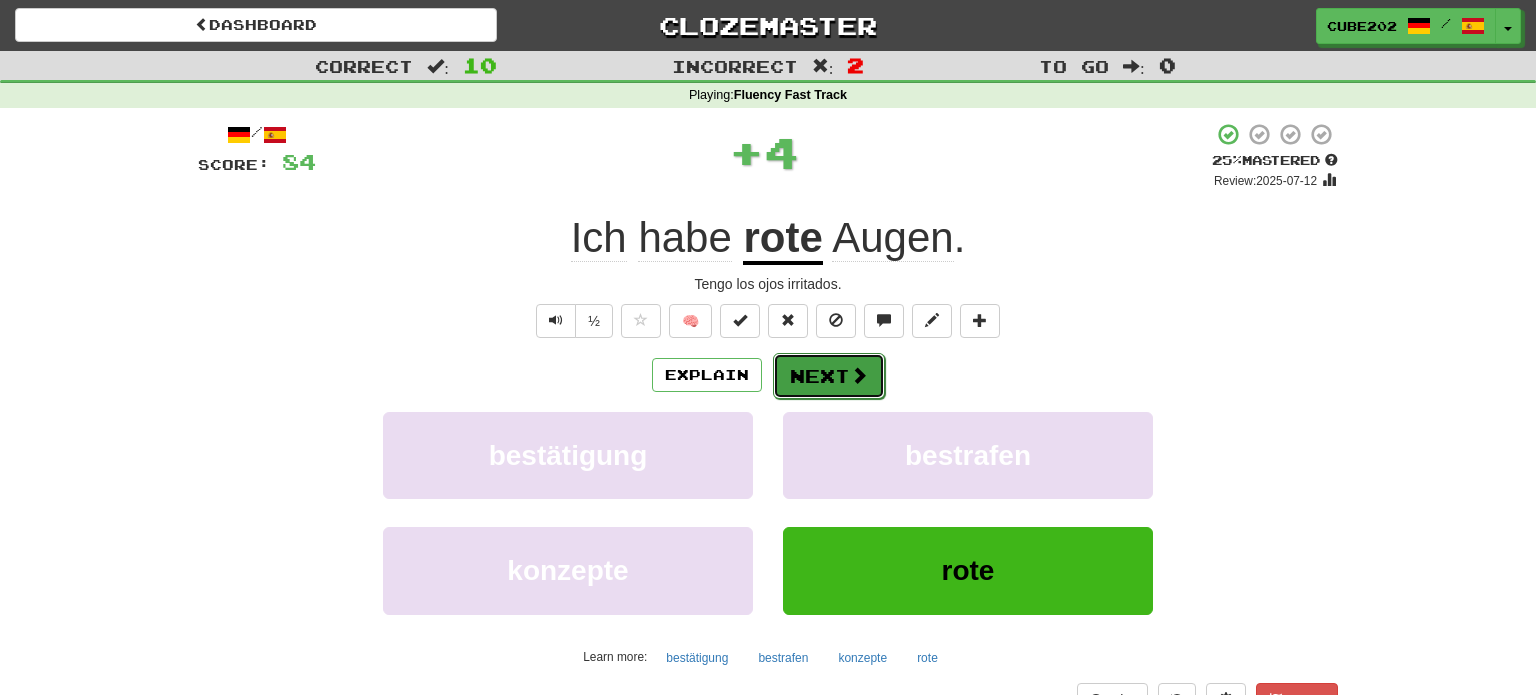 click on "Next" at bounding box center (829, 376) 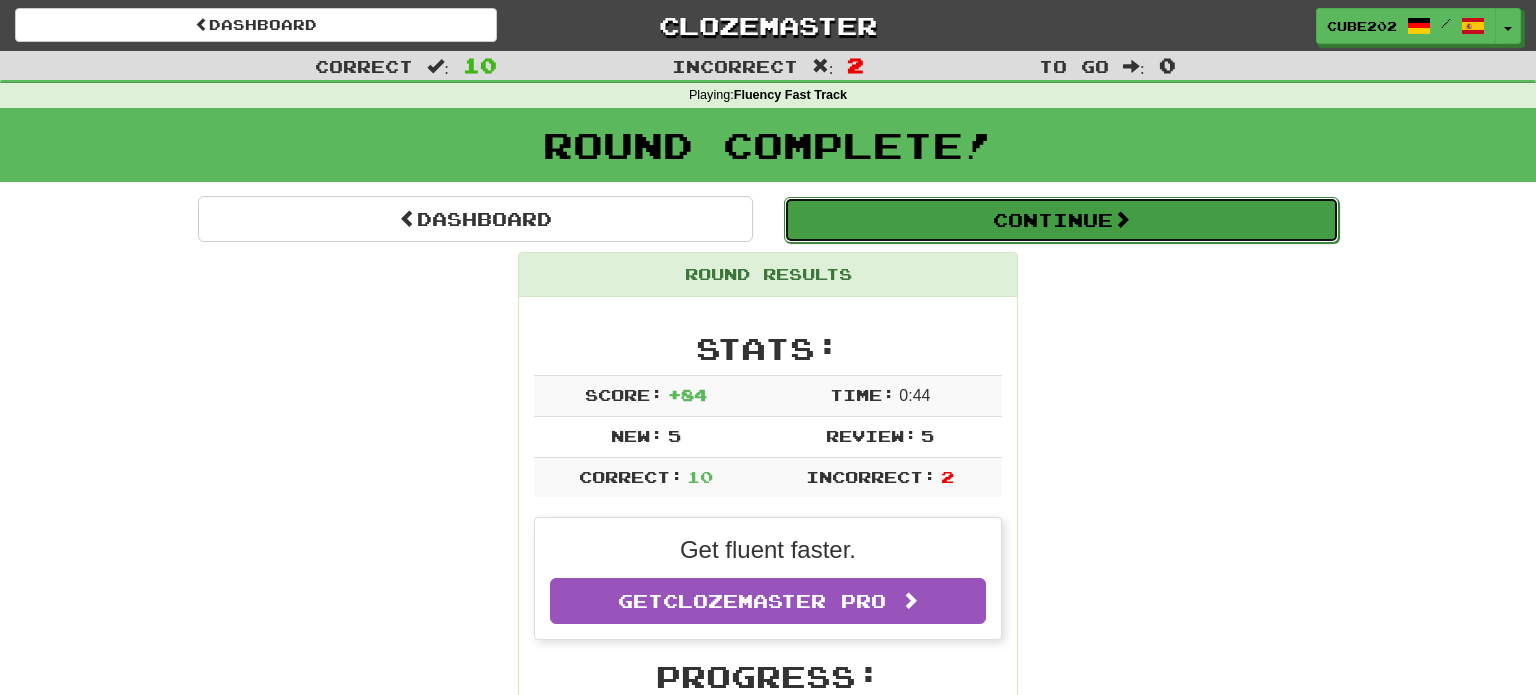 click on "Continue" at bounding box center (1061, 220) 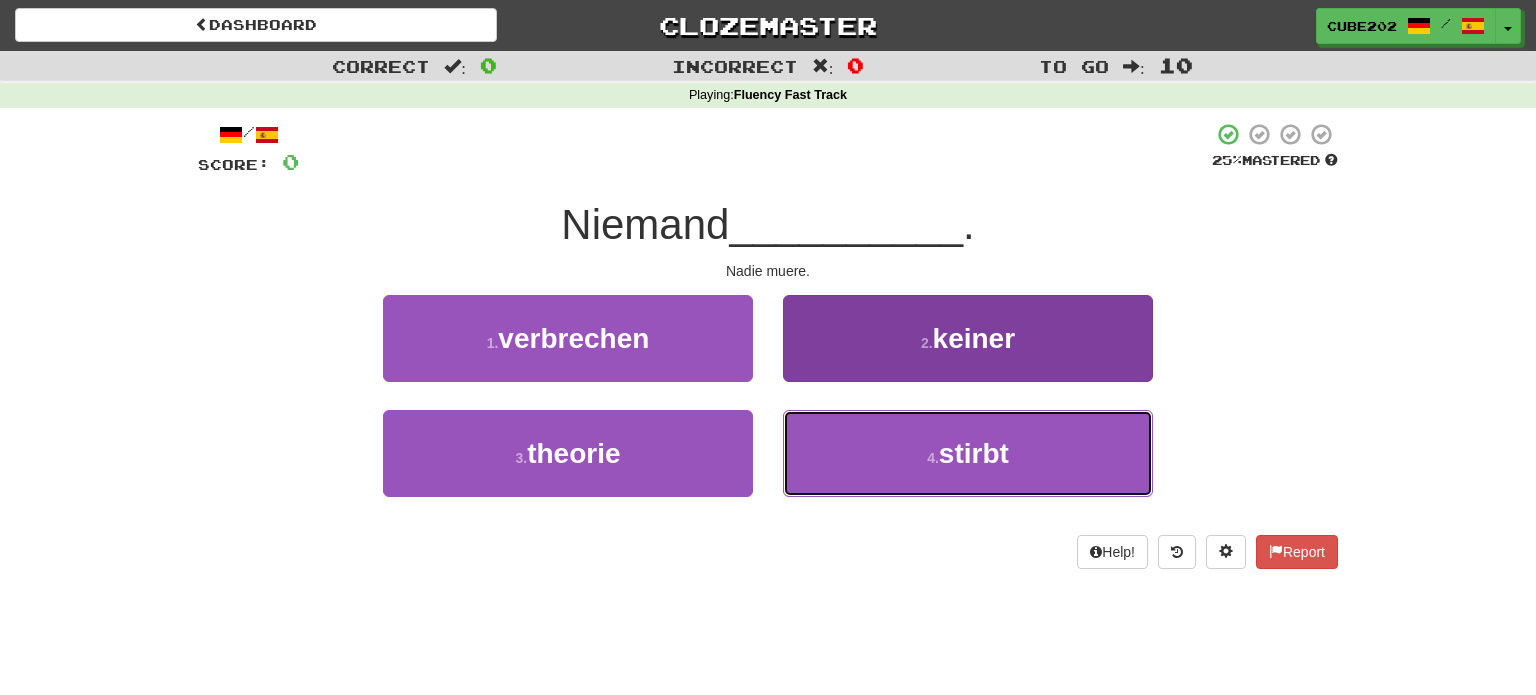 click on "4 .  stirbt" at bounding box center (968, 453) 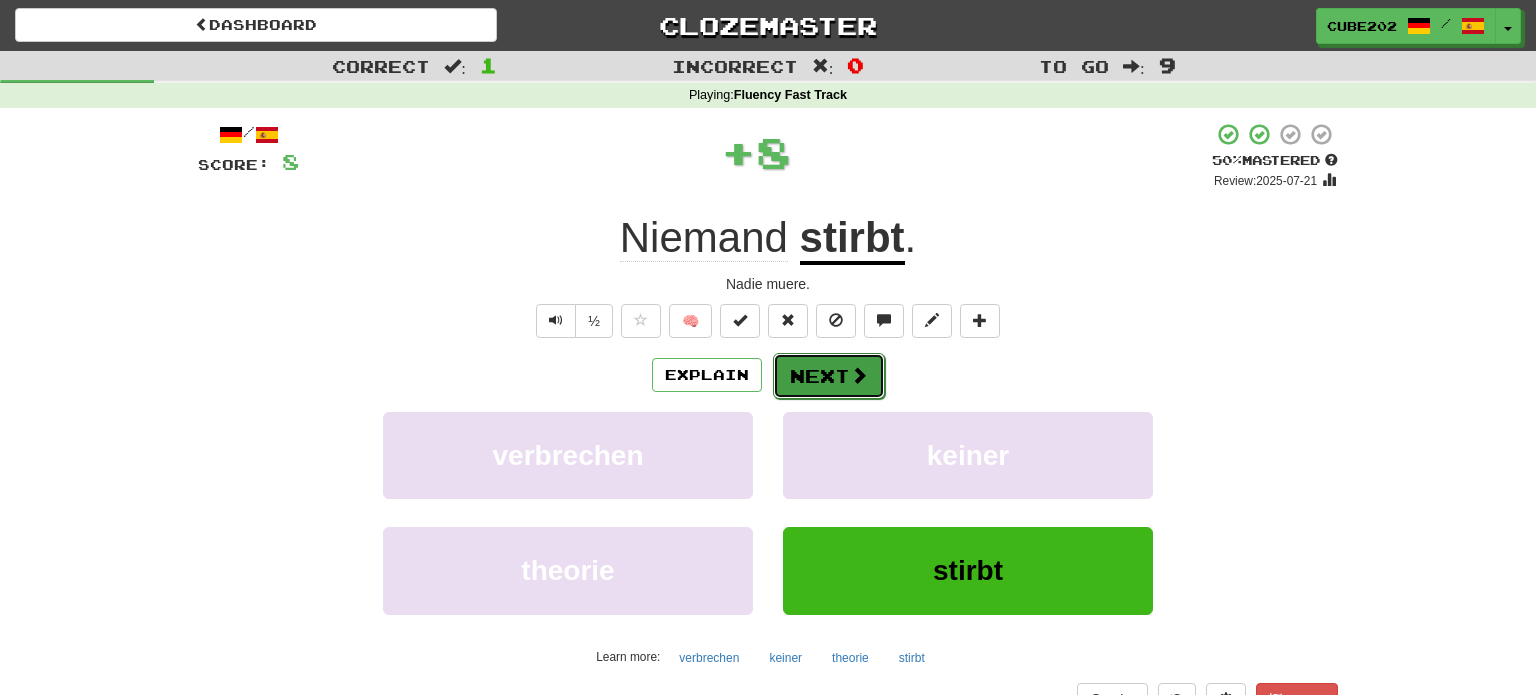 click on "Next" at bounding box center [829, 376] 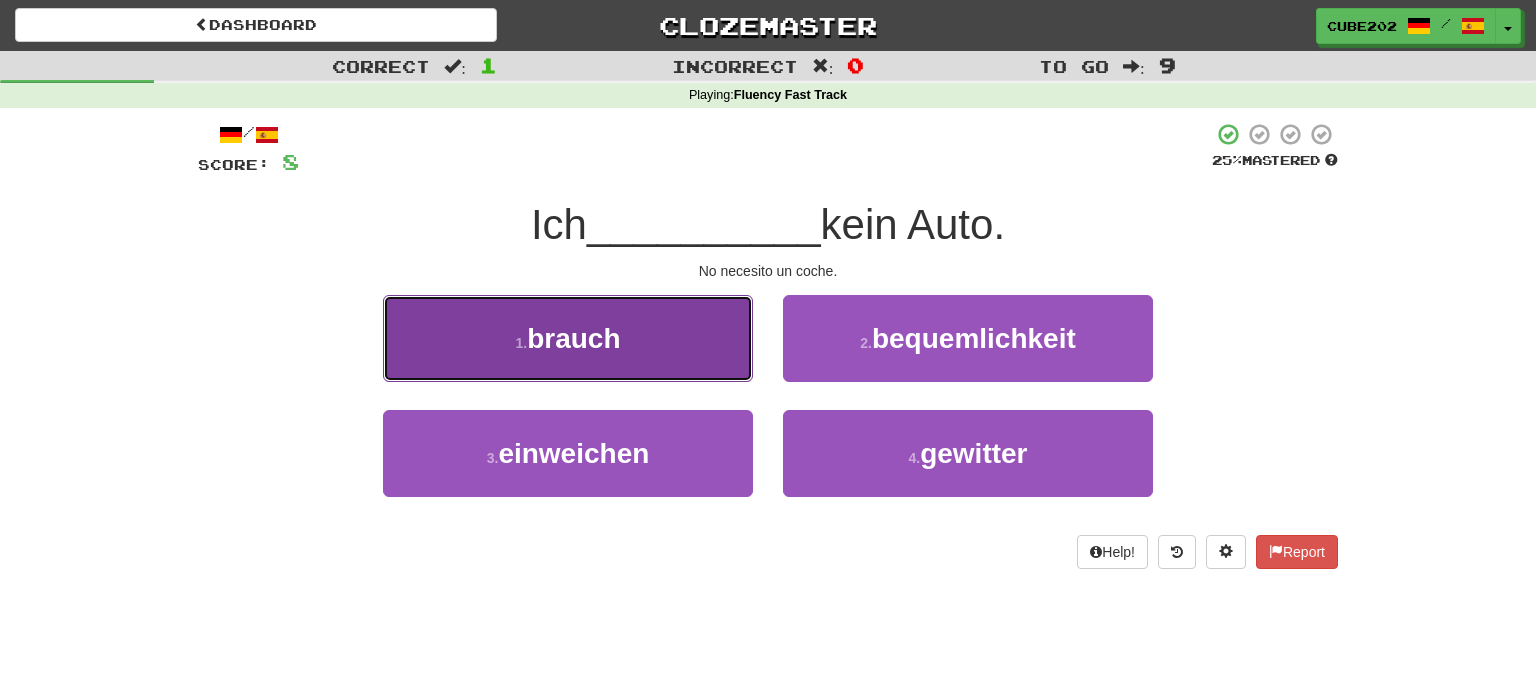 click on "1 .  brauch" at bounding box center (568, 338) 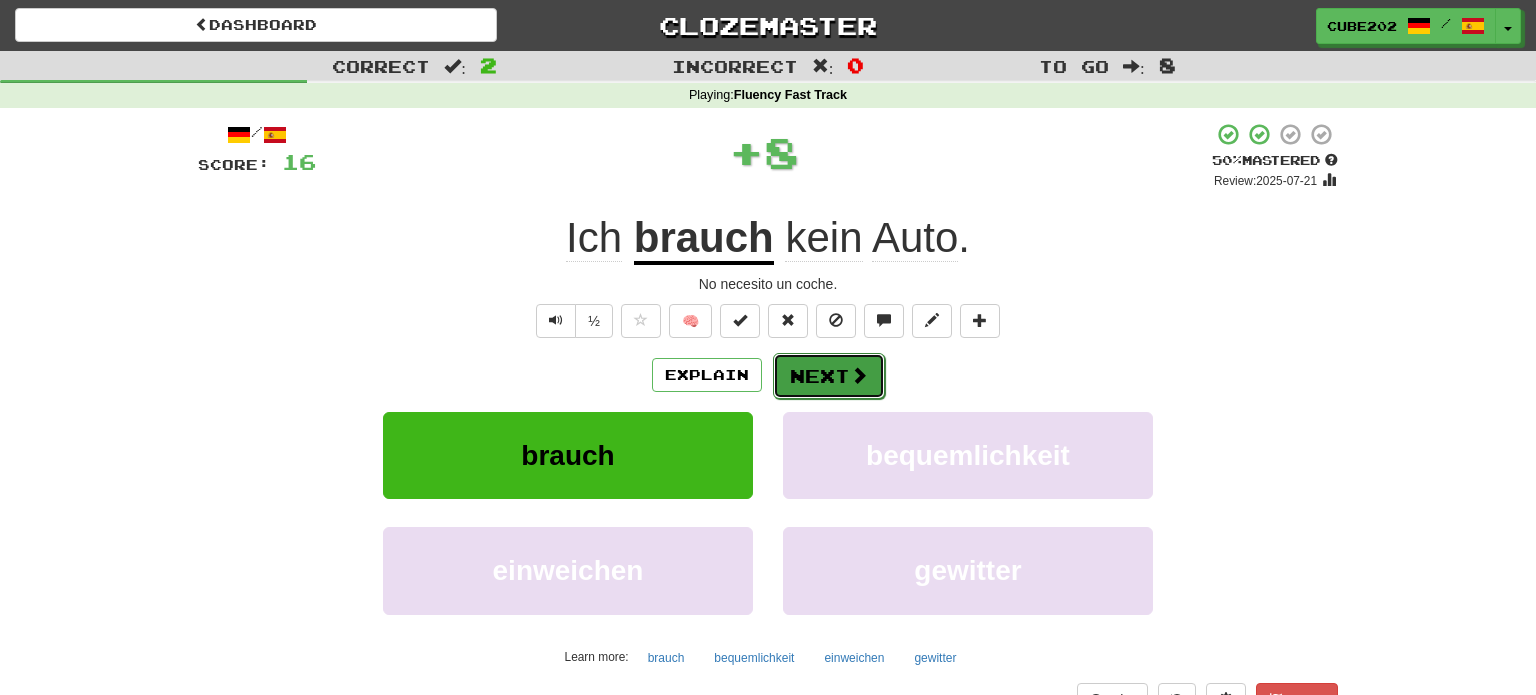 click on "Next" at bounding box center (829, 376) 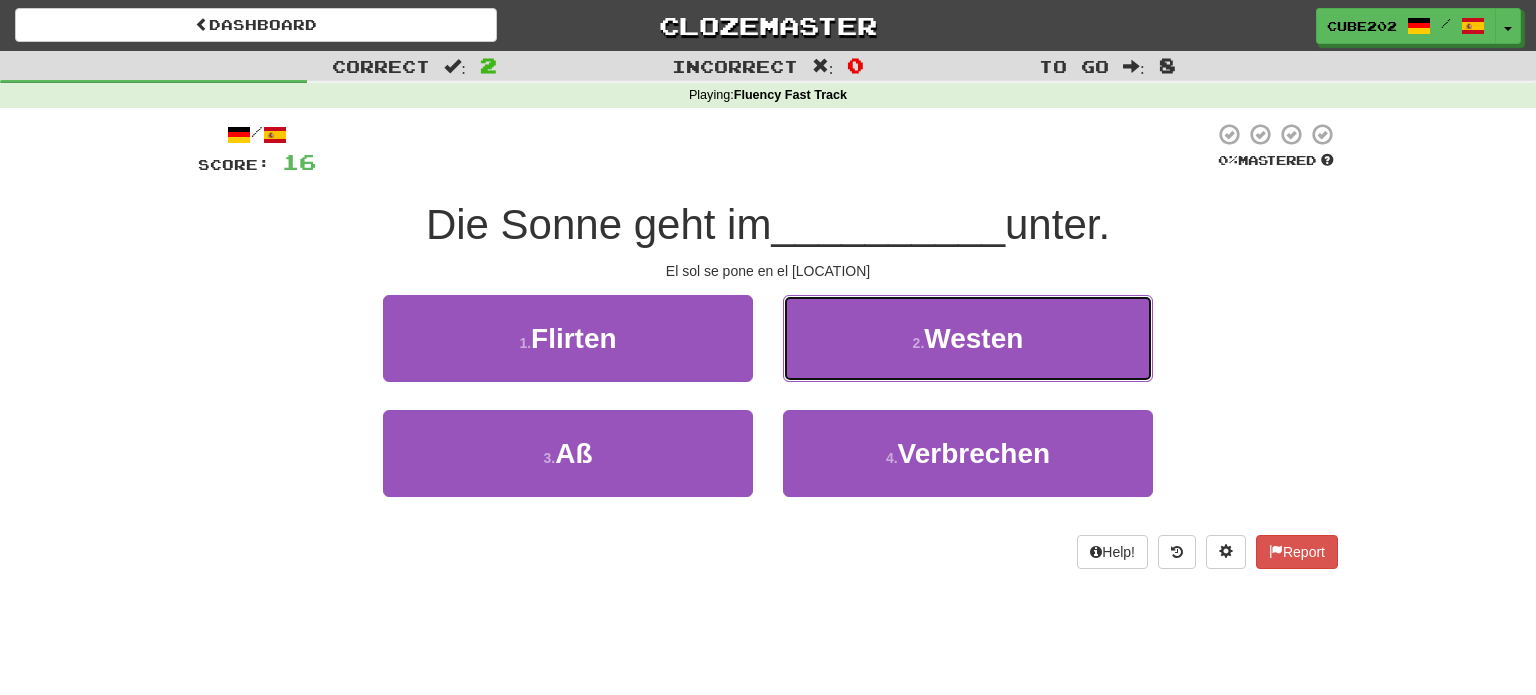 click on "2 .  Westen" at bounding box center [968, 338] 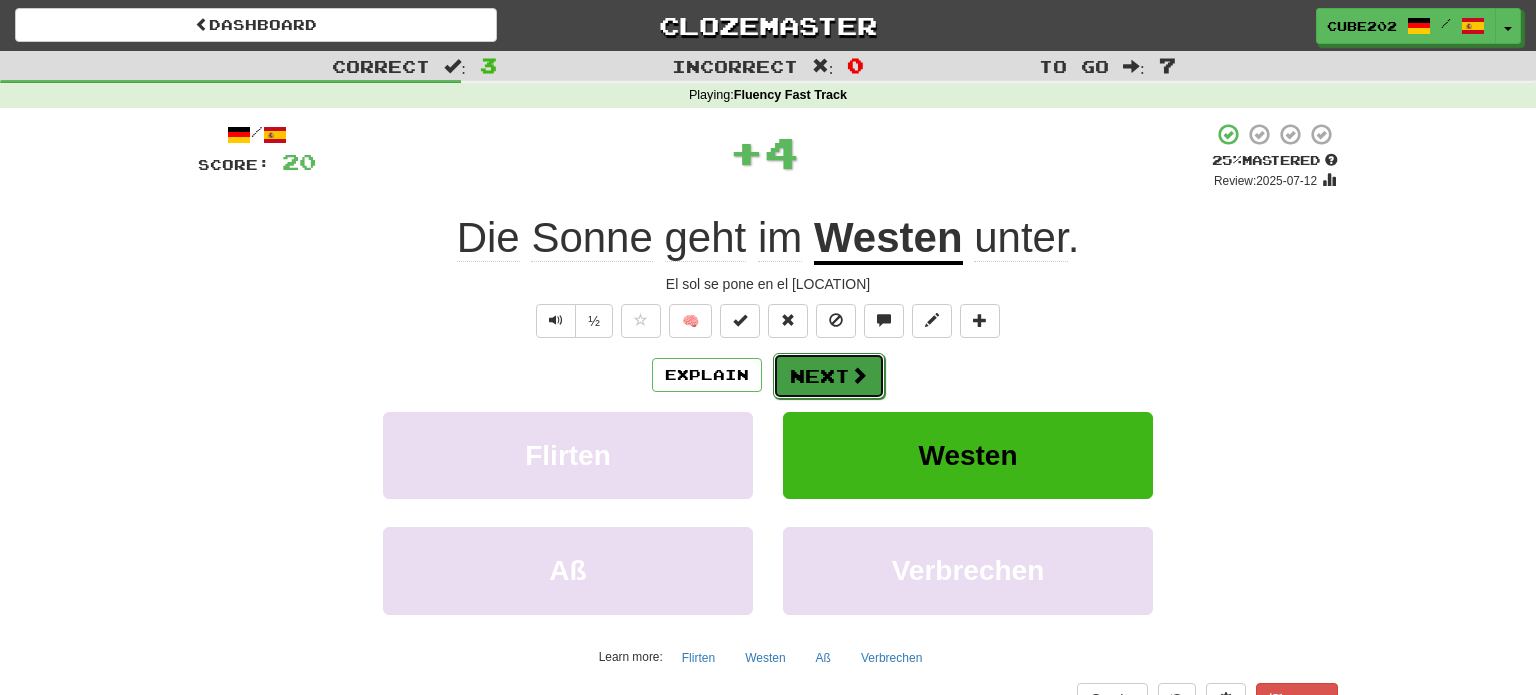 click on "Next" at bounding box center (829, 376) 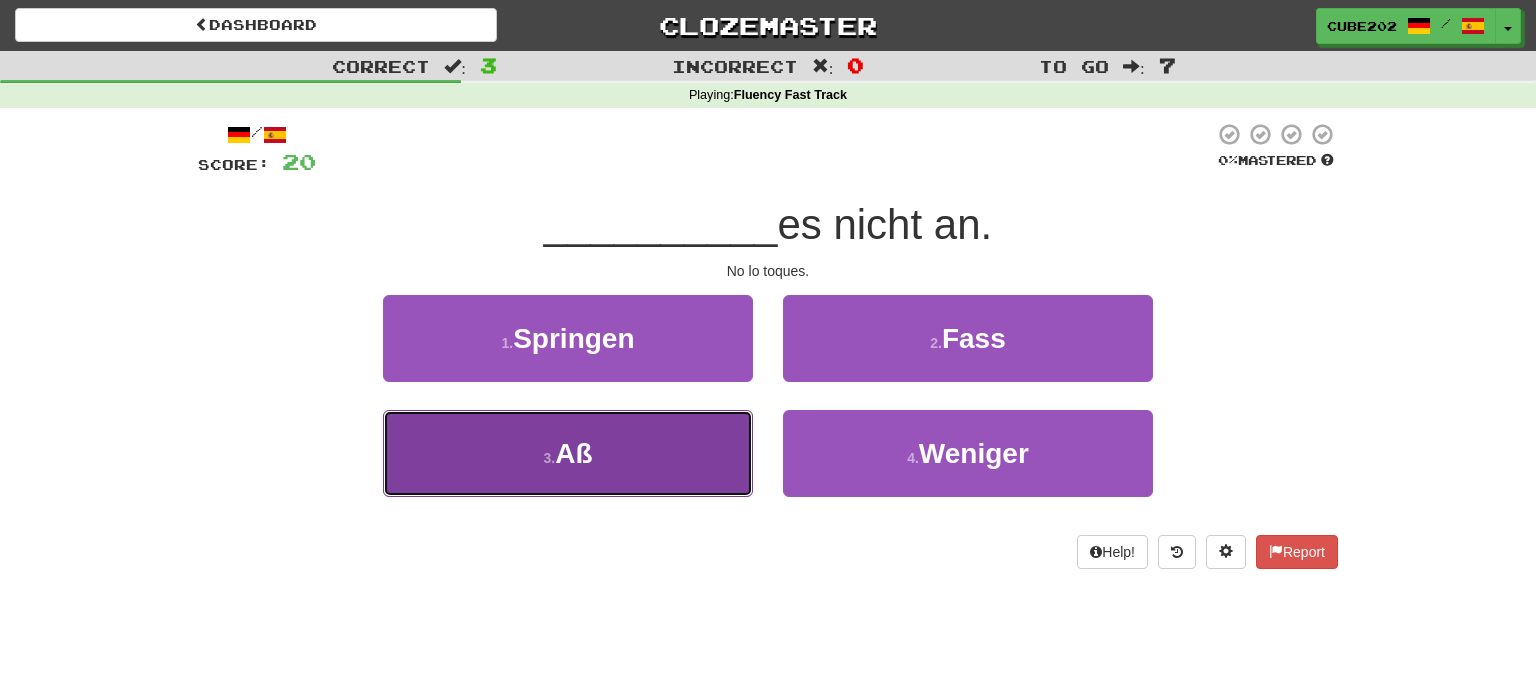 click on "3 .  Aß" at bounding box center [568, 453] 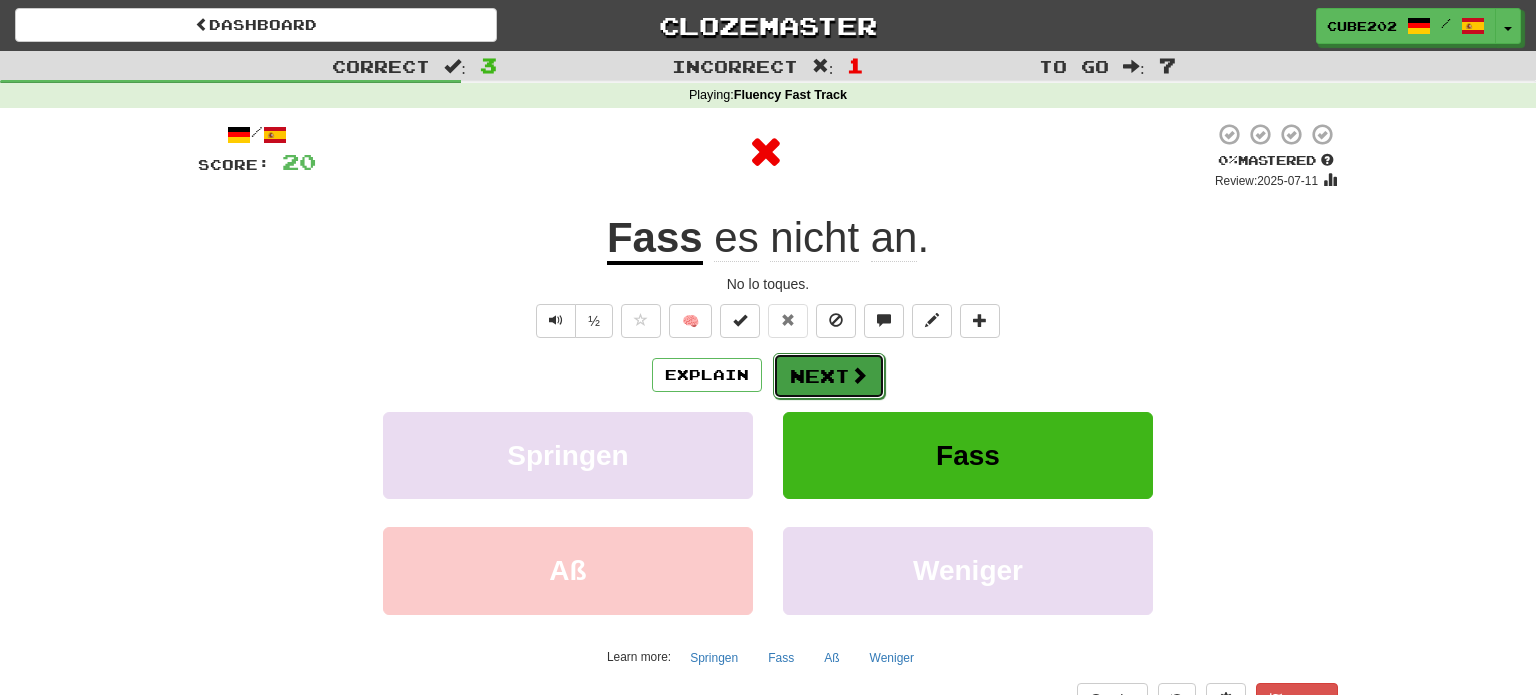 click on "Next" at bounding box center (829, 376) 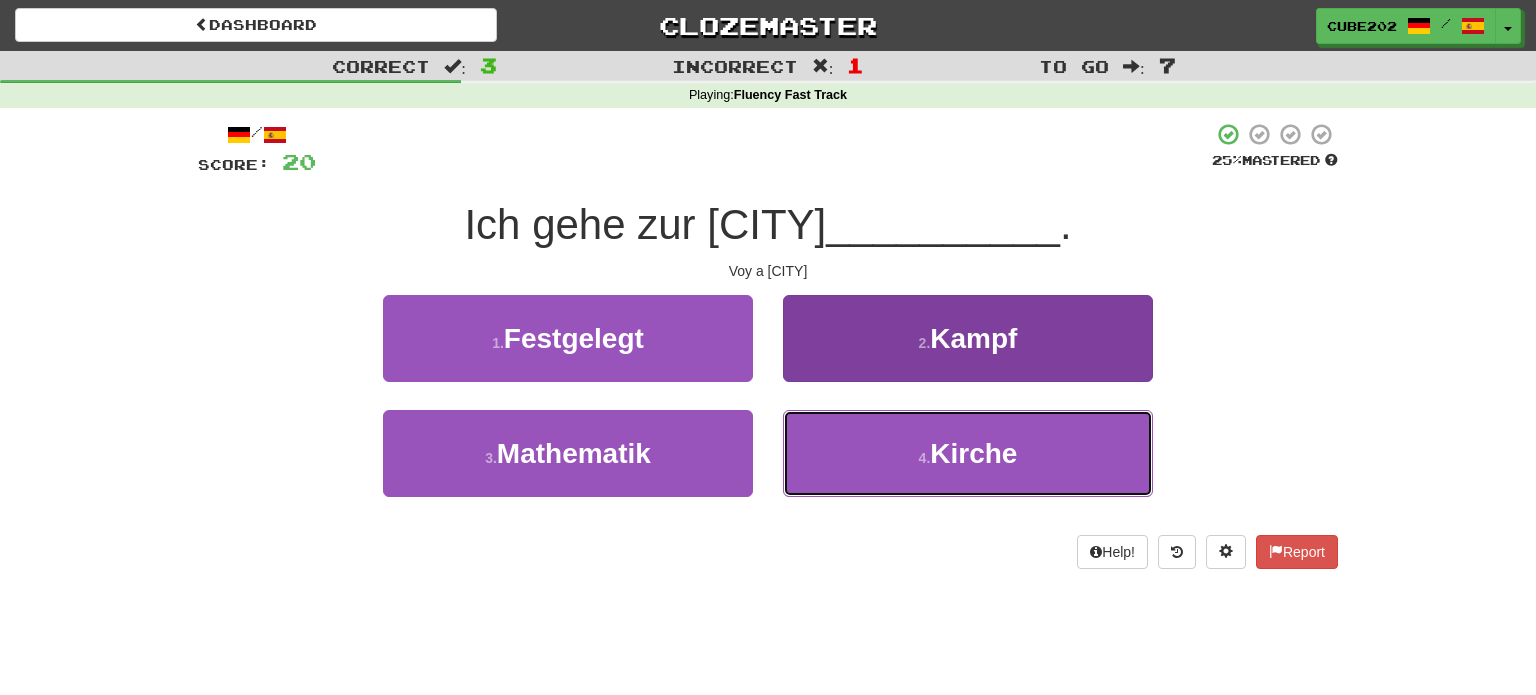 click on "4 .  Kirche" at bounding box center [968, 453] 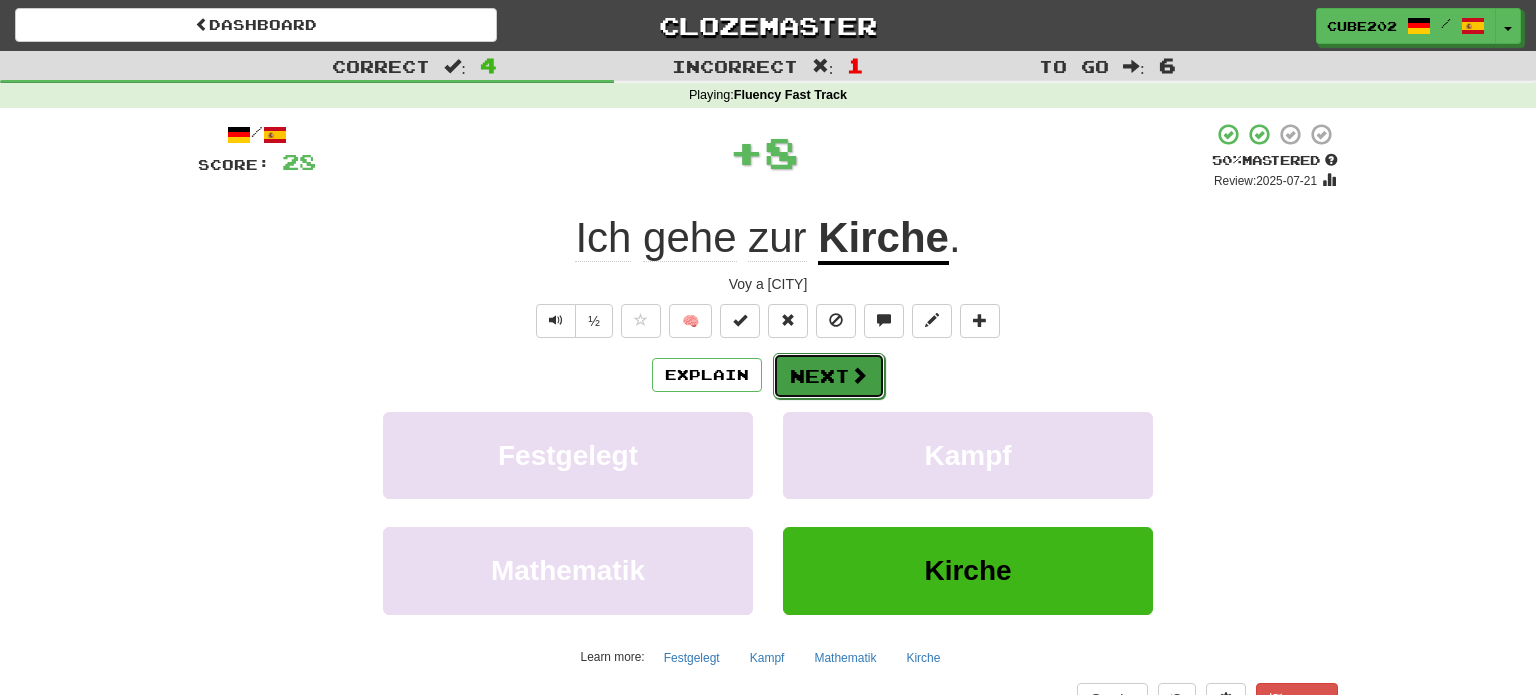 click on "Next" at bounding box center (829, 376) 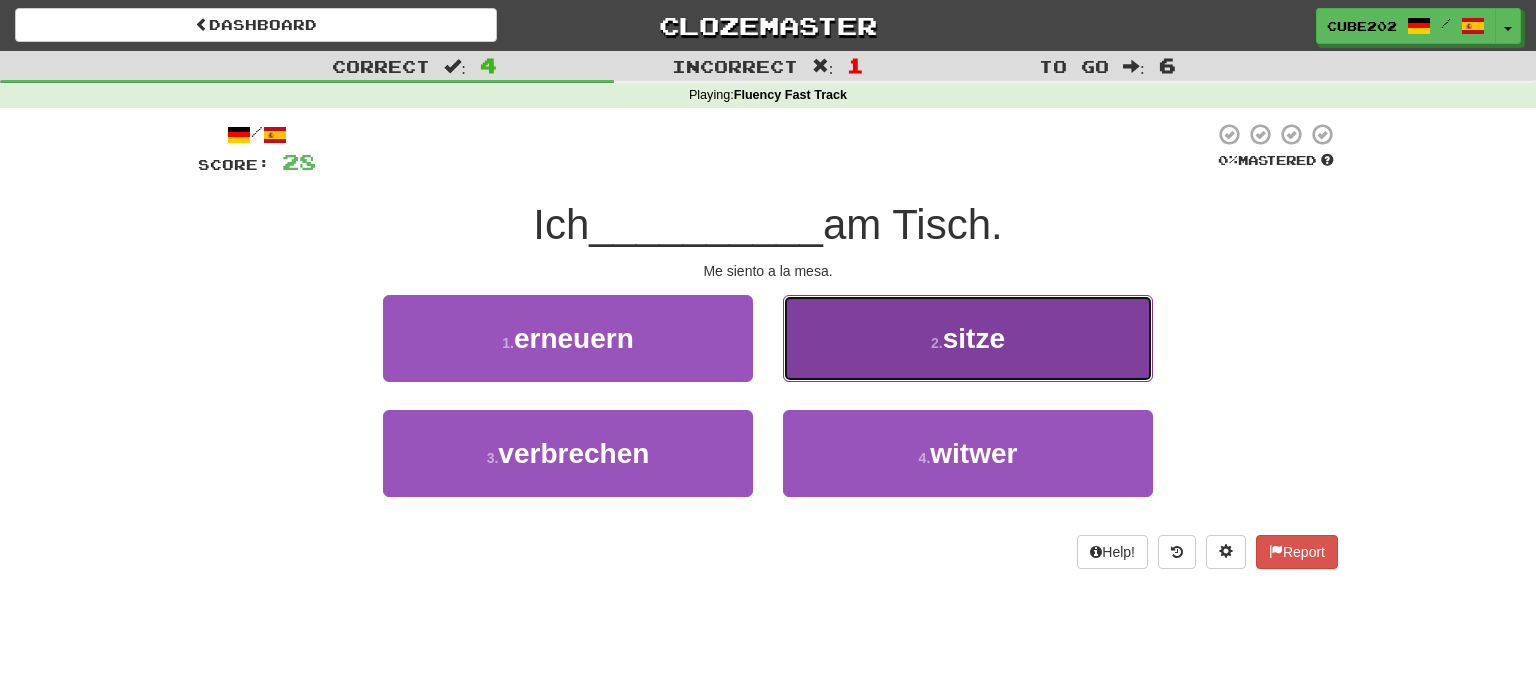 click on "2 .  sitze" at bounding box center [968, 338] 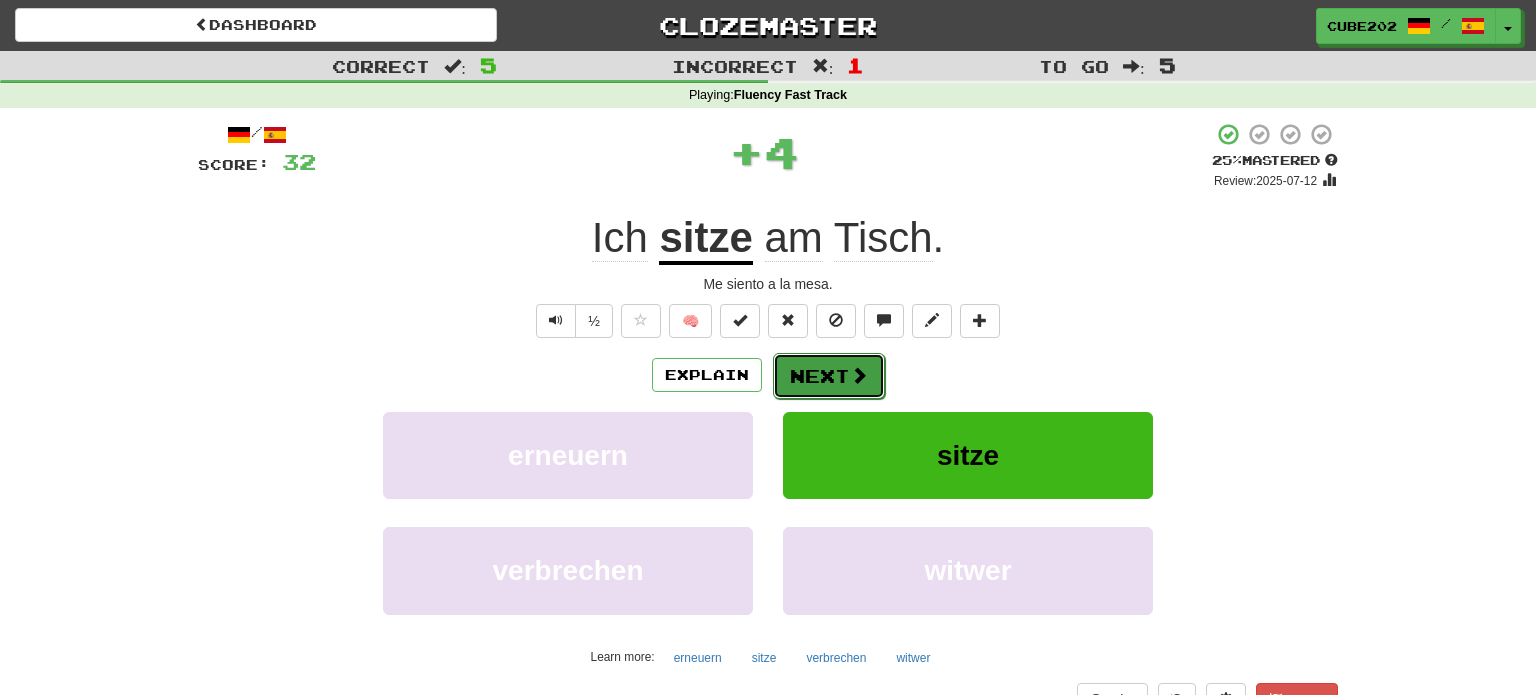 click on "Next" at bounding box center (829, 376) 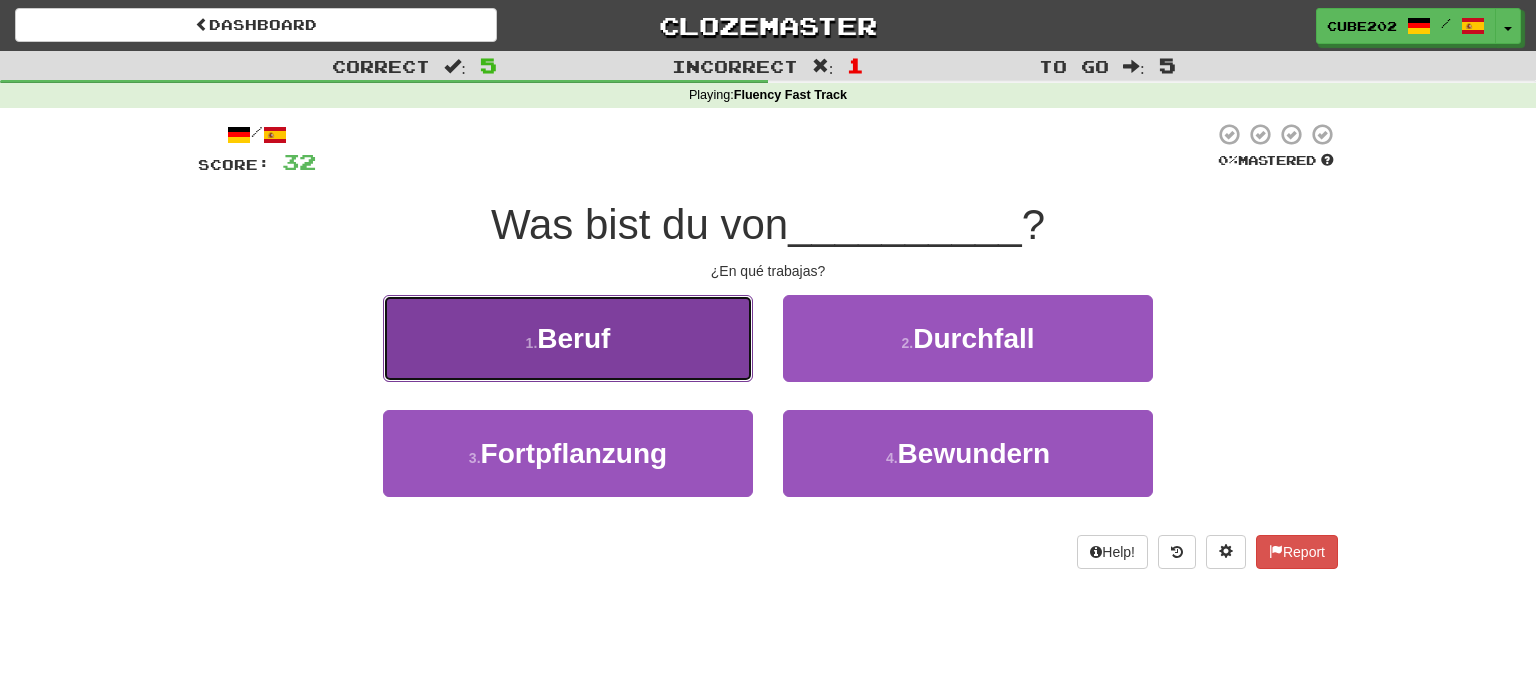 click on "1 .  Beruf" at bounding box center (568, 338) 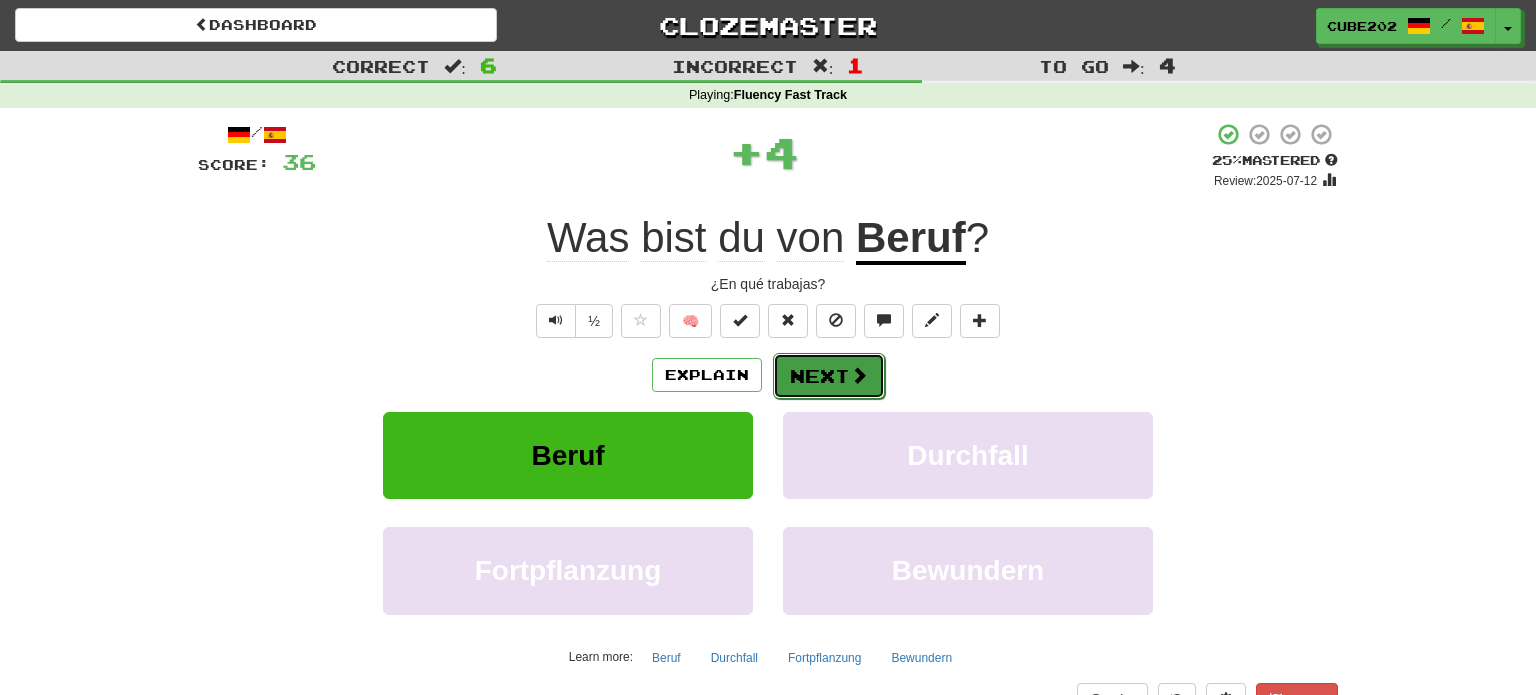 click on "Next" at bounding box center (829, 376) 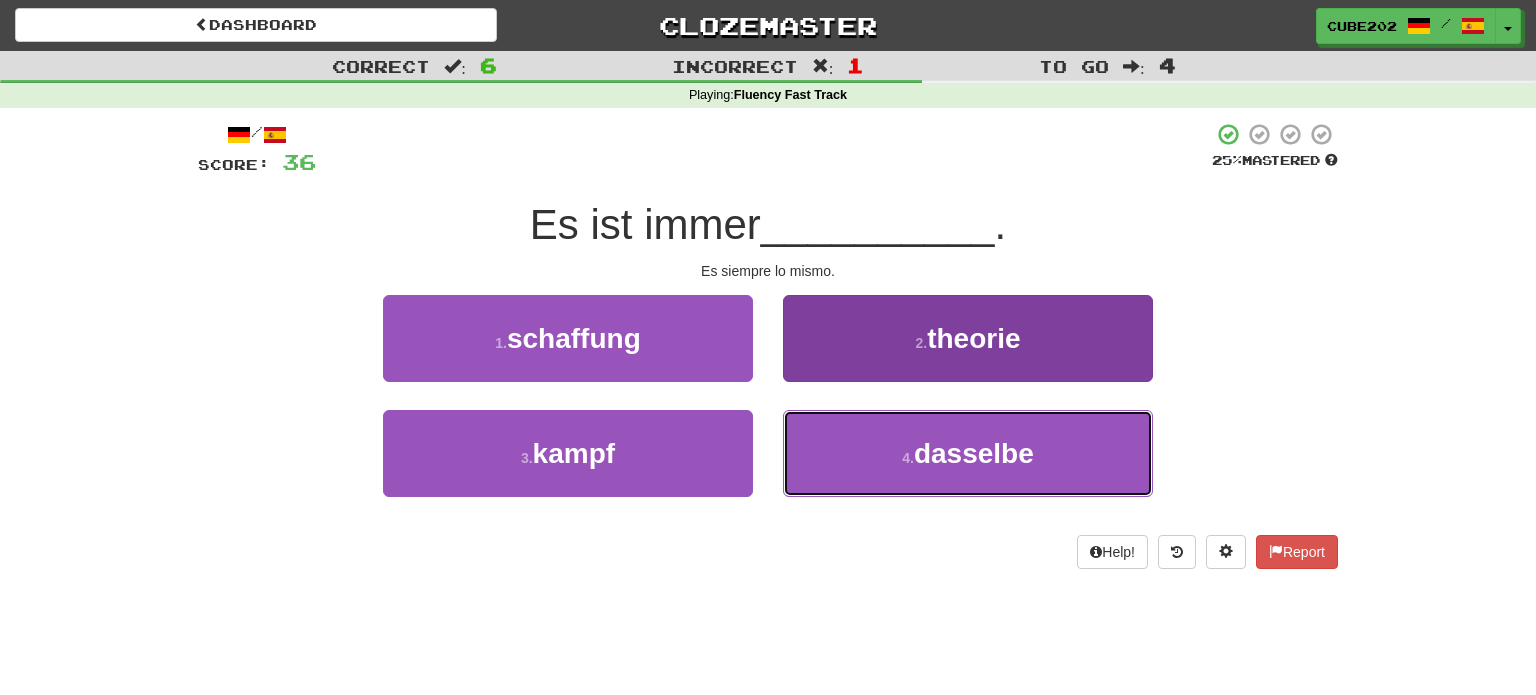 click on "4 .  dasselbe" at bounding box center [968, 453] 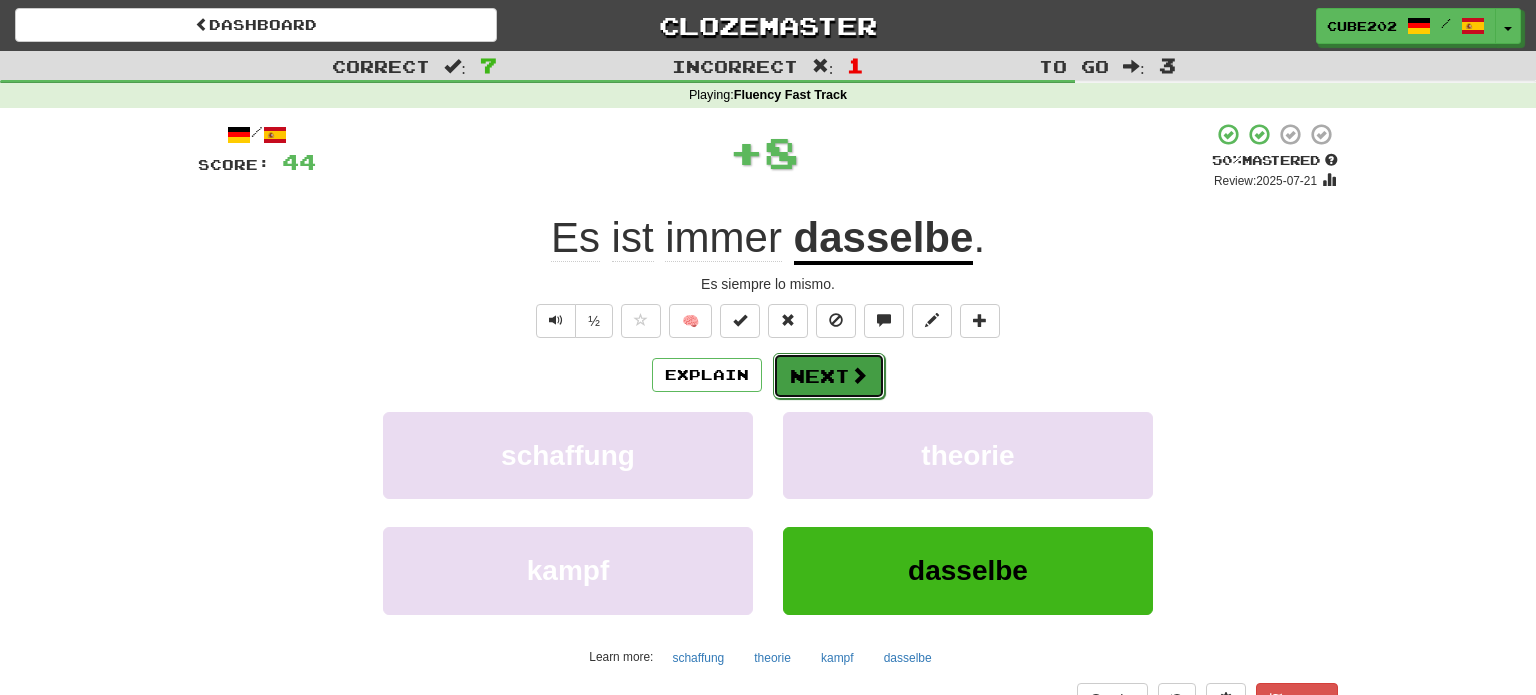 click on "Next" at bounding box center [829, 376] 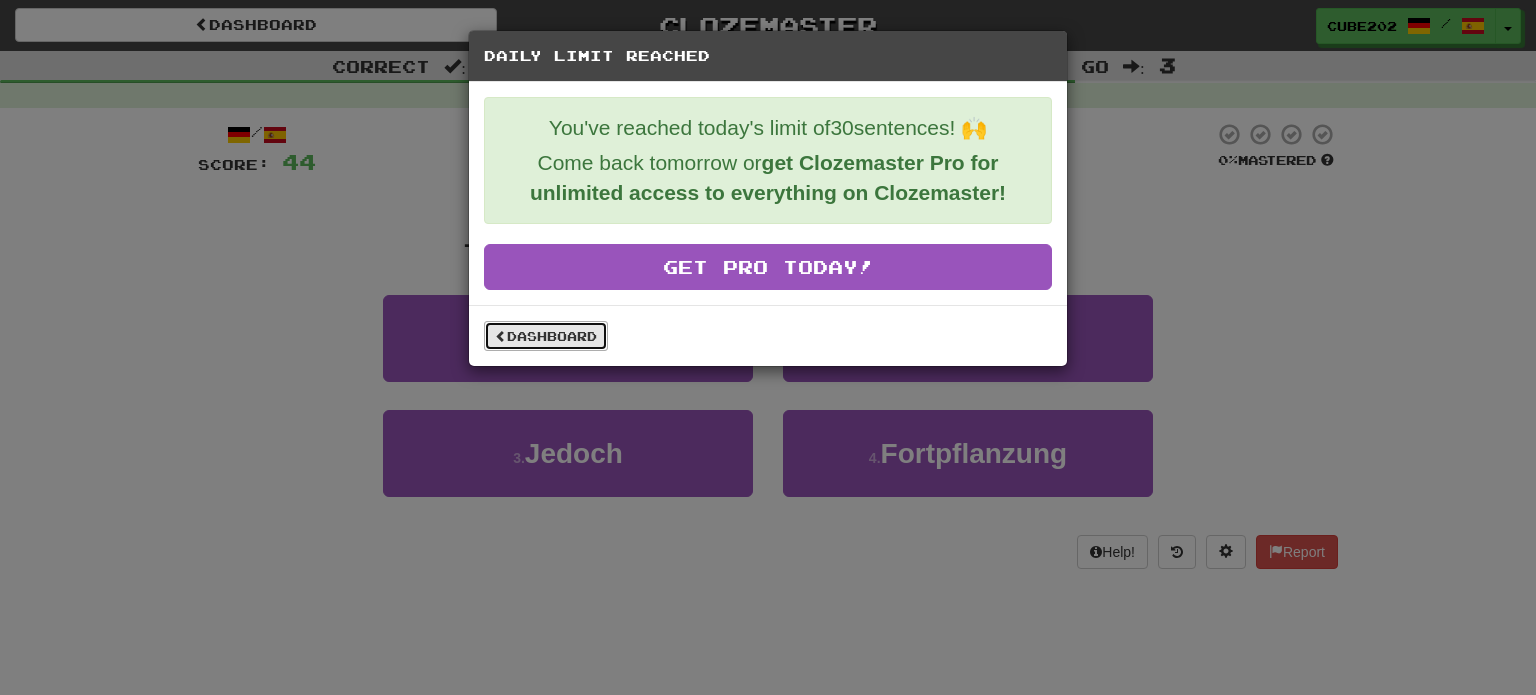 click on "Dashboard" at bounding box center (546, 336) 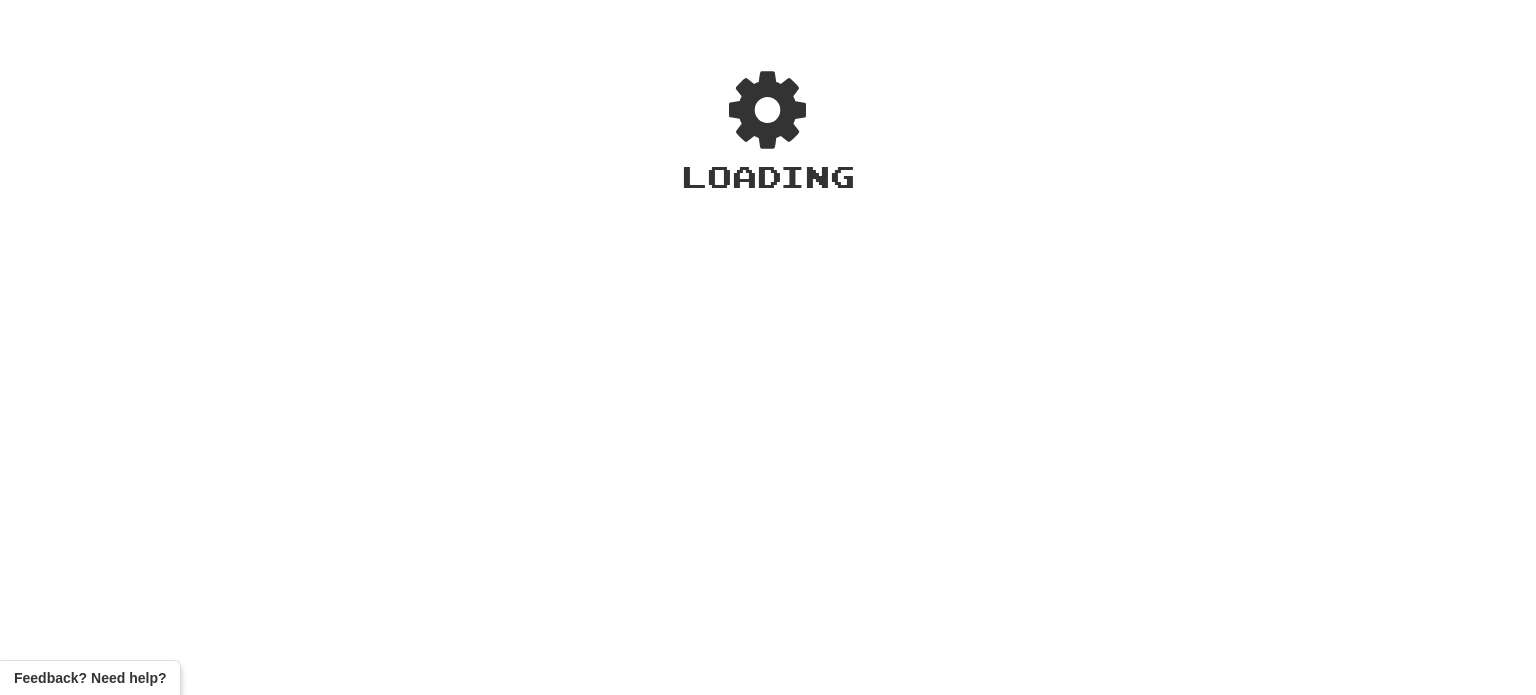 scroll, scrollTop: 0, scrollLeft: 0, axis: both 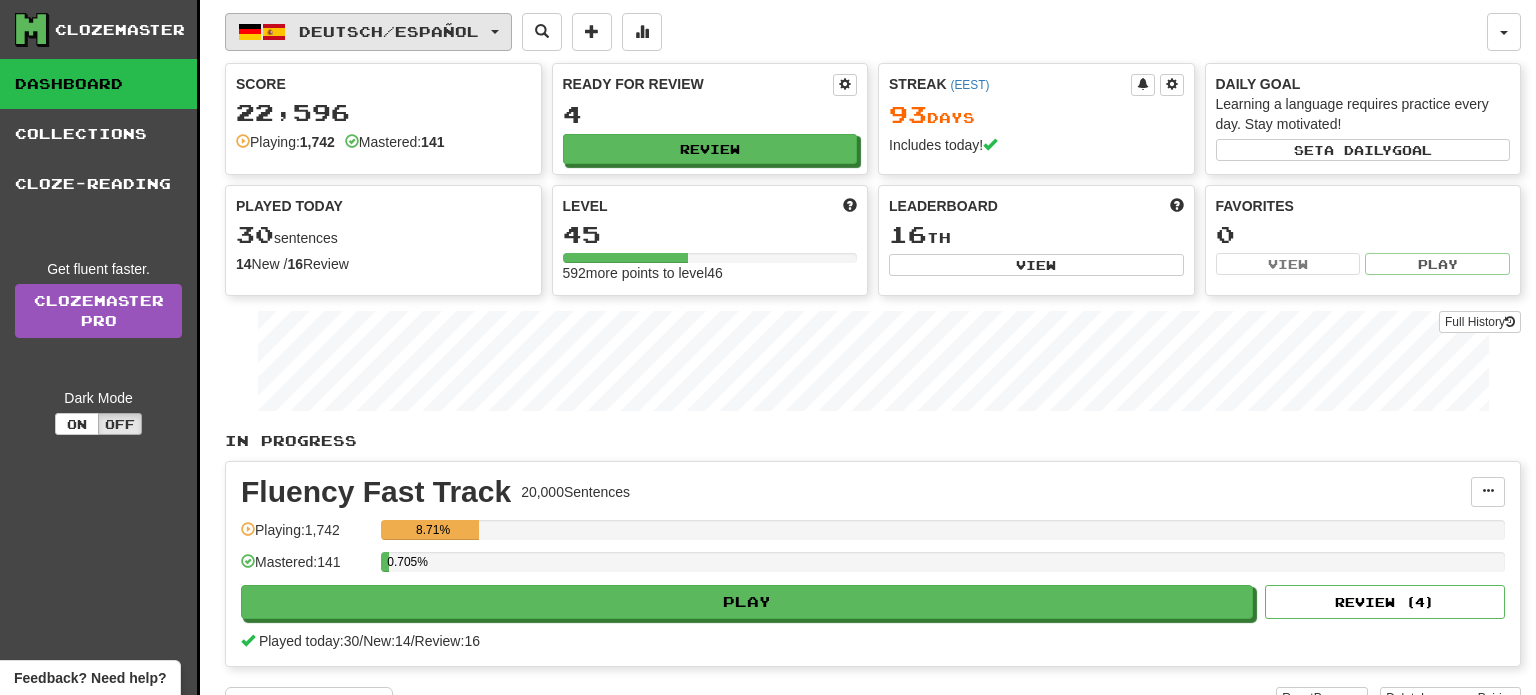 click on "Deutsch  /  Español" at bounding box center (368, 32) 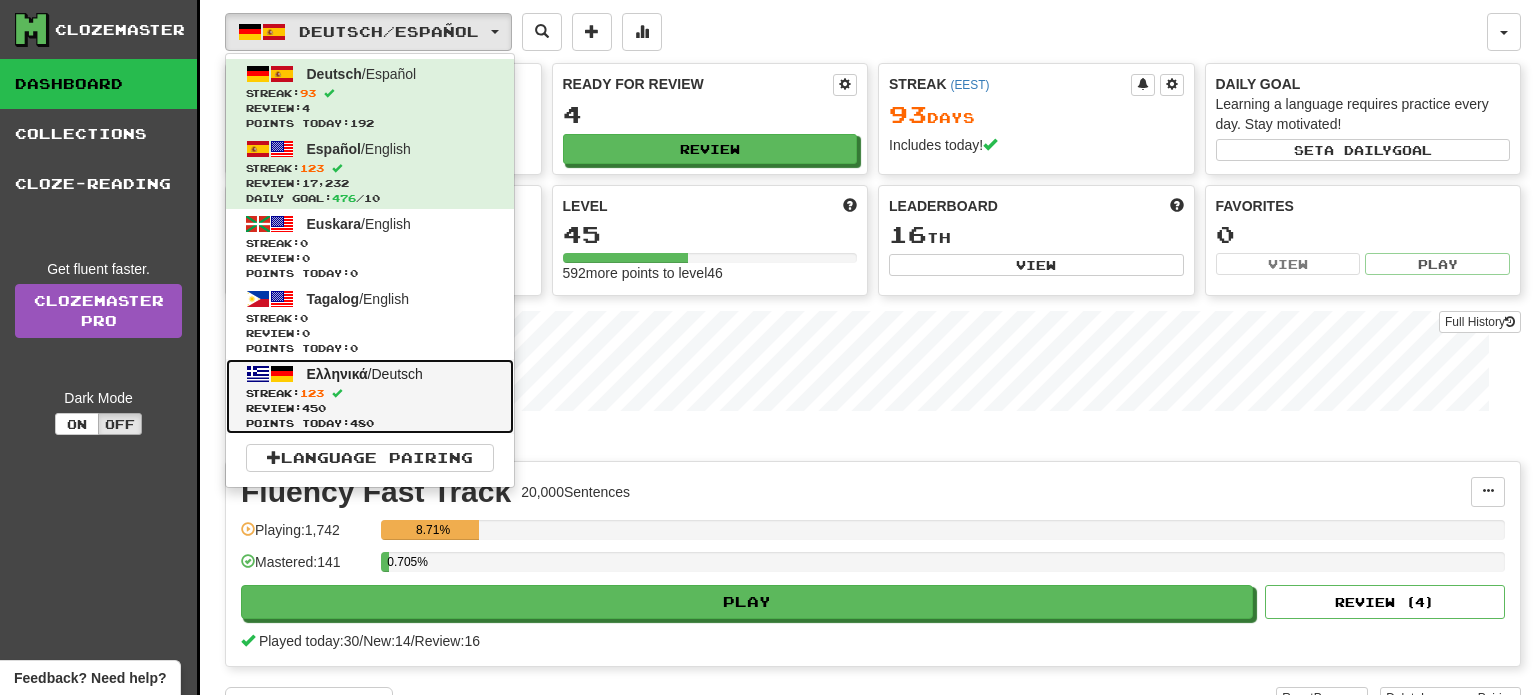 click on "Streak:  [NUMBER]" at bounding box center (370, 393) 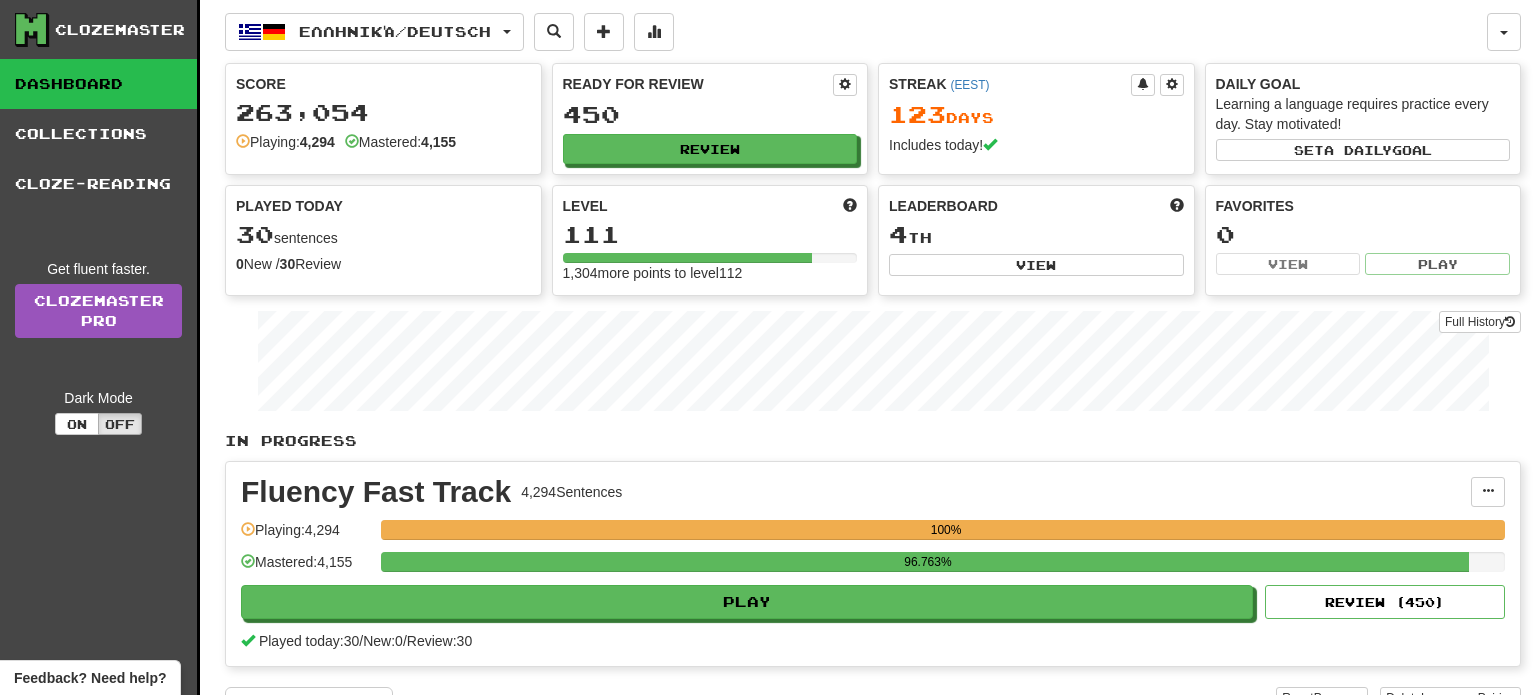 scroll, scrollTop: 0, scrollLeft: 0, axis: both 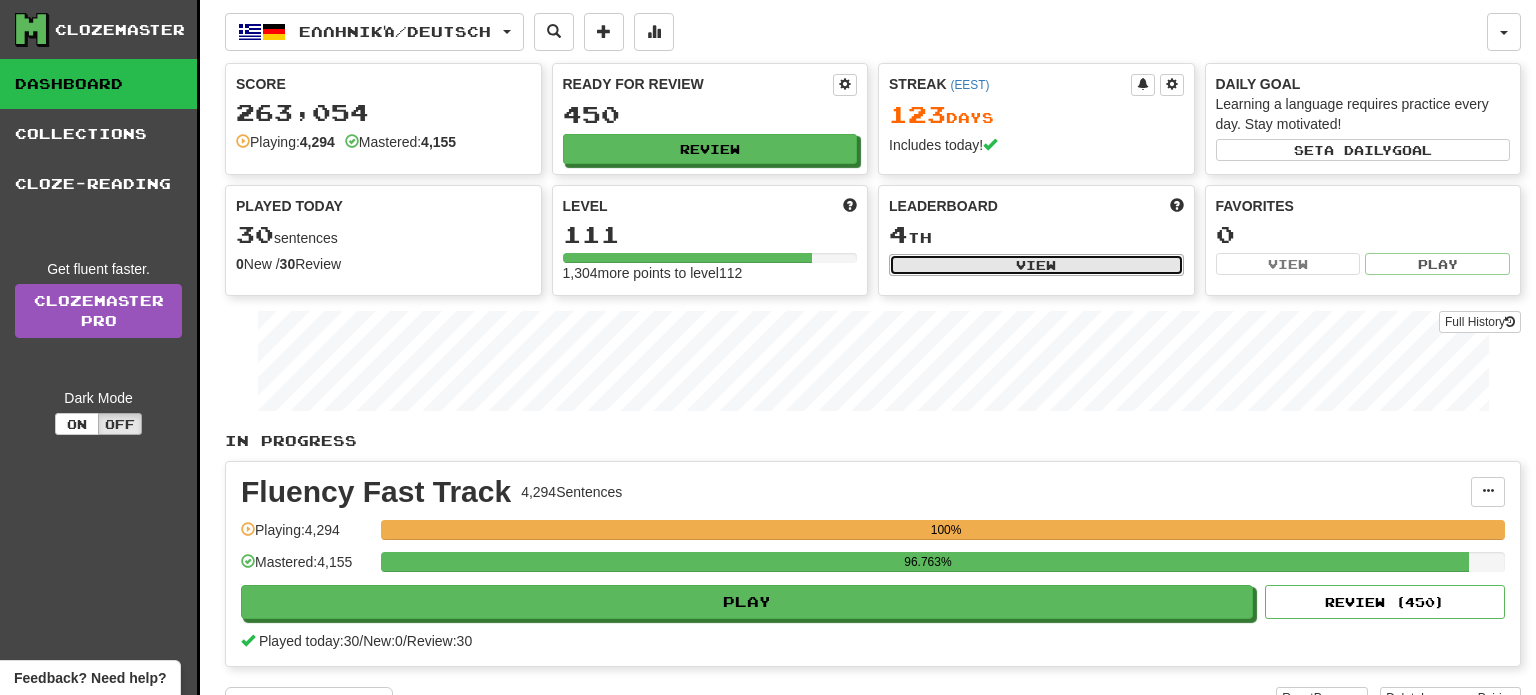 click on "View" at bounding box center (1036, 265) 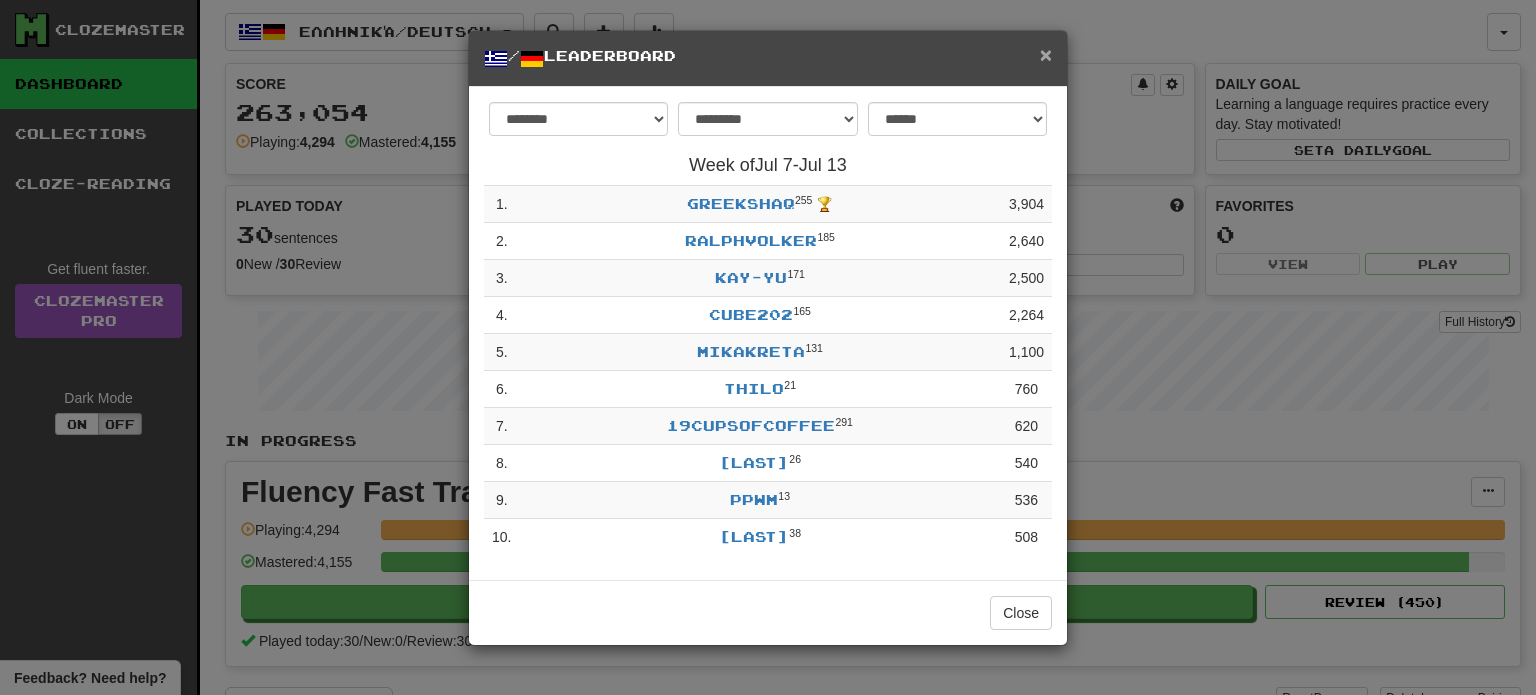 click on "×" at bounding box center (1046, 54) 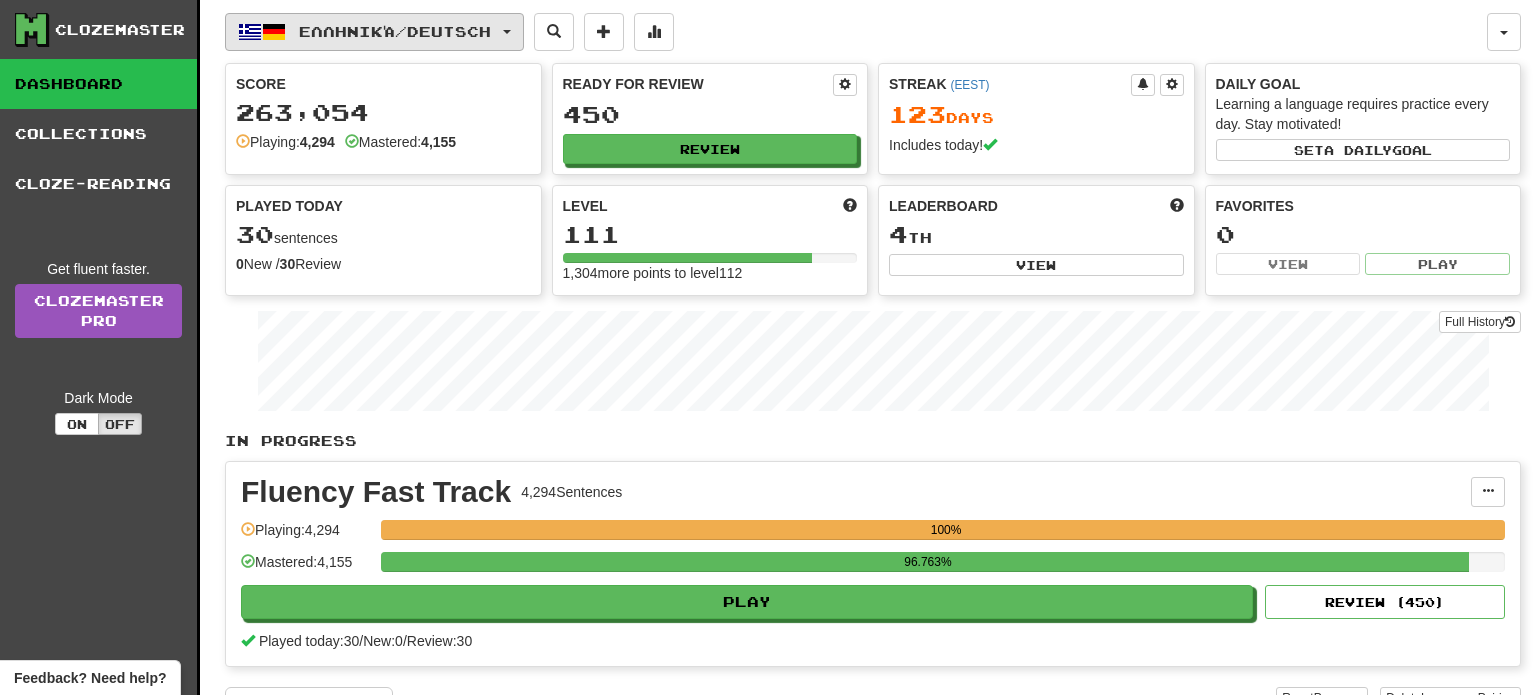 click on "Ελληνικά  /  Deutsch" at bounding box center [395, 31] 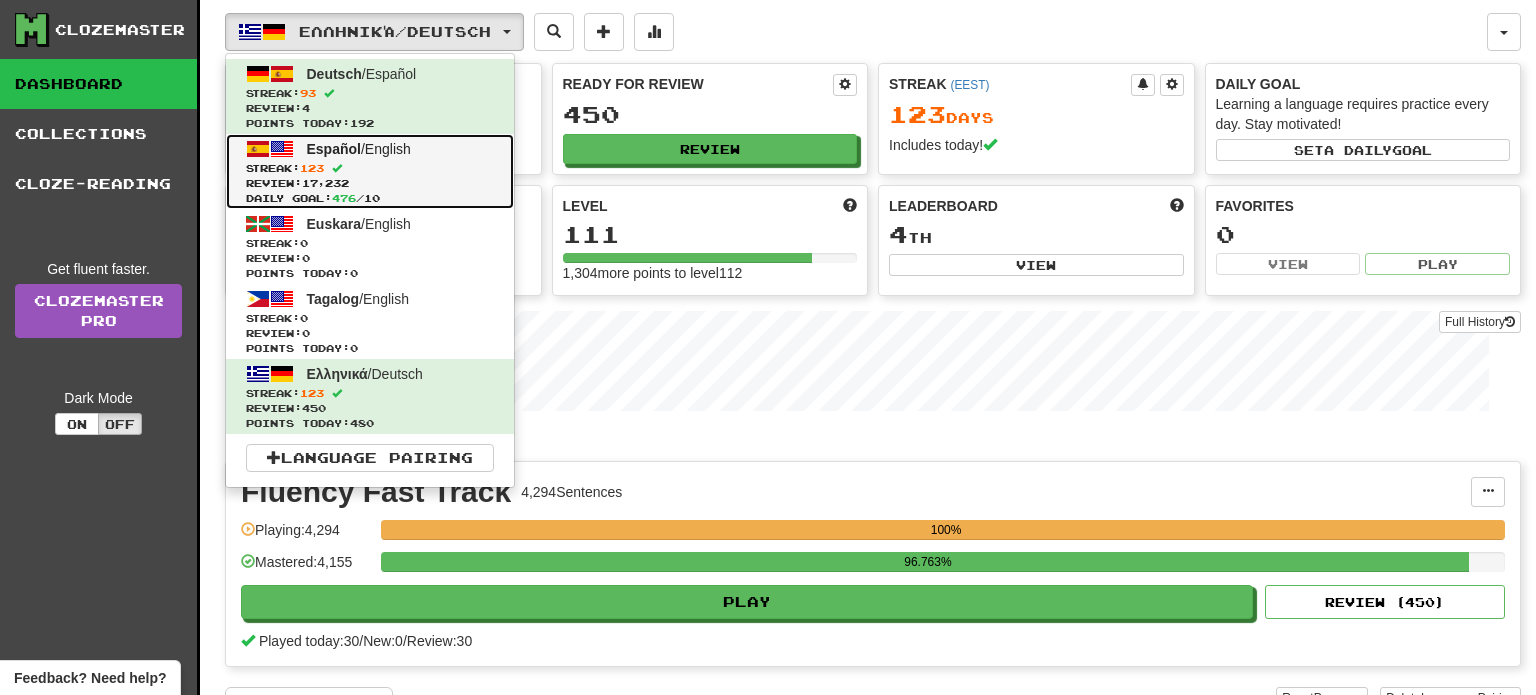 click on "Streak:  [NUMBER]" at bounding box center (370, 168) 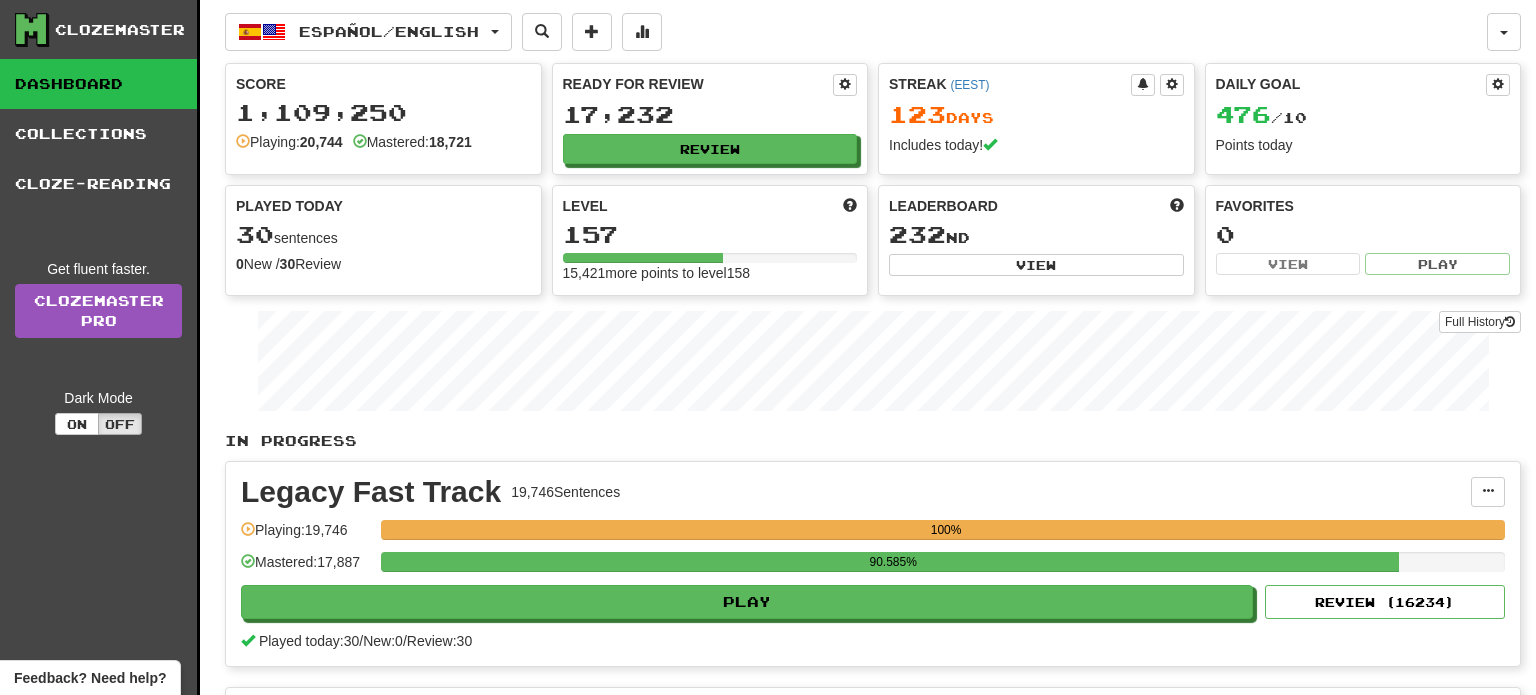 scroll, scrollTop: 0, scrollLeft: 0, axis: both 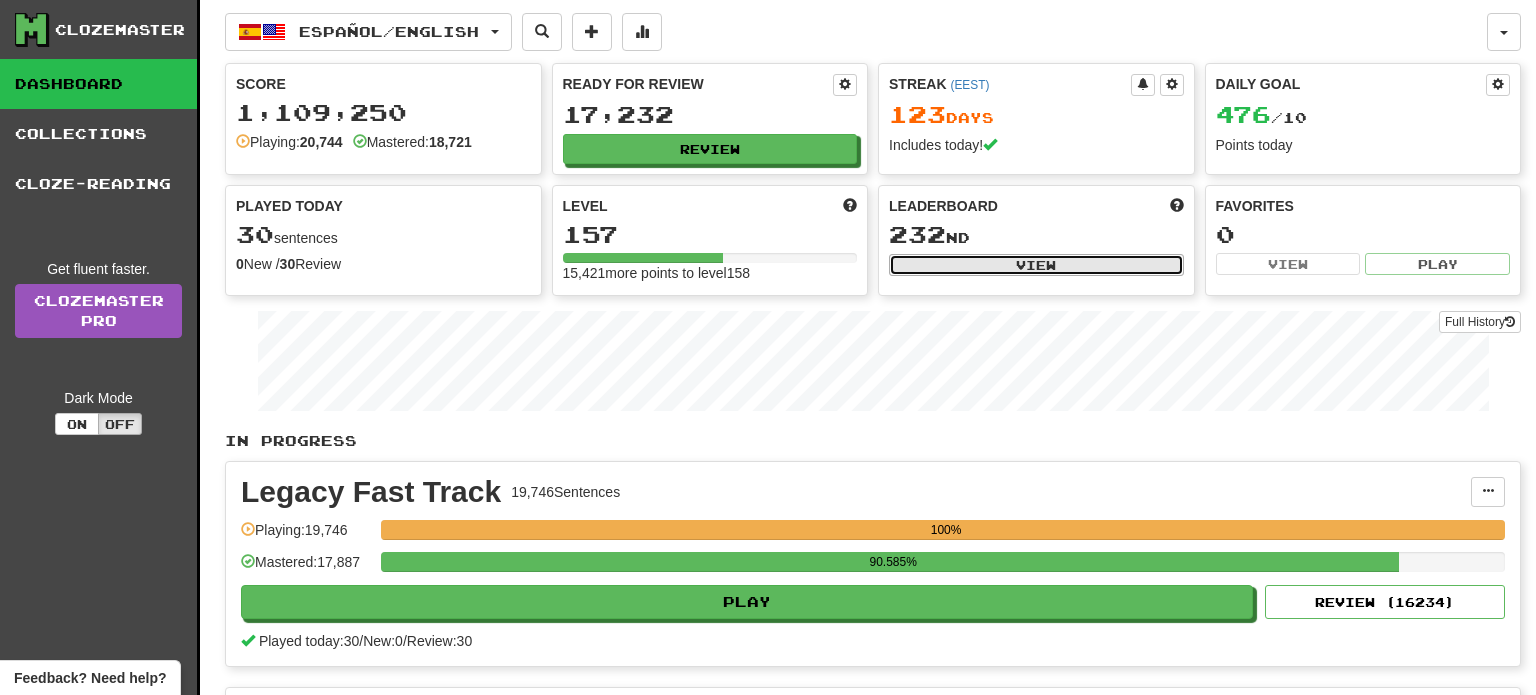 click on "View" at bounding box center (1036, 265) 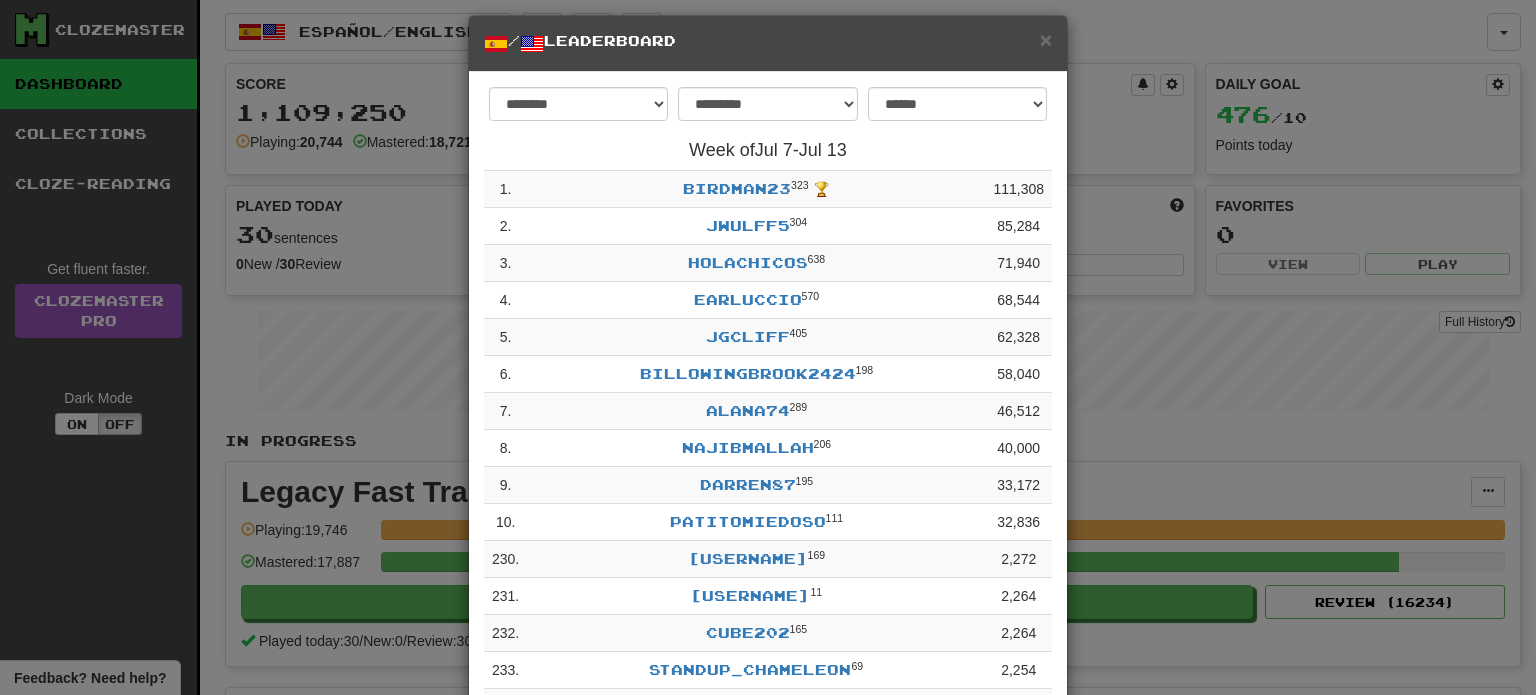 scroll, scrollTop: 0, scrollLeft: 0, axis: both 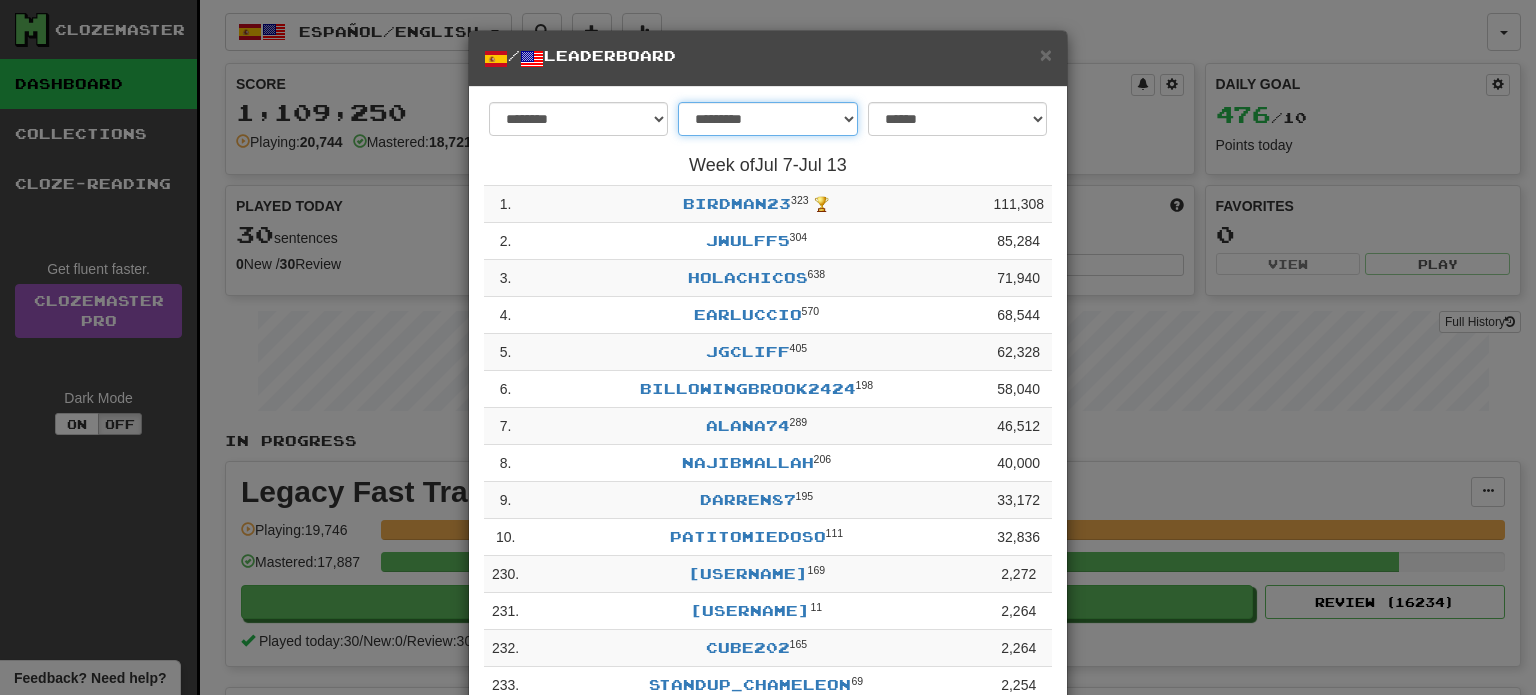 click on "**********" at bounding box center (767, 119) 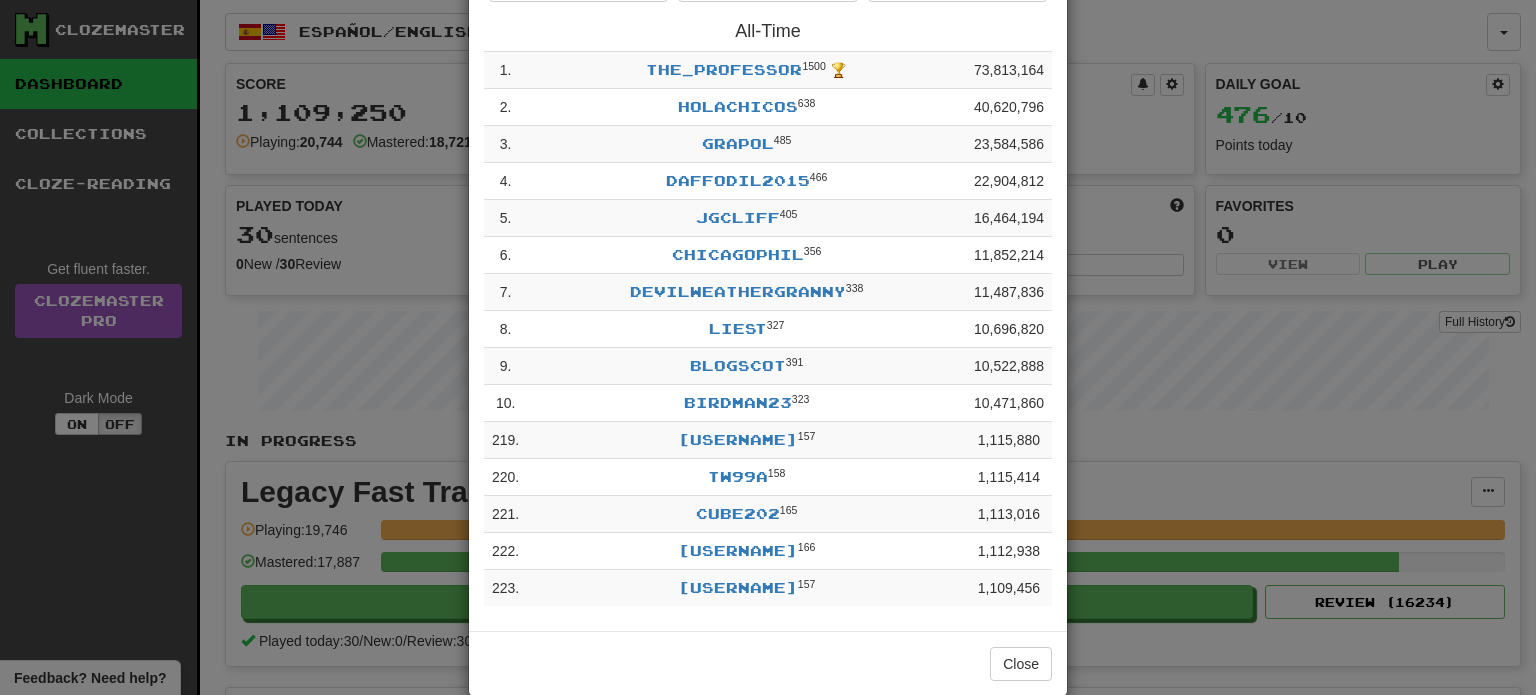 scroll, scrollTop: 136, scrollLeft: 0, axis: vertical 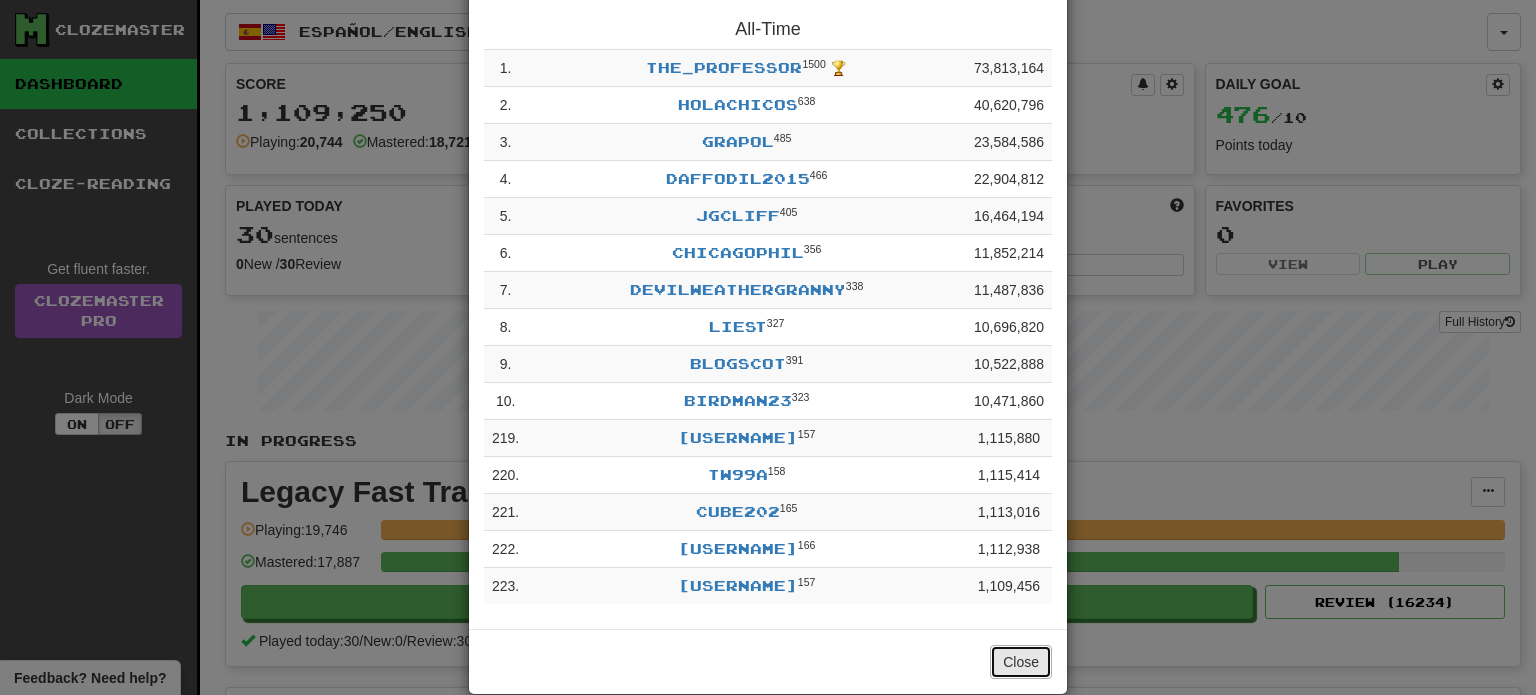 click on "Close" at bounding box center (1021, 662) 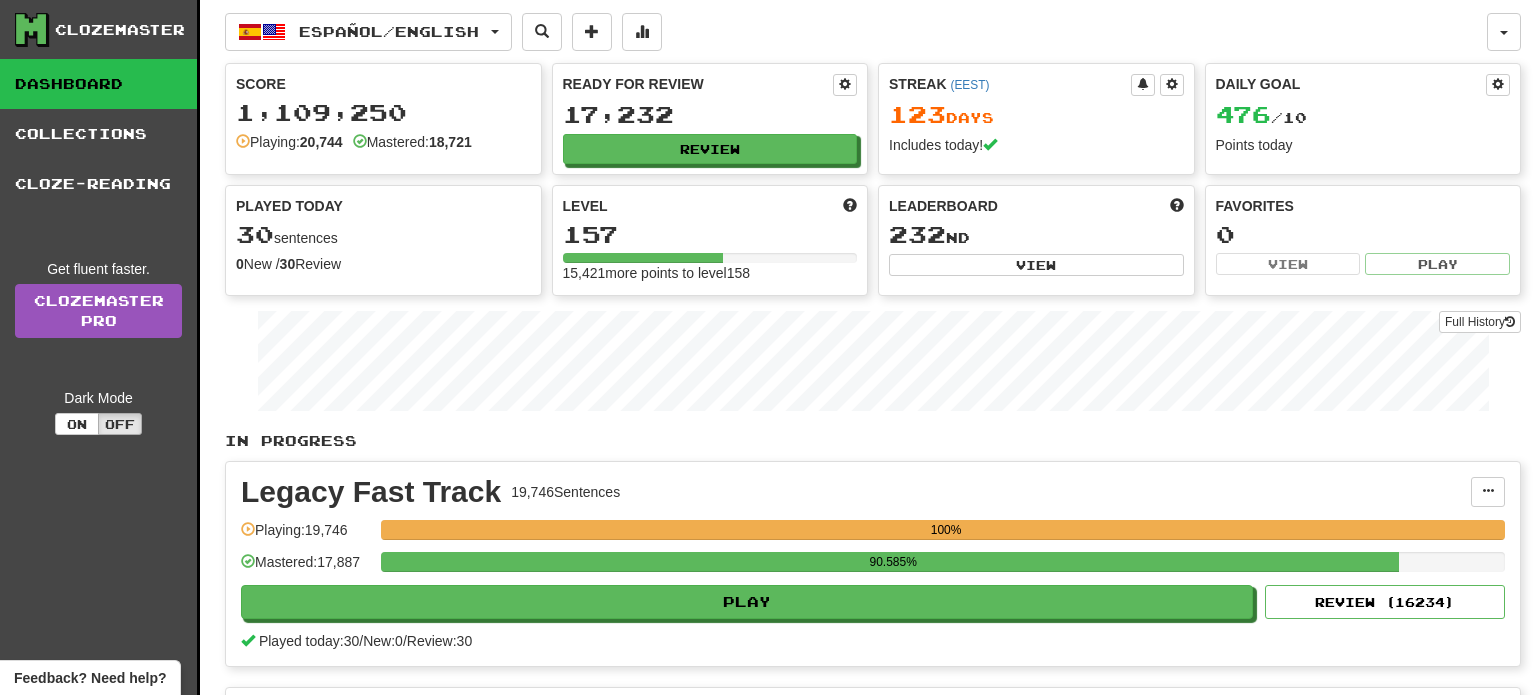 click on "Español  /  English Deutsch  /  Español Streak:  93   Review:  4 Points today:  192 Español  /  English Streak:  123   Review:  17,232 Daily Goal:  476  /  10 Euskara  /  English Streak:  0   Review:  0 Points today:  0 Tagalog  /  English Streak:  0   Review:  0 Points today:  0 Ελληνικά  /  Deutsch Streak:  123   Review:  450 Points today:  480  Language Pairing Username: [USERNAME] Edit  Account  Notifications -1  Activity Feed  Profile  Leaderboard  Forum  Logout Score 1,109,250  Playing:  20,744  Mastered:  18,721 Ready for Review 17,232   Review Streak   ( EEST ) 123  Day s Includes today!  Daily Goal 476  /  10 Points today Played Today 30  sentences 0  New /  30  Review Full History  Level 157 15,421  more points to level  158 Leaderboard 232 nd View Favorites 0 View Play Full History  In Progress Legacy Fast Track 19,746  Sentences Manage Sentences Unpin from Dashboard  Playing:  19,746 100%  Mastered:  17,887 90.585% Play Review ( 16234 )   Played today:  30  /  New:  0  /  Review:  30 998 )" at bounding box center [873, 504] 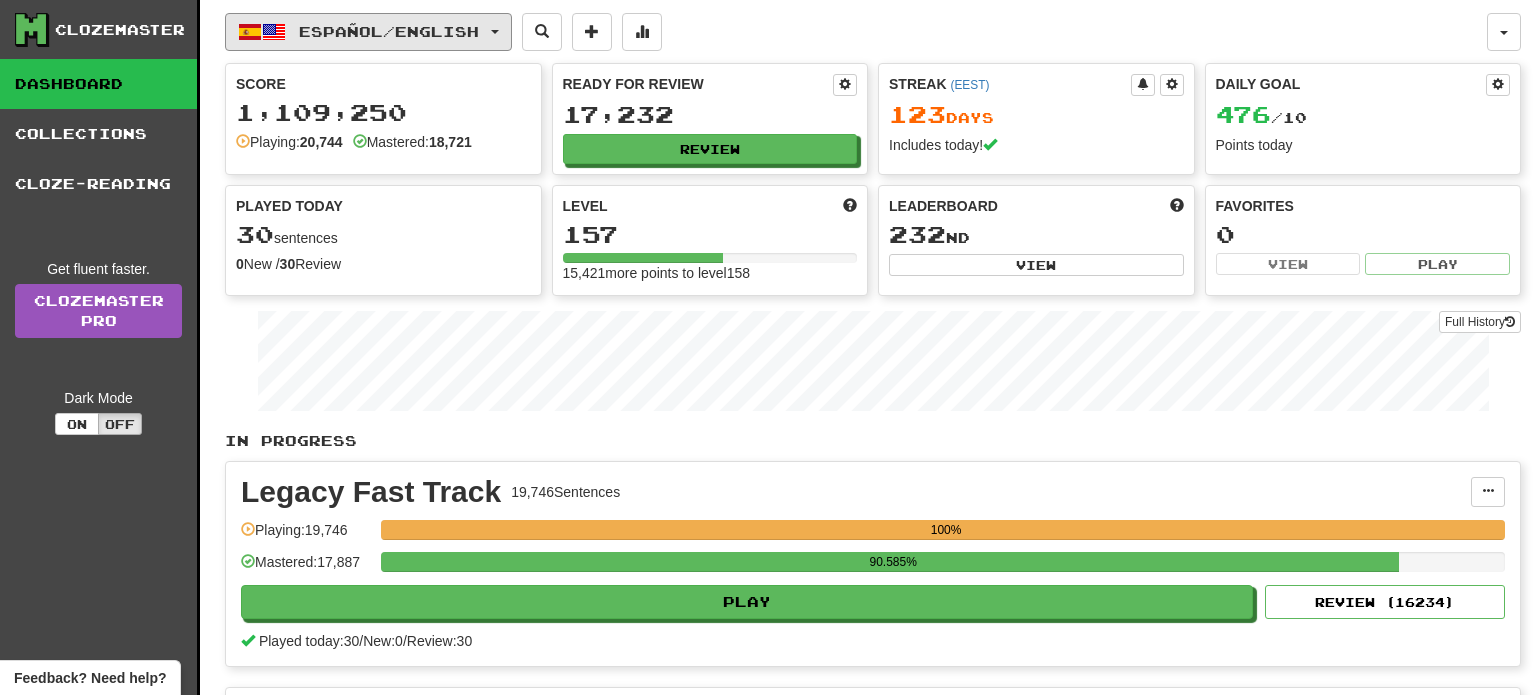click on "Español  /  English" at bounding box center (389, 31) 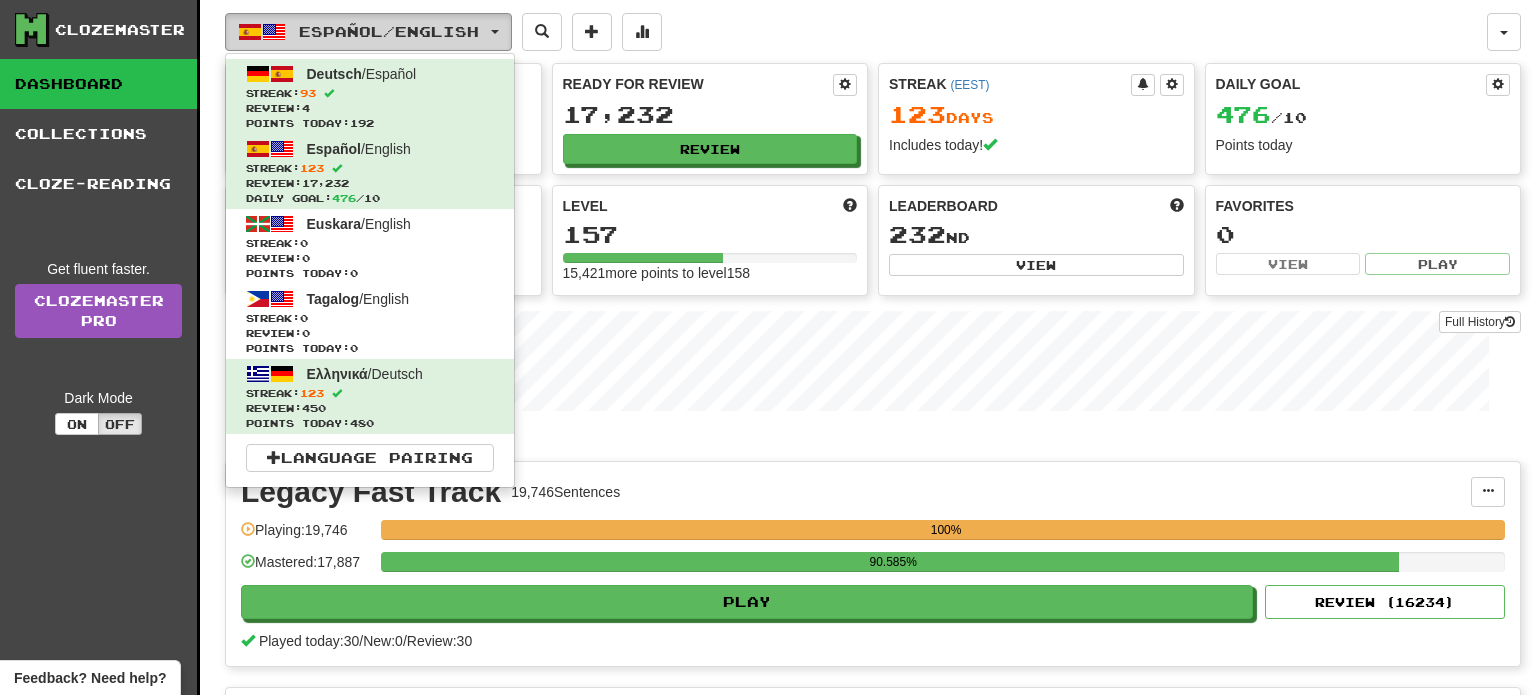 click on "Español  /  English" at bounding box center (389, 31) 